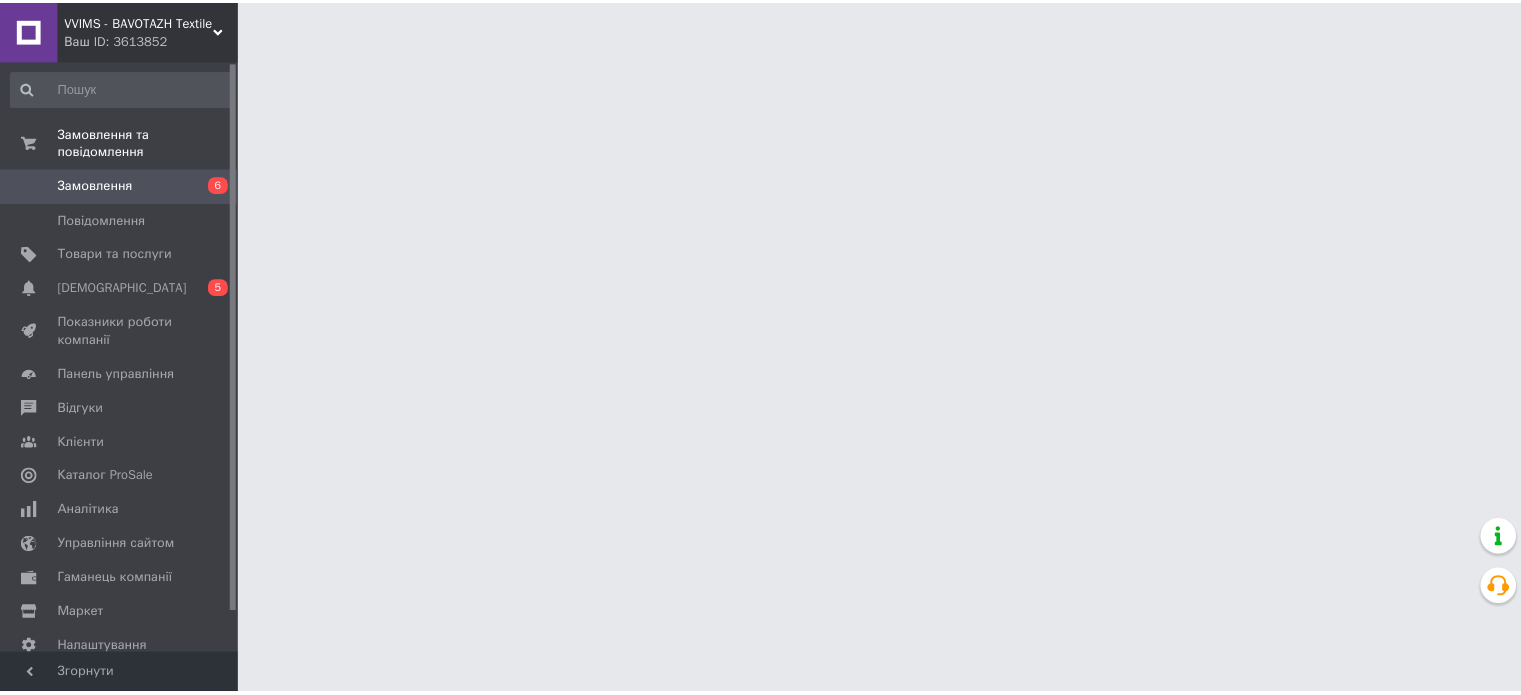 scroll, scrollTop: 0, scrollLeft: 0, axis: both 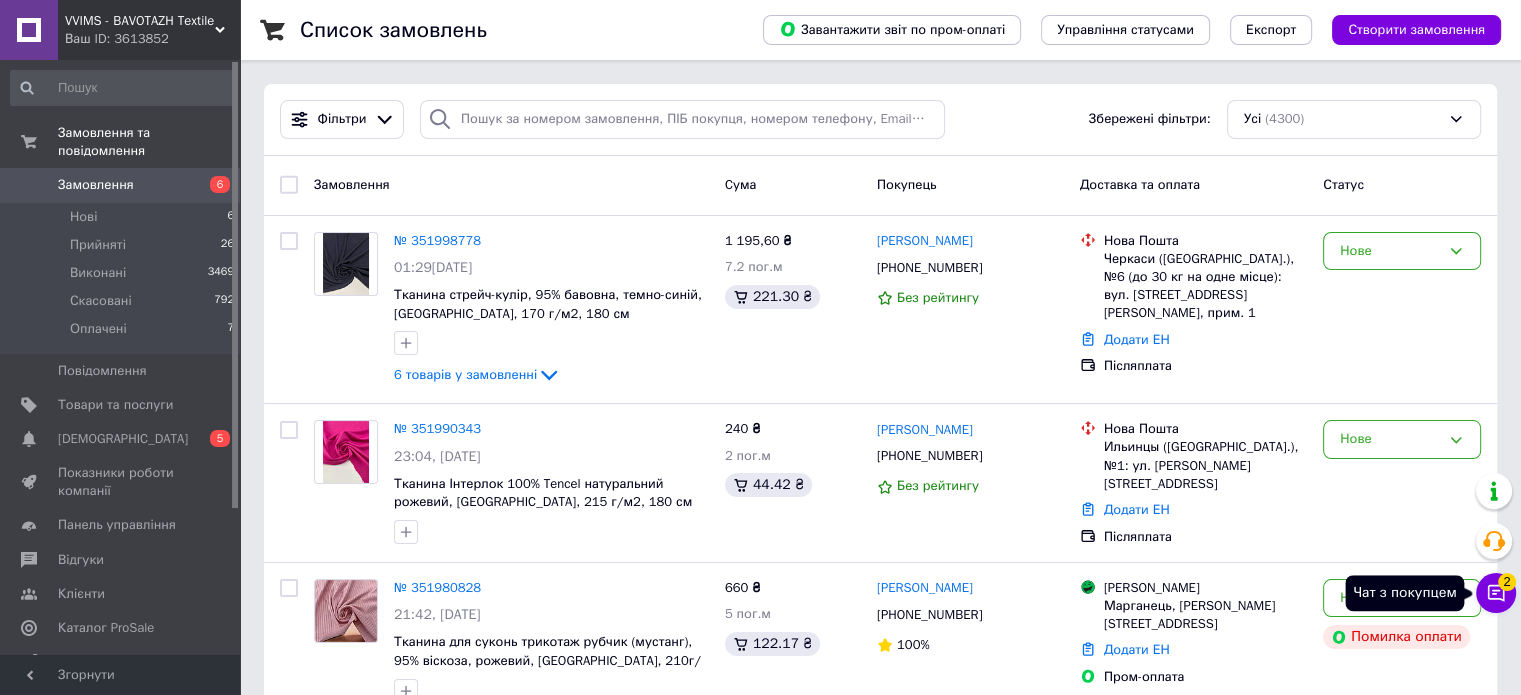 click 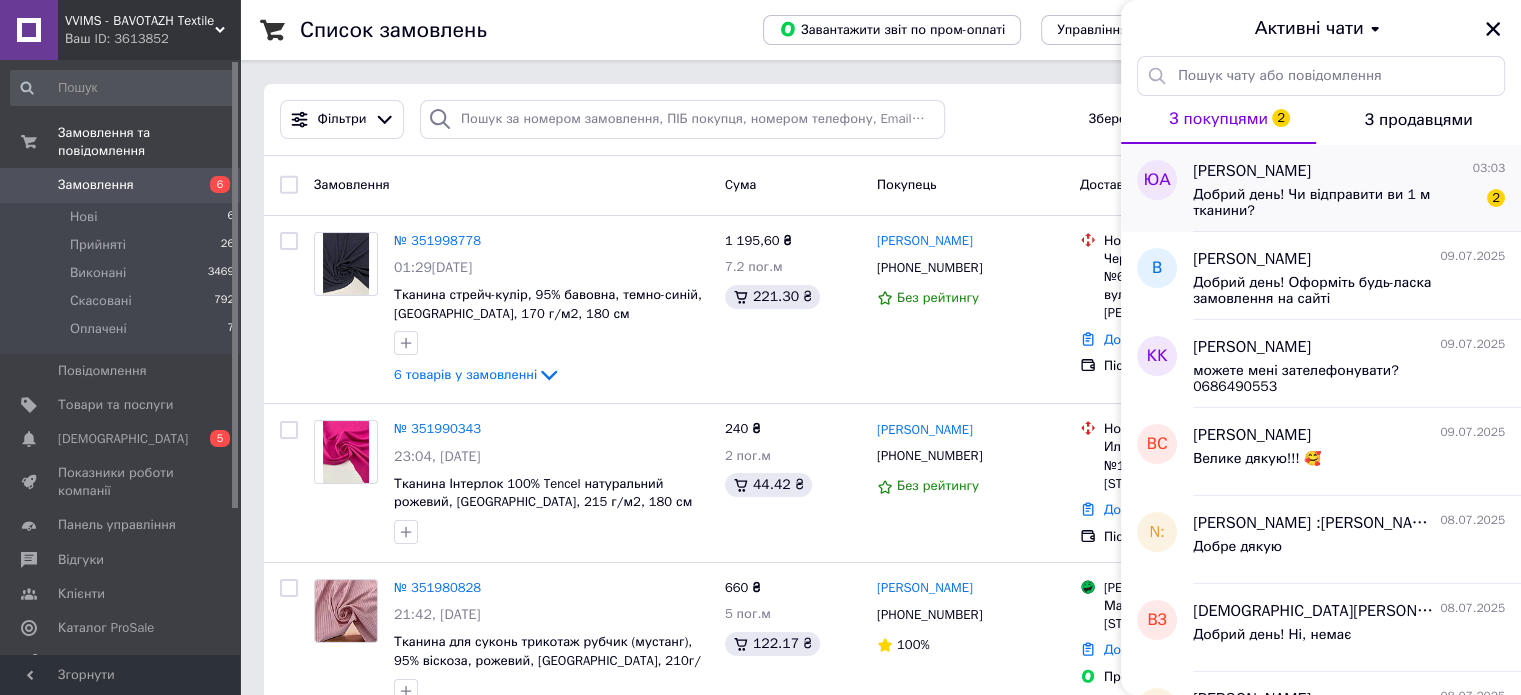 click on "Добрий день! Чи відправити ви 1 м тканини?" at bounding box center (1335, 203) 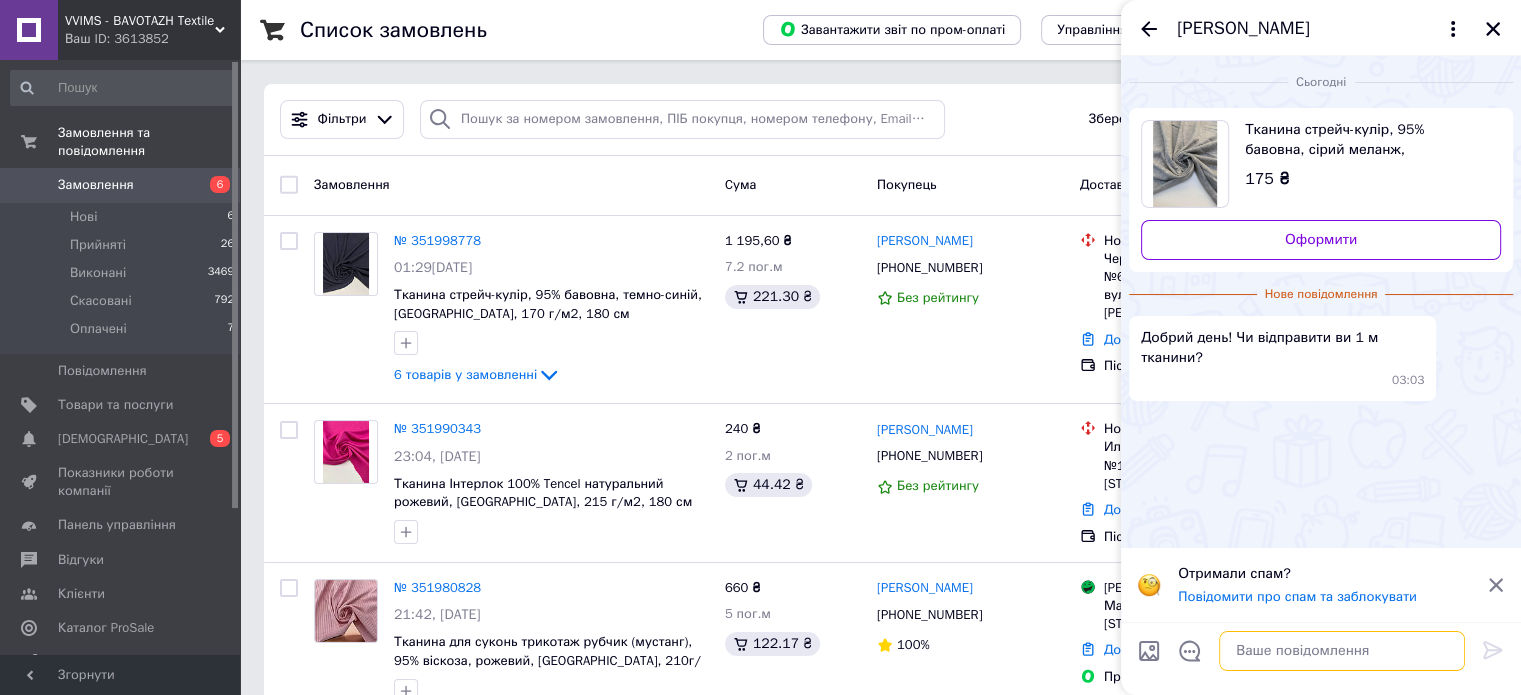 click at bounding box center [1342, 651] 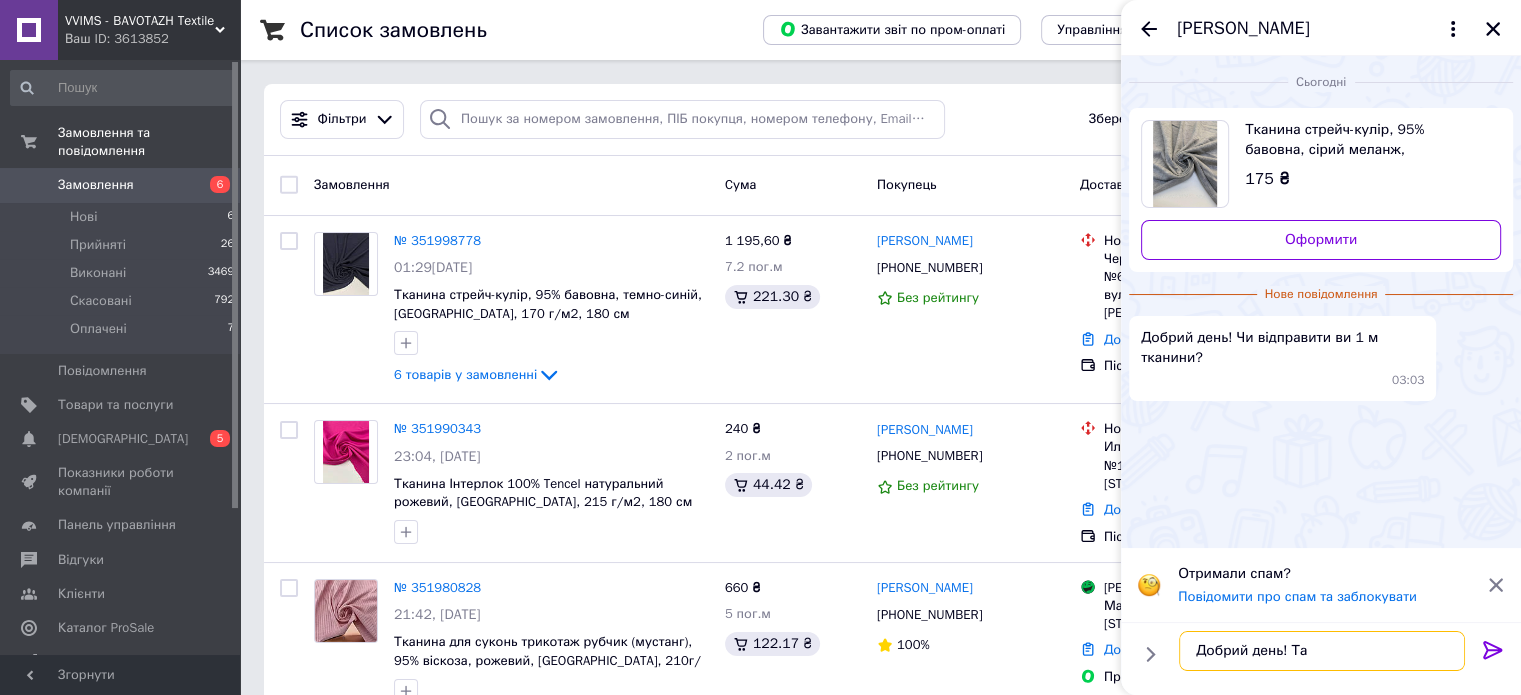 type on "Добрий день! Так" 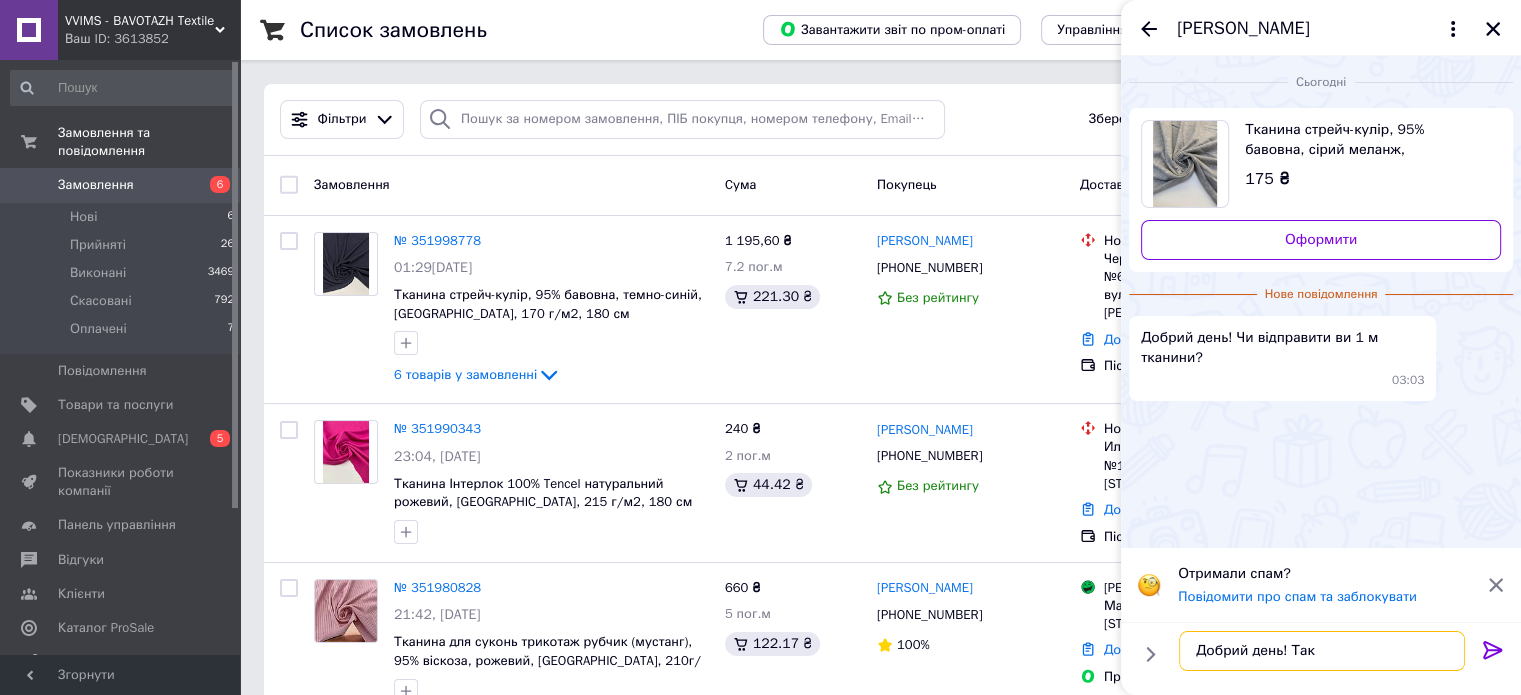 type 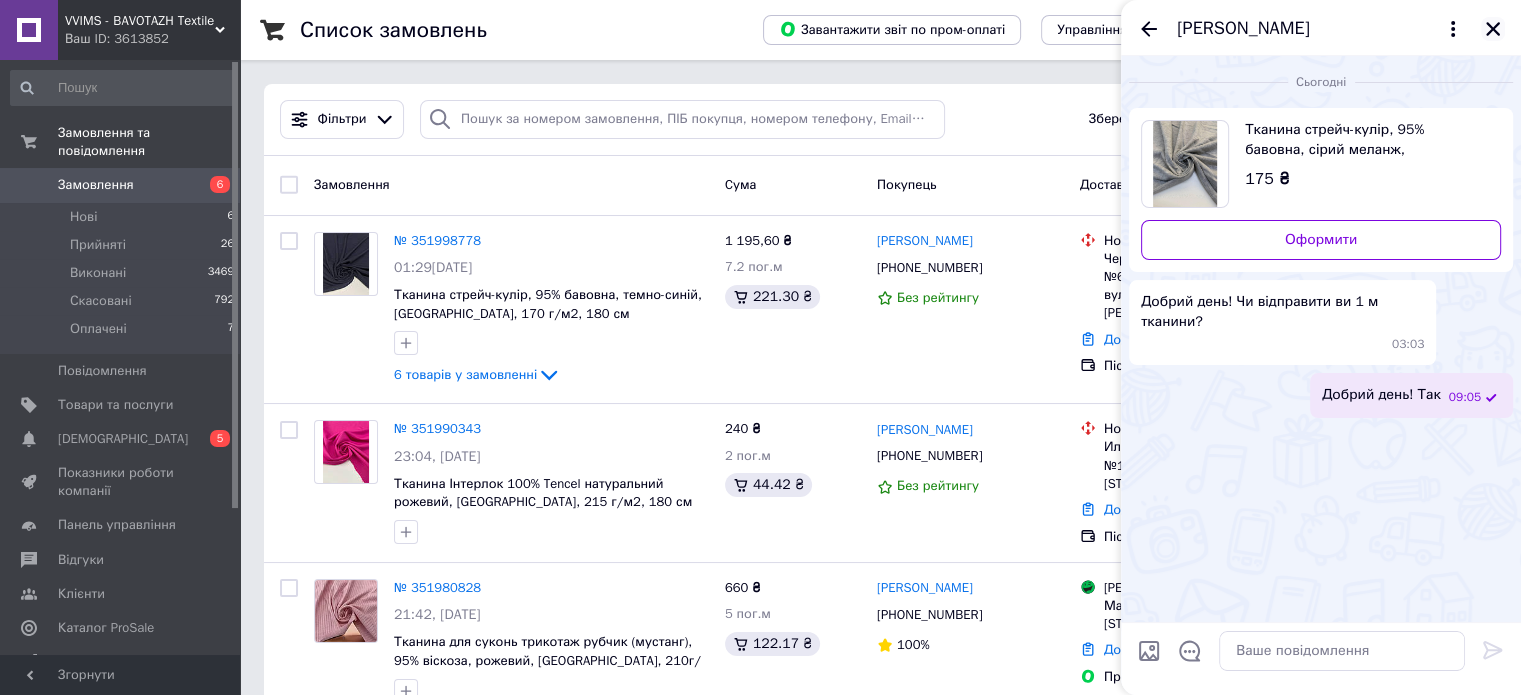click 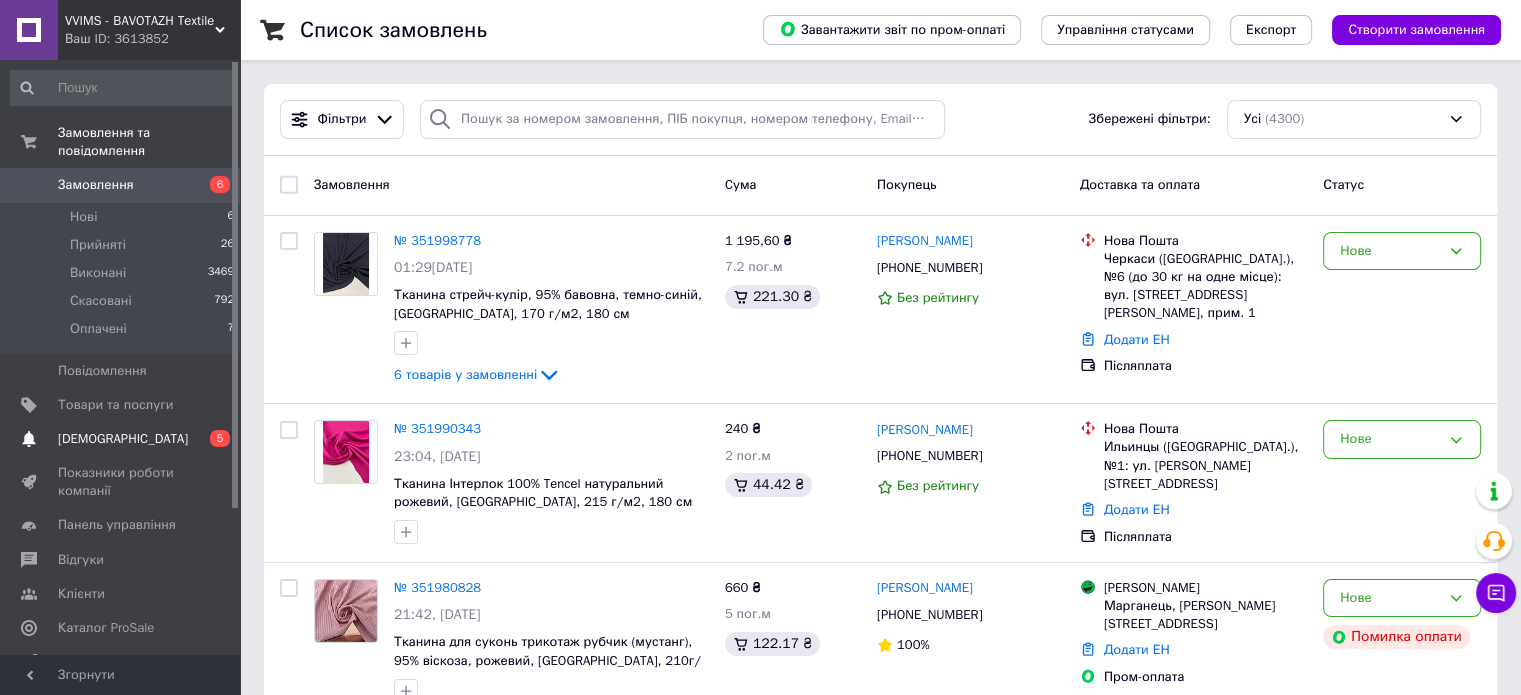 click on "[DEMOGRAPHIC_DATA]" at bounding box center [121, 439] 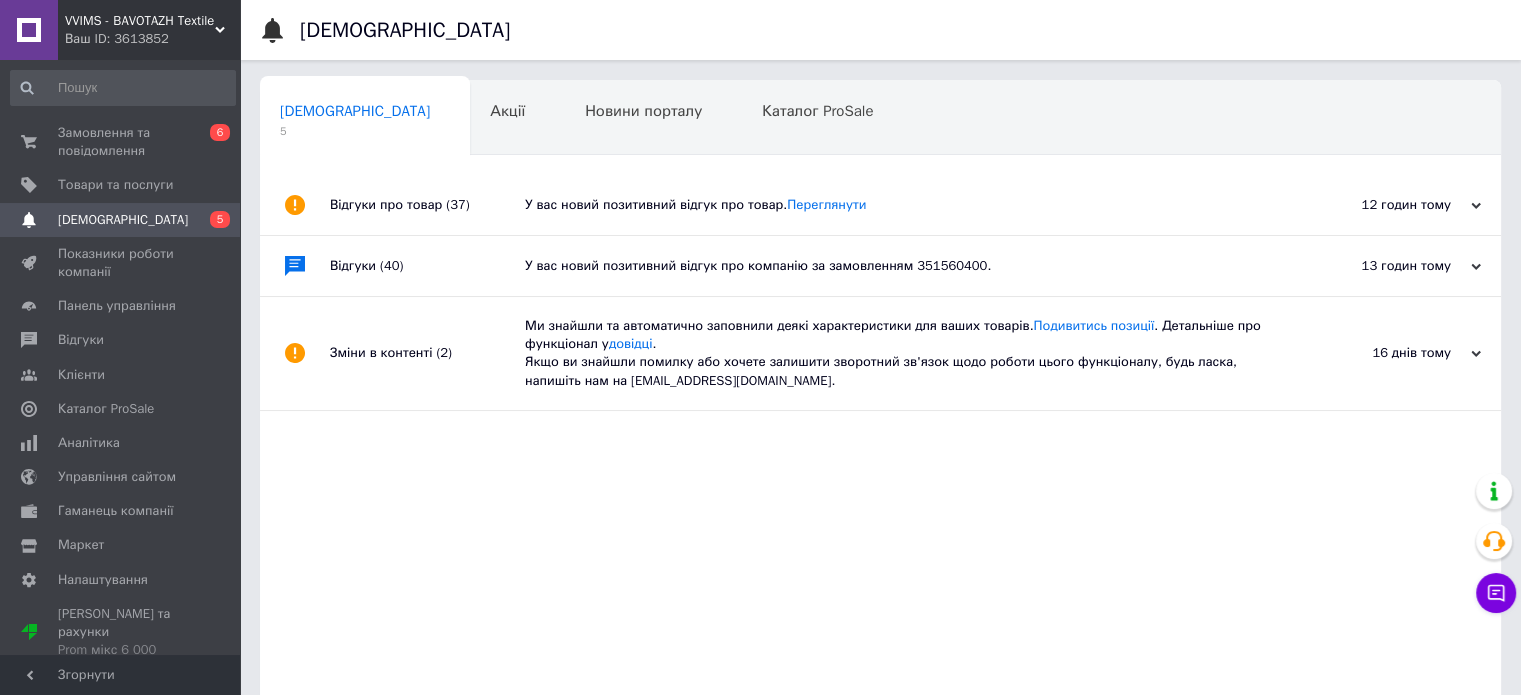 click on "У вас новий позитивний відгук про компанію за замовленням 351560400." at bounding box center [903, 266] 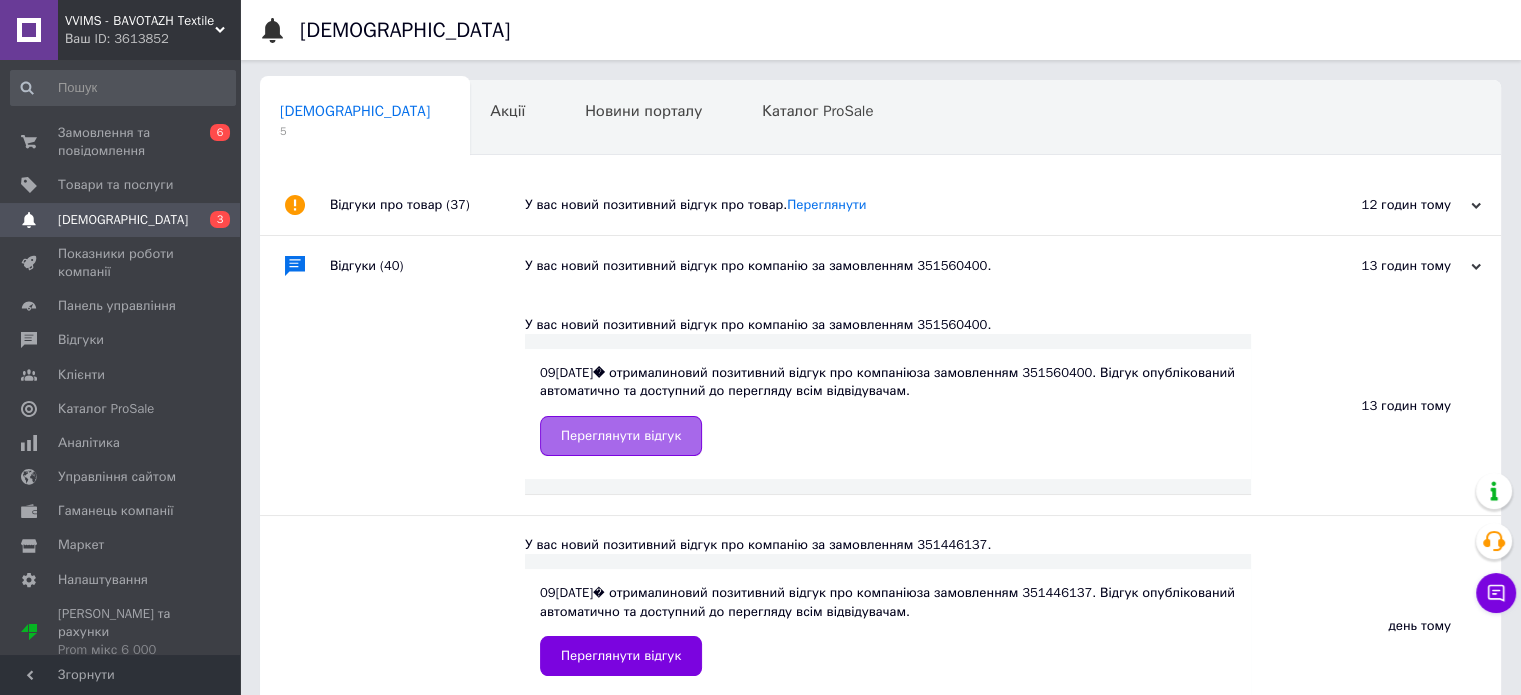 click on "Переглянути відгук" at bounding box center (621, 436) 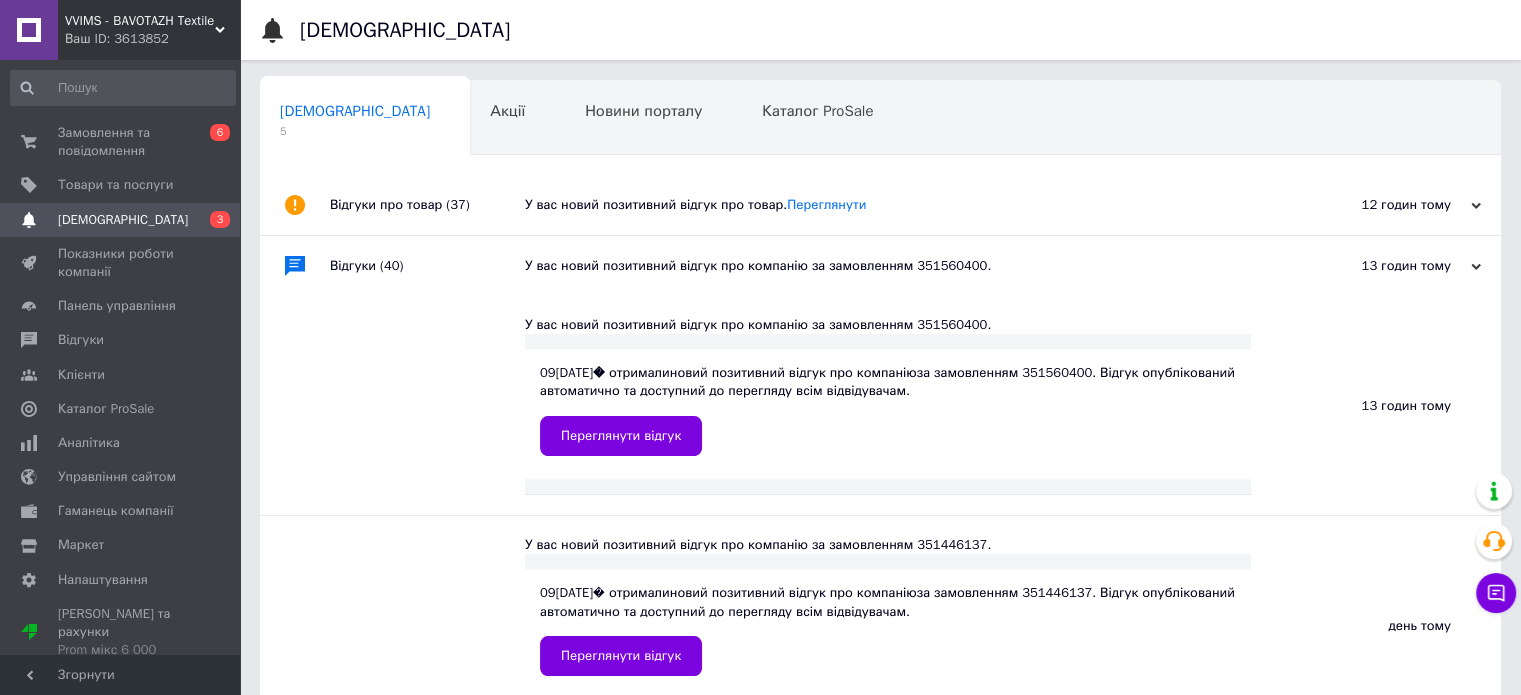 click on "У вас новий позитивний відгук про товар.  Переглянути" at bounding box center [903, 205] 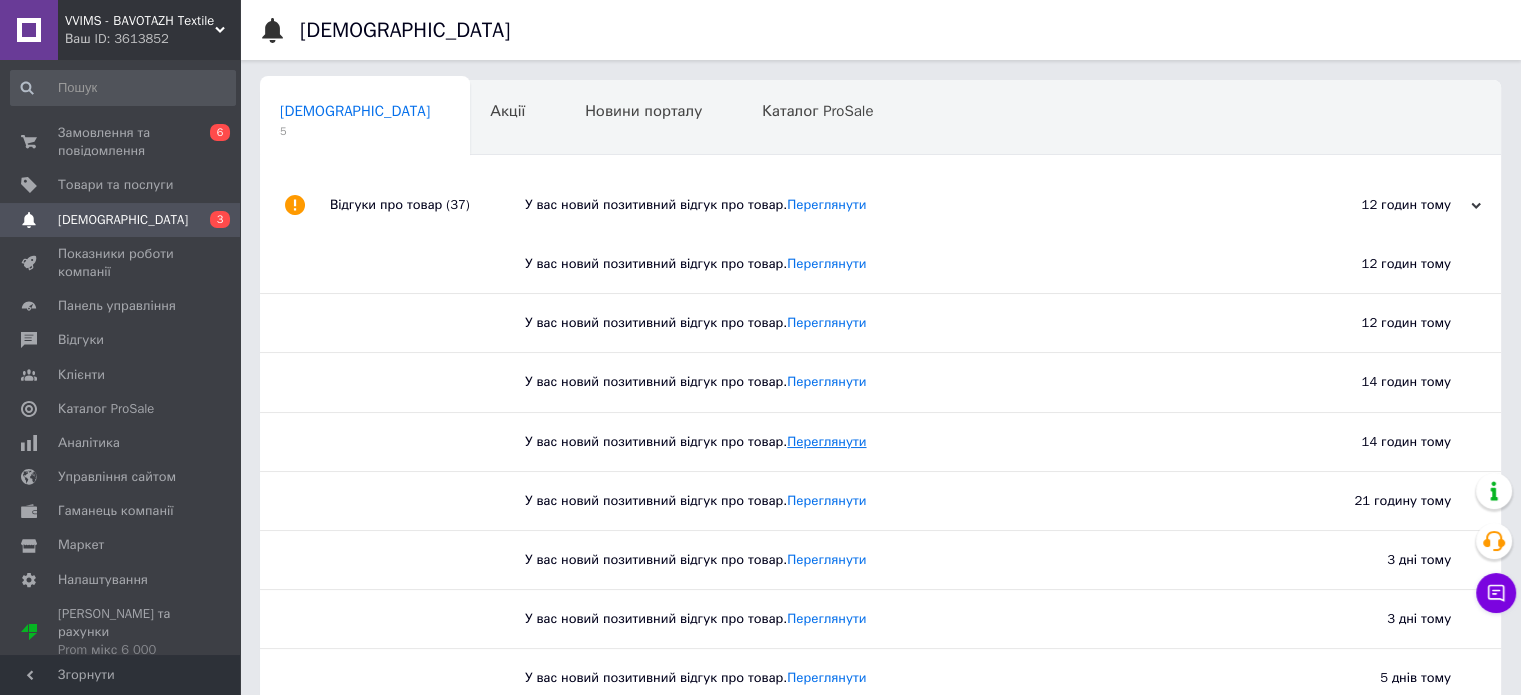 click on "Переглянути" at bounding box center [826, 441] 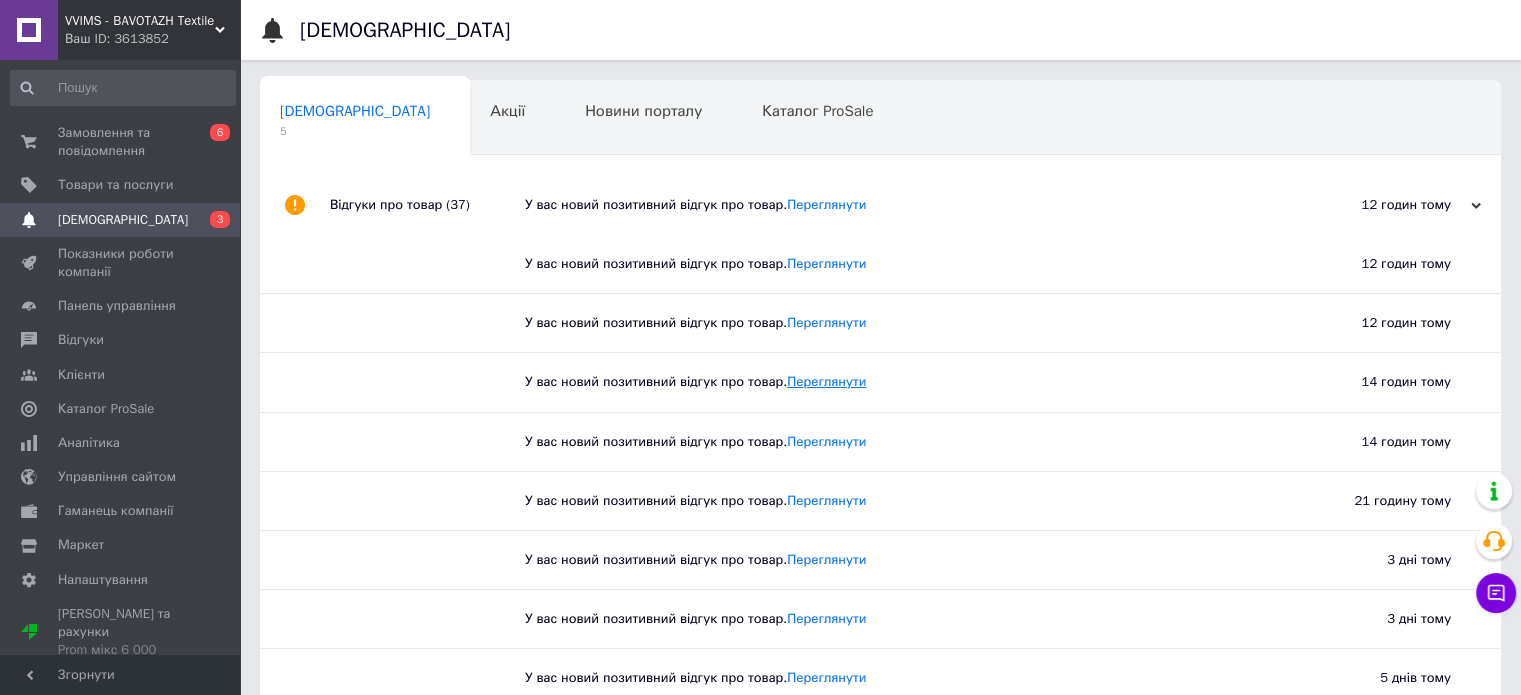 click on "Переглянути" at bounding box center [826, 381] 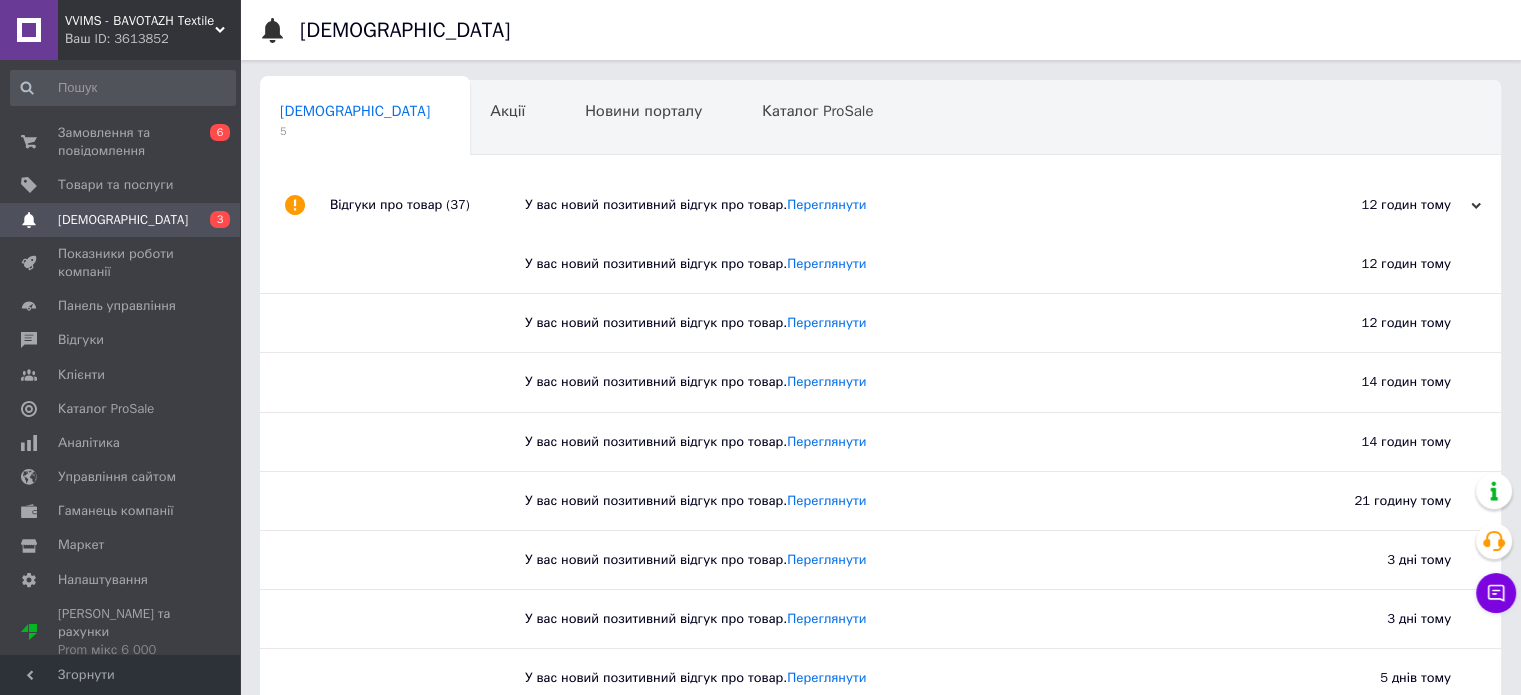 click on "У вас новий позитивний відгук про товар.  Переглянути" at bounding box center (888, 323) 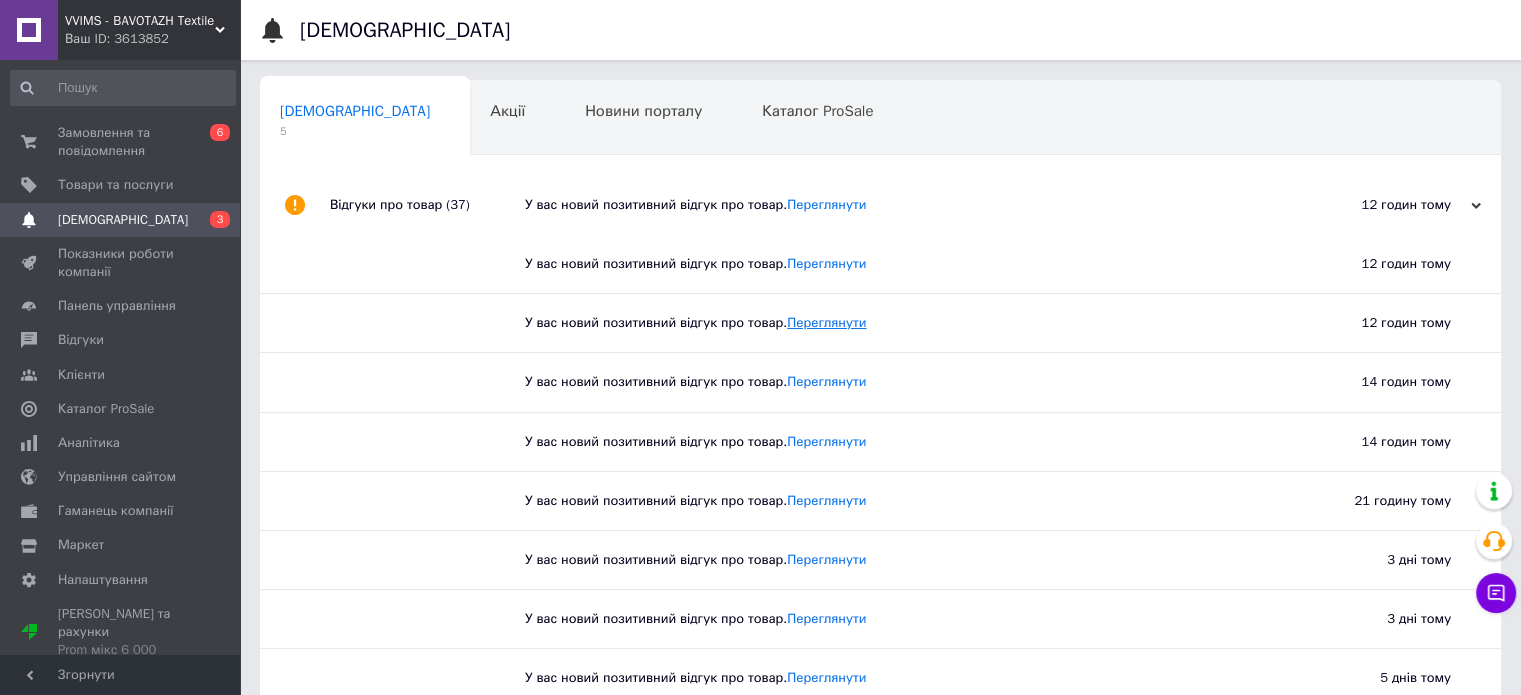 click on "Переглянути" at bounding box center (826, 322) 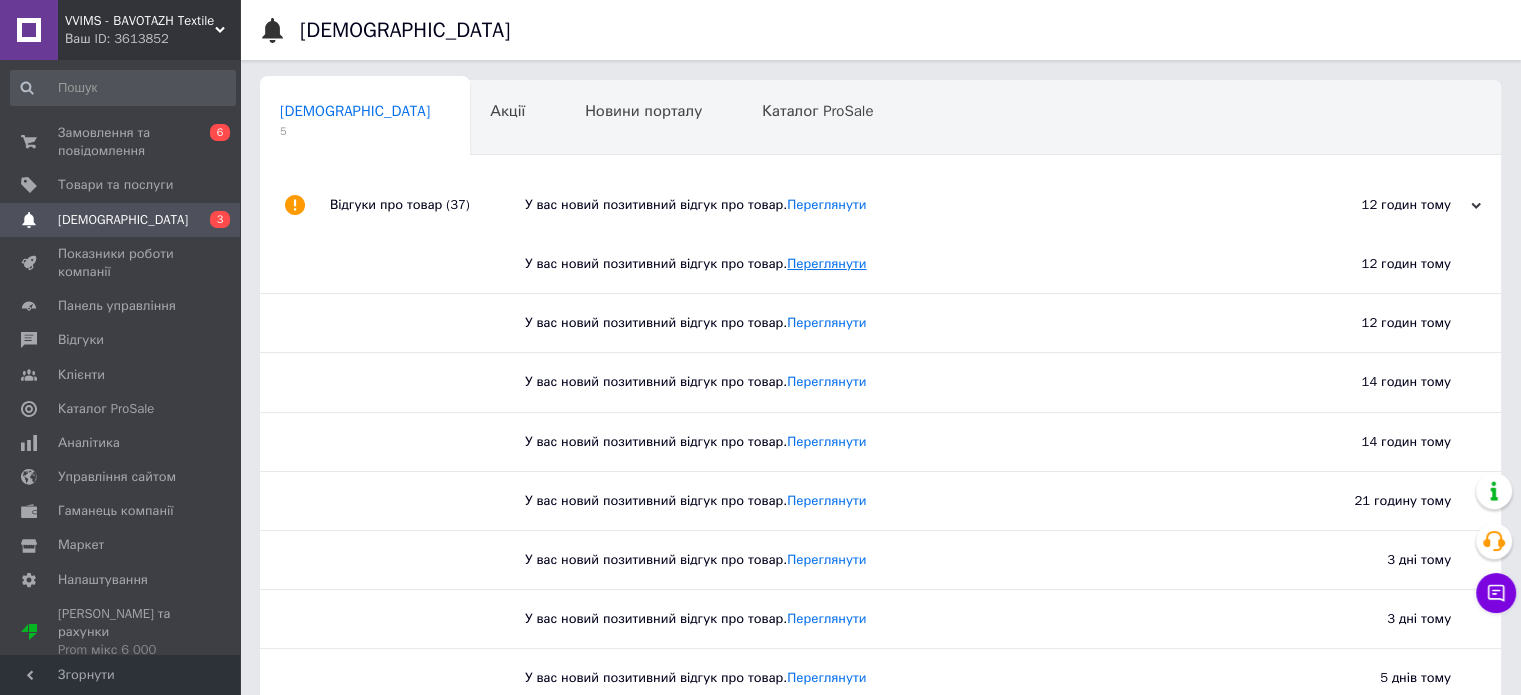 click on "Переглянути" at bounding box center [826, 263] 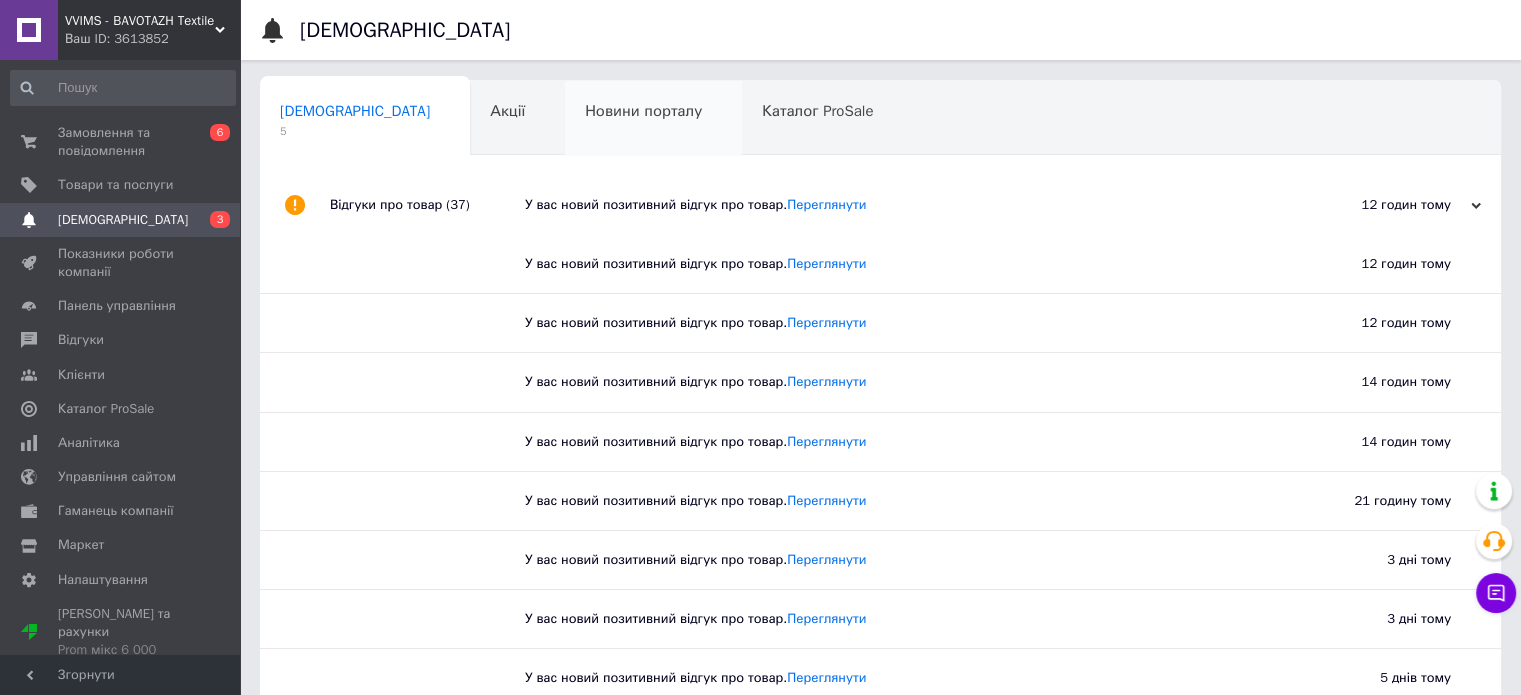 click on "Новини порталу 0" at bounding box center [653, 119] 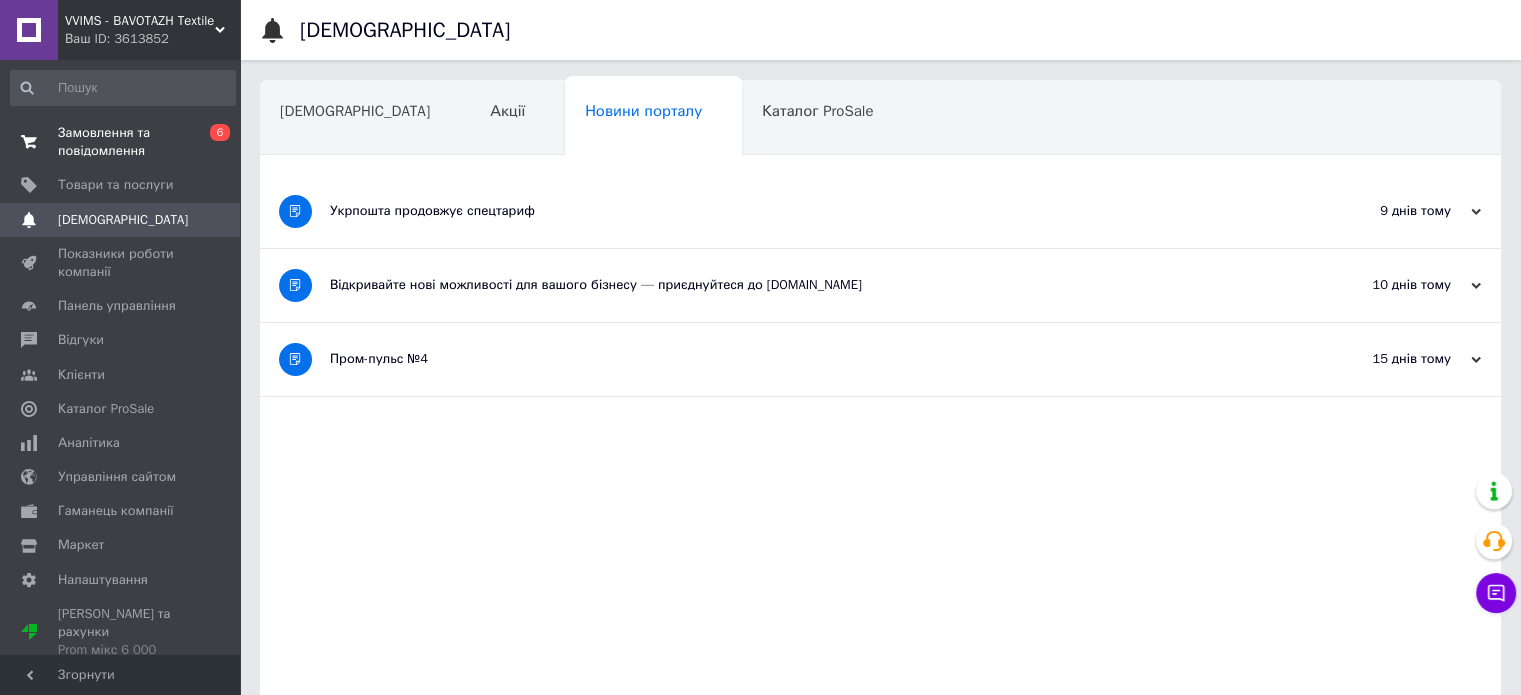 click on "Замовлення та повідомлення 0 6" at bounding box center (123, 142) 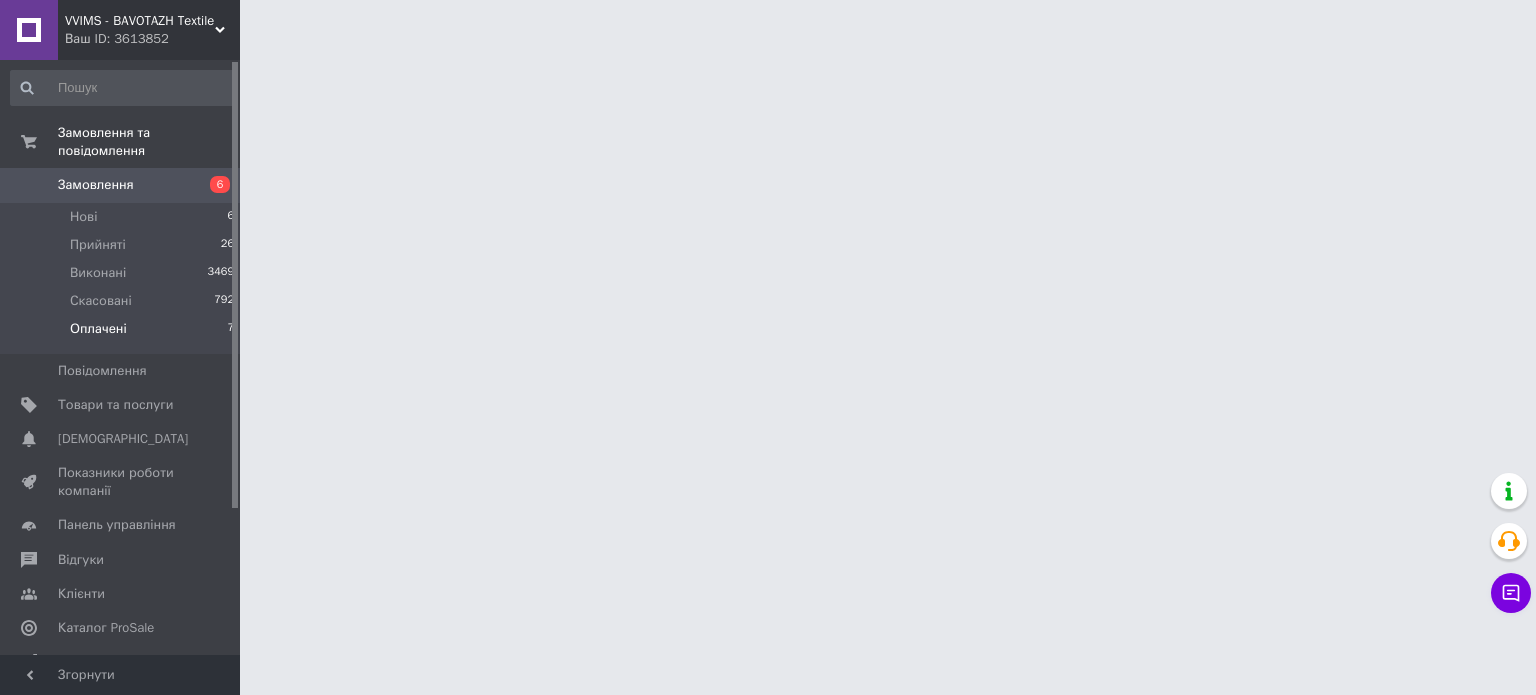 click on "Оплачені" at bounding box center (98, 329) 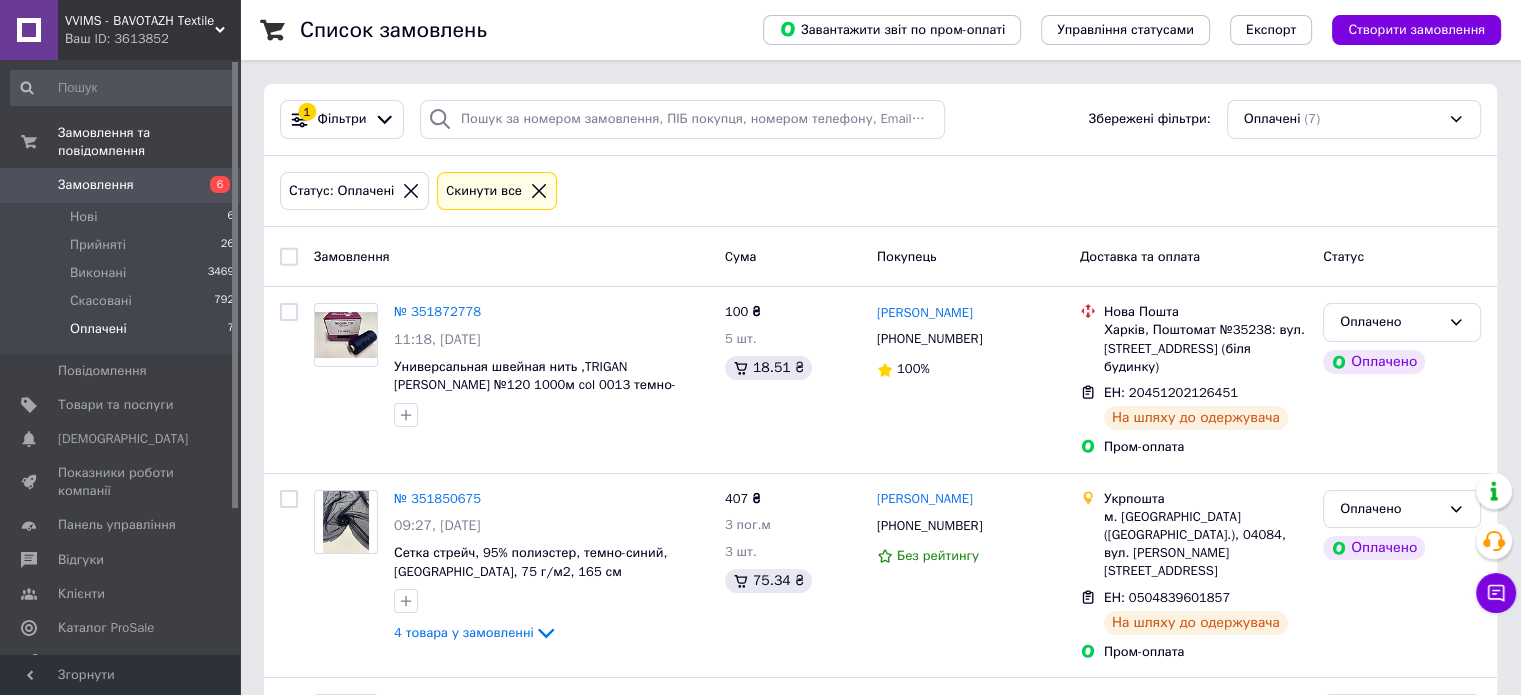 click on "Оплачені 7" at bounding box center [123, 334] 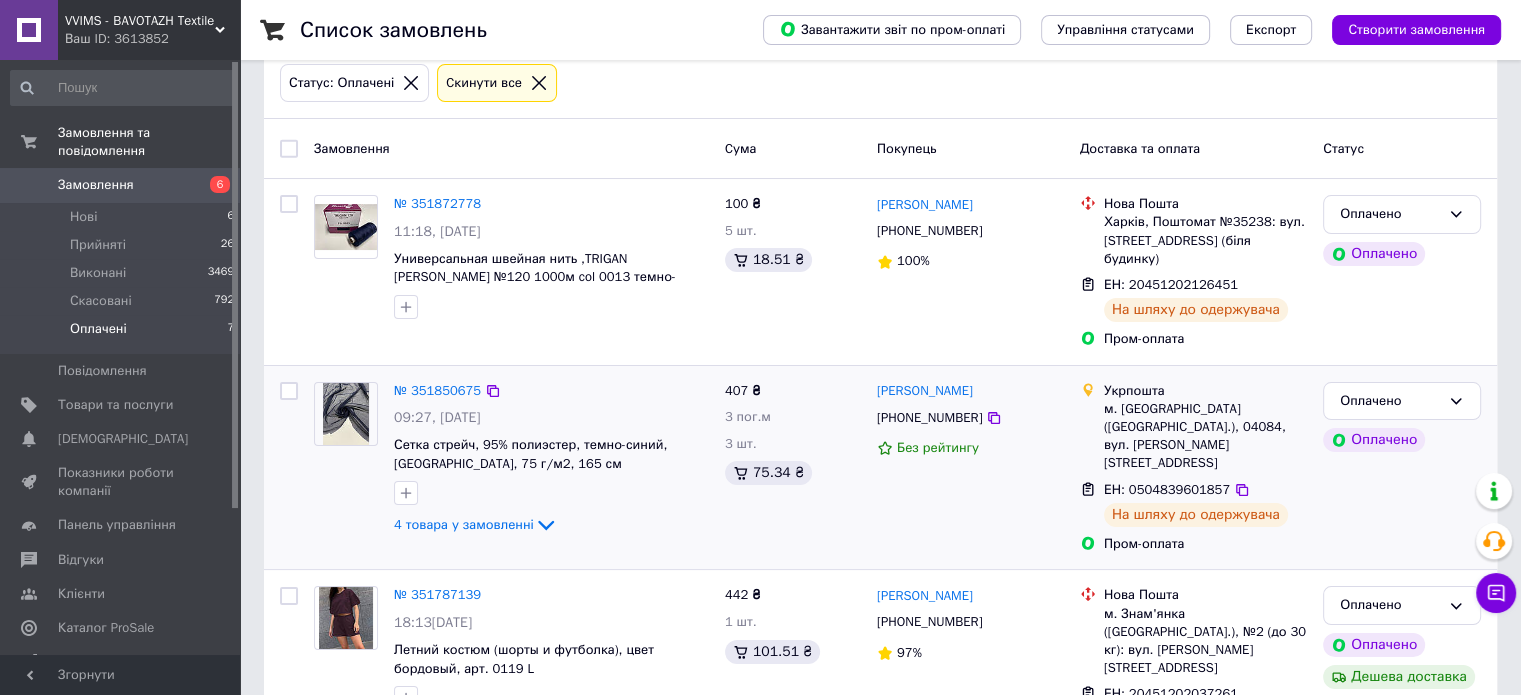 scroll, scrollTop: 0, scrollLeft: 0, axis: both 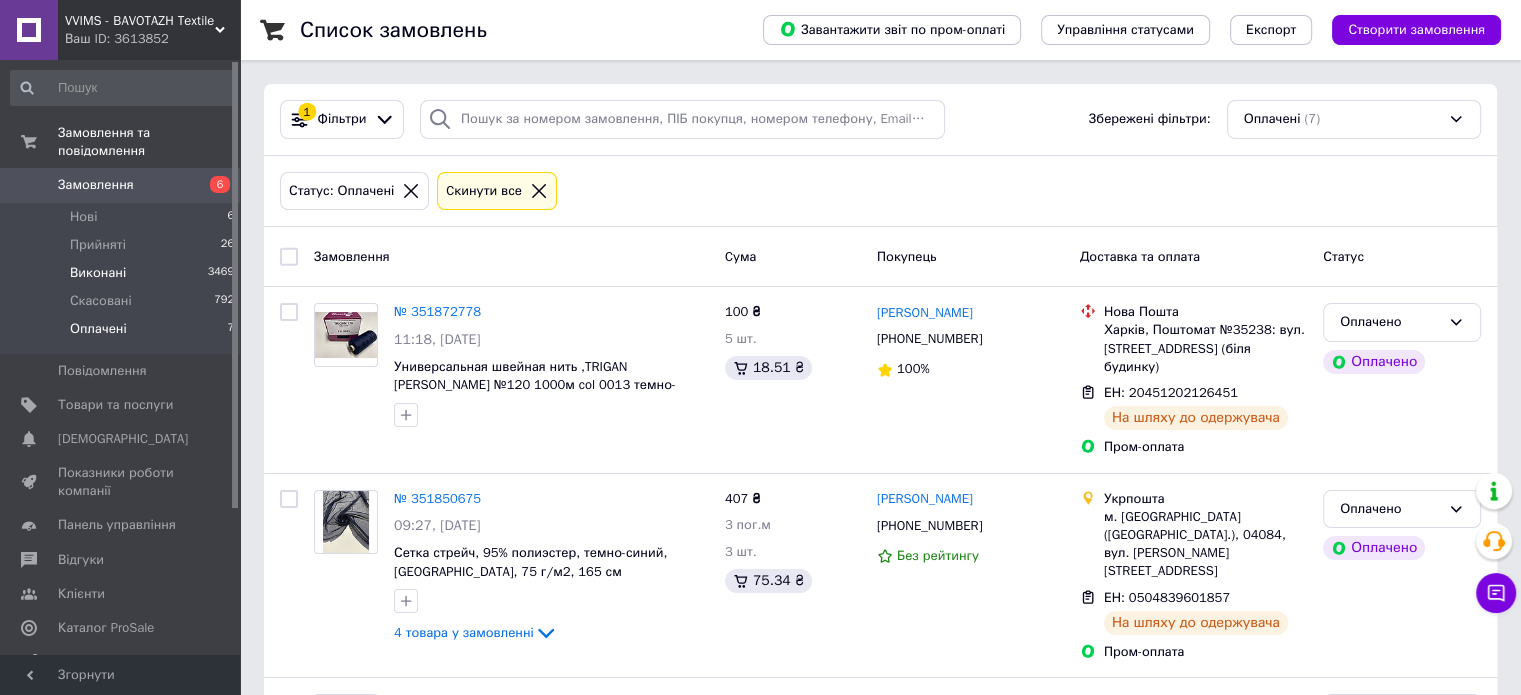 click on "Виконані 3469" at bounding box center (123, 273) 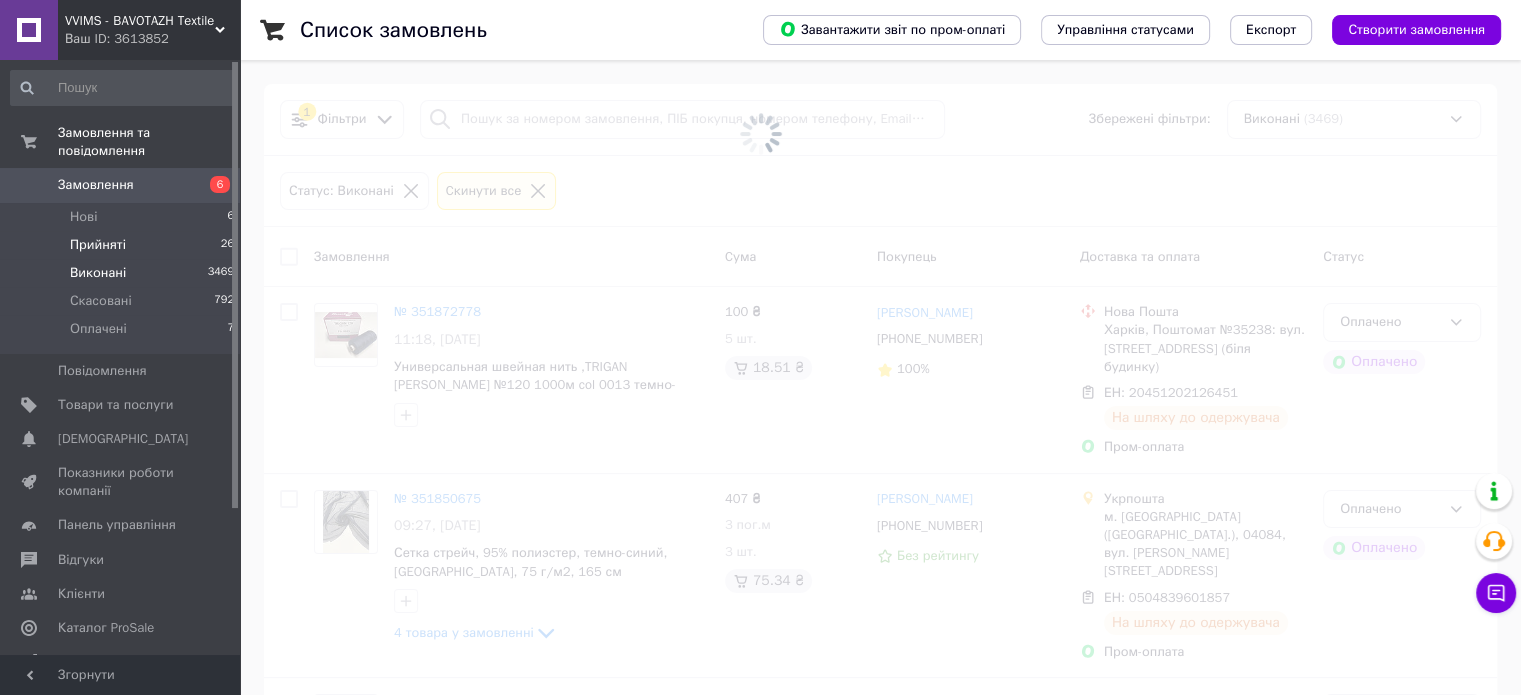 click on "Прийняті" at bounding box center [98, 245] 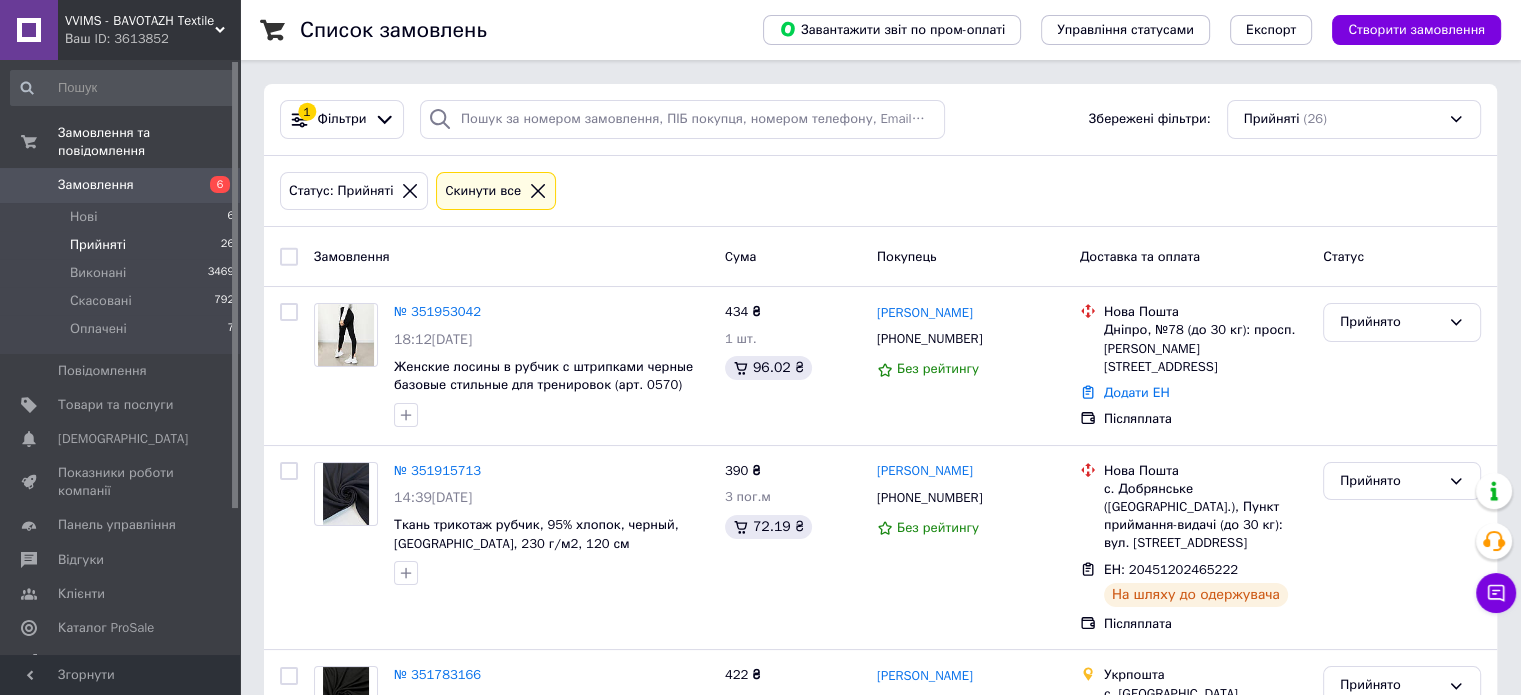 click on "Прийняті" at bounding box center (98, 245) 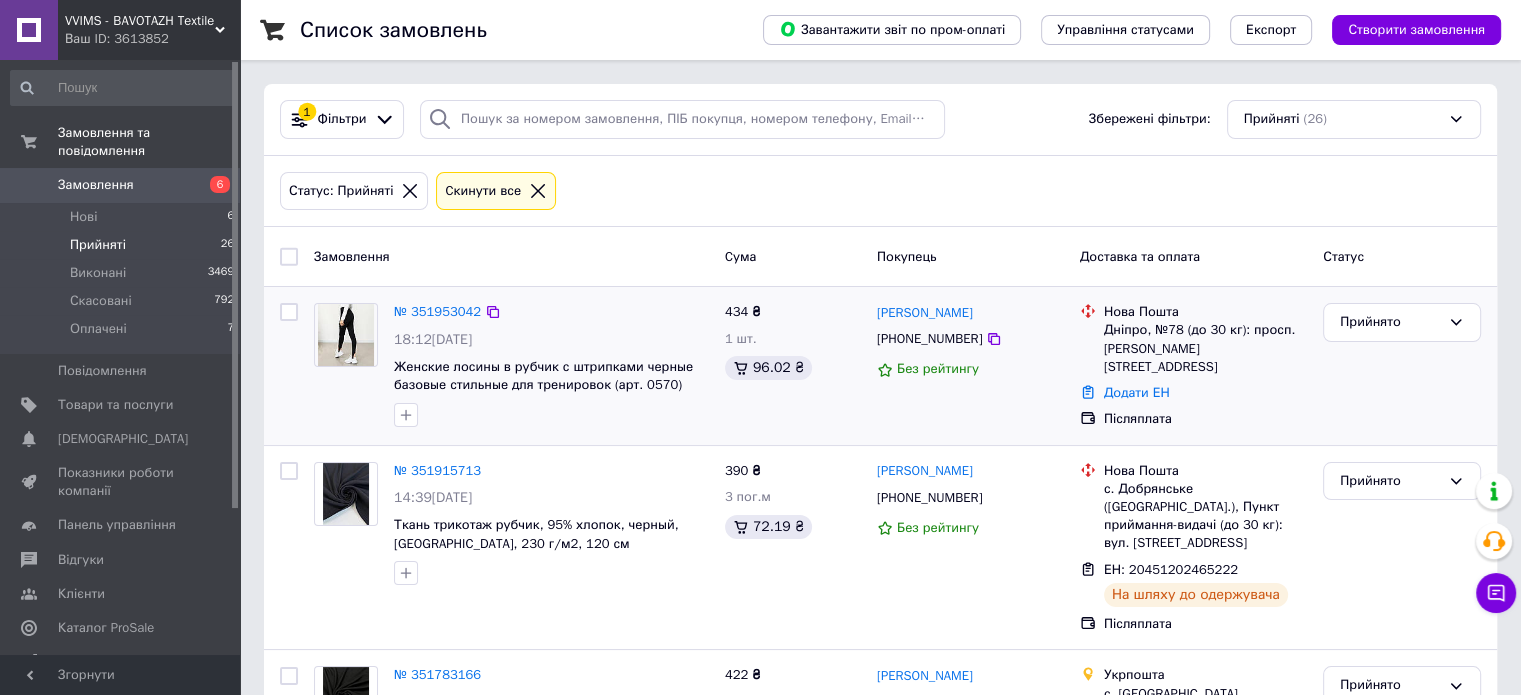 click at bounding box center (346, 335) 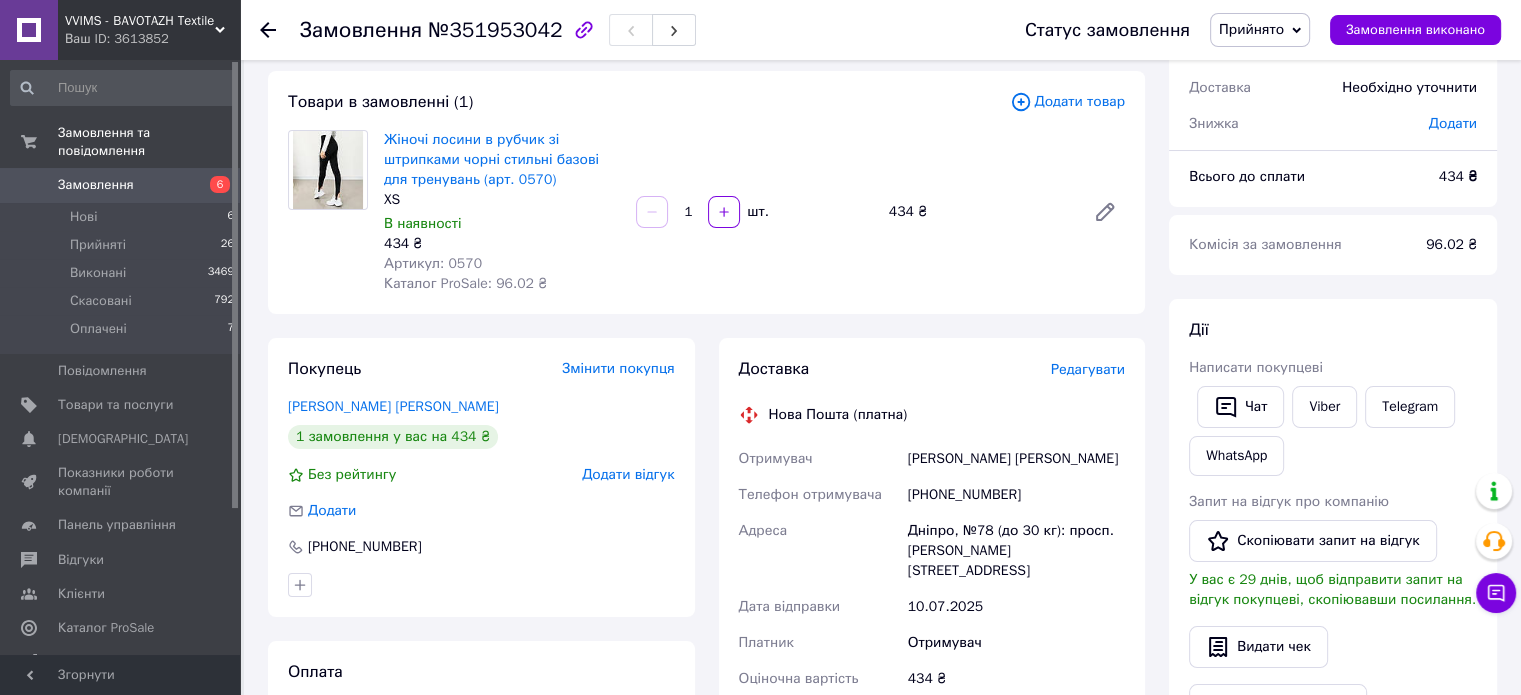 scroll, scrollTop: 100, scrollLeft: 0, axis: vertical 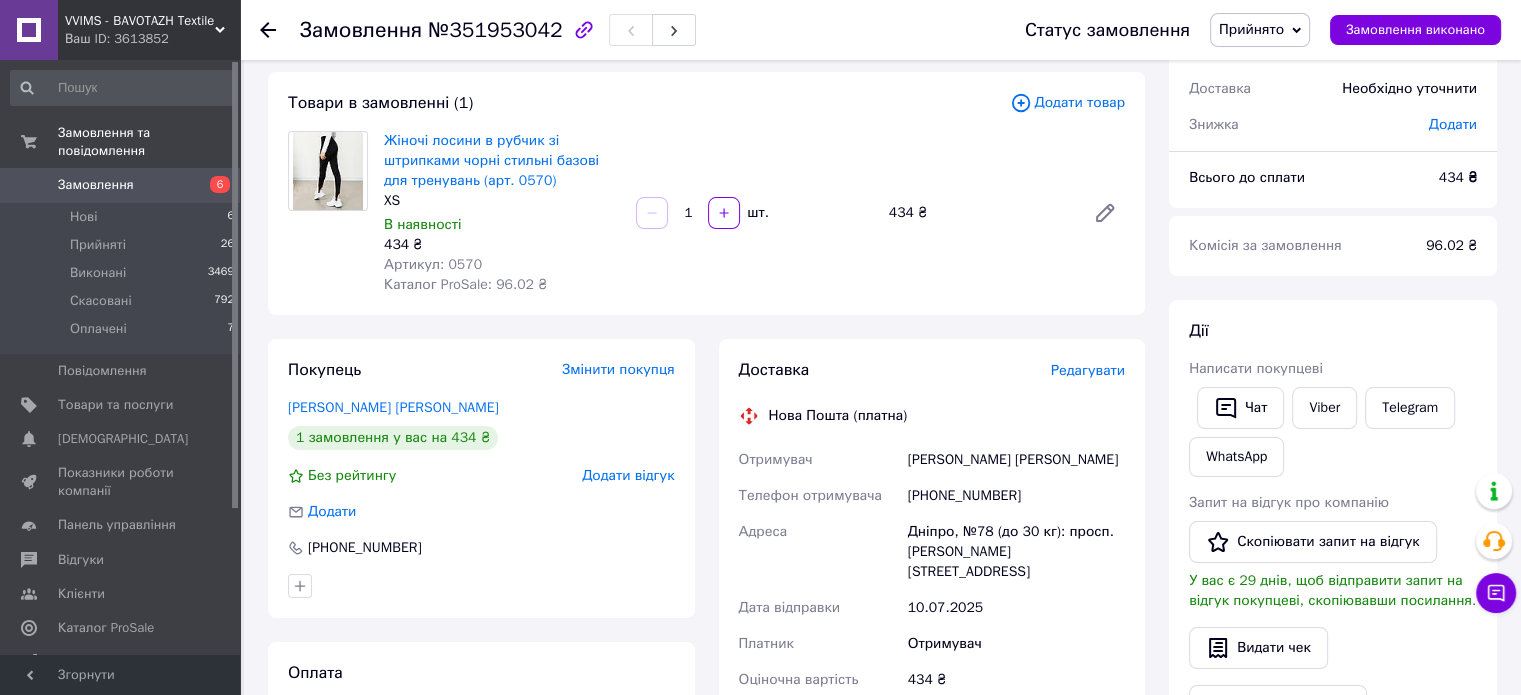 click 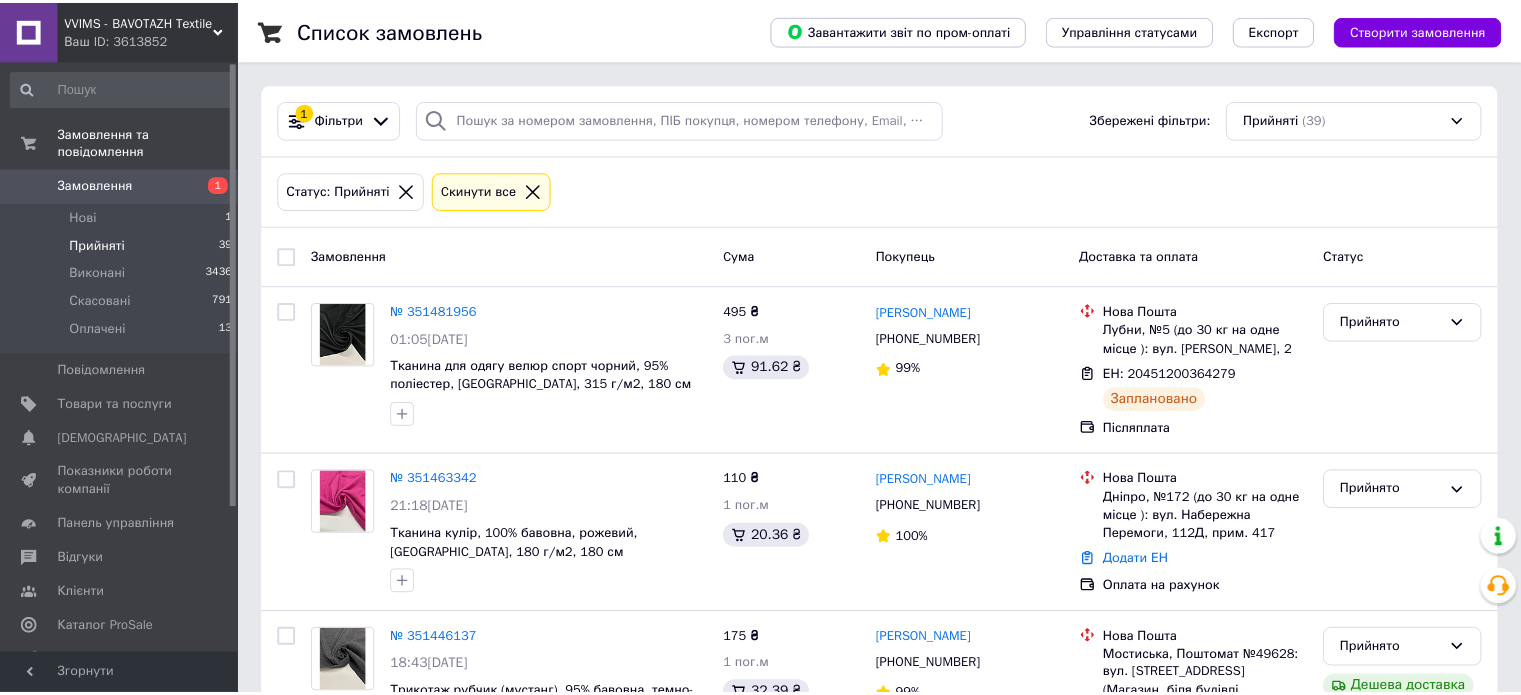 scroll, scrollTop: 0, scrollLeft: 0, axis: both 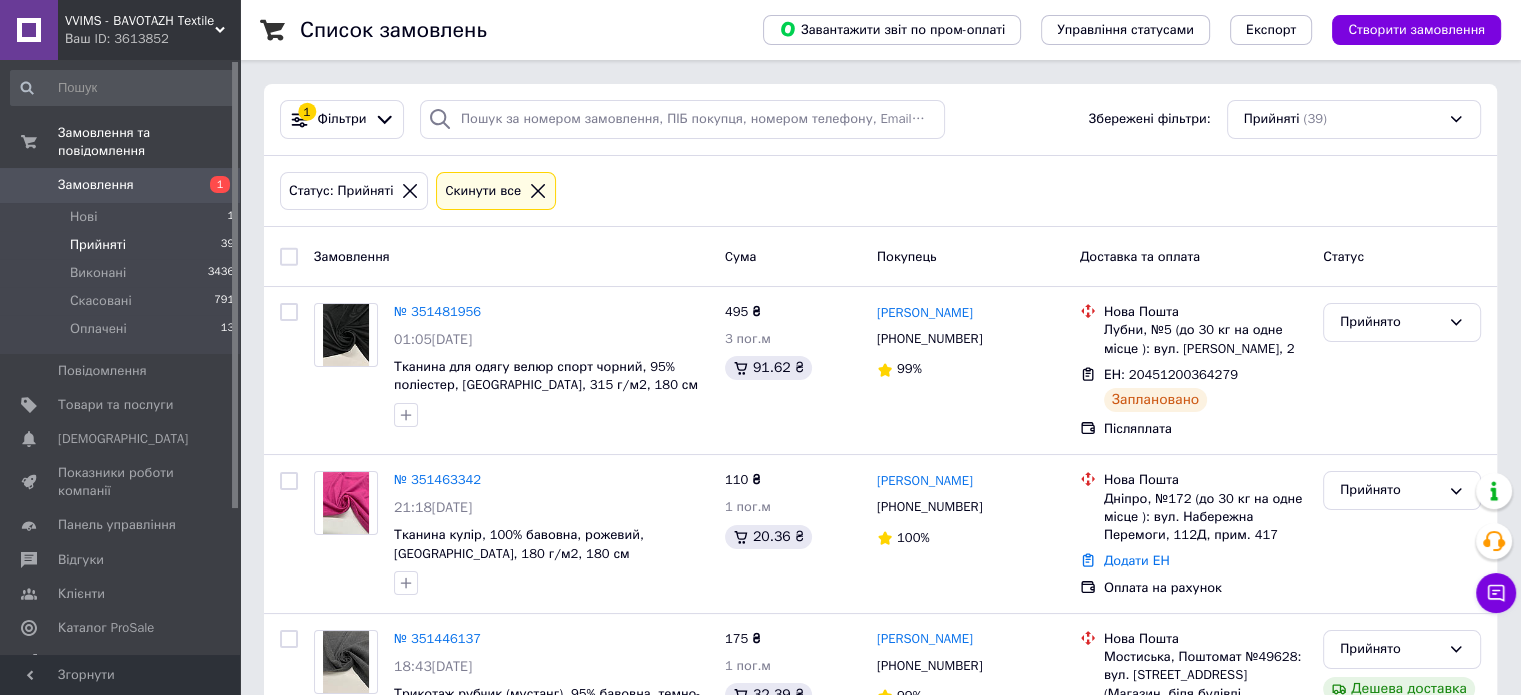 click on "Прийняті 39" at bounding box center (123, 245) 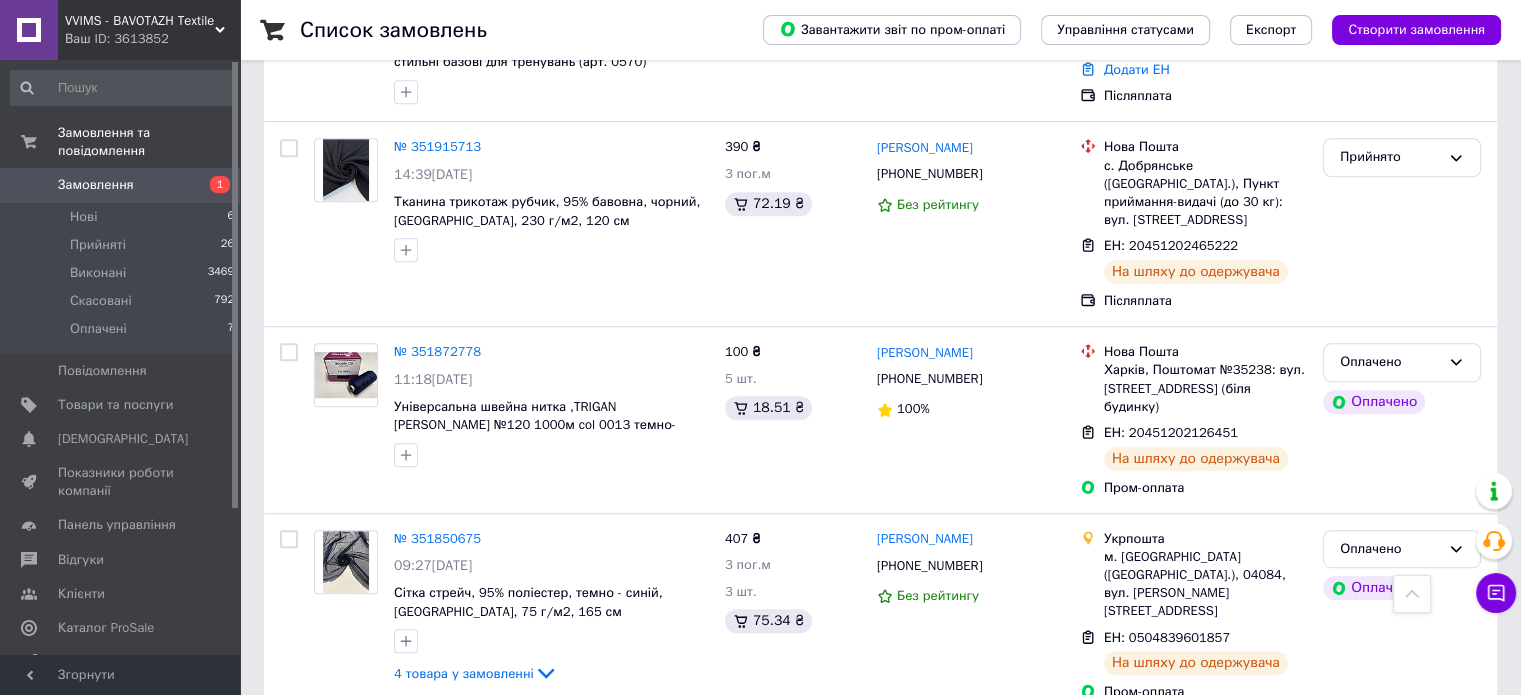 scroll, scrollTop: 1100, scrollLeft: 0, axis: vertical 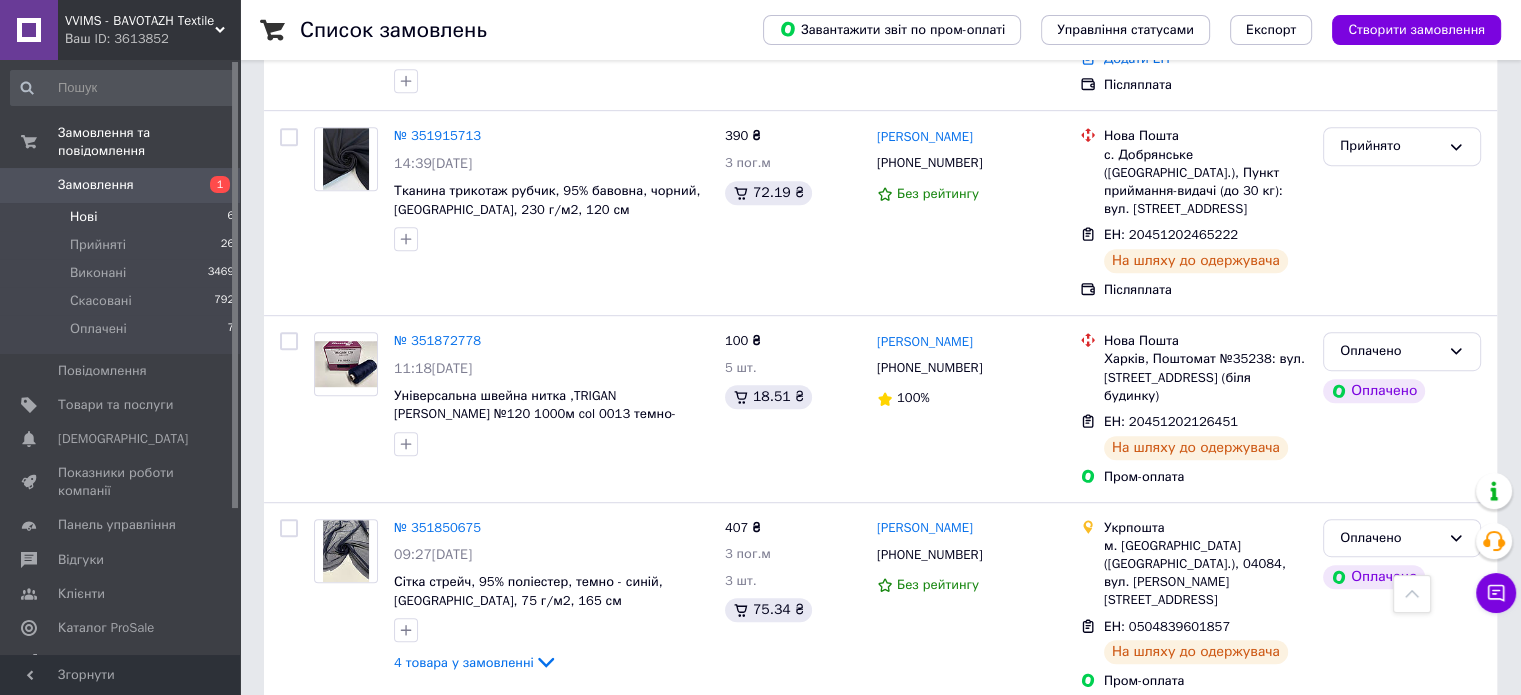 click on "Нові" at bounding box center (83, 217) 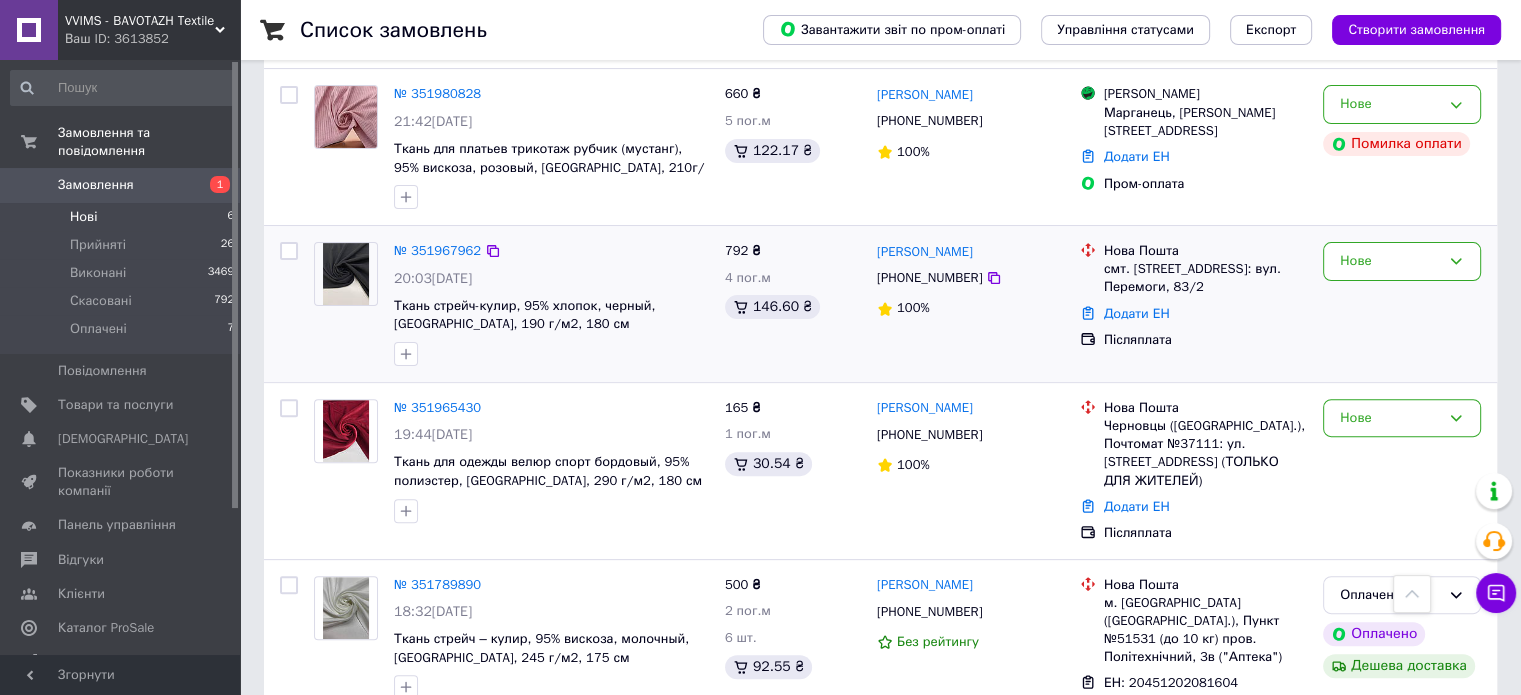scroll, scrollTop: 636, scrollLeft: 0, axis: vertical 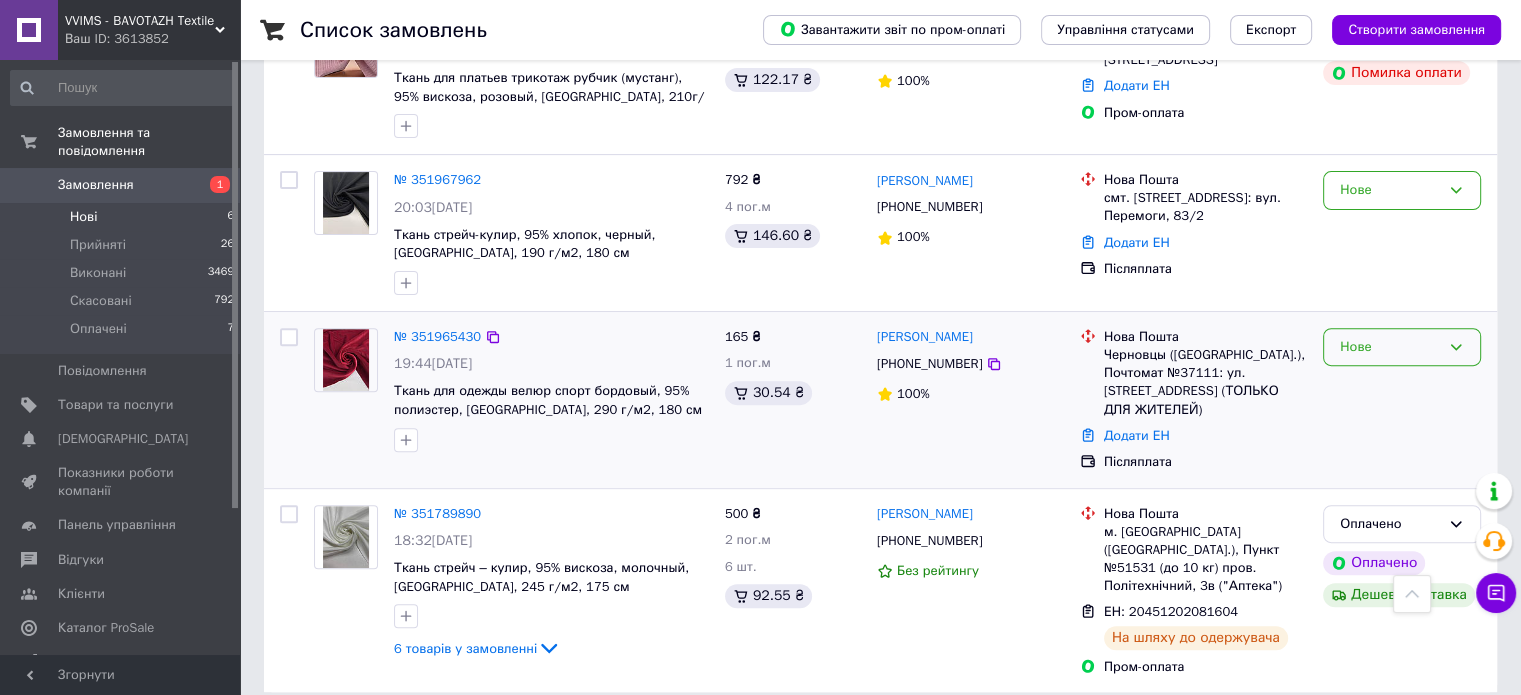 click on "Нове" at bounding box center (1390, 347) 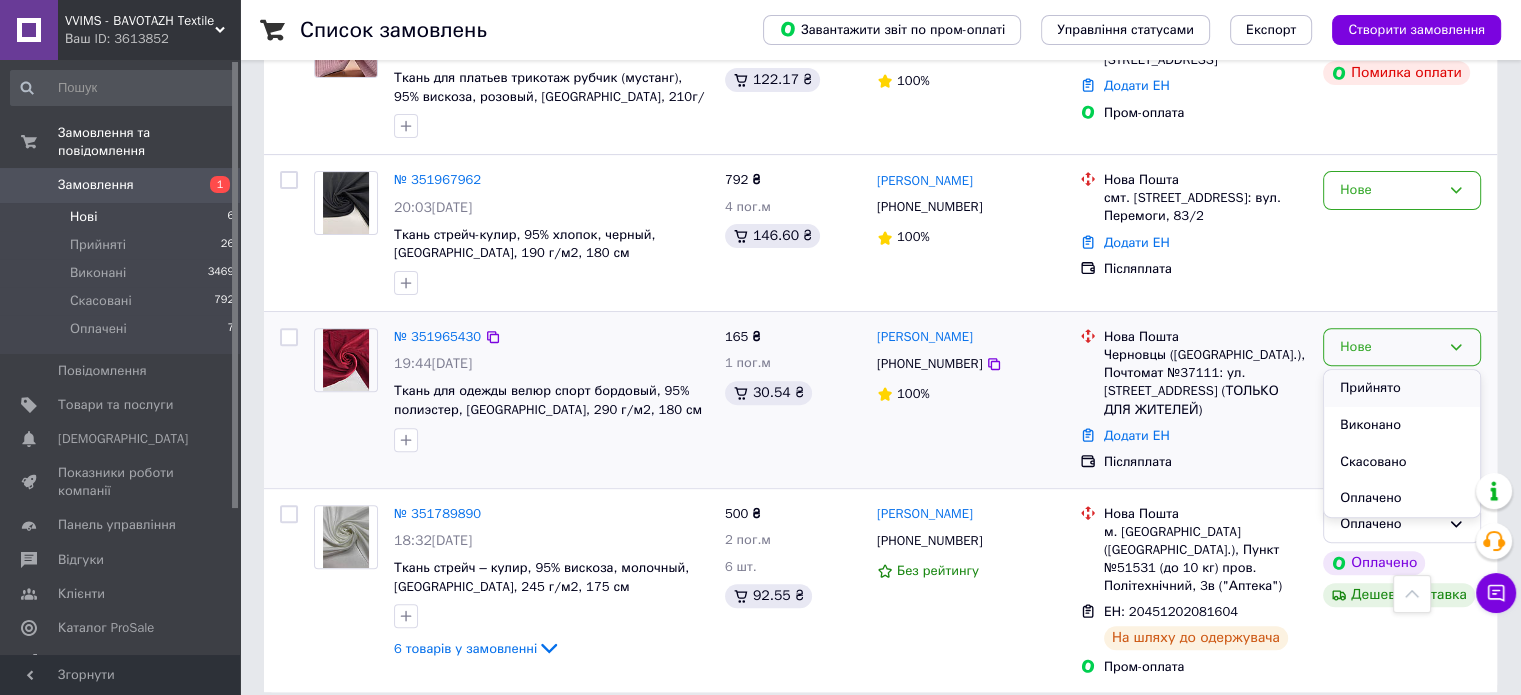 click on "Прийнято" at bounding box center (1402, 388) 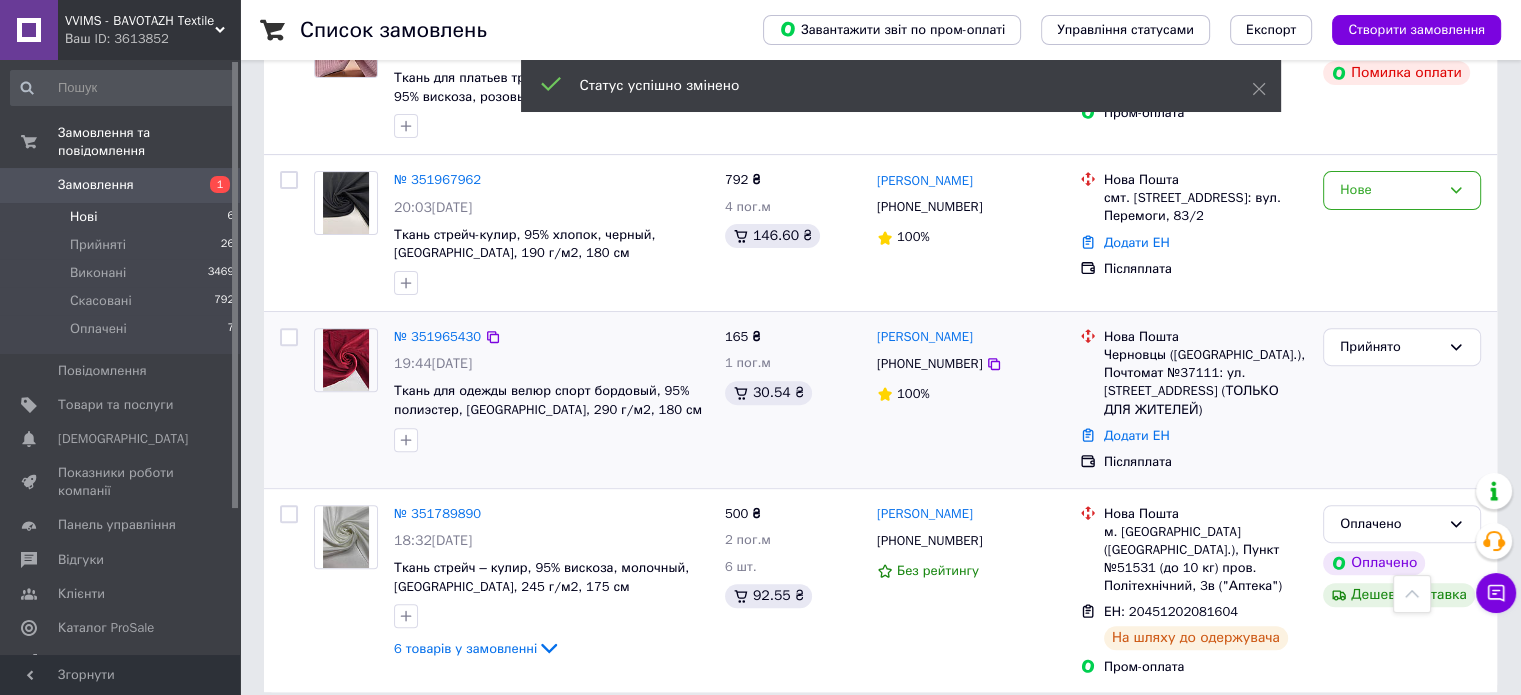 click at bounding box center [346, 360] 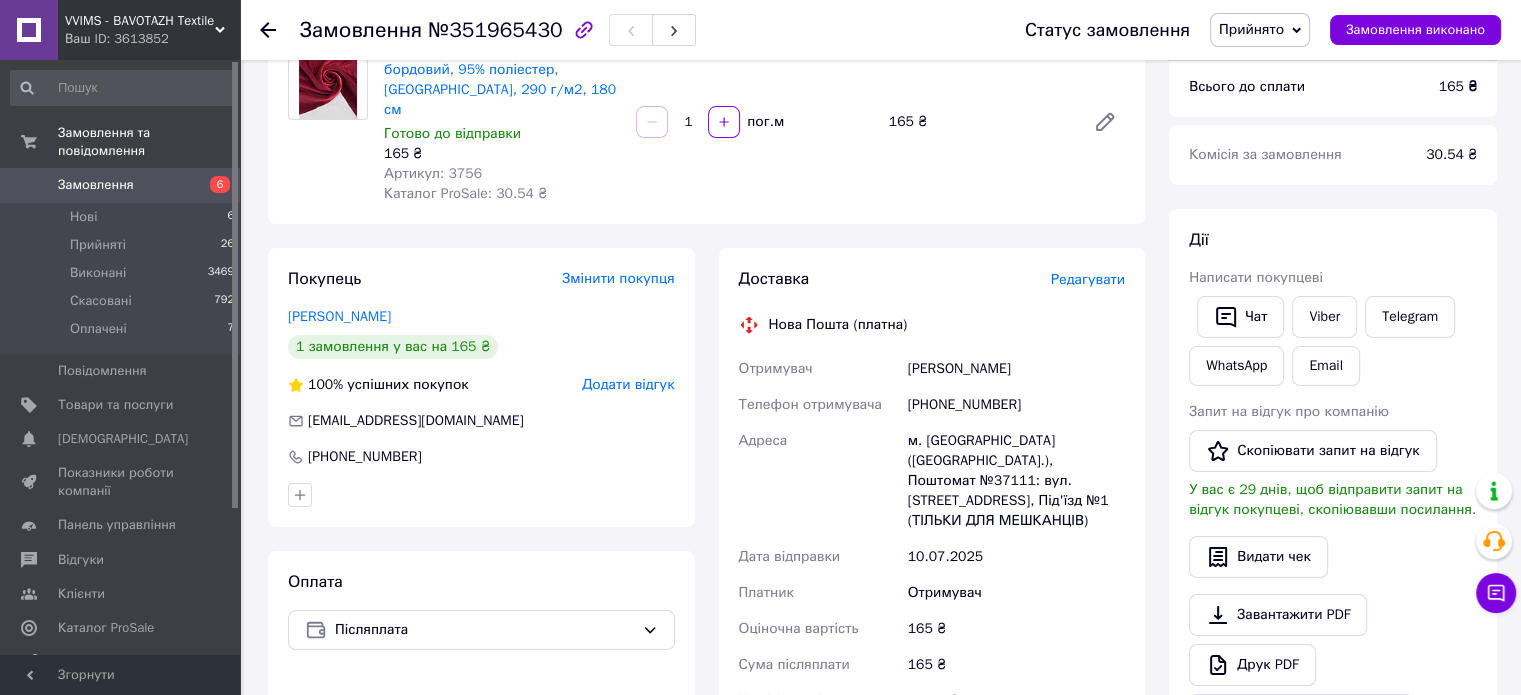 scroll, scrollTop: 100, scrollLeft: 0, axis: vertical 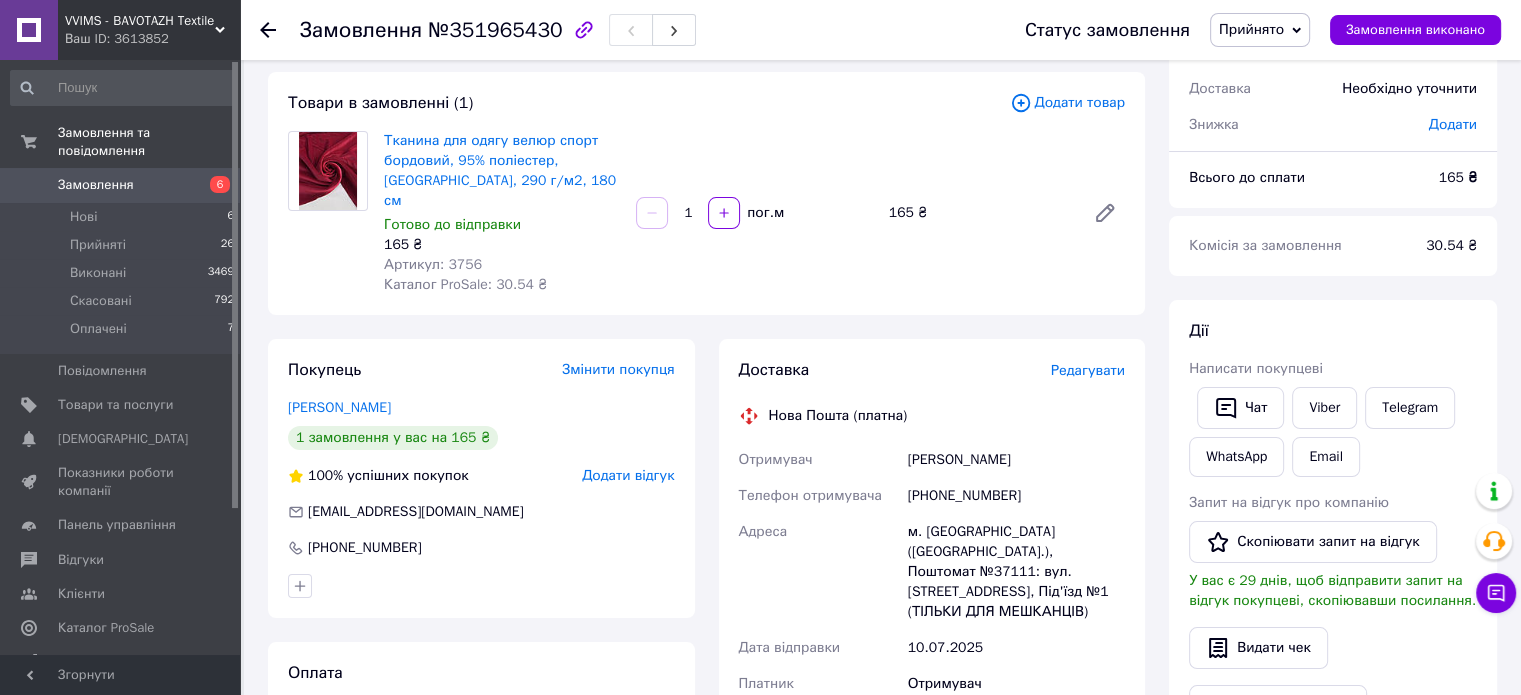 click on "Щербакова Екатерина" at bounding box center [1016, 460] 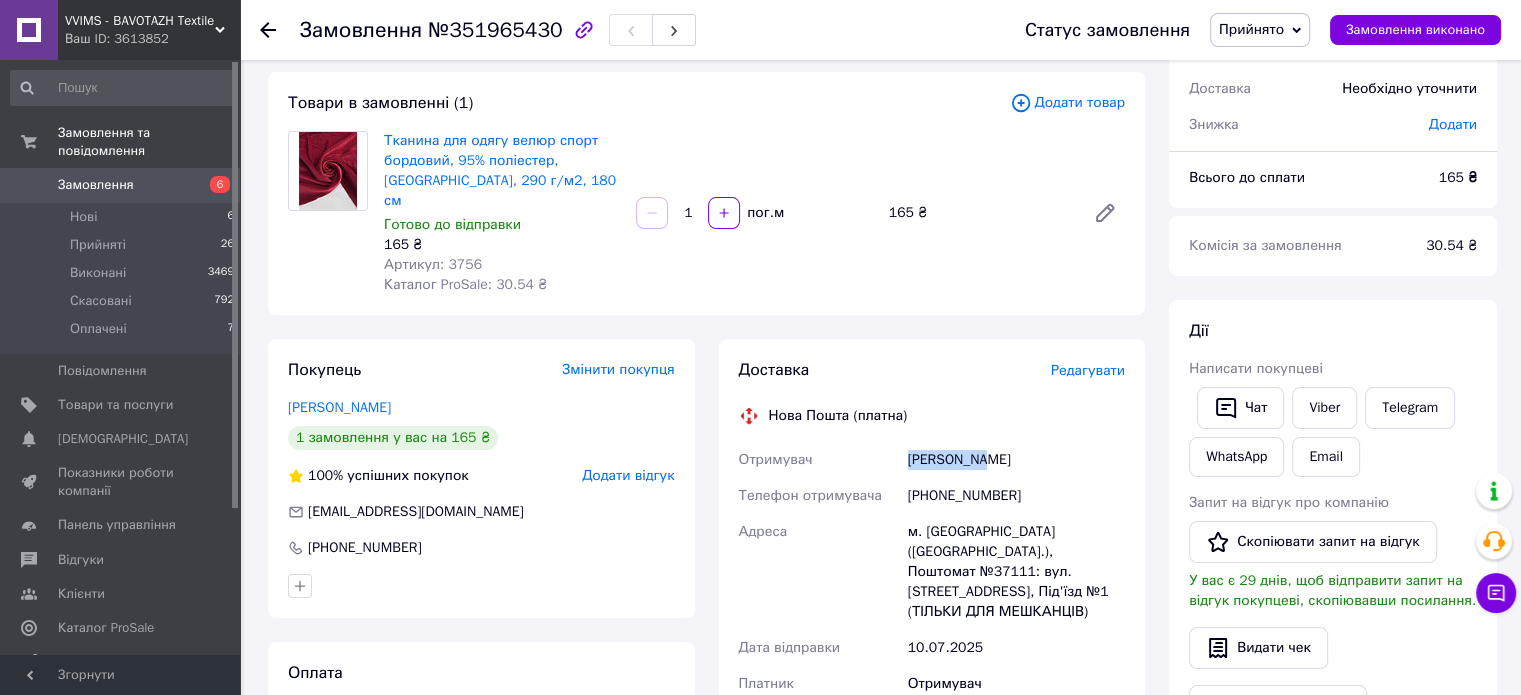 click on "Щербакова Екатерина" at bounding box center [1016, 460] 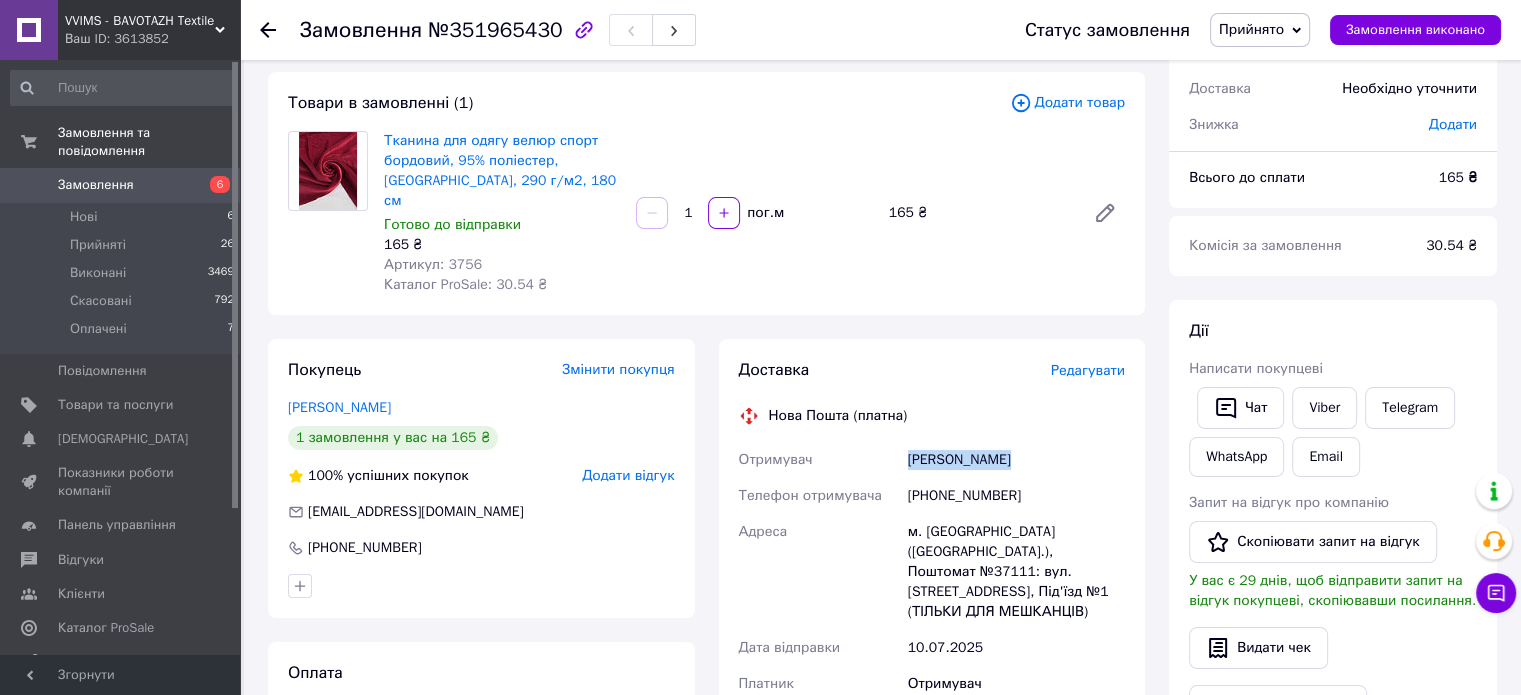 click on "Щербакова Екатерина" at bounding box center (1016, 460) 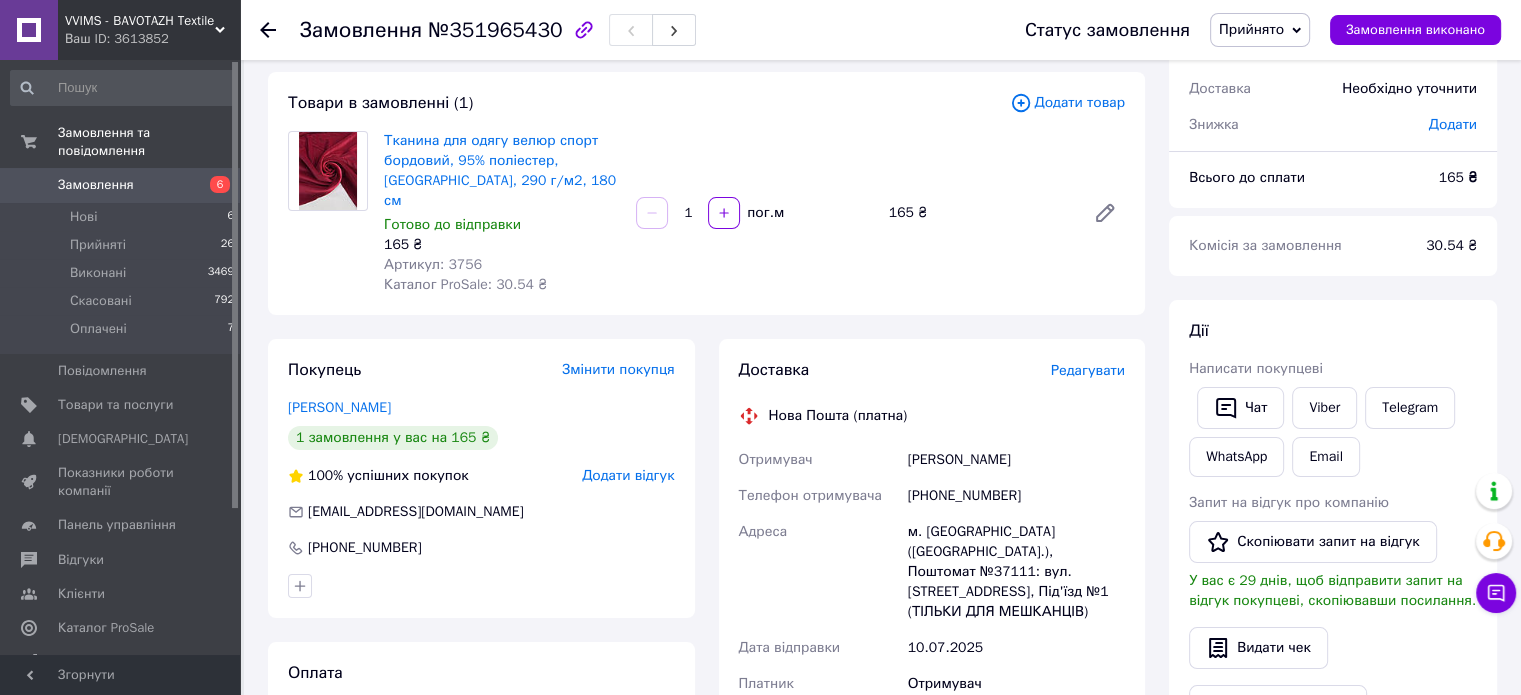 click on "[PHONE_NUMBER]" at bounding box center [1016, 496] 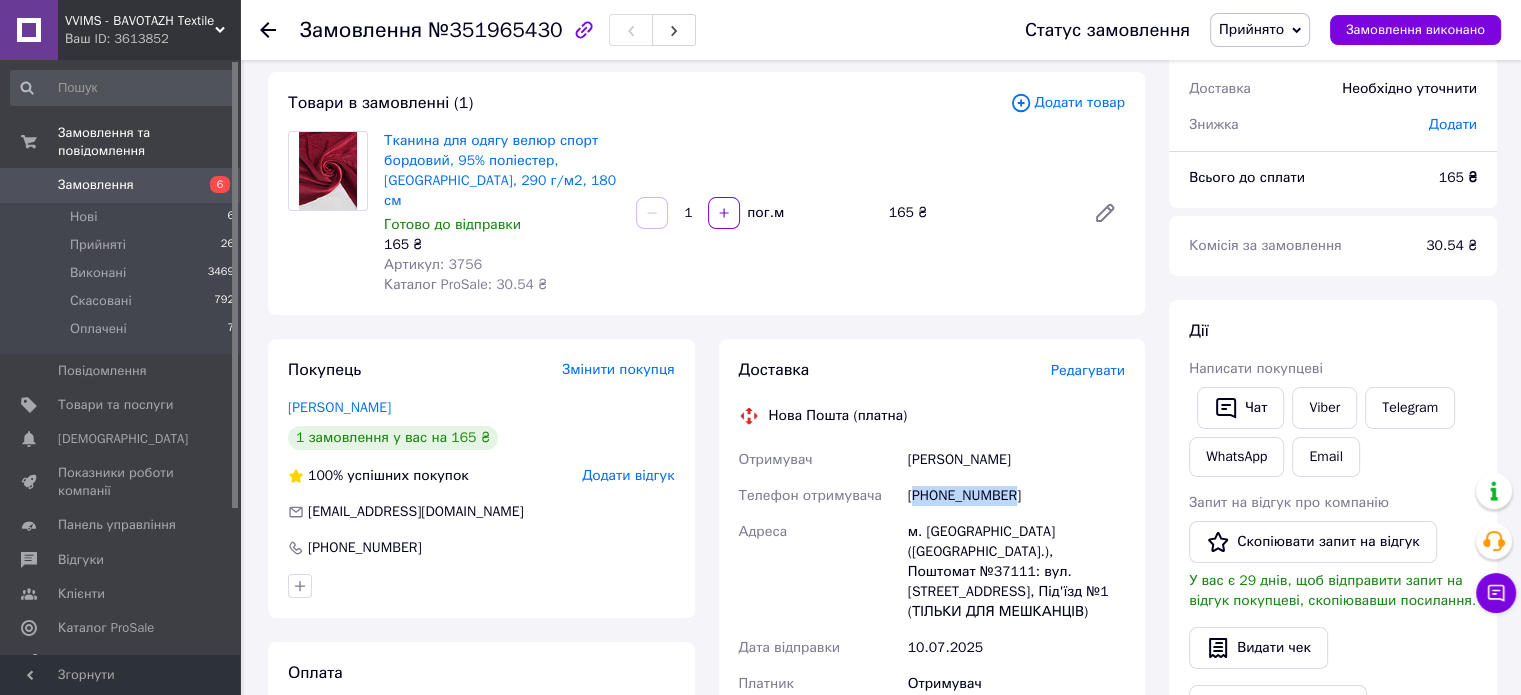 click on "[PHONE_NUMBER]" at bounding box center [1016, 496] 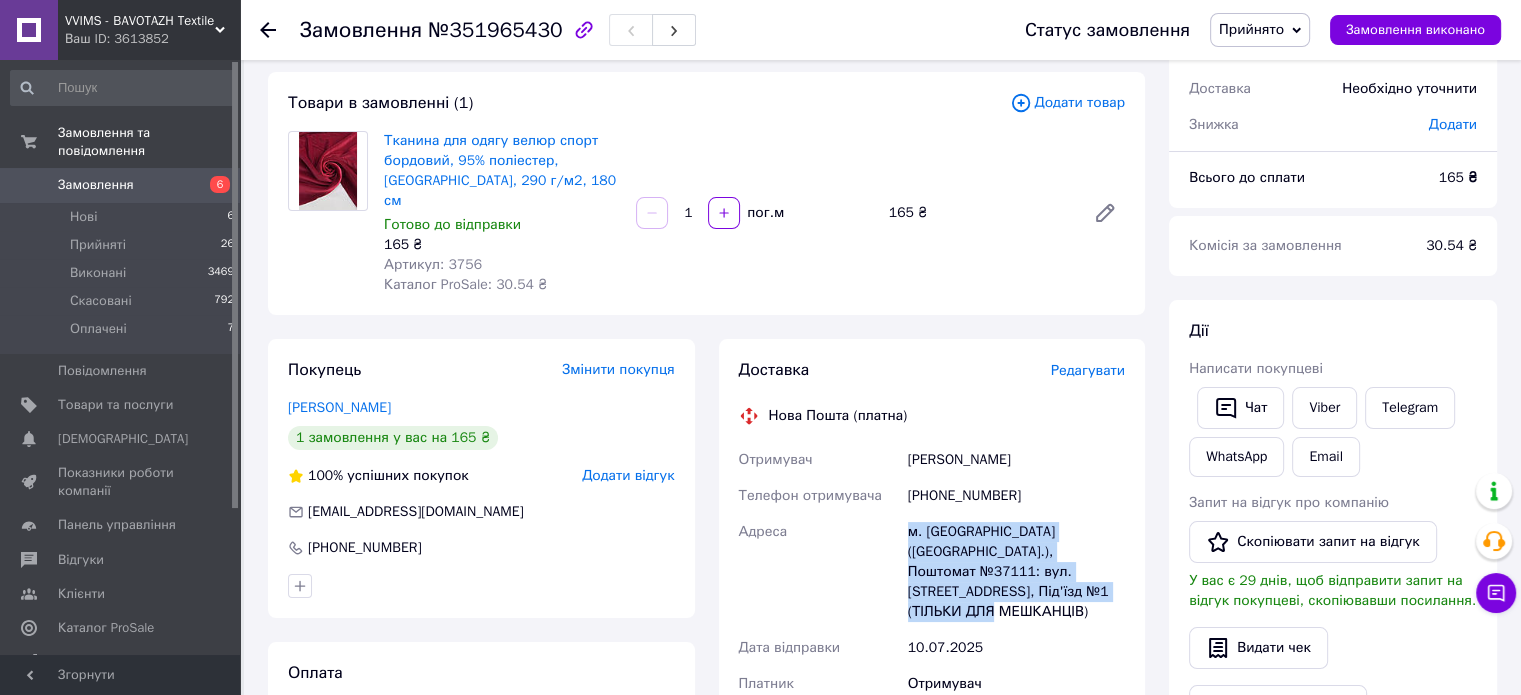 drag, startPoint x: 898, startPoint y: 503, endPoint x: 1080, endPoint y: 569, distance: 193.59752 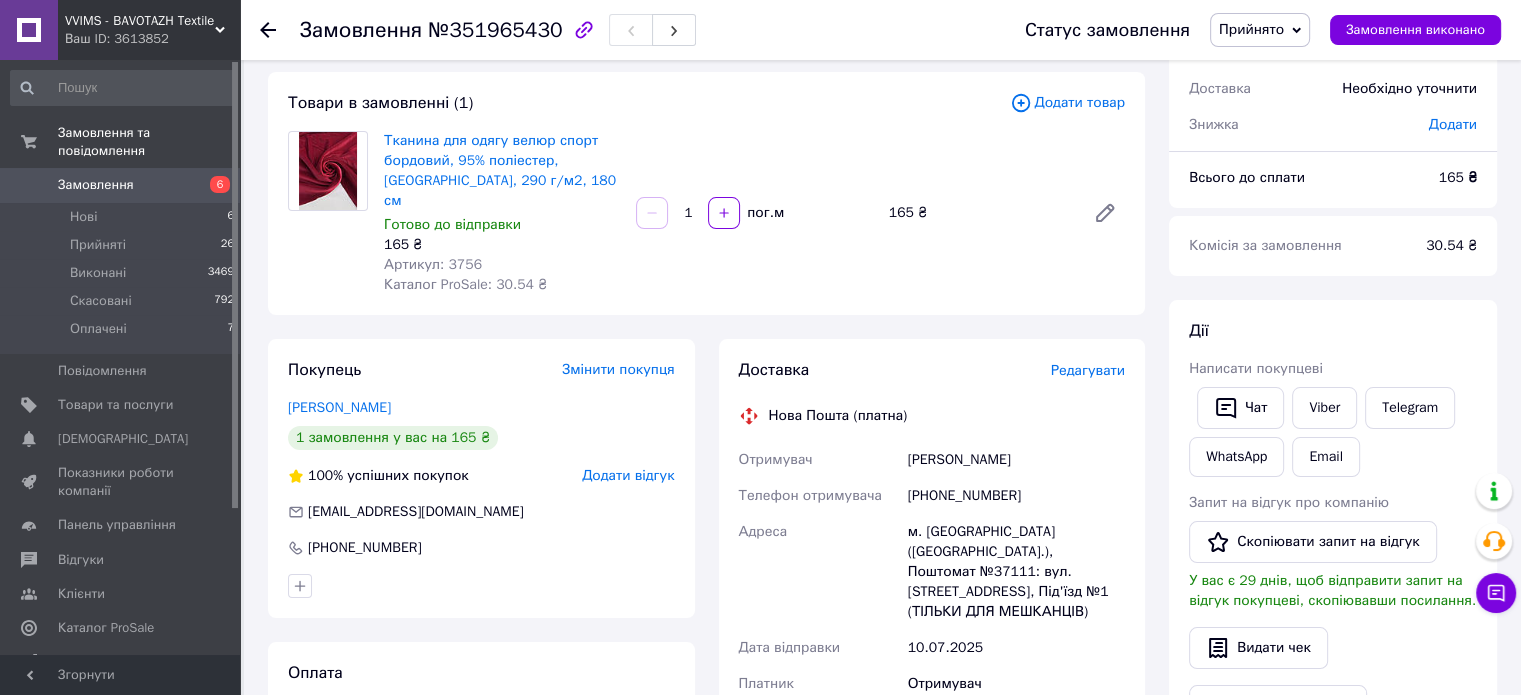 click on "Артикул: 3756" at bounding box center (433, 264) 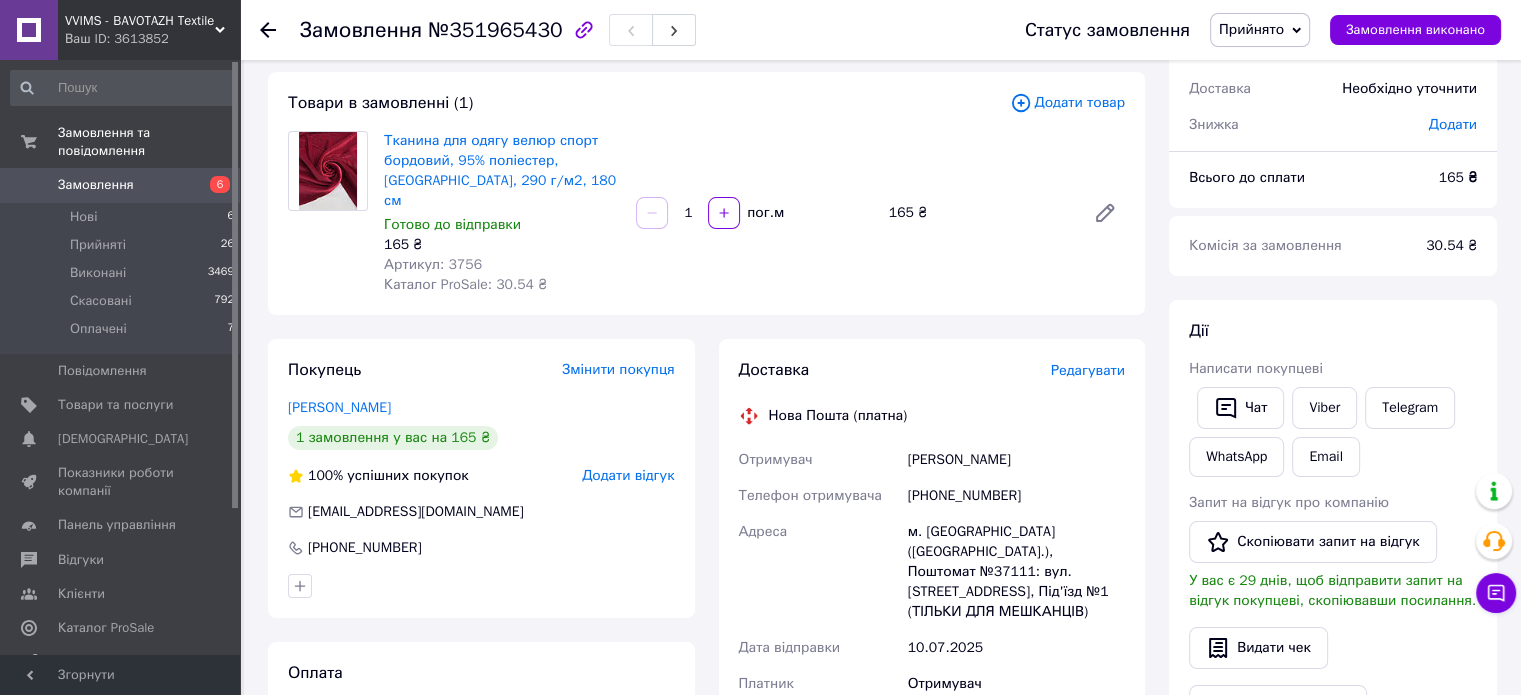 click on "Артикул: 3756" at bounding box center [433, 264] 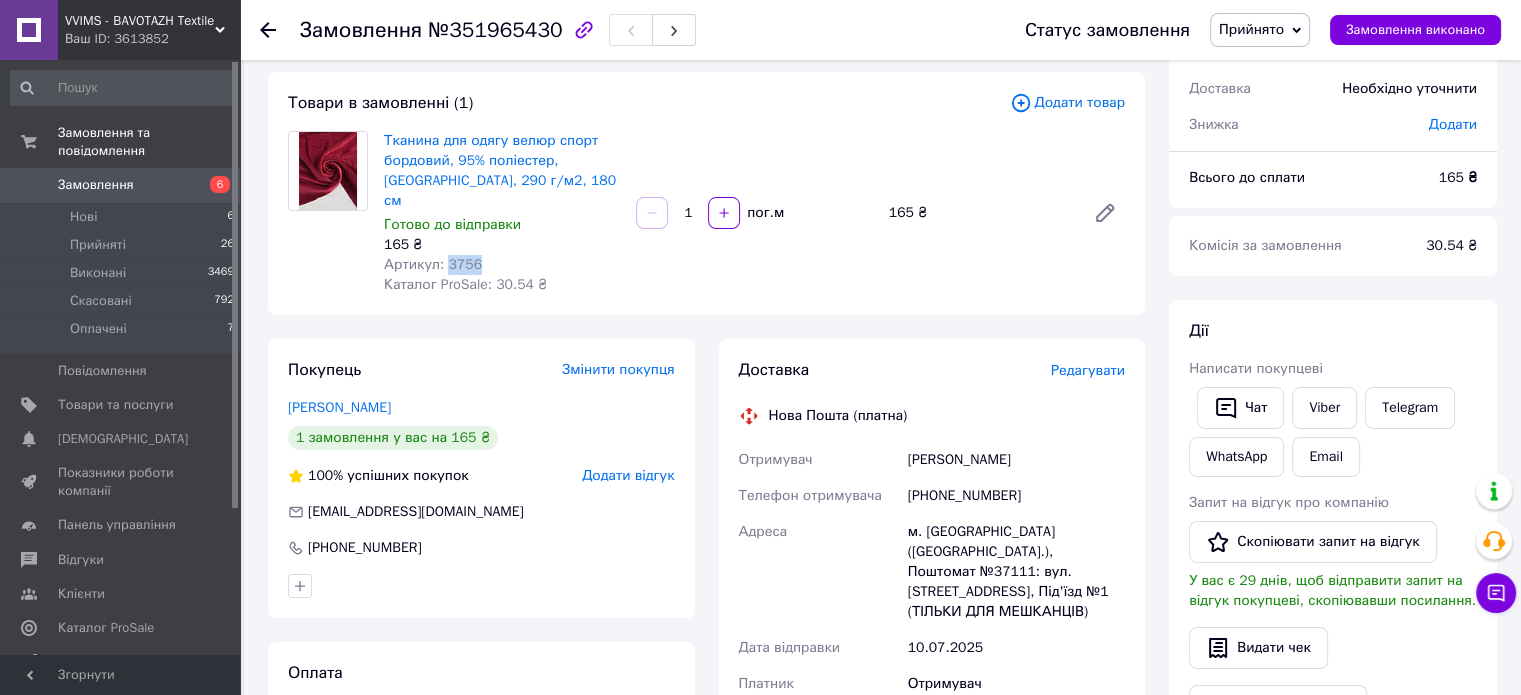 click on "Артикул: 3756" at bounding box center (433, 264) 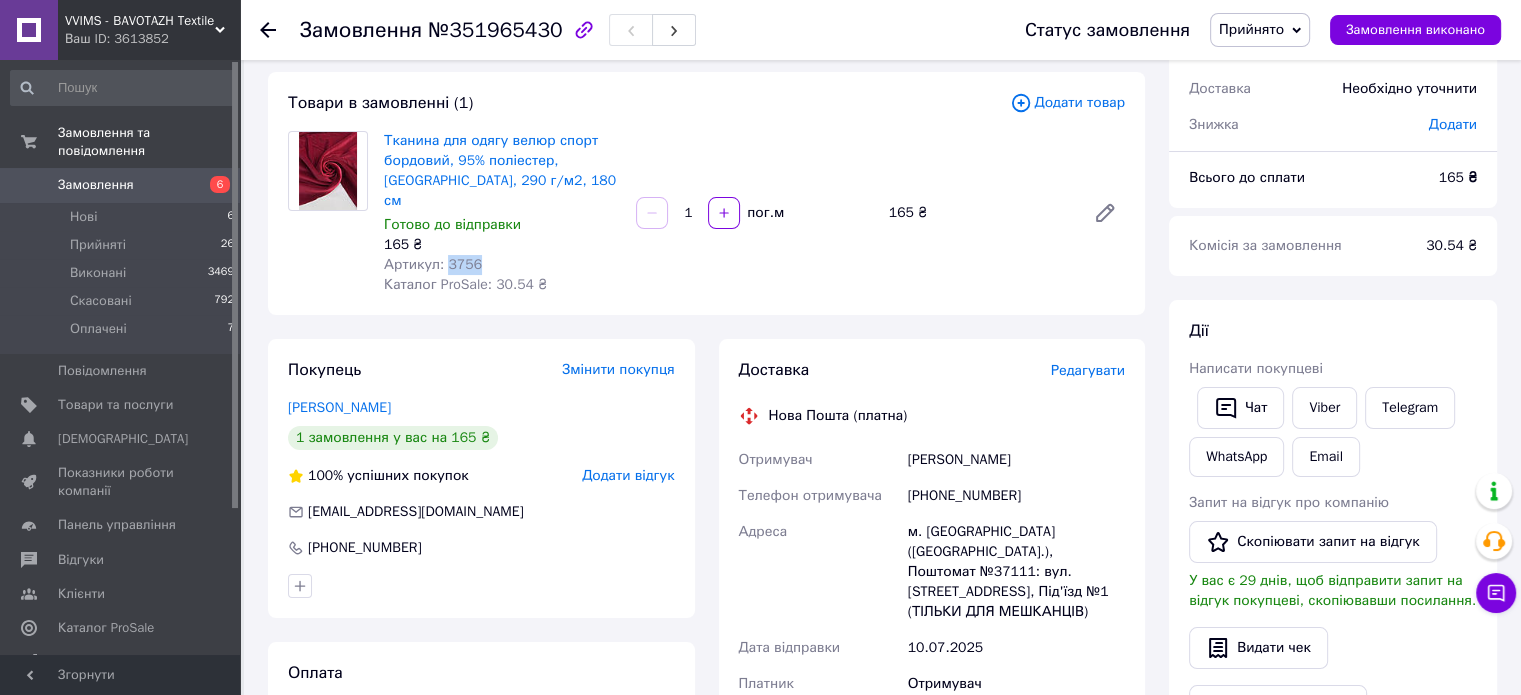 copy on "3756" 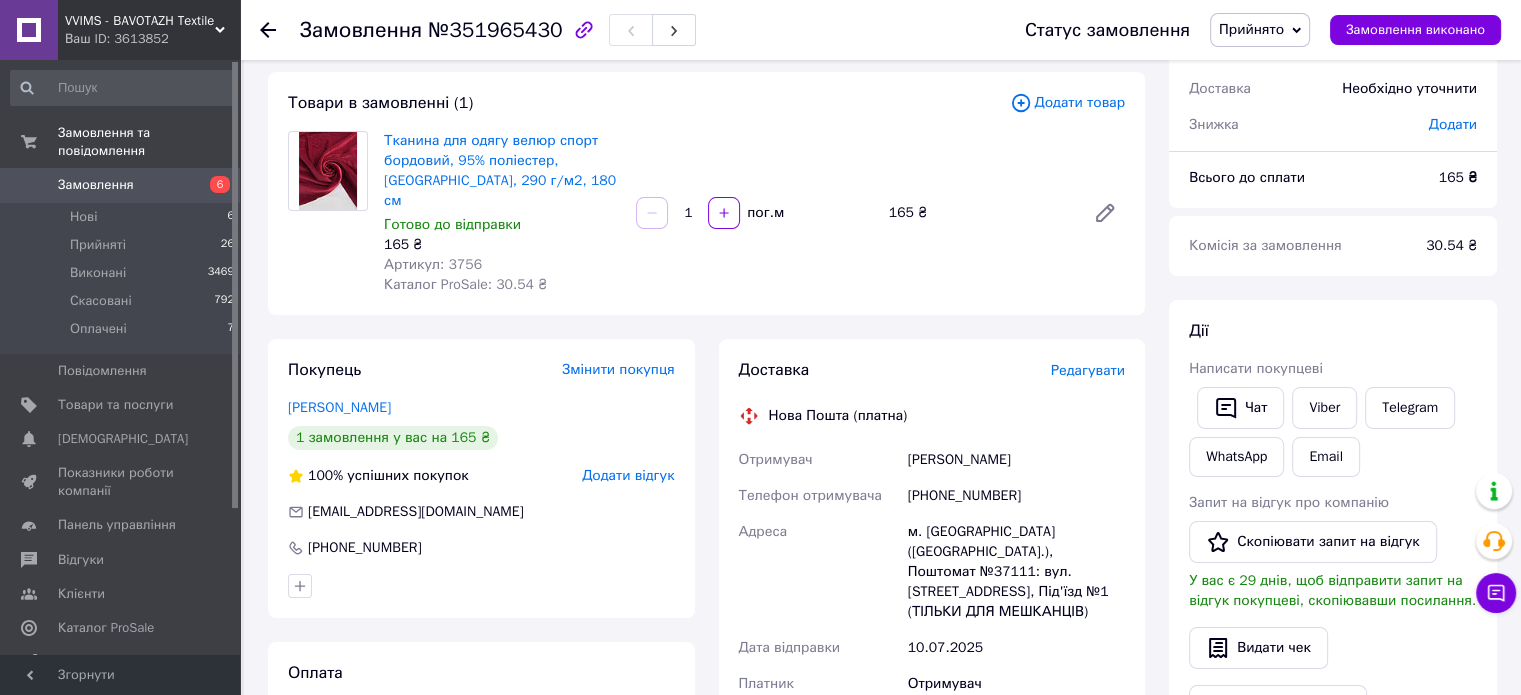 click on "[PHONE_NUMBER]" at bounding box center (1016, 496) 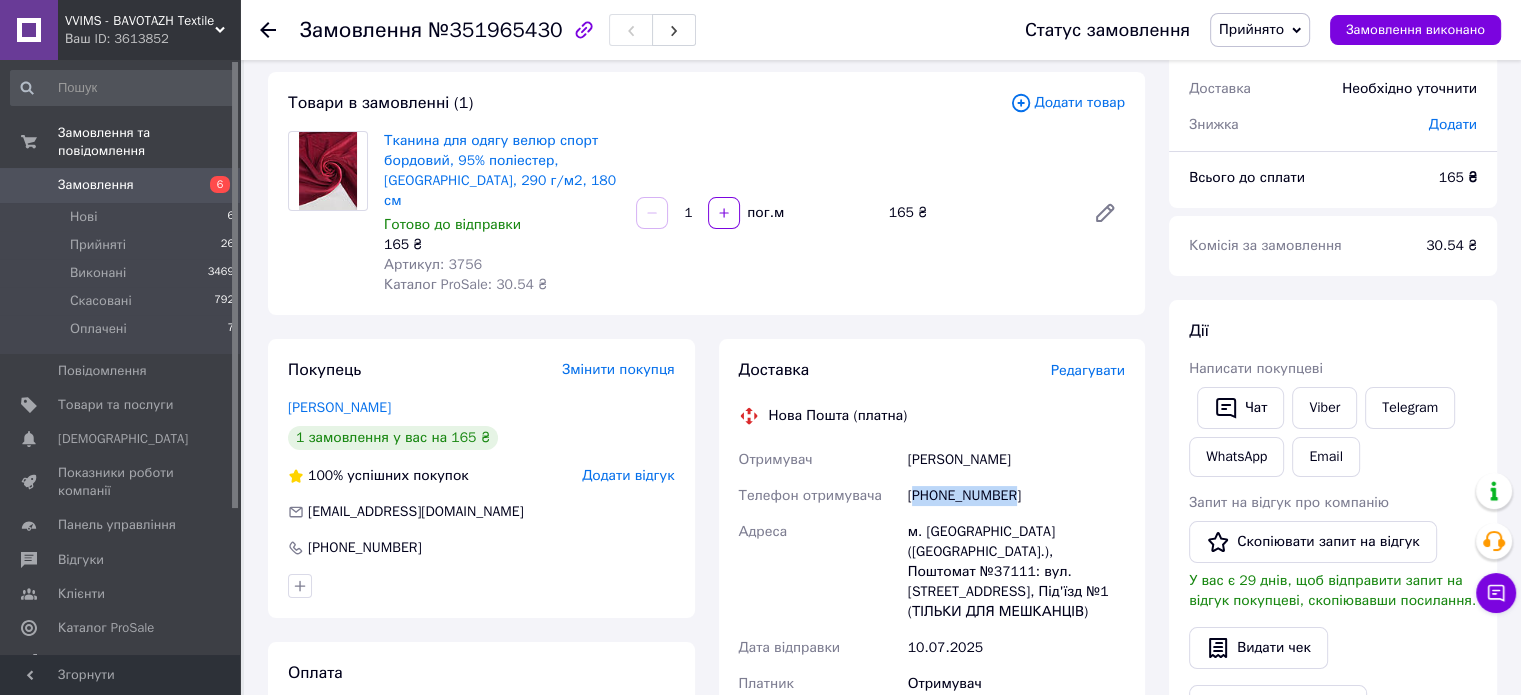 click on "[PHONE_NUMBER]" at bounding box center [1016, 496] 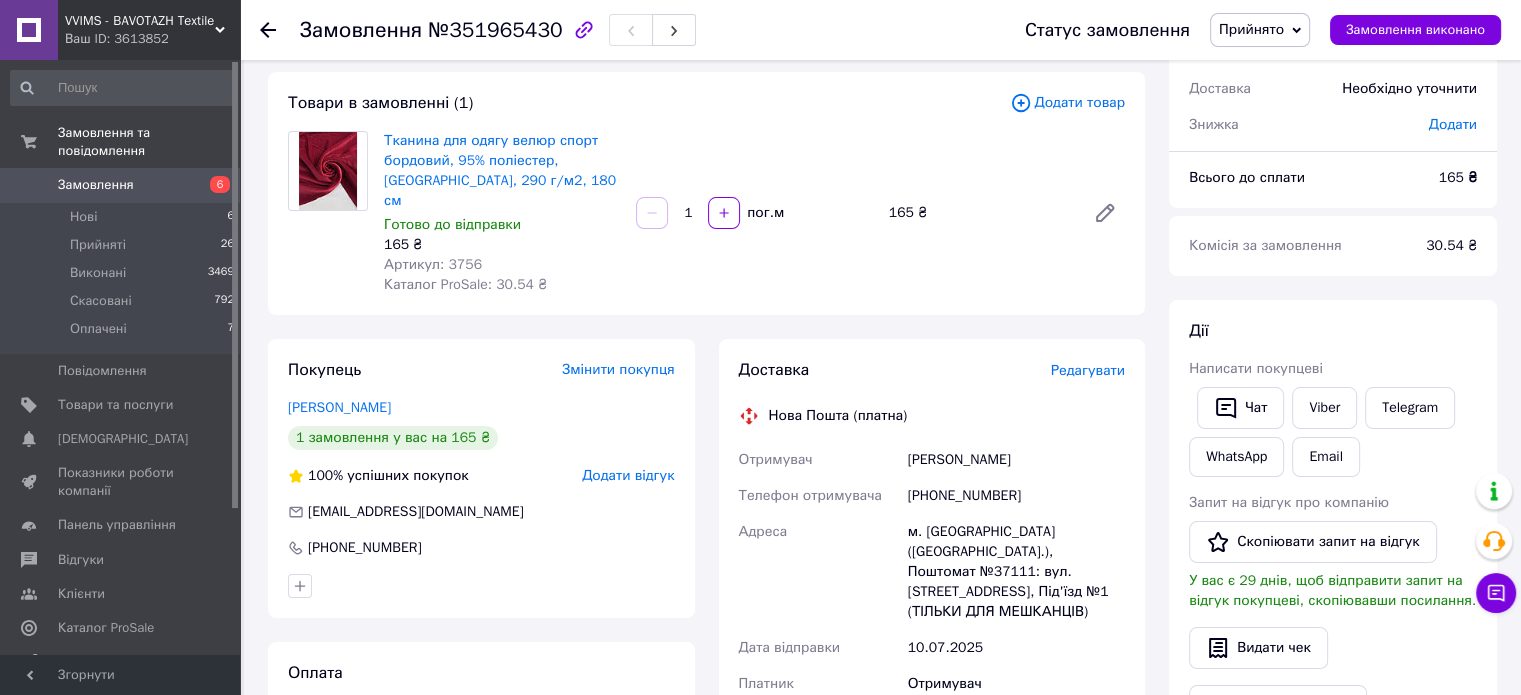 click on "Щербакова Екатерина" at bounding box center (1016, 460) 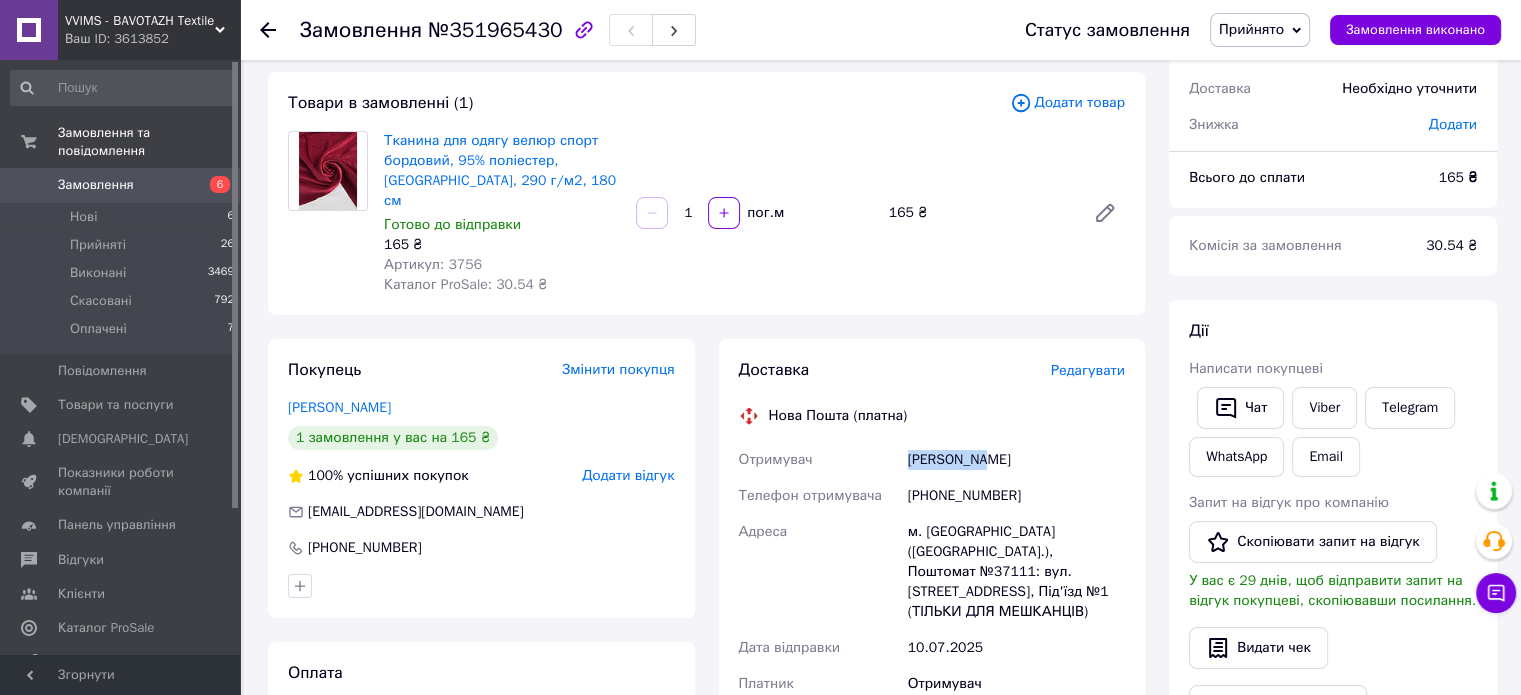 click on "Щербакова Екатерина" at bounding box center (1016, 460) 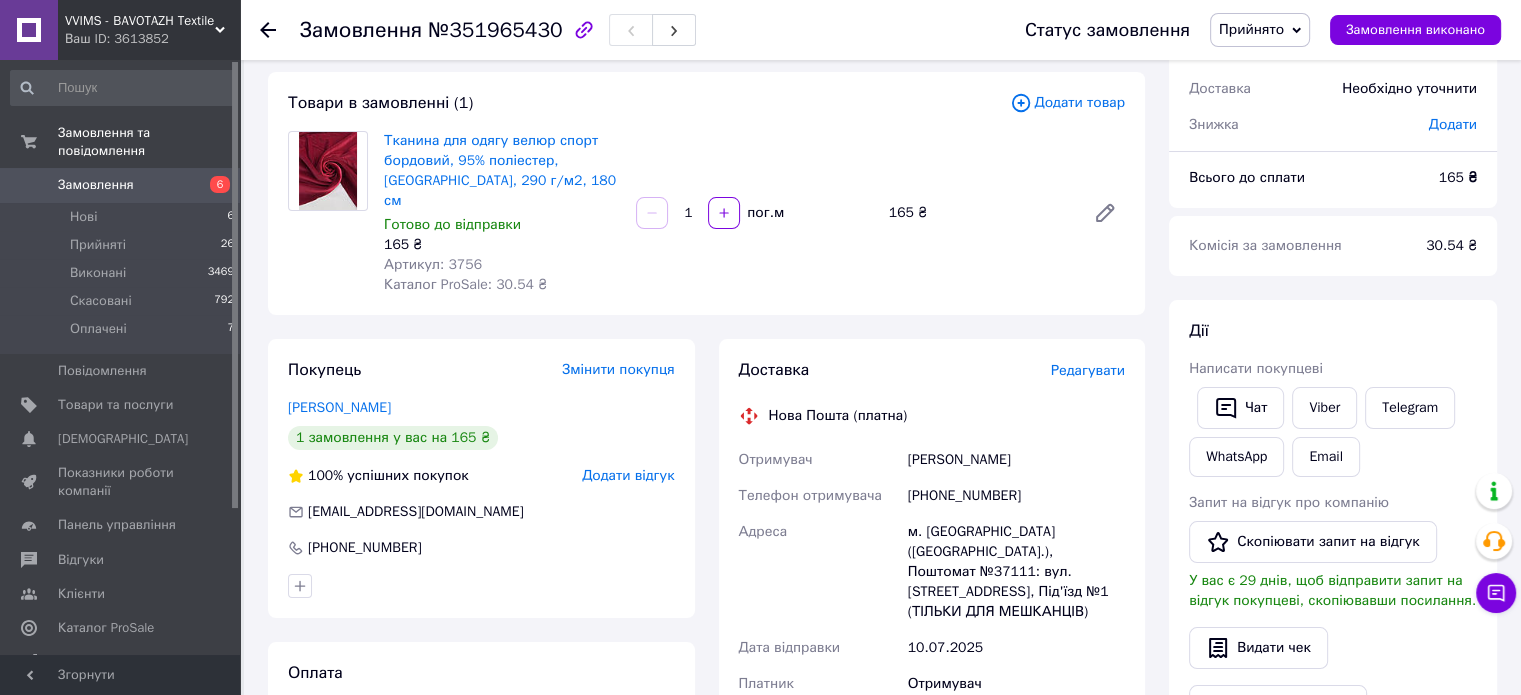 click on "Щербакова Екатерина" at bounding box center [1016, 460] 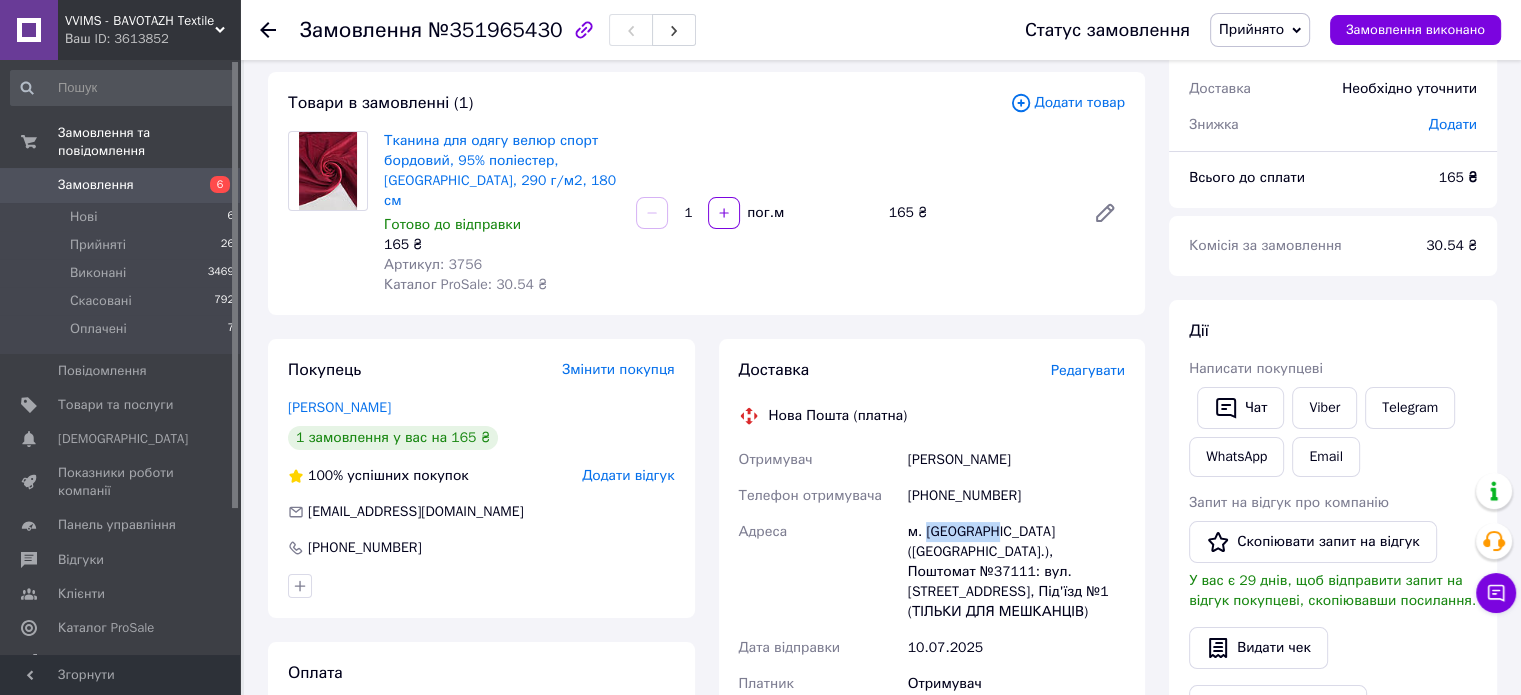 click on "м. Чернівці (Чернівецька обл.), Поштомат №37111: вул. Рівненська, 12-А, Під'їзд №1 (ТІЛЬКИ ДЛЯ МЕШКАНЦІВ)" at bounding box center (1016, 572) 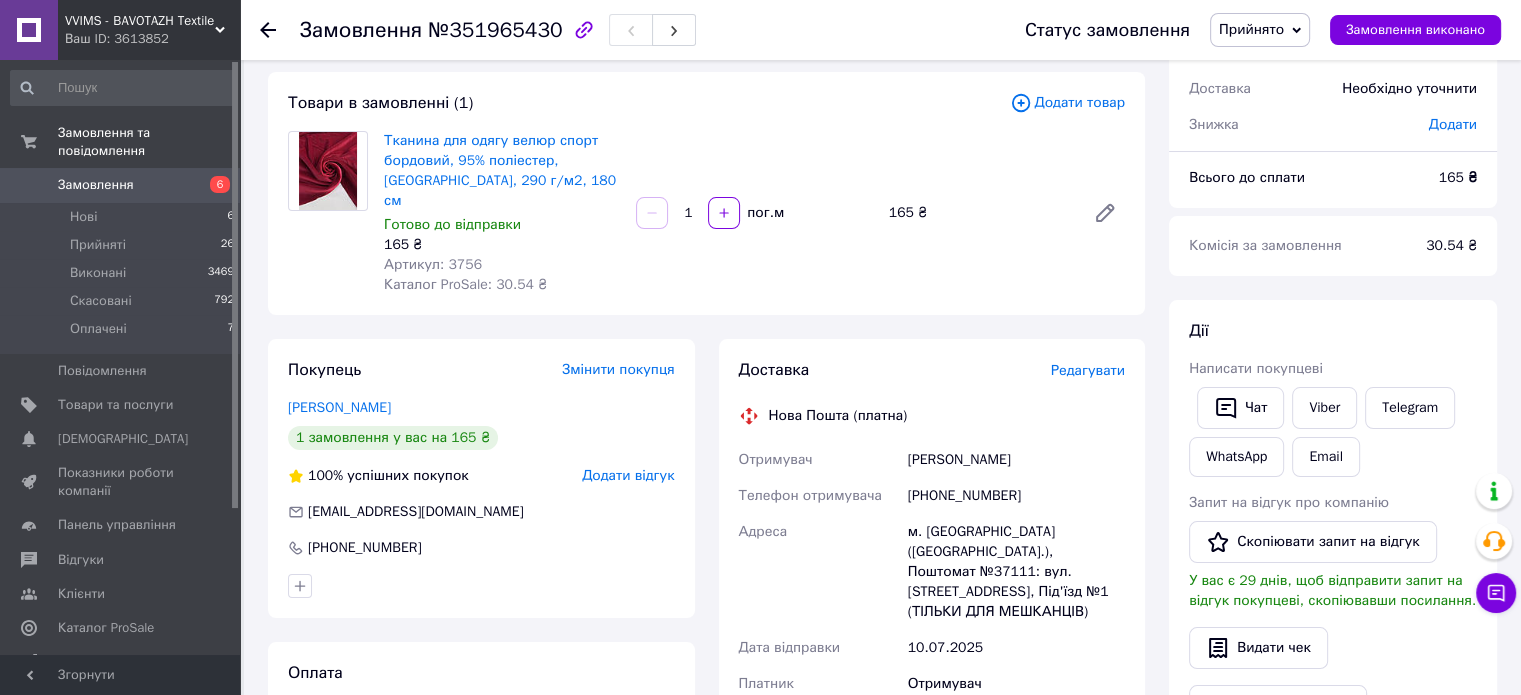click on "м. Чернівці (Чернівецька обл.), Поштомат №37111: вул. Рівненська, 12-А, Під'їзд №1 (ТІЛЬКИ ДЛЯ МЕШКАНЦІВ)" at bounding box center (1016, 572) 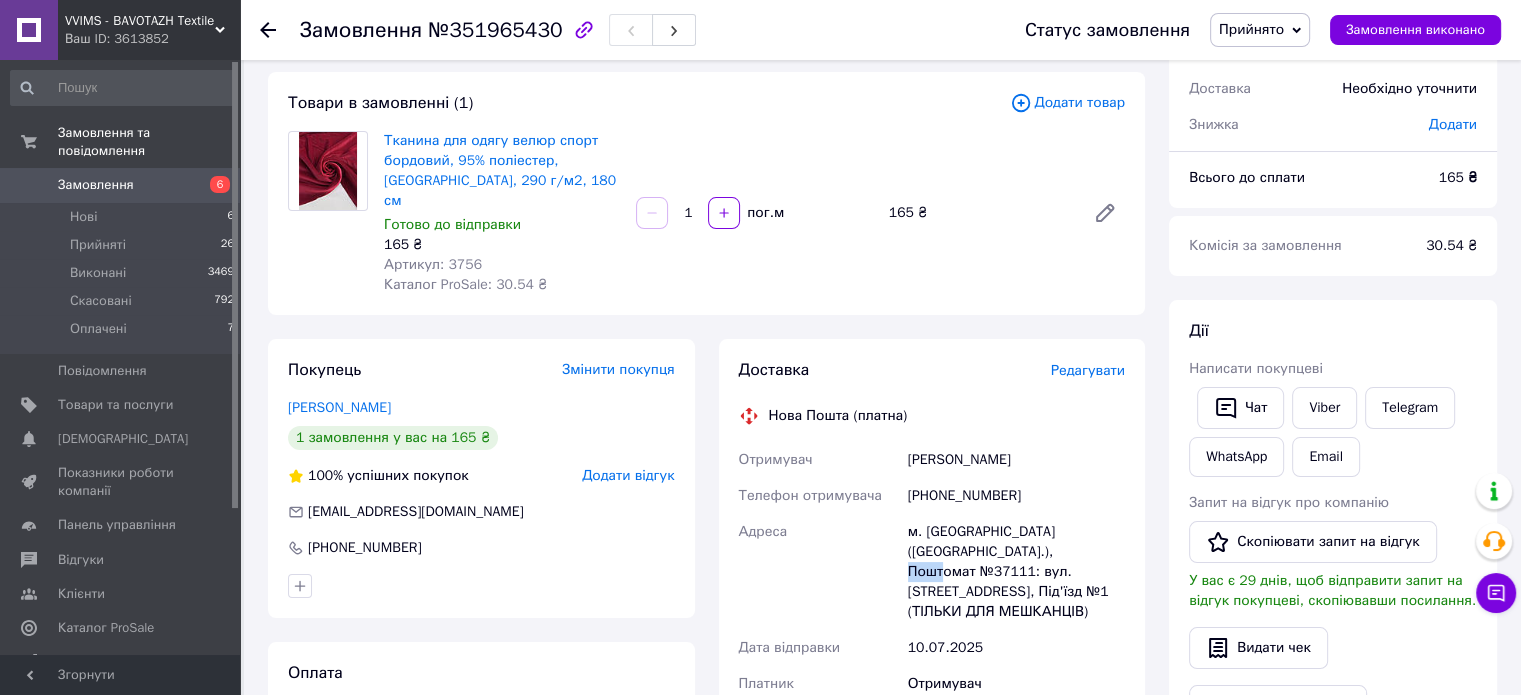 click on "м. Чернівці (Чернівецька обл.), Поштомат №37111: вул. Рівненська, 12-А, Під'їзд №1 (ТІЛЬКИ ДЛЯ МЕШКАНЦІВ)" at bounding box center (1016, 572) 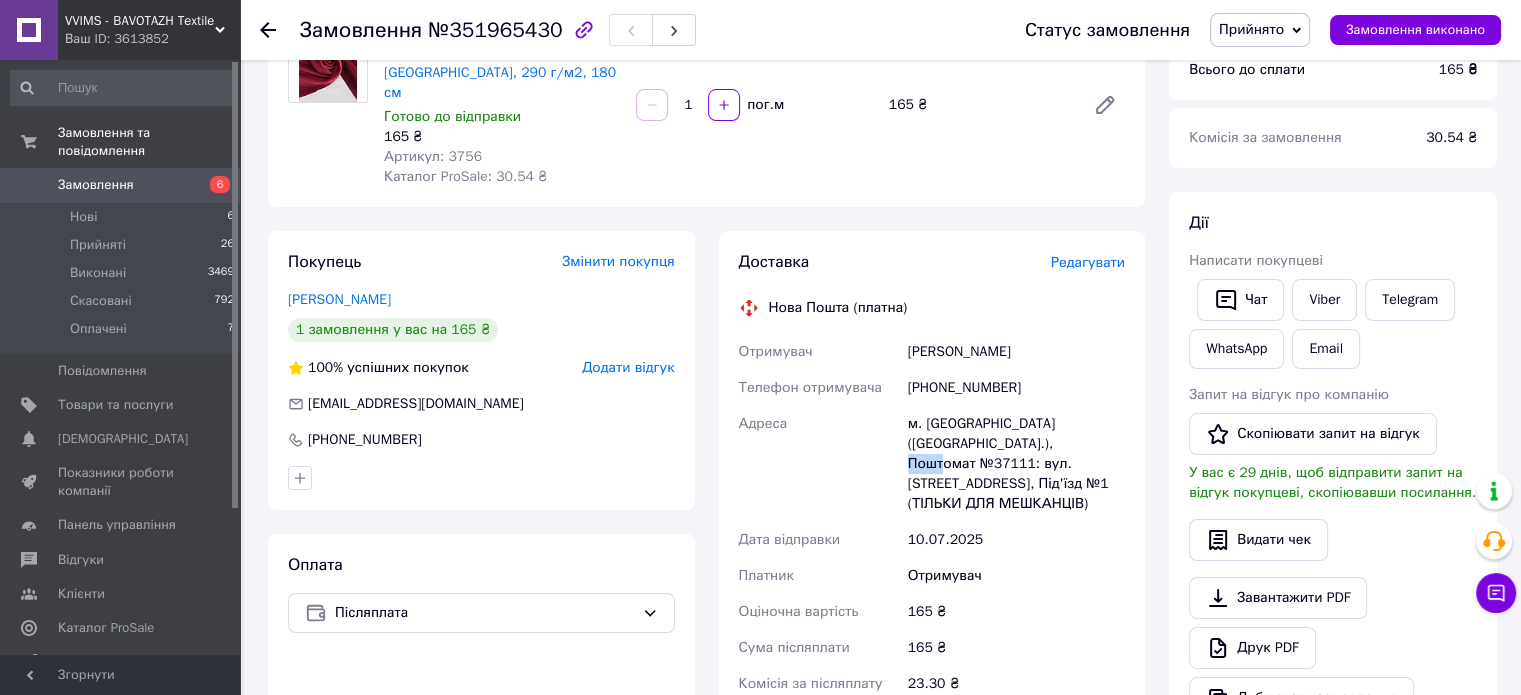scroll, scrollTop: 400, scrollLeft: 0, axis: vertical 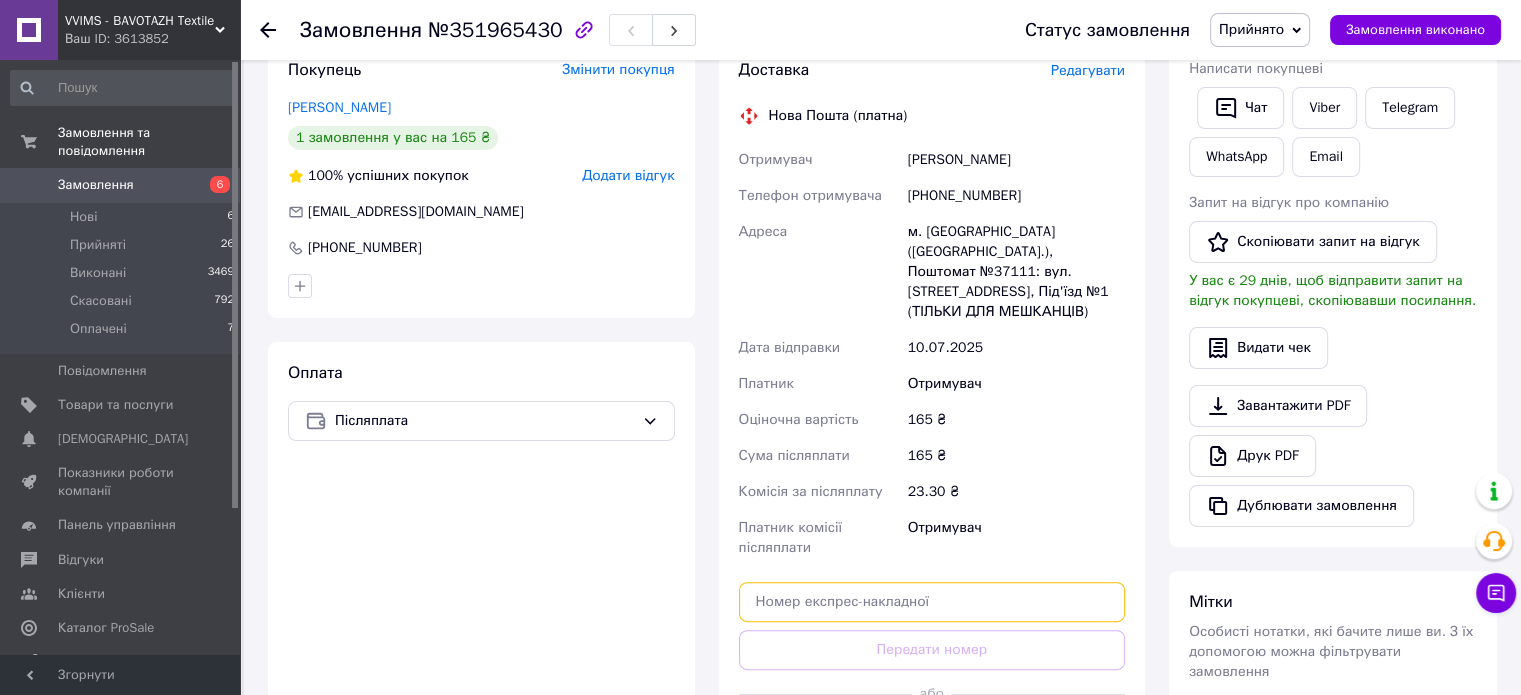click at bounding box center (932, 602) 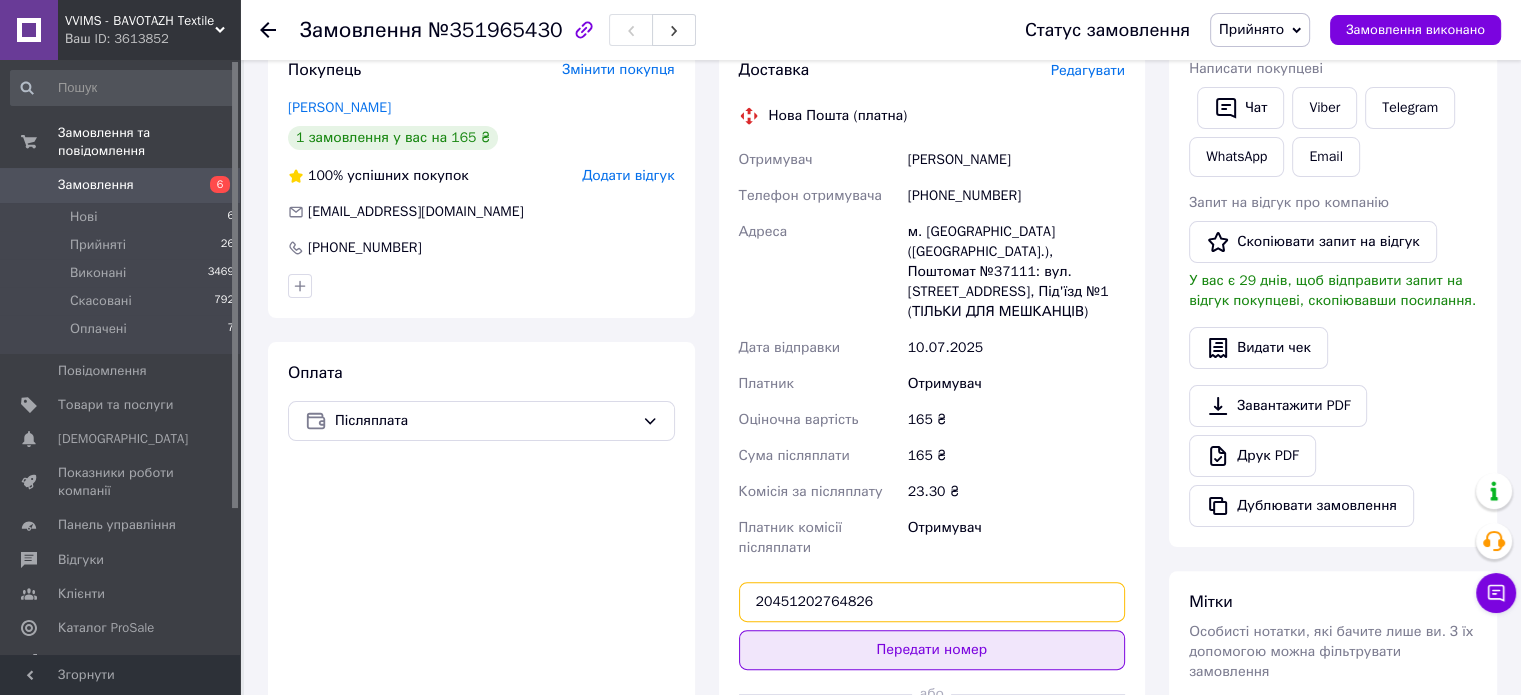type on "20451202764826" 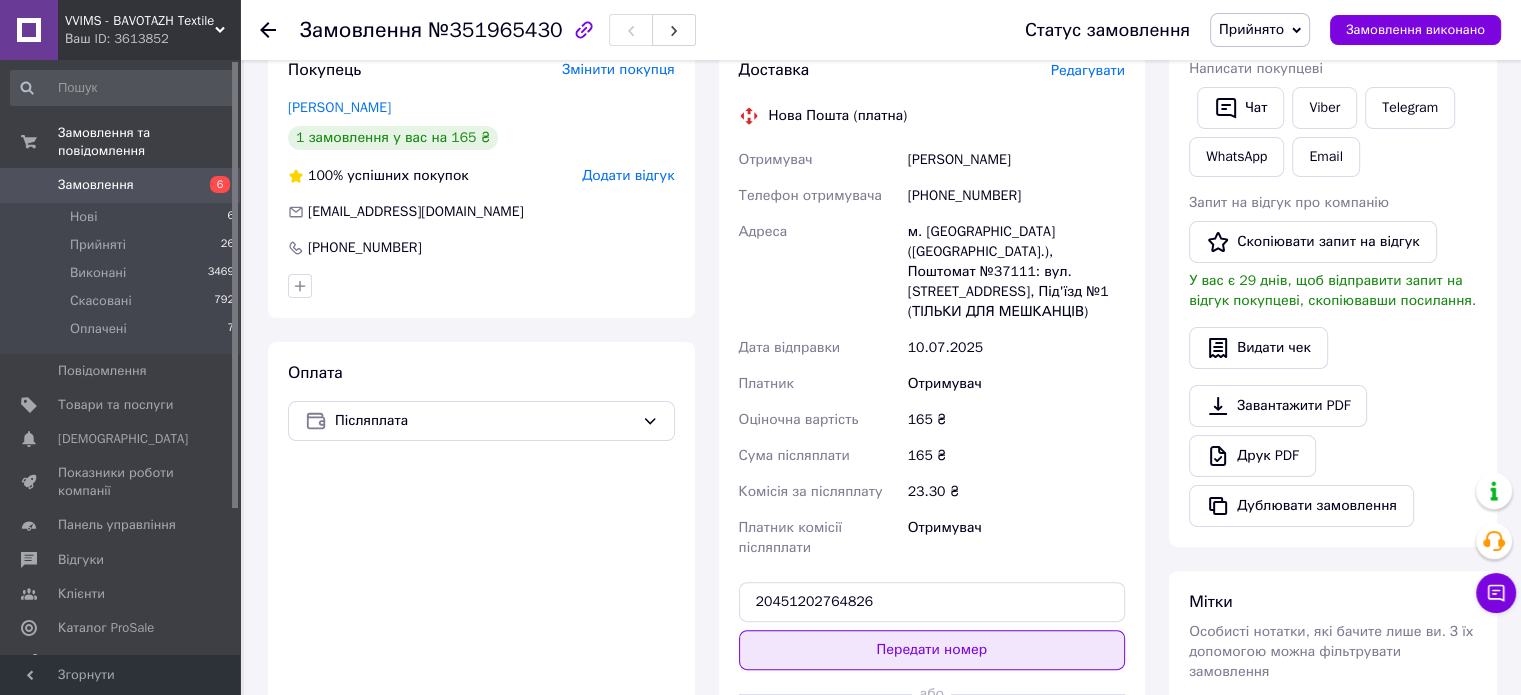 click on "Передати номер" at bounding box center (932, 650) 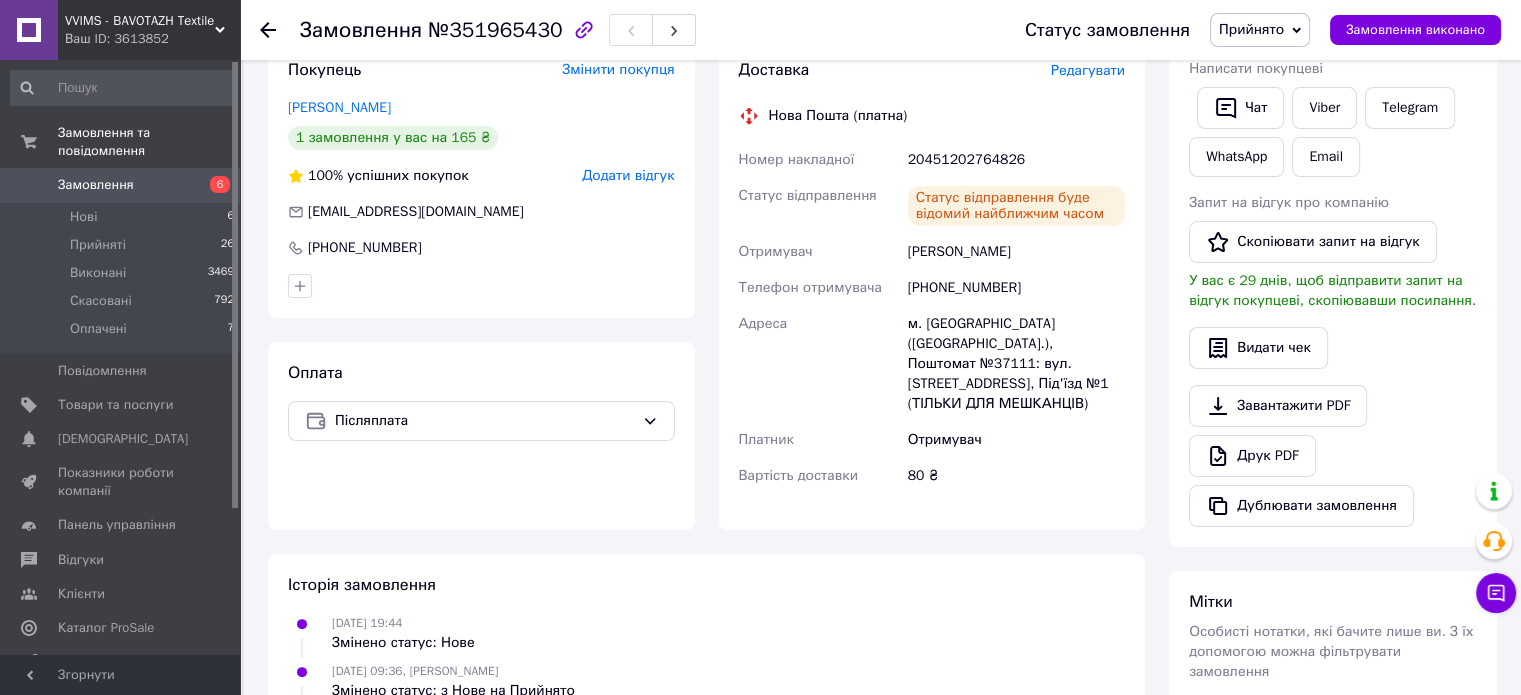 click 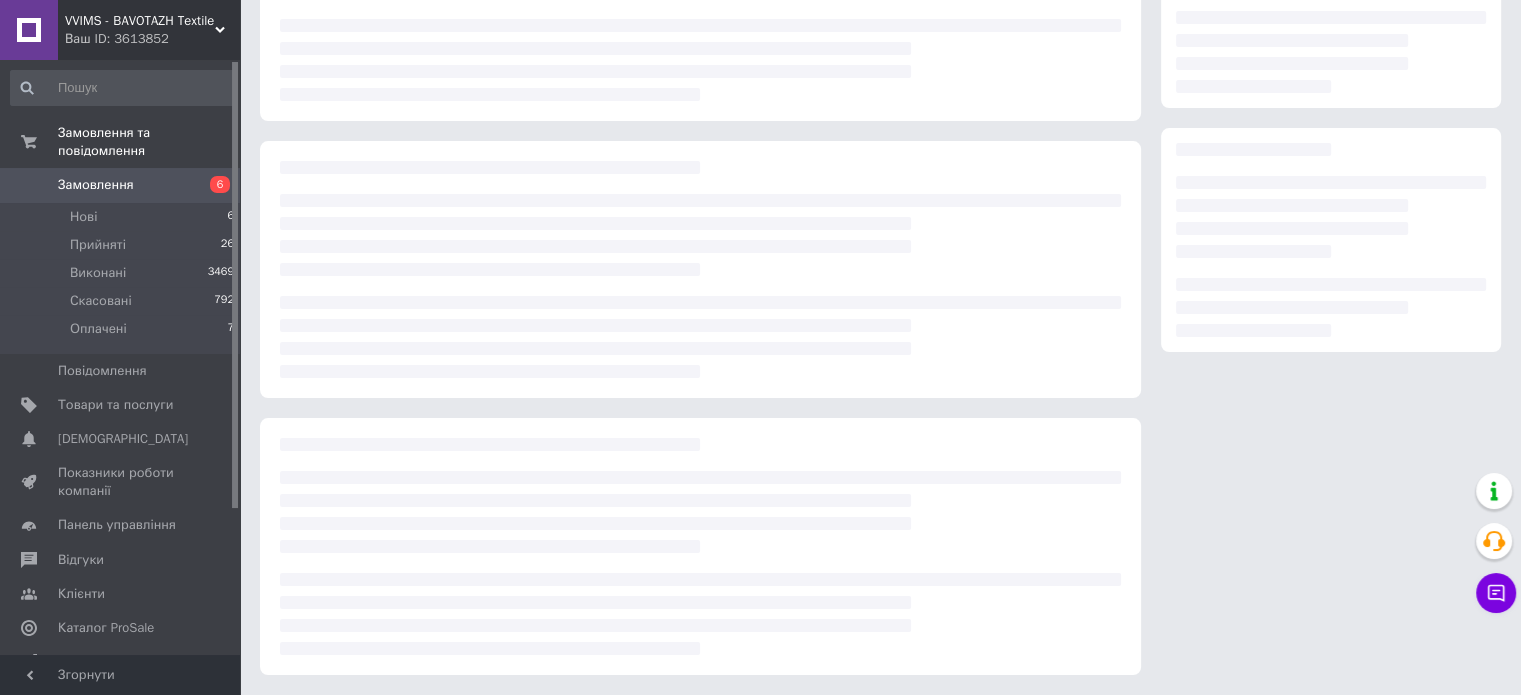 scroll, scrollTop: 219, scrollLeft: 0, axis: vertical 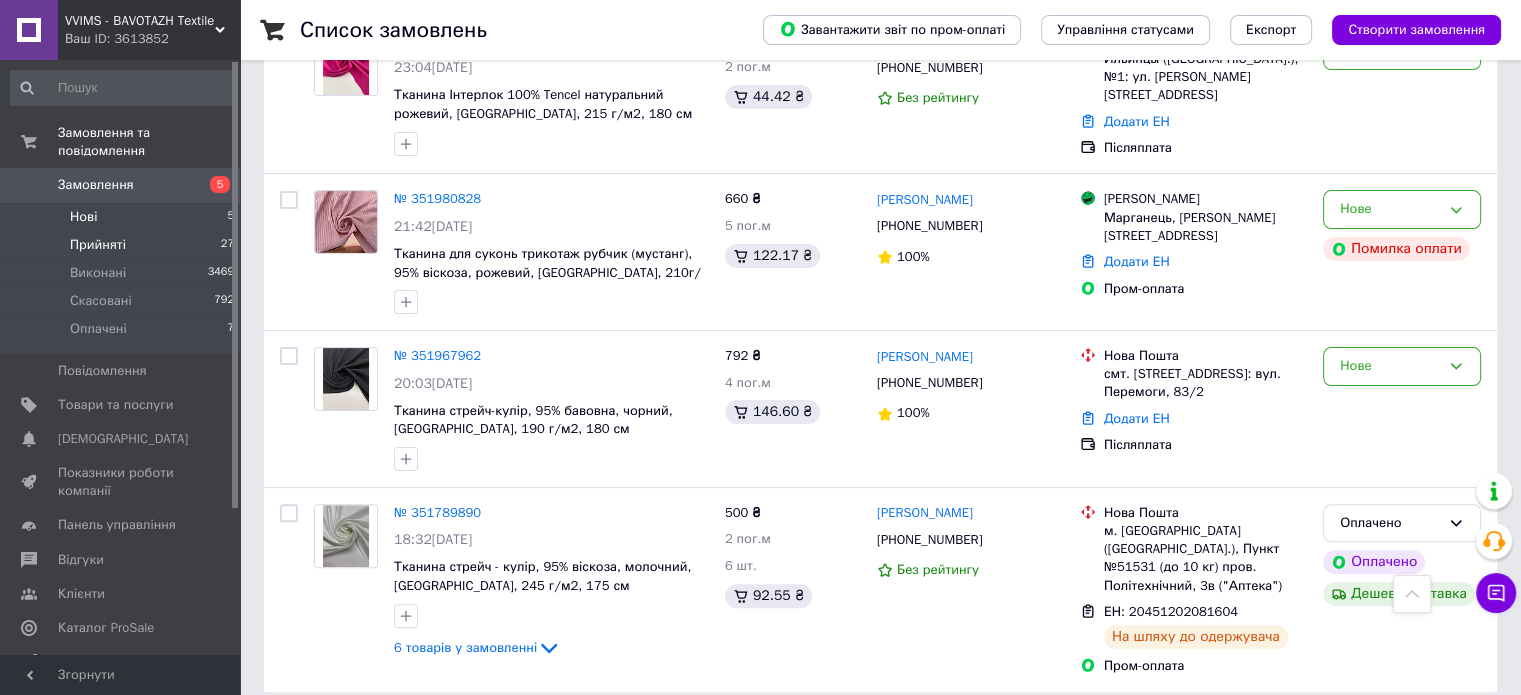 click on "Прийняті" at bounding box center (98, 245) 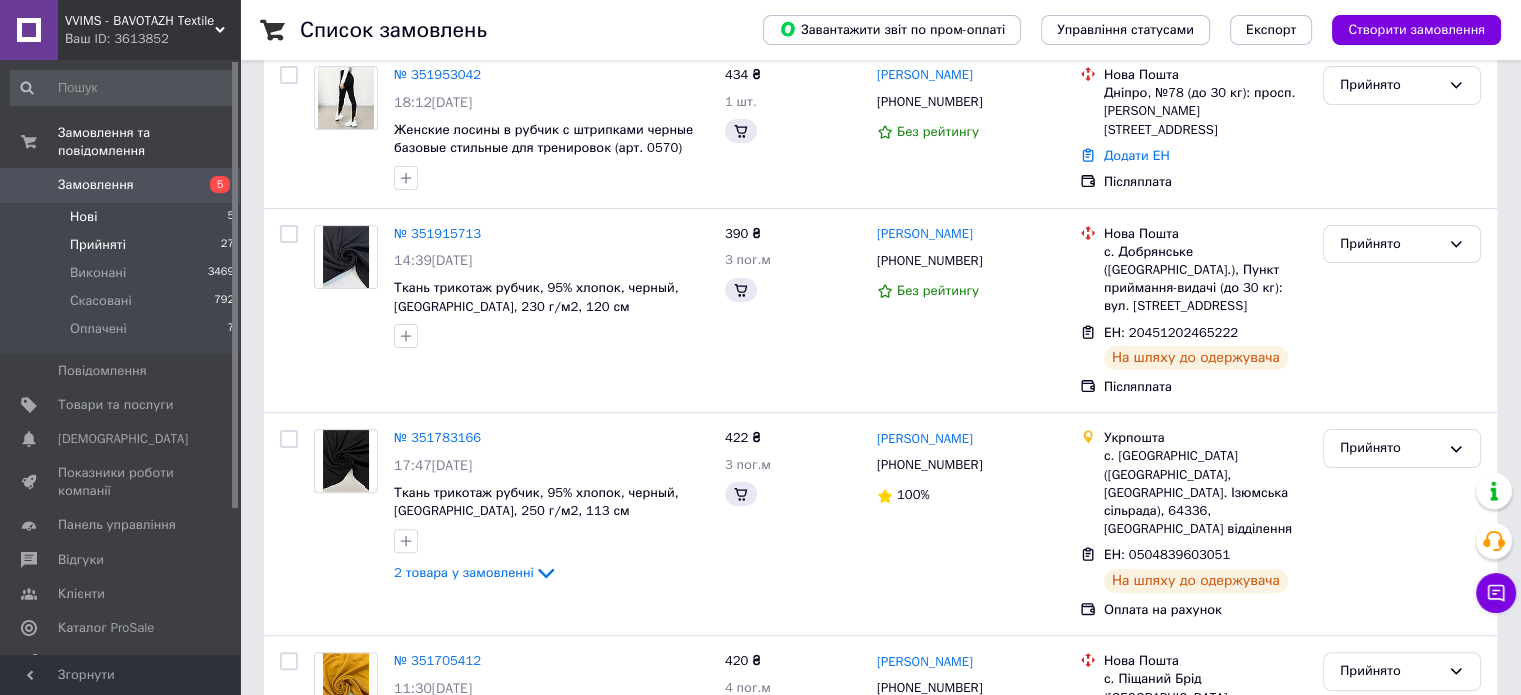scroll, scrollTop: 0, scrollLeft: 0, axis: both 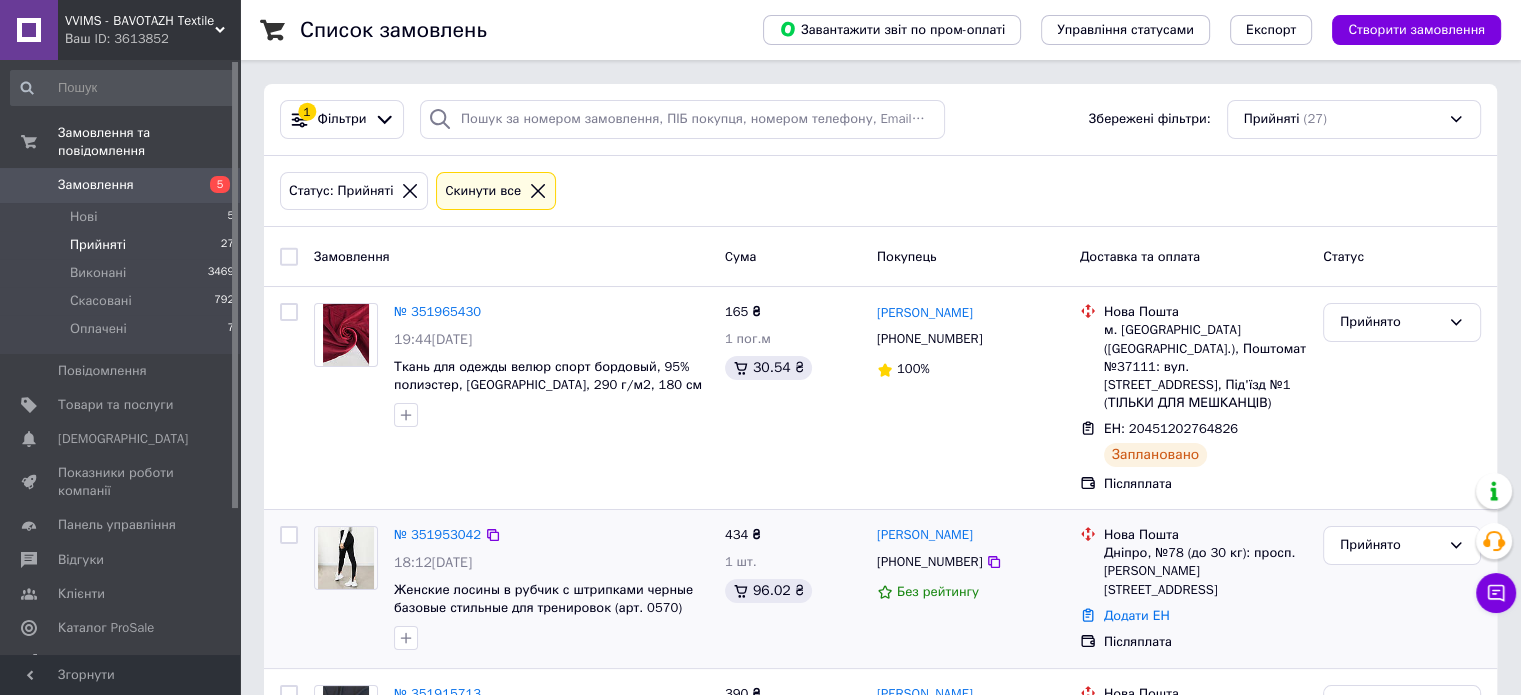 click at bounding box center [346, 558] 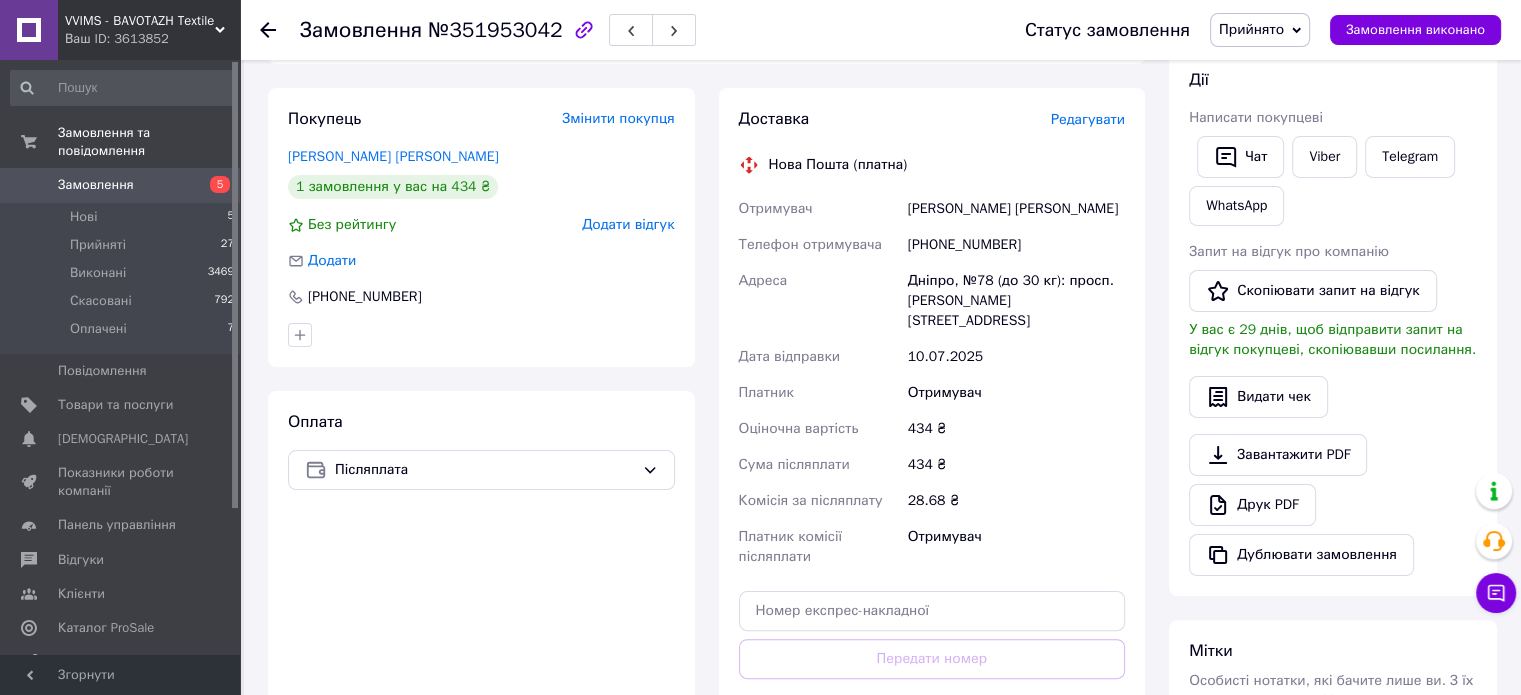 scroll, scrollTop: 400, scrollLeft: 0, axis: vertical 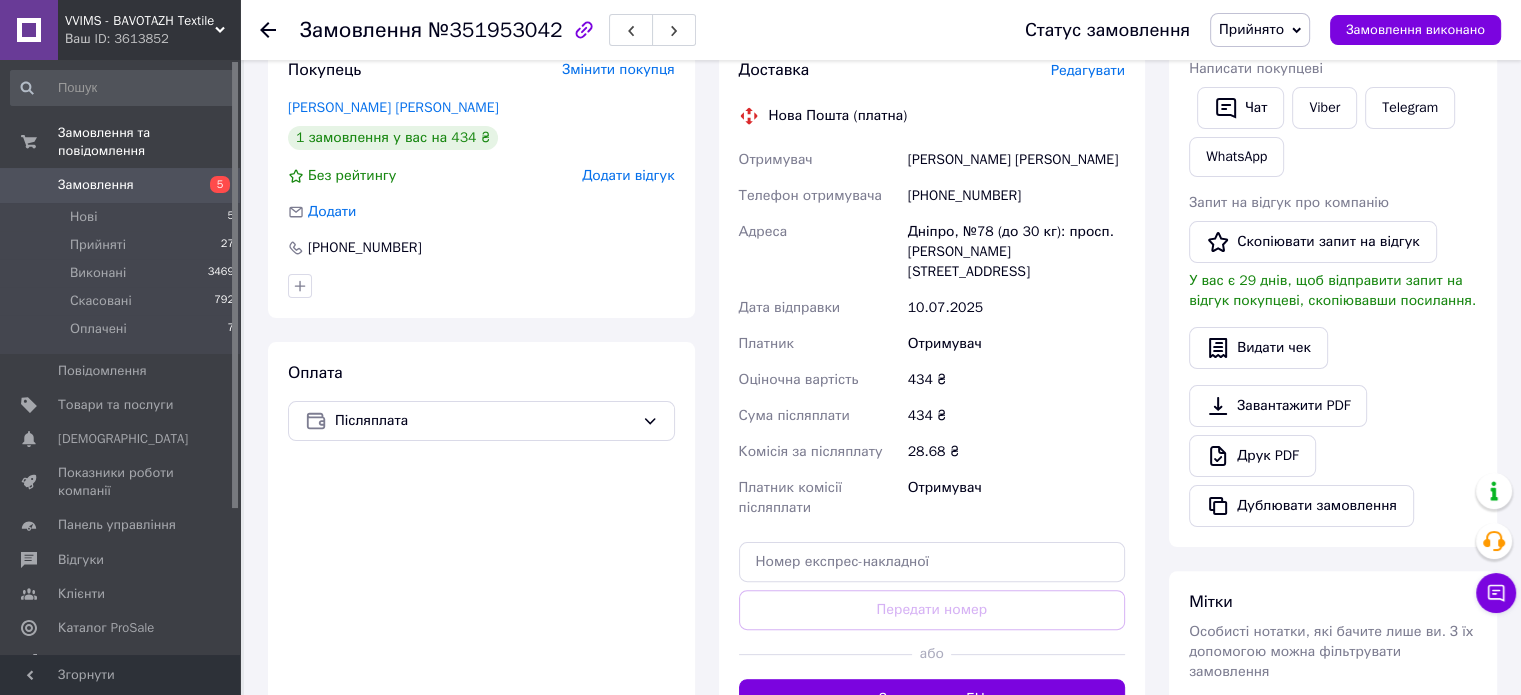 click on "[PHONE_NUMBER]" at bounding box center (1016, 196) 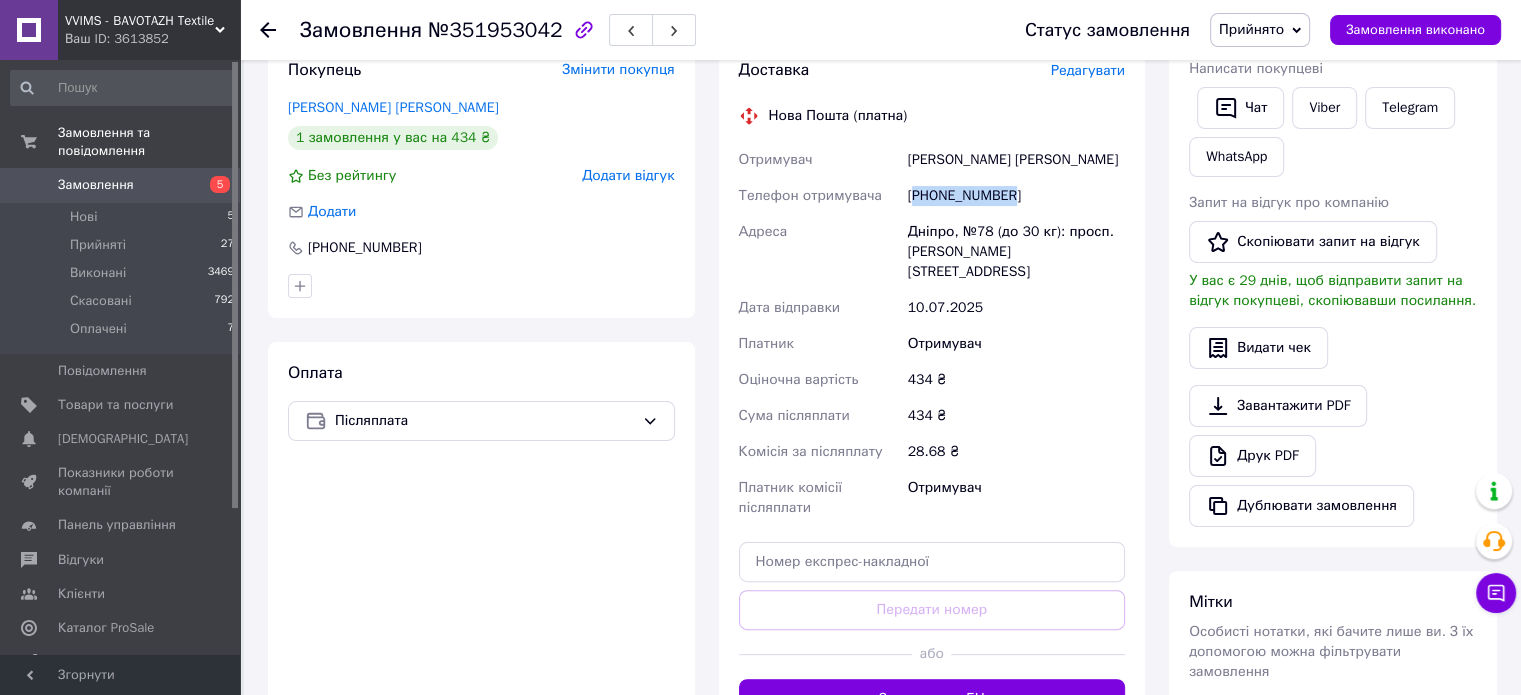 click on "[PHONE_NUMBER]" at bounding box center [1016, 196] 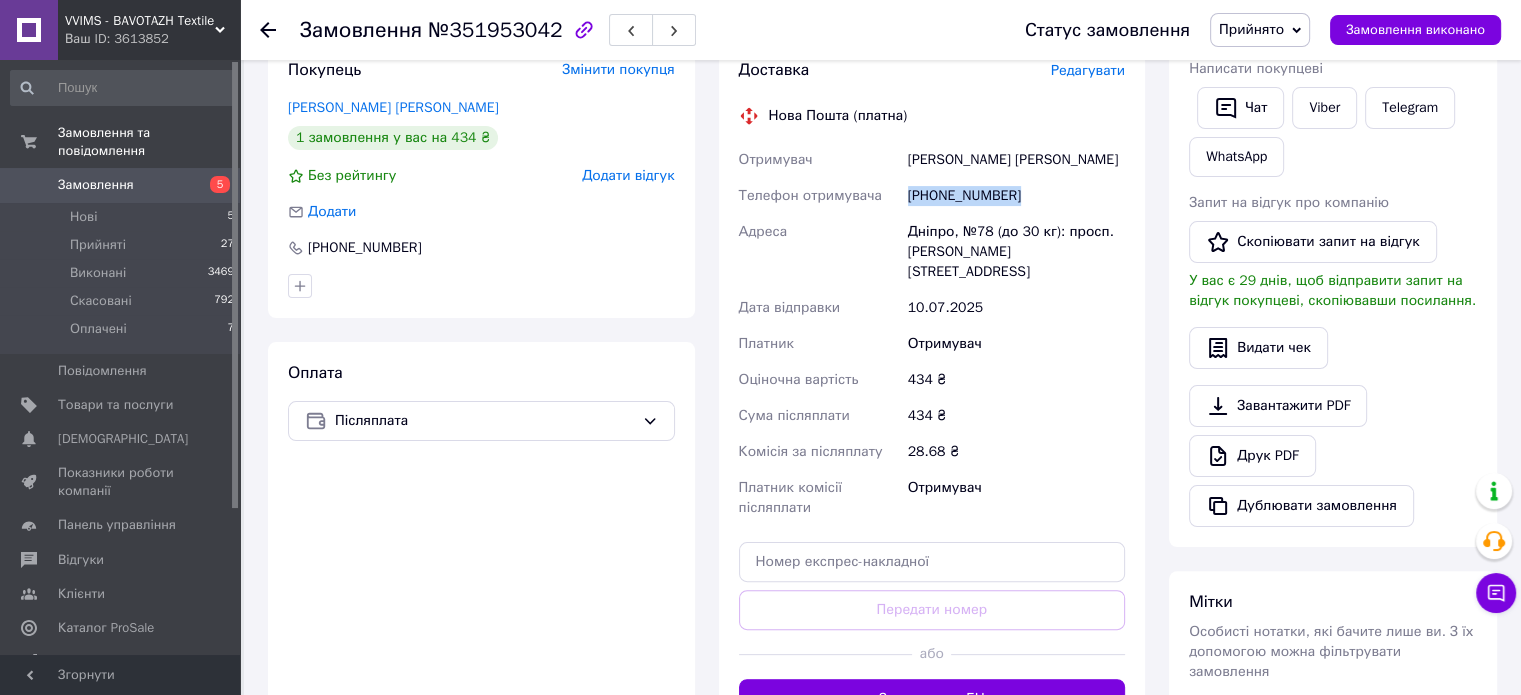 click on "[PHONE_NUMBER]" at bounding box center [1016, 196] 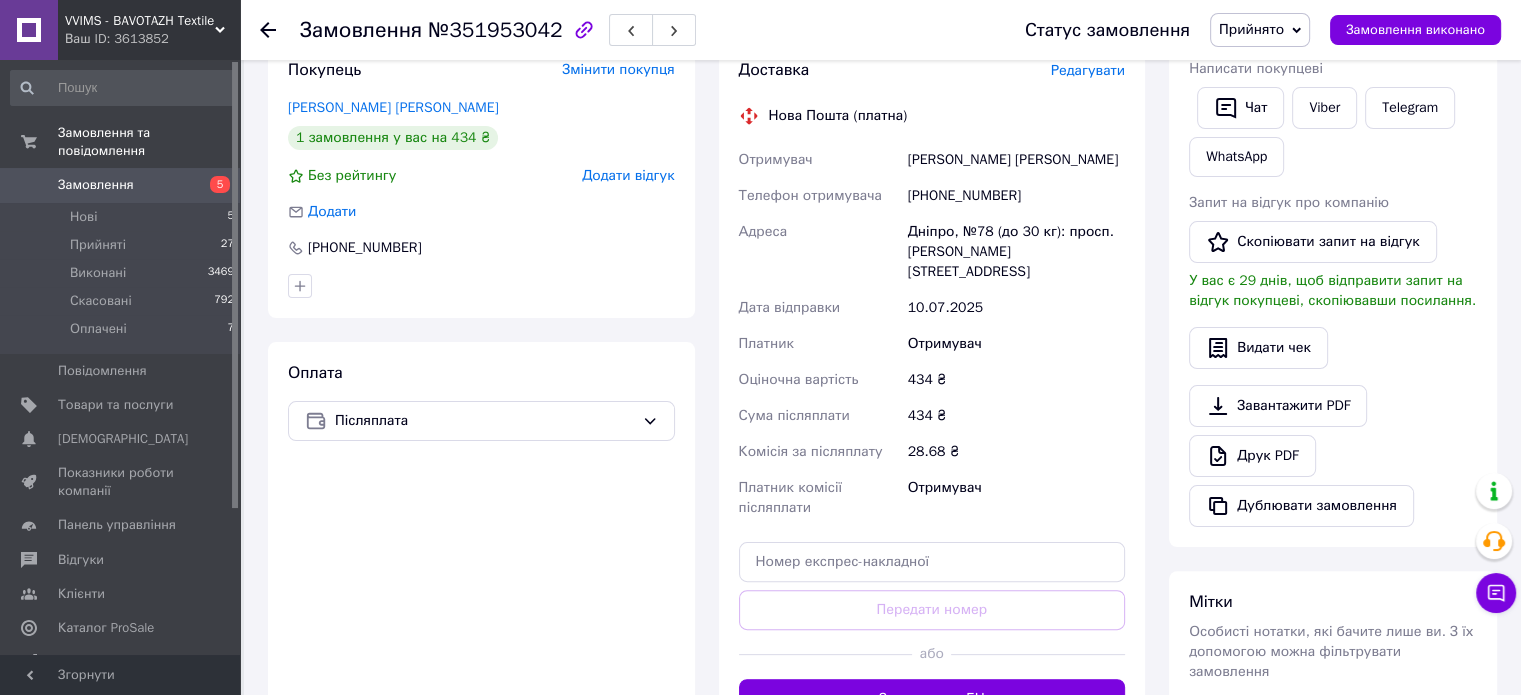 click on "[PERSON_NAME] [PERSON_NAME]" at bounding box center [1016, 160] 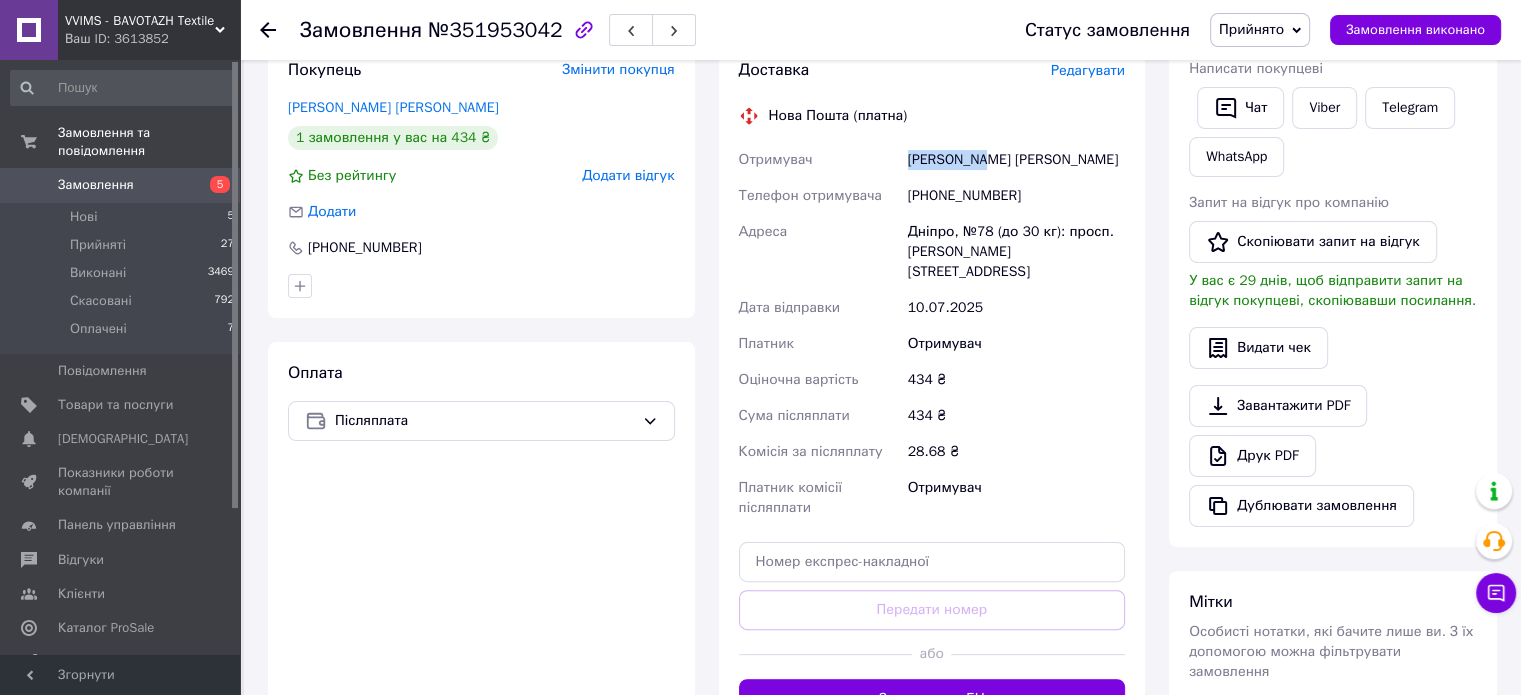click on "[PERSON_NAME] [PERSON_NAME]" at bounding box center (1016, 160) 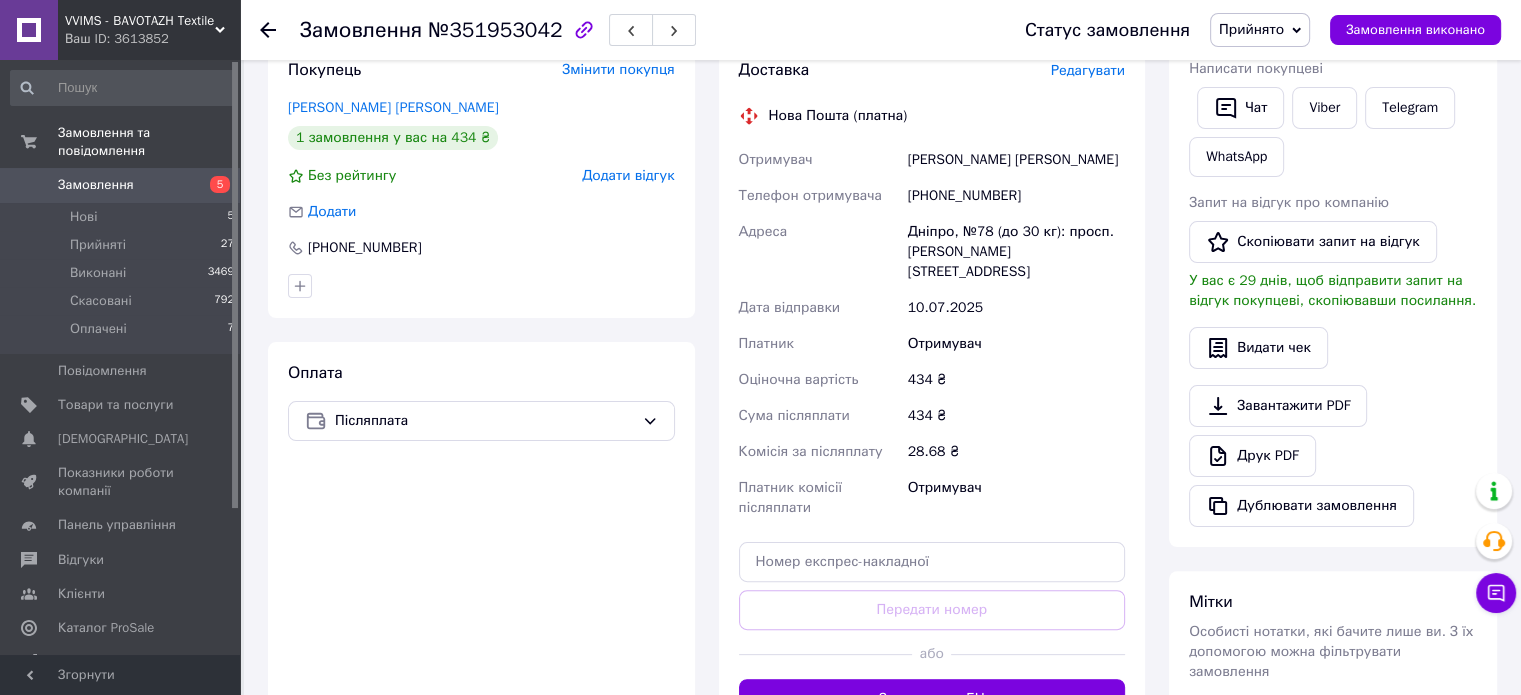 click on "[PERSON_NAME] [PERSON_NAME]" at bounding box center (1016, 160) 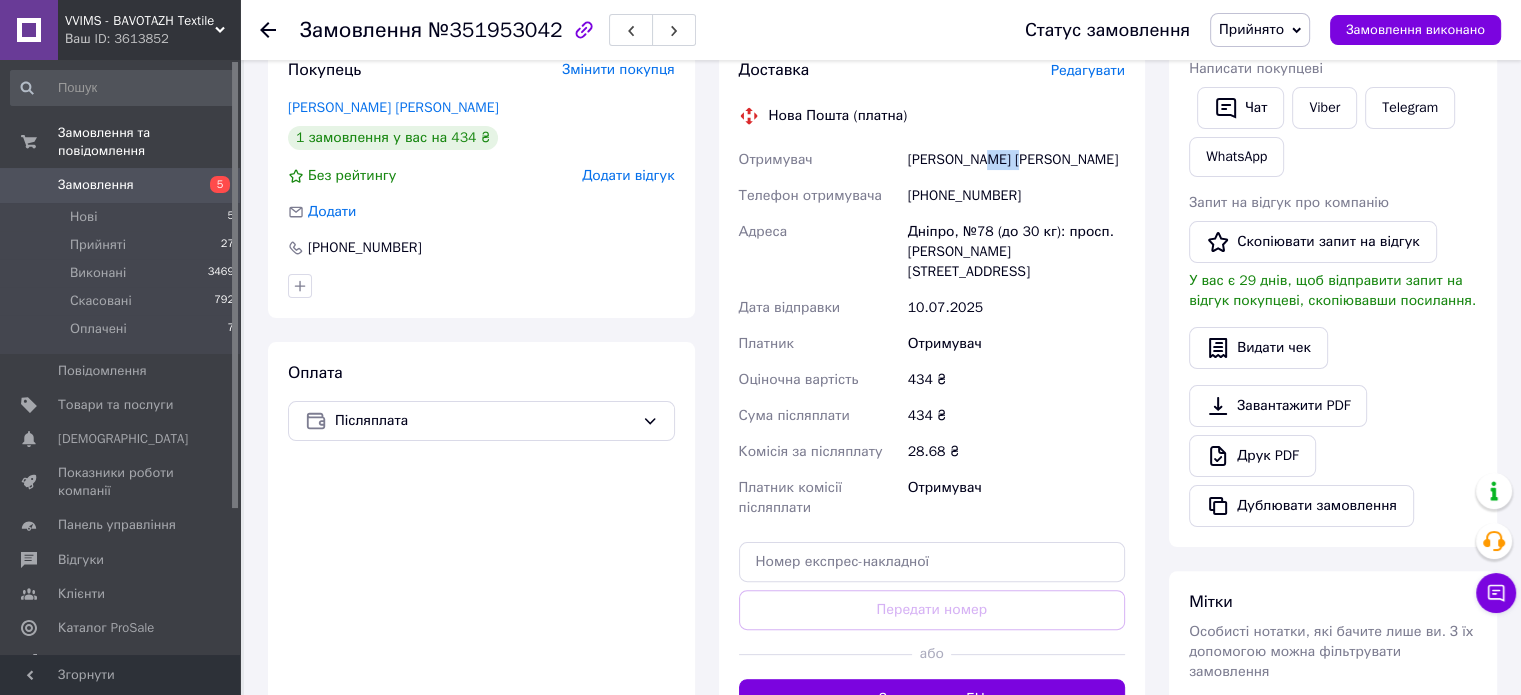 click on "Безбокова Ольга" at bounding box center (1016, 160) 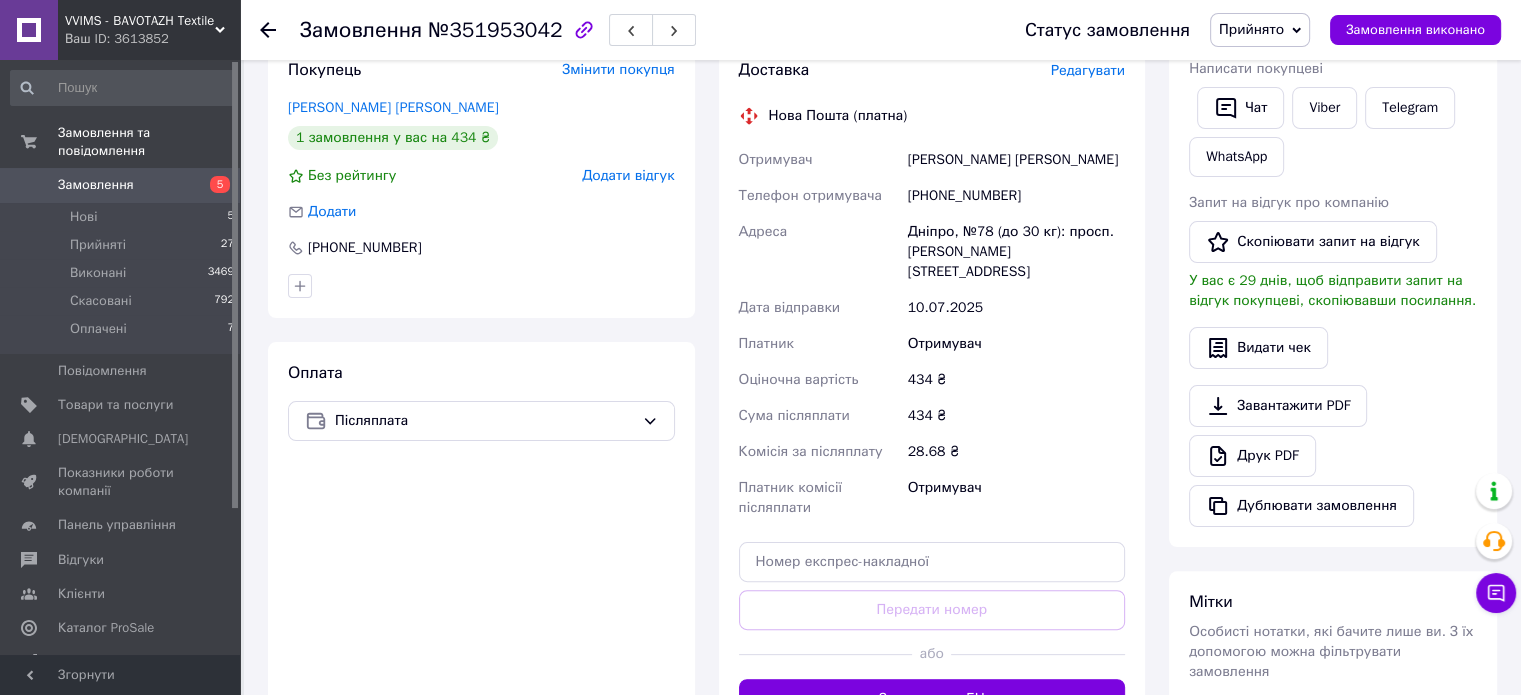 click on "Дніпро, №78 (до 30 кг): просп. Поля Олександра, 129р" at bounding box center [1016, 252] 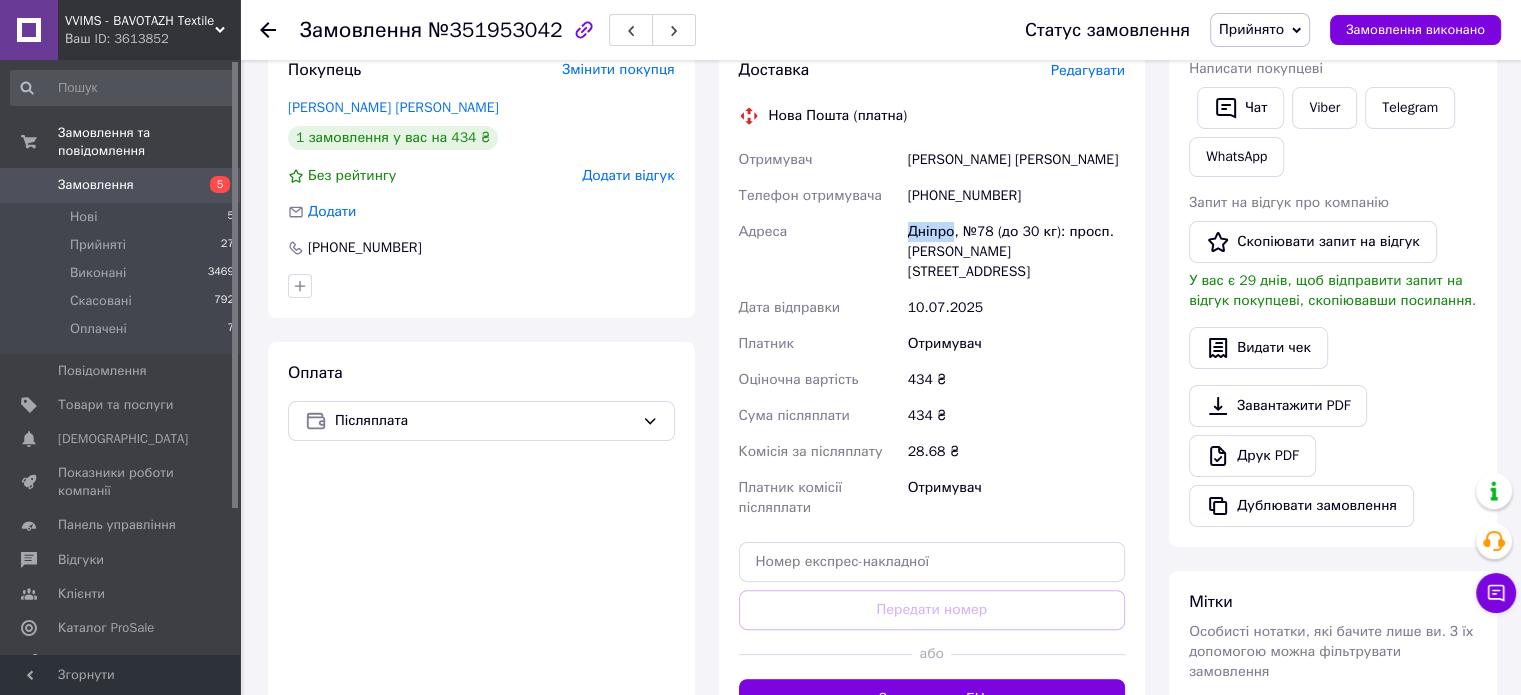 click on "Дніпро, №78 (до 30 кг): просп. Поля Олександра, 129р" at bounding box center [1016, 252] 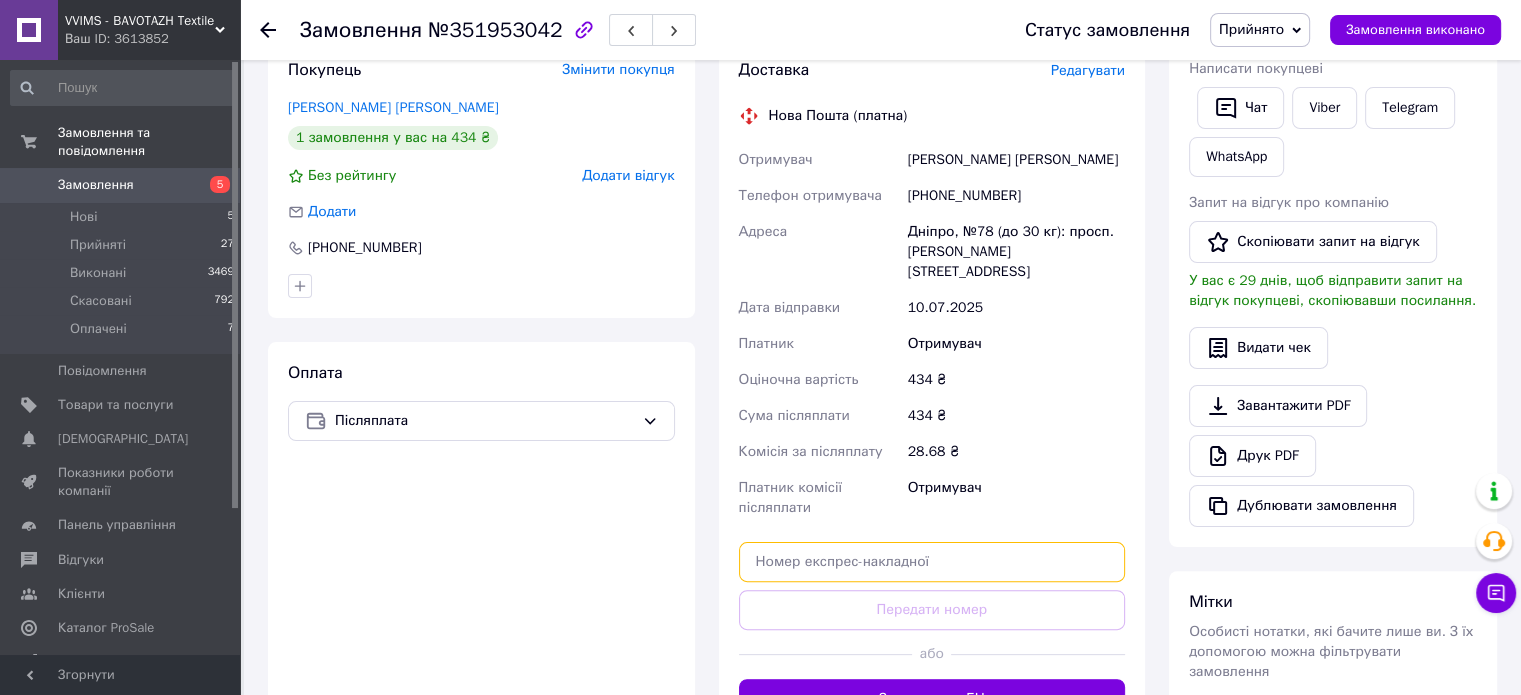 click at bounding box center [932, 562] 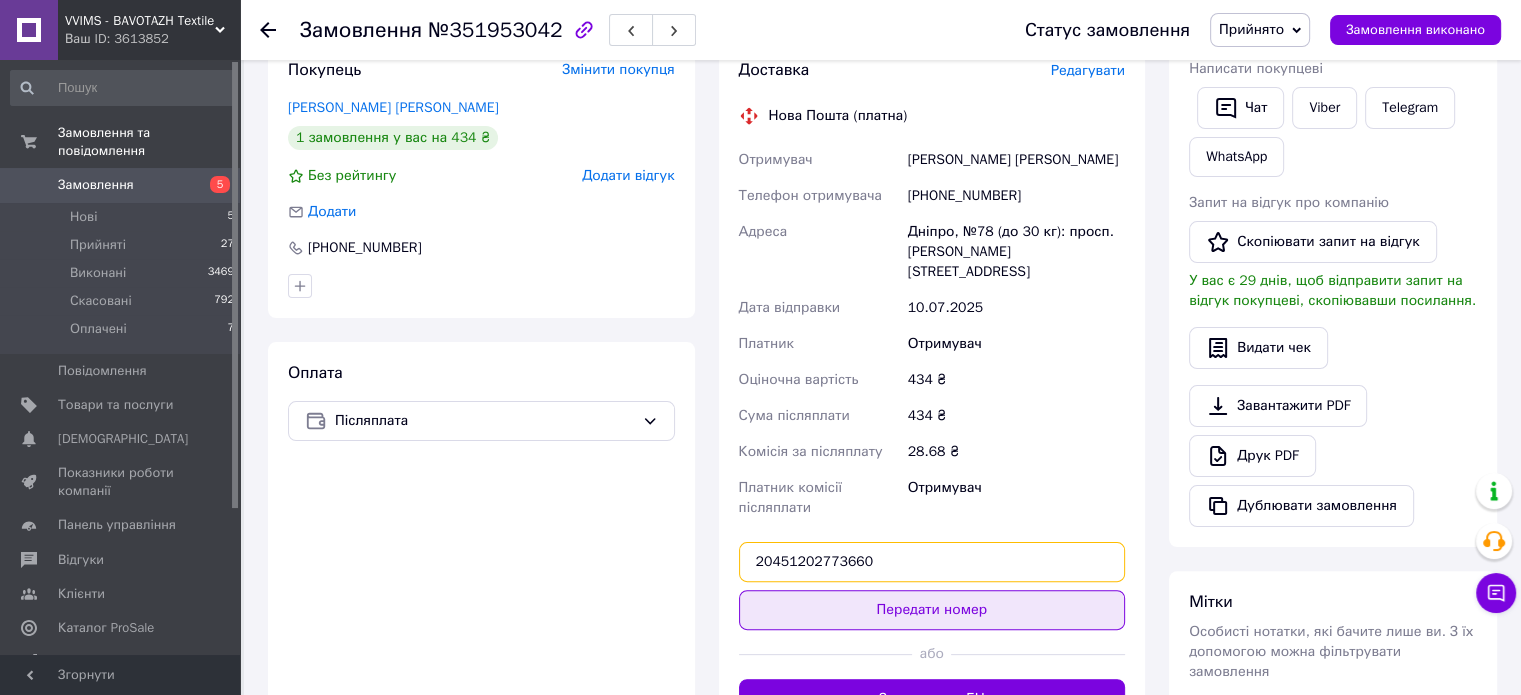 type on "20451202773660" 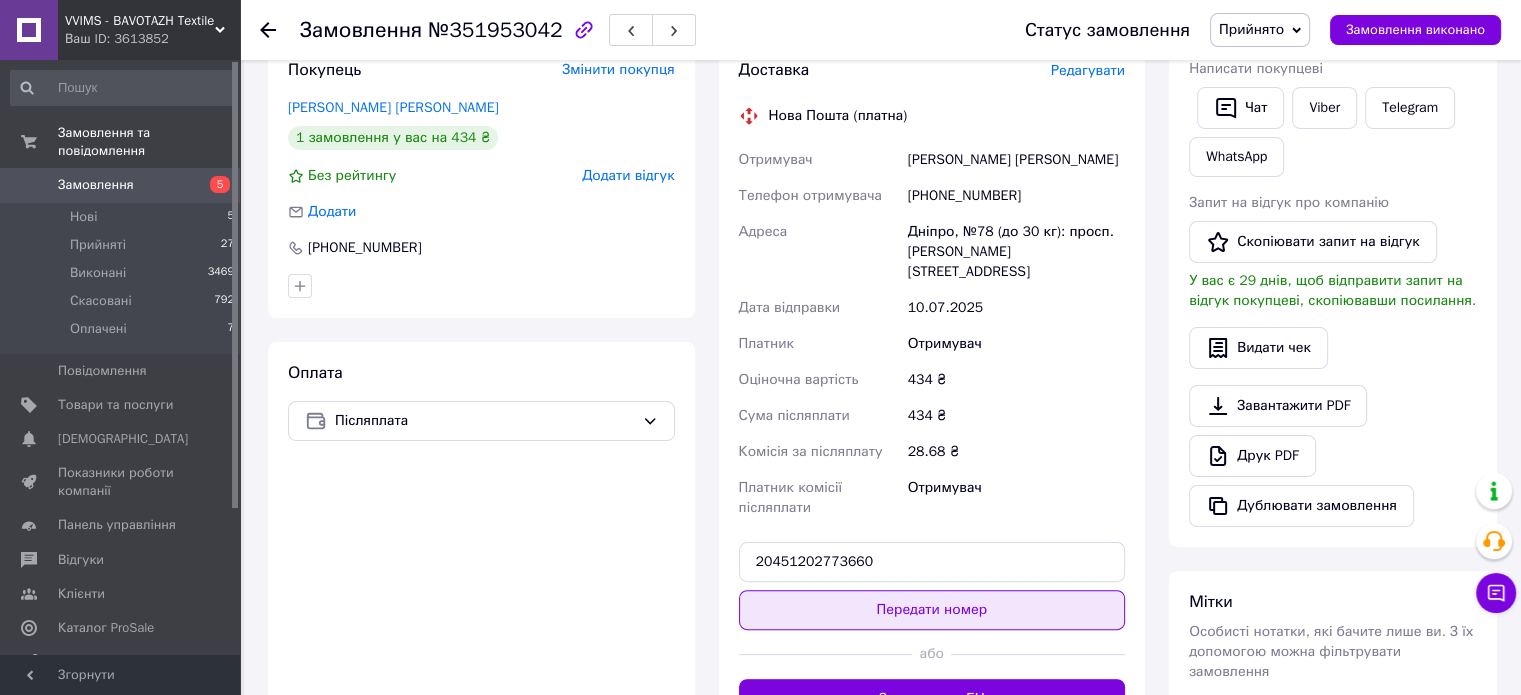 click on "Передати номер" at bounding box center [932, 610] 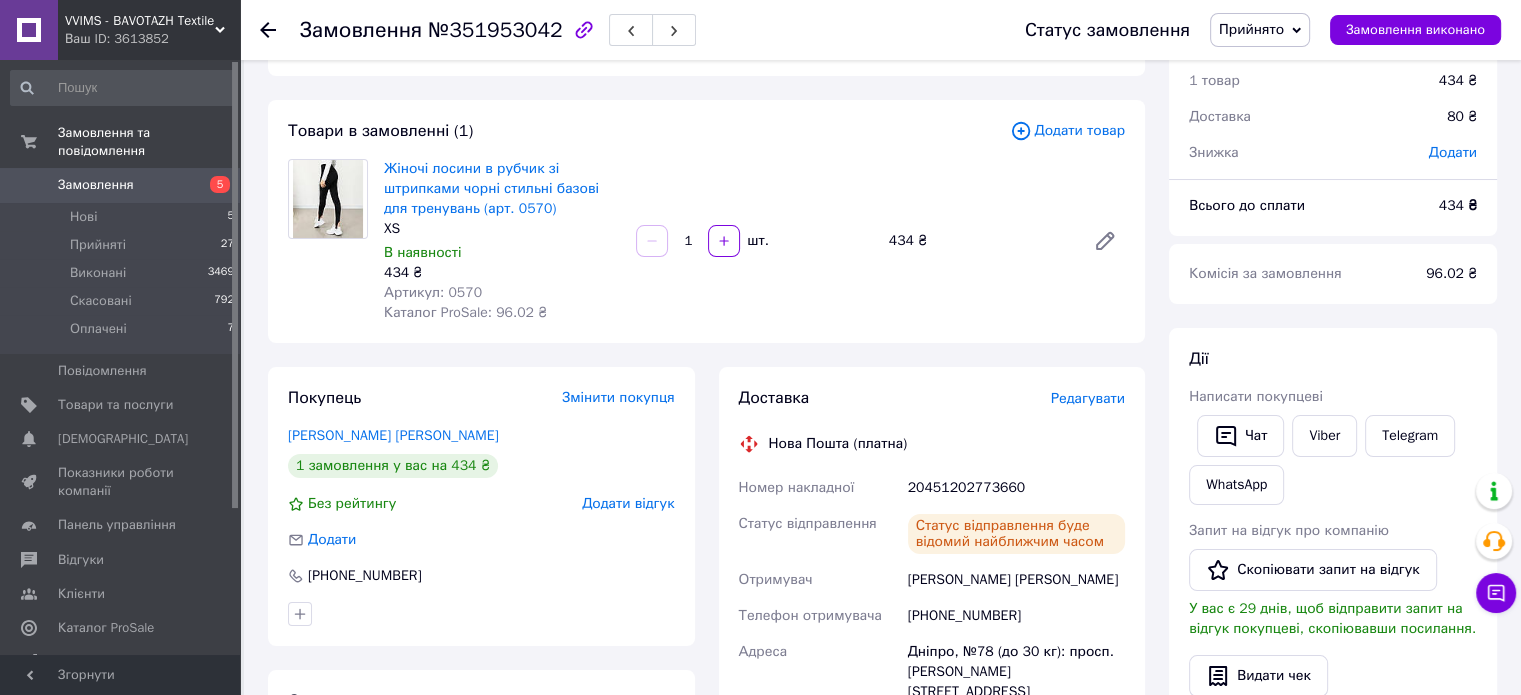 scroll, scrollTop: 200, scrollLeft: 0, axis: vertical 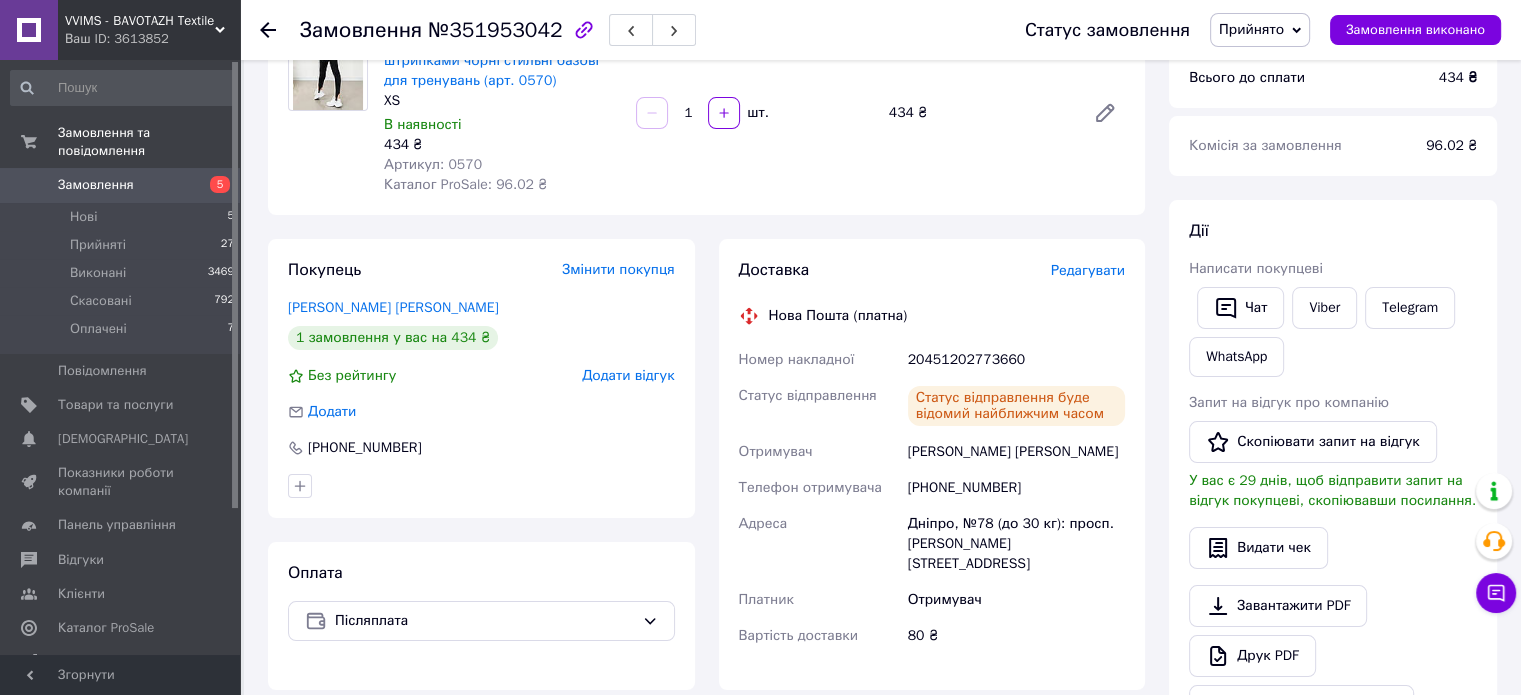 click on "Безбокова Ольга" at bounding box center (1016, 452) 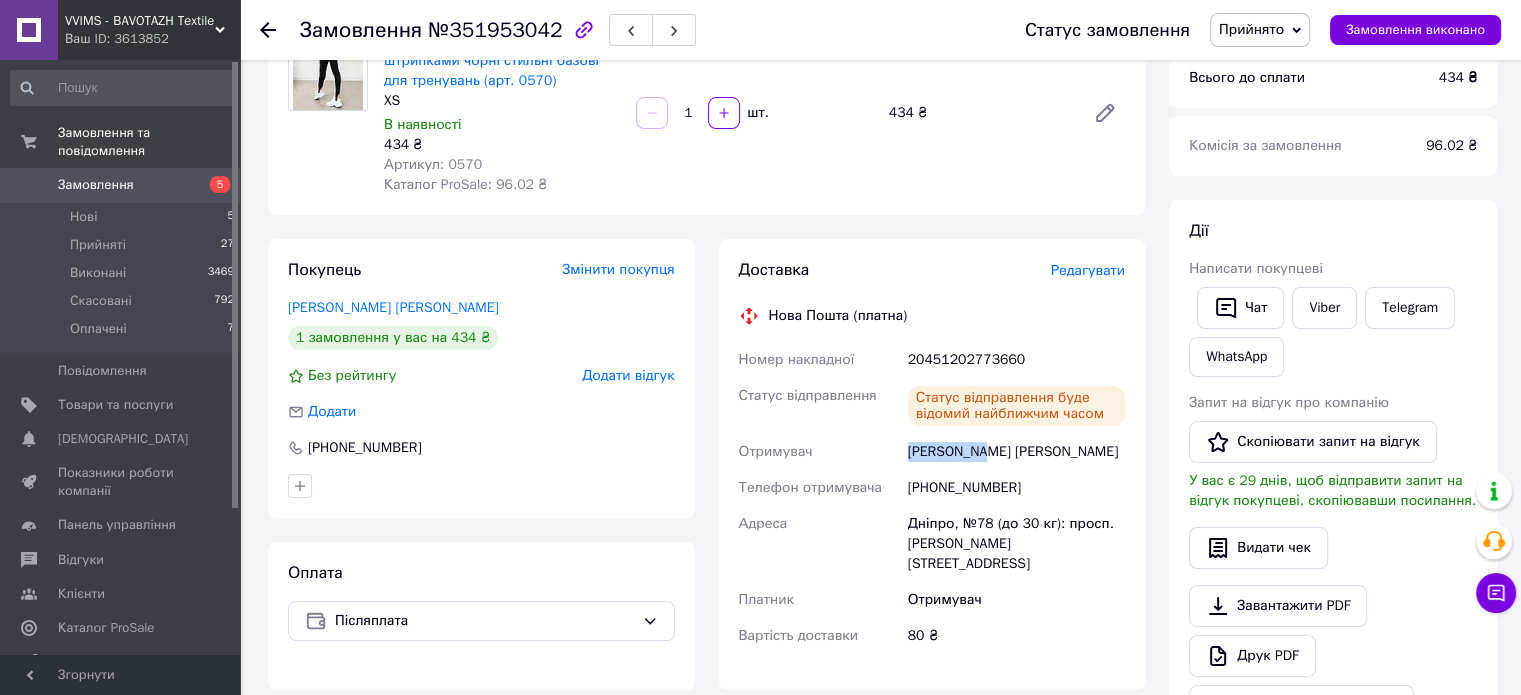 click on "Безбокова Ольга" at bounding box center [1016, 452] 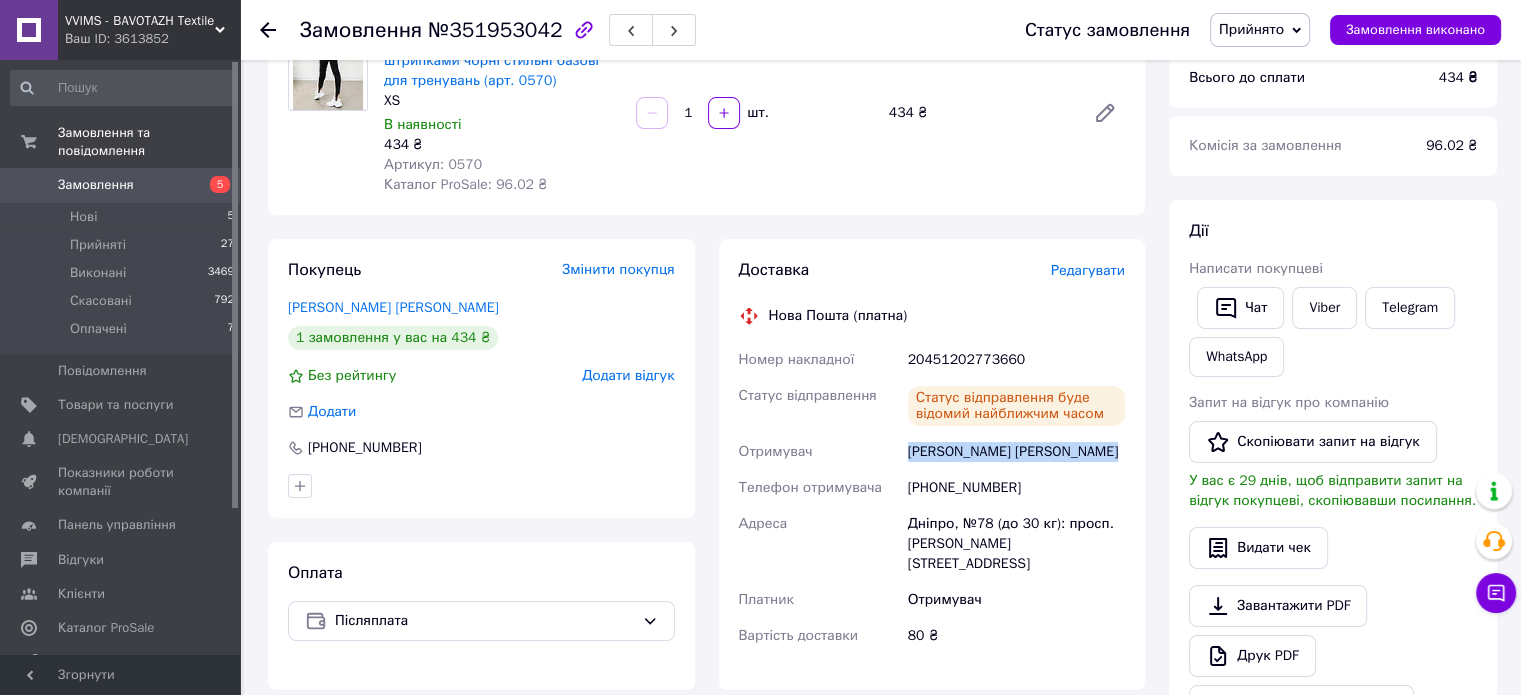 click on "Безбокова Ольга" at bounding box center (1016, 452) 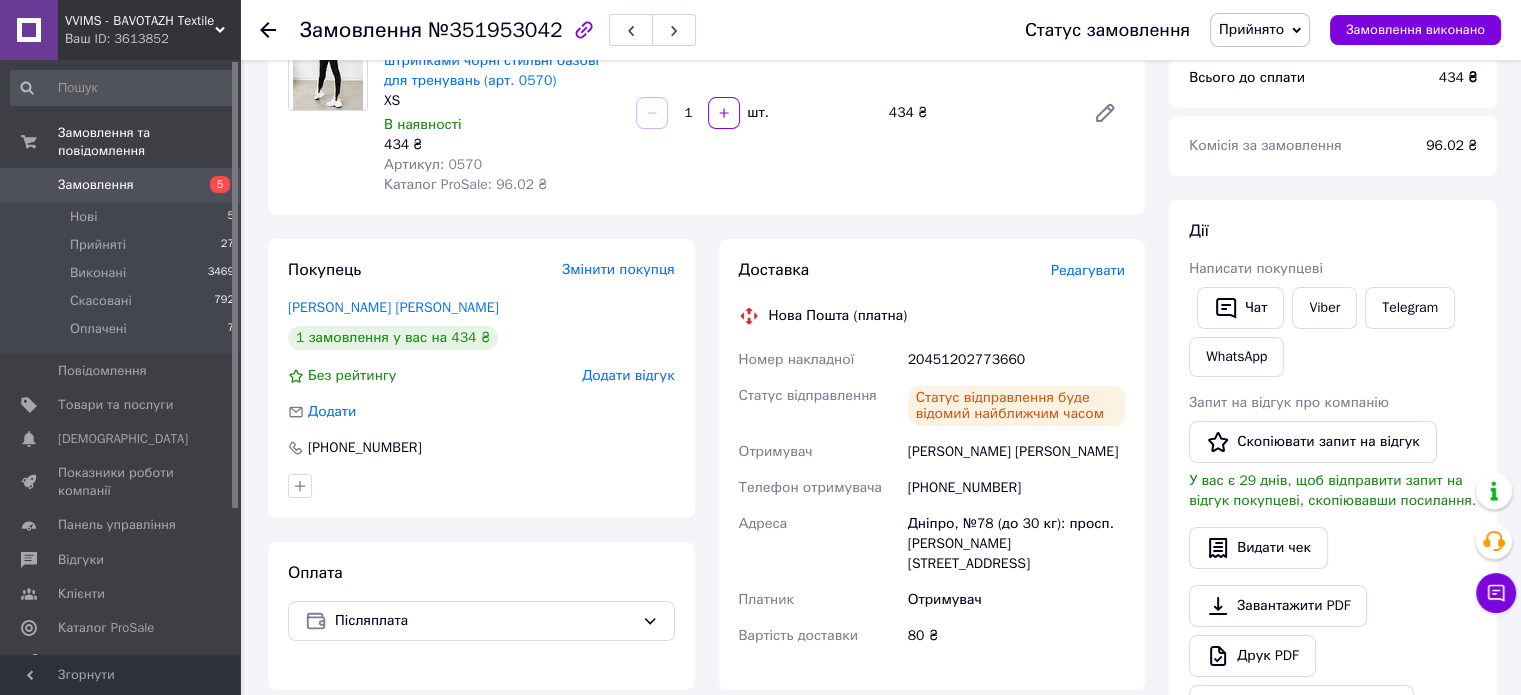 click on "+380990486495" at bounding box center (1016, 488) 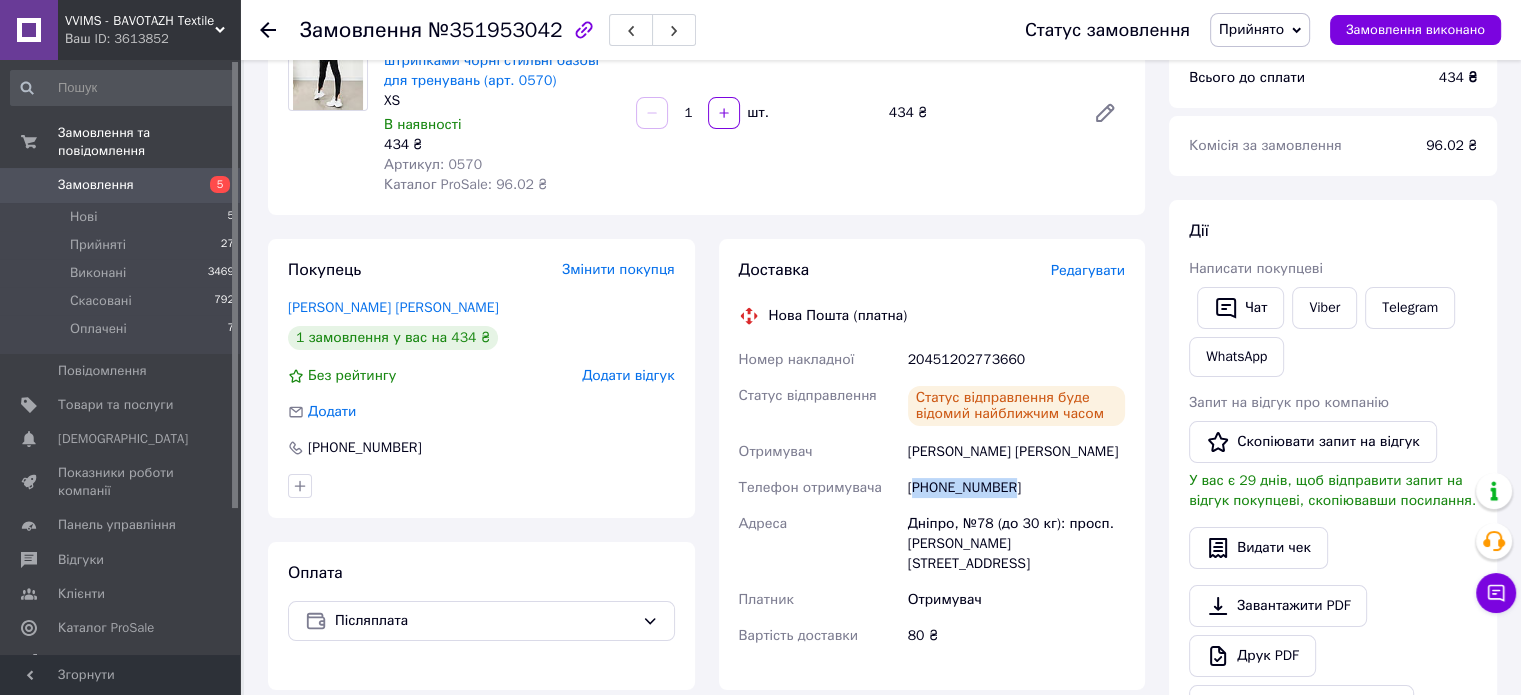 click on "+380990486495" at bounding box center (1016, 488) 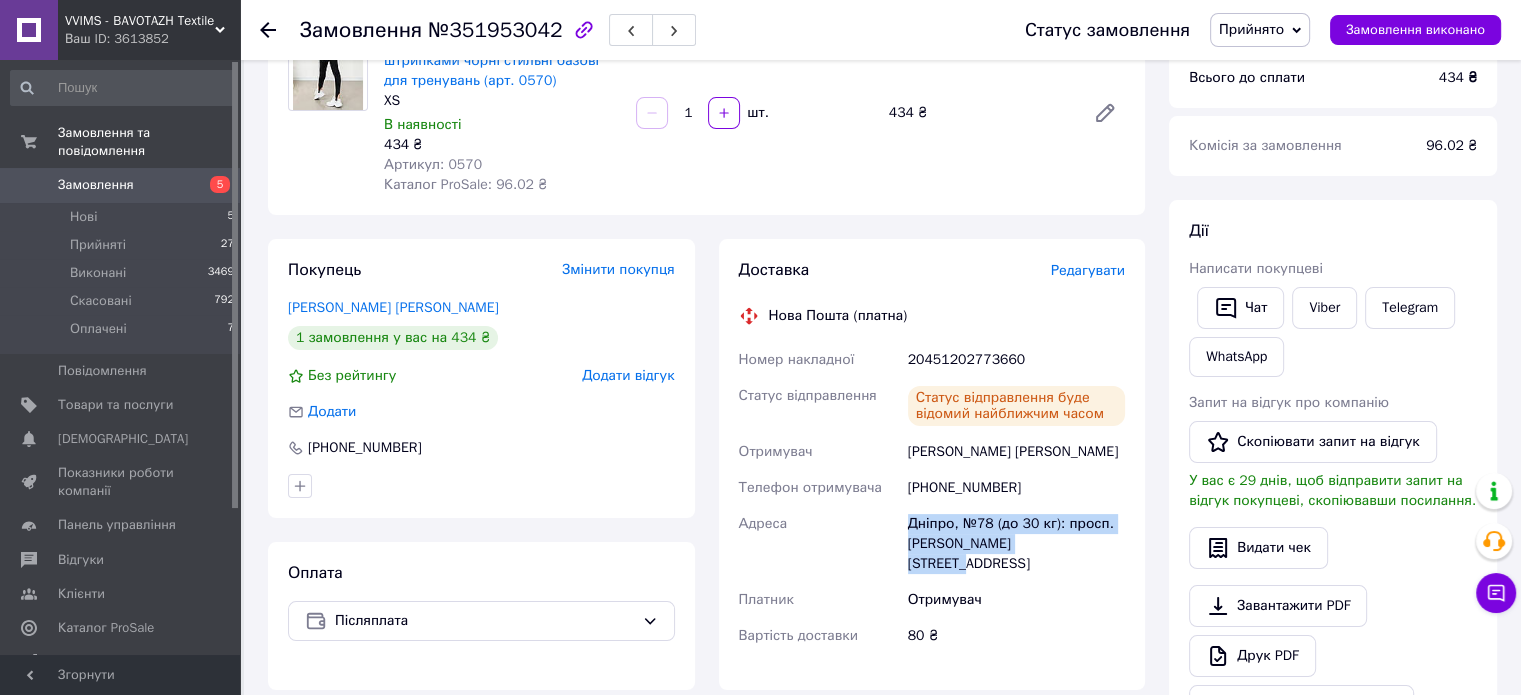 drag, startPoint x: 905, startPoint y: 523, endPoint x: 1072, endPoint y: 554, distance: 169.85287 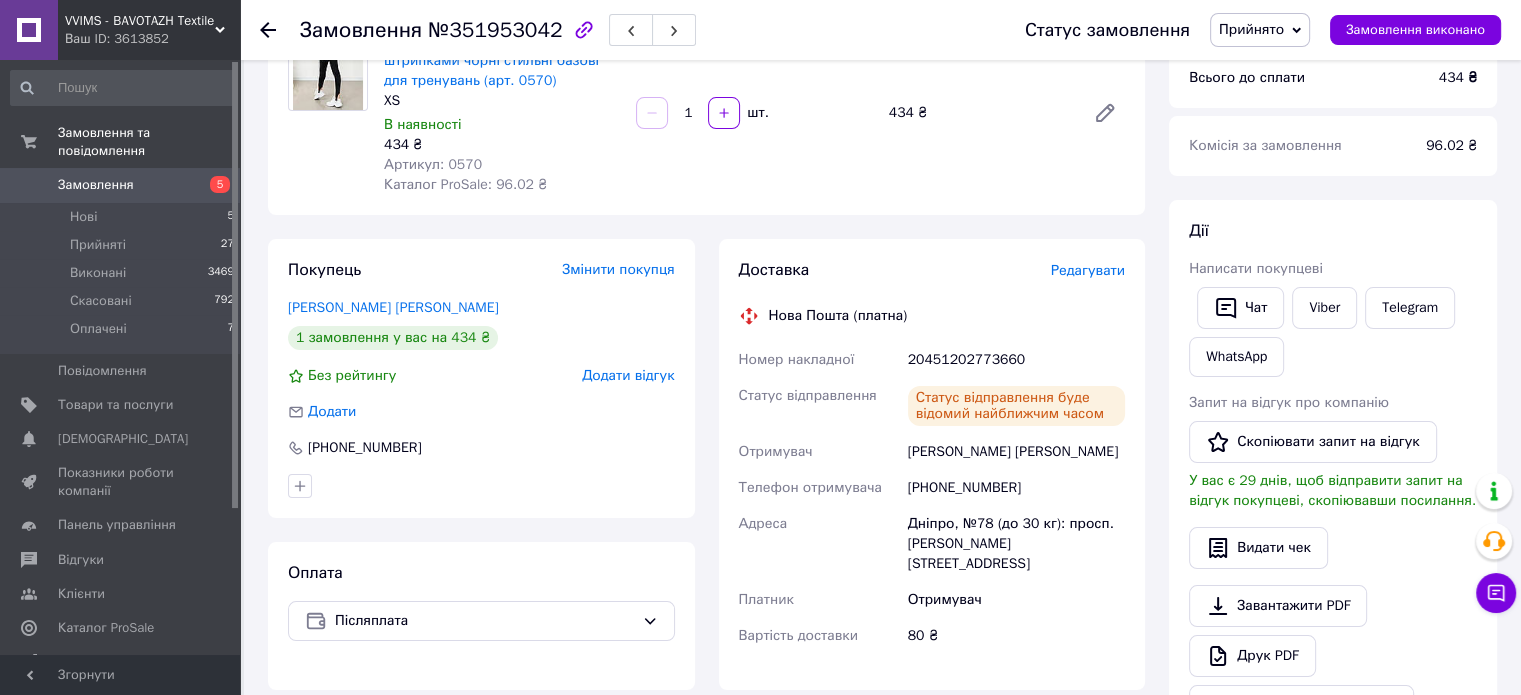 click on "Артикул: 0570" at bounding box center (433, 164) 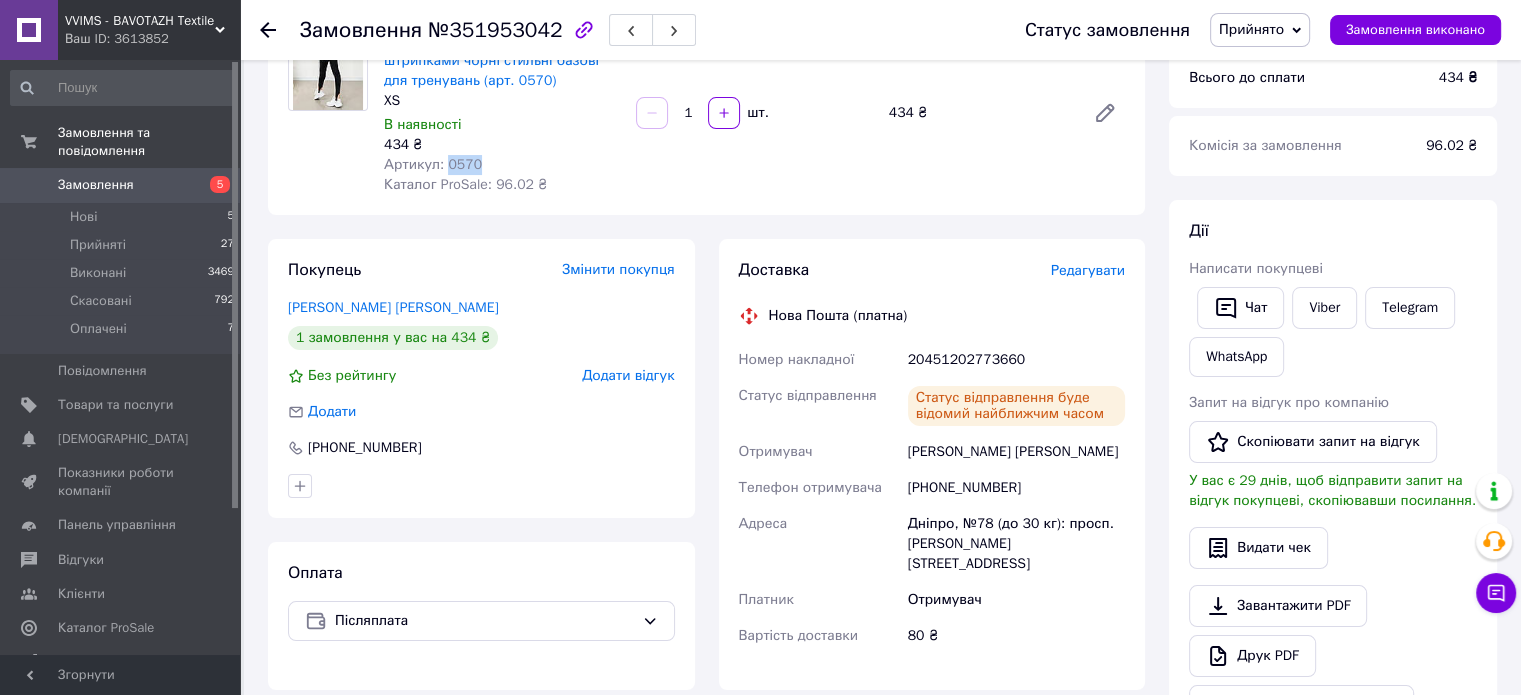 click on "Артикул: 0570" at bounding box center (433, 164) 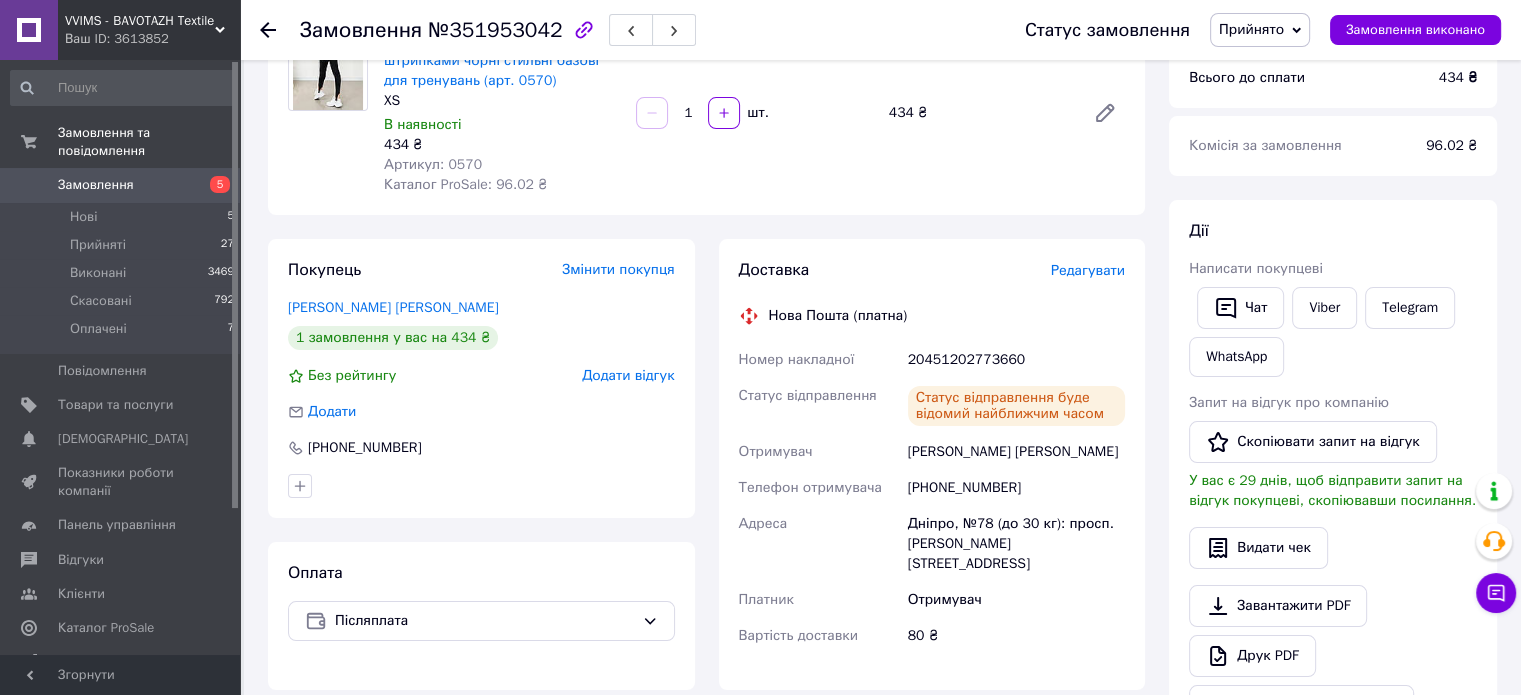 click 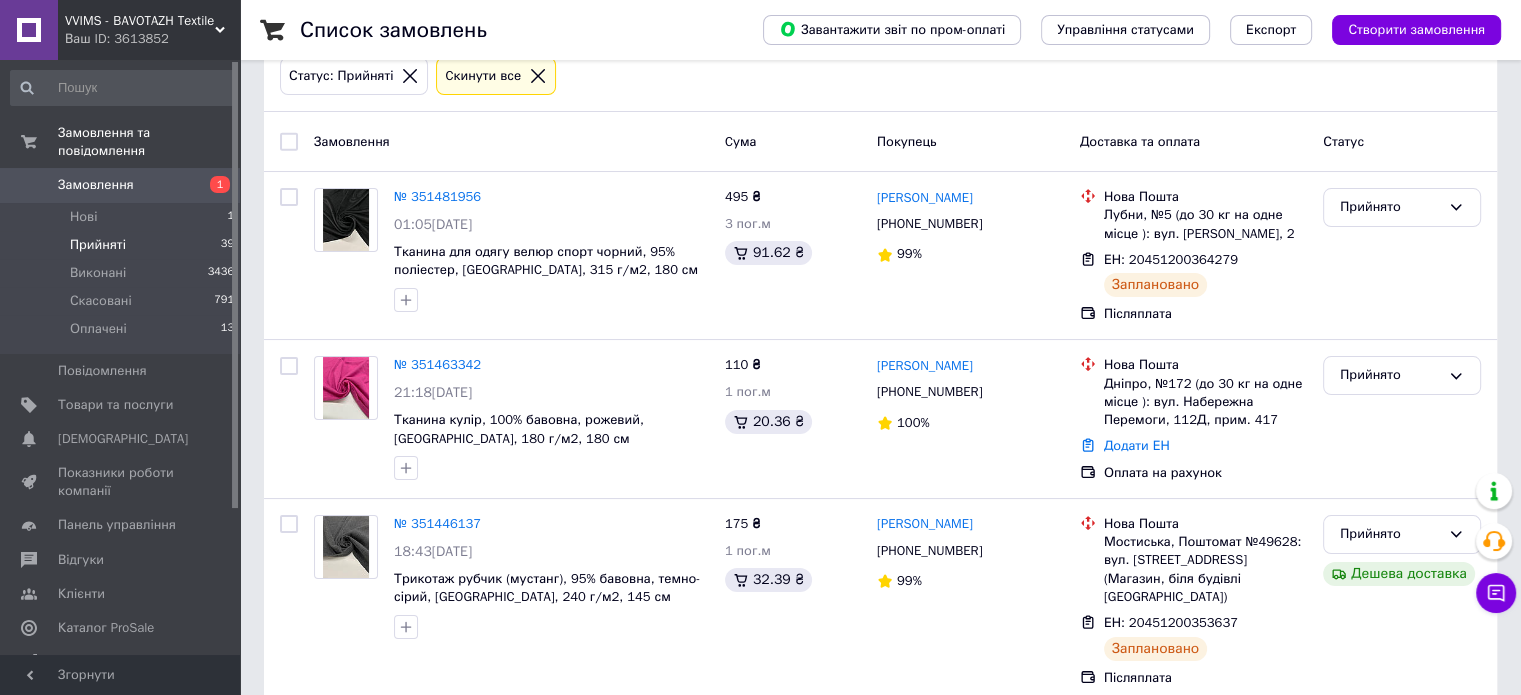 scroll, scrollTop: 0, scrollLeft: 0, axis: both 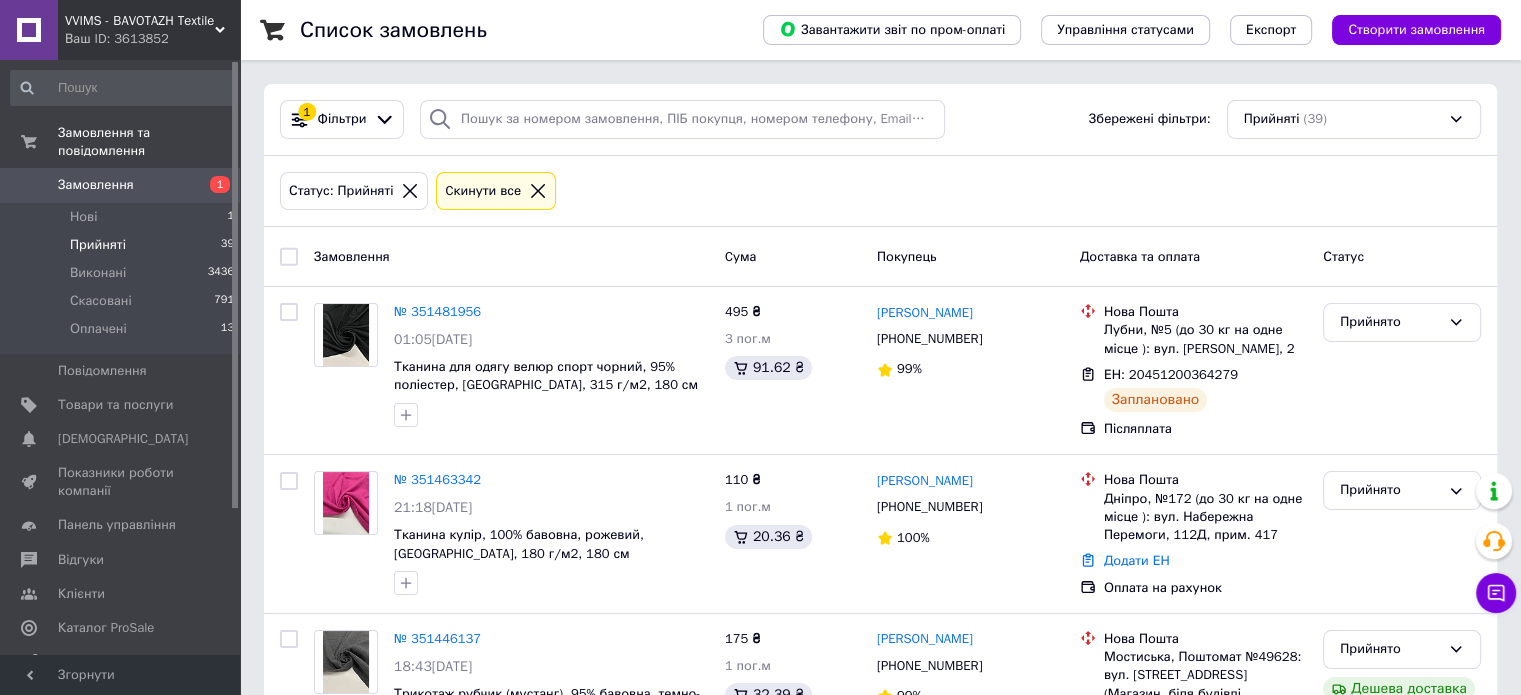 click on "Прийняті" at bounding box center [98, 245] 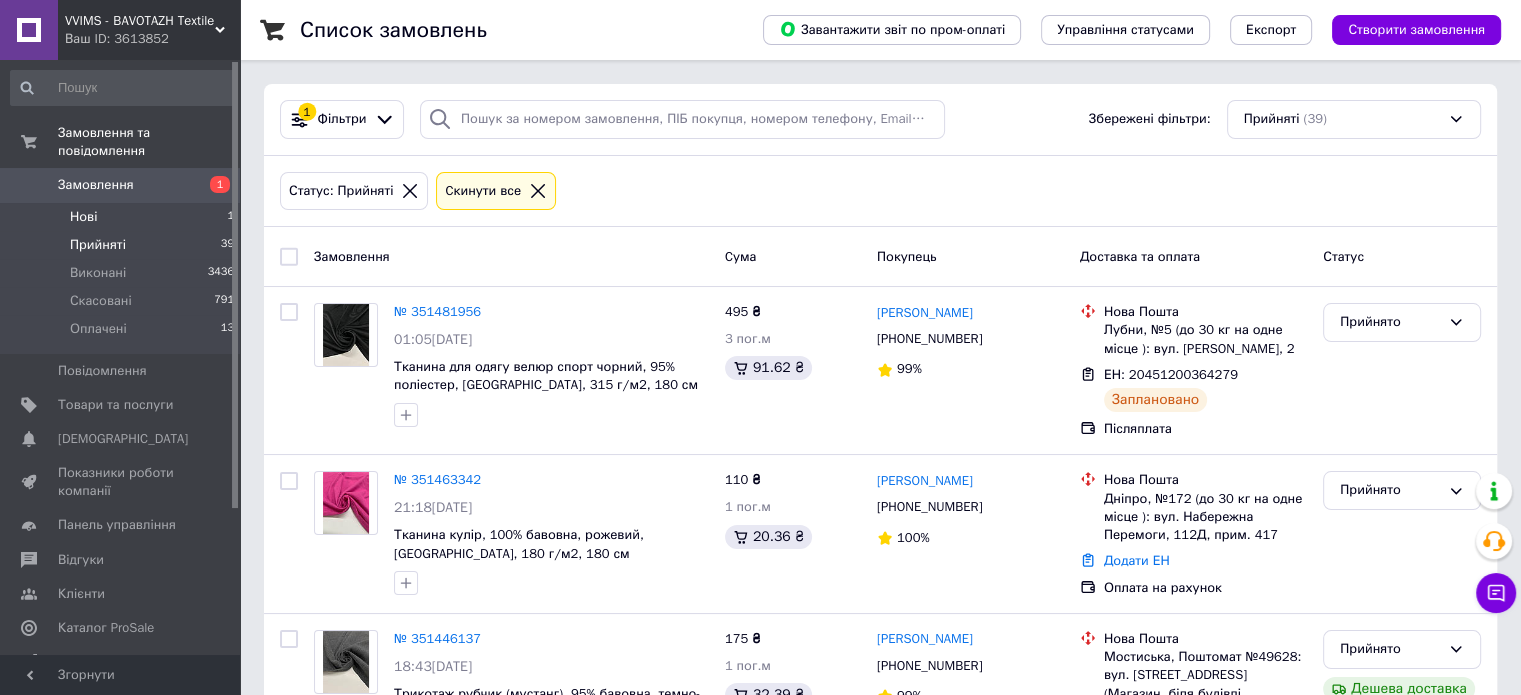 click on "Нові" at bounding box center [83, 217] 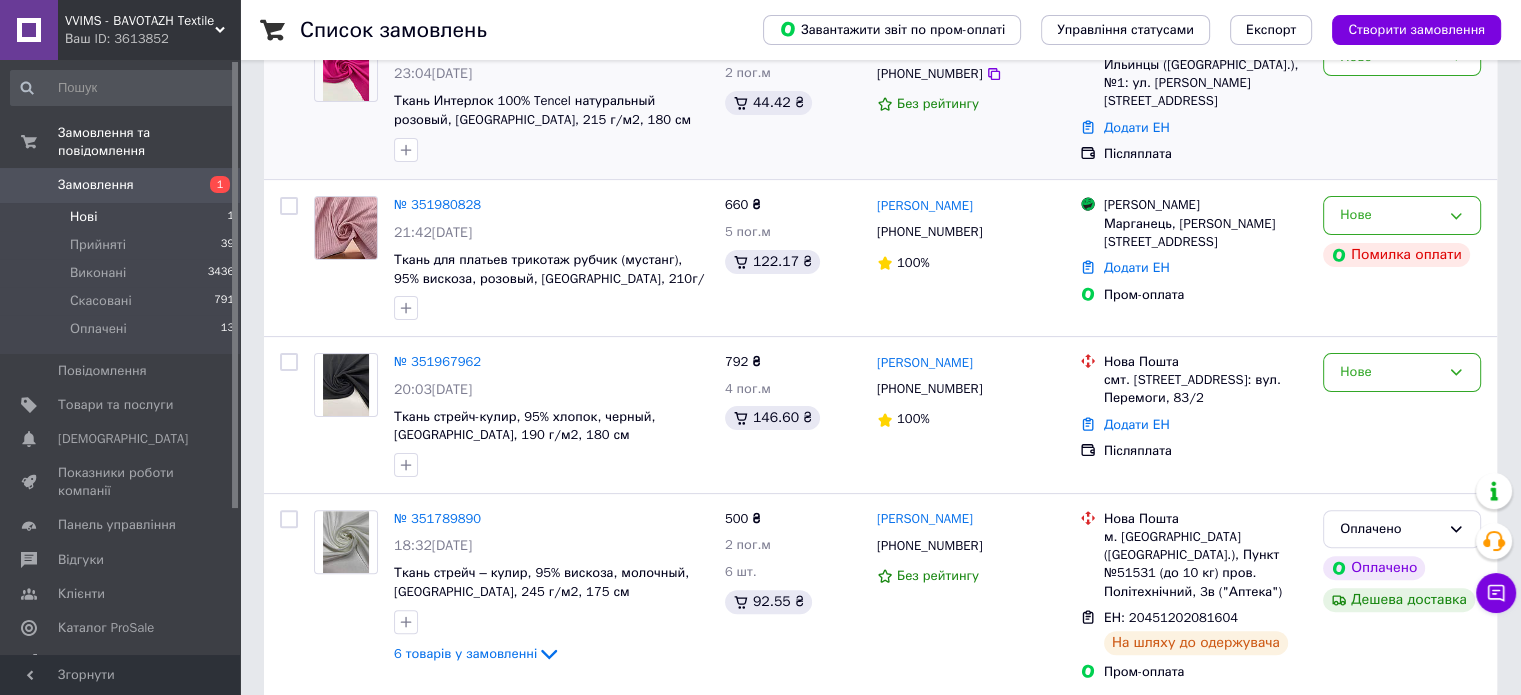 scroll, scrollTop: 460, scrollLeft: 0, axis: vertical 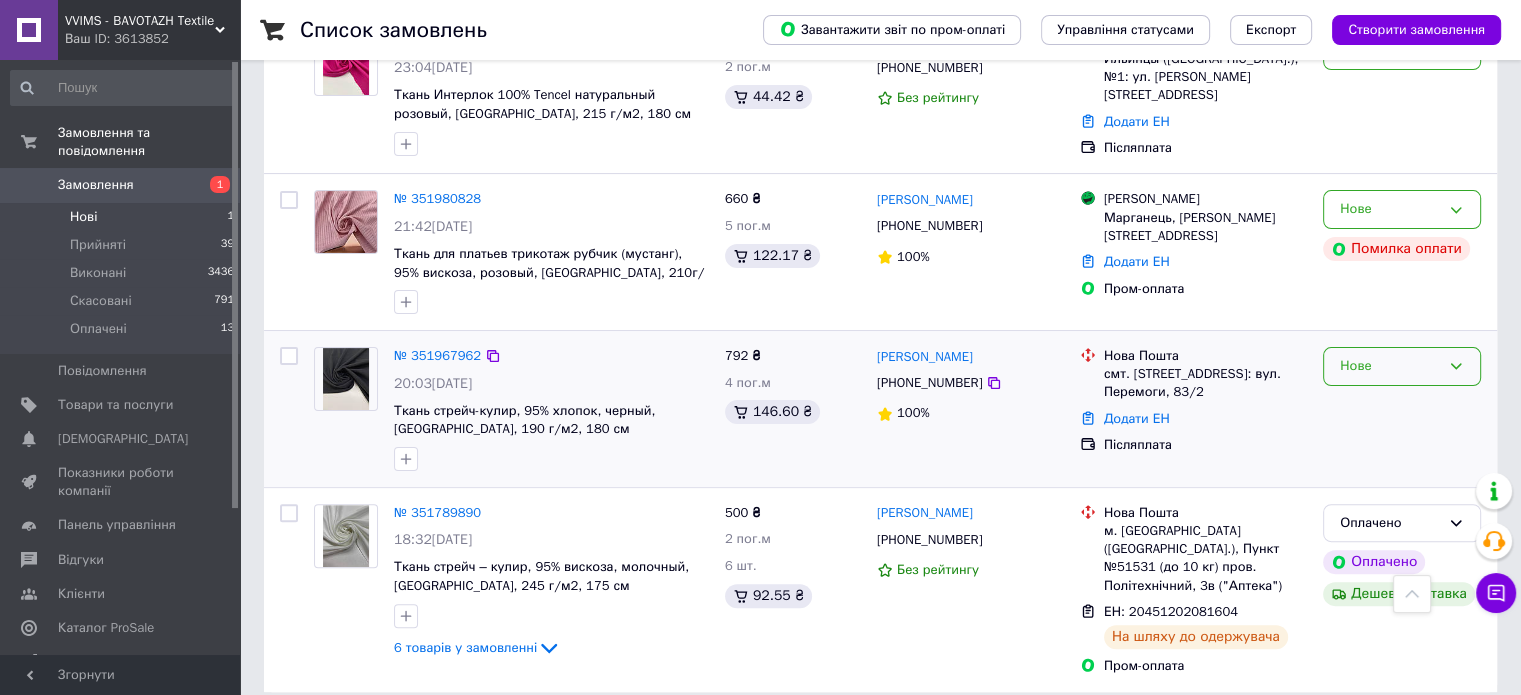click on "Нове" at bounding box center (1390, 366) 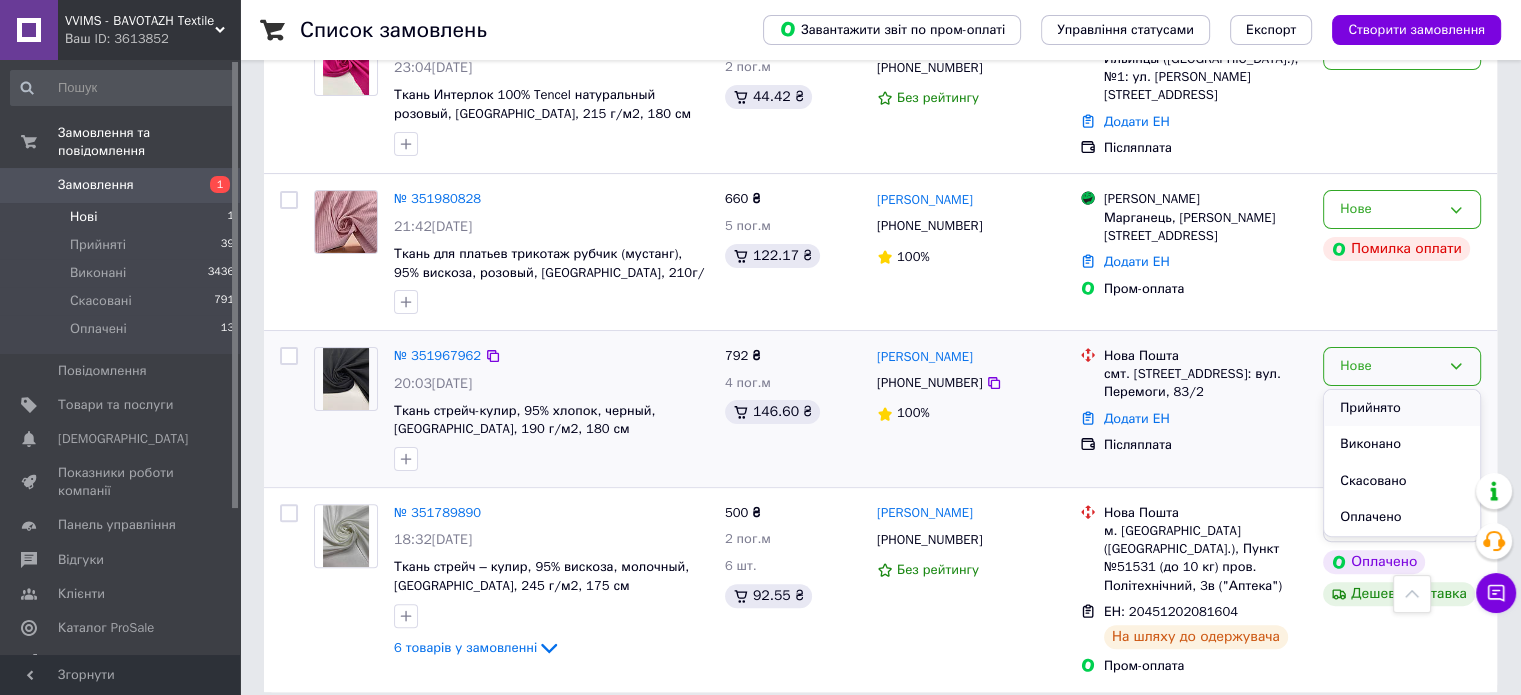 click on "Прийнято" at bounding box center (1402, 408) 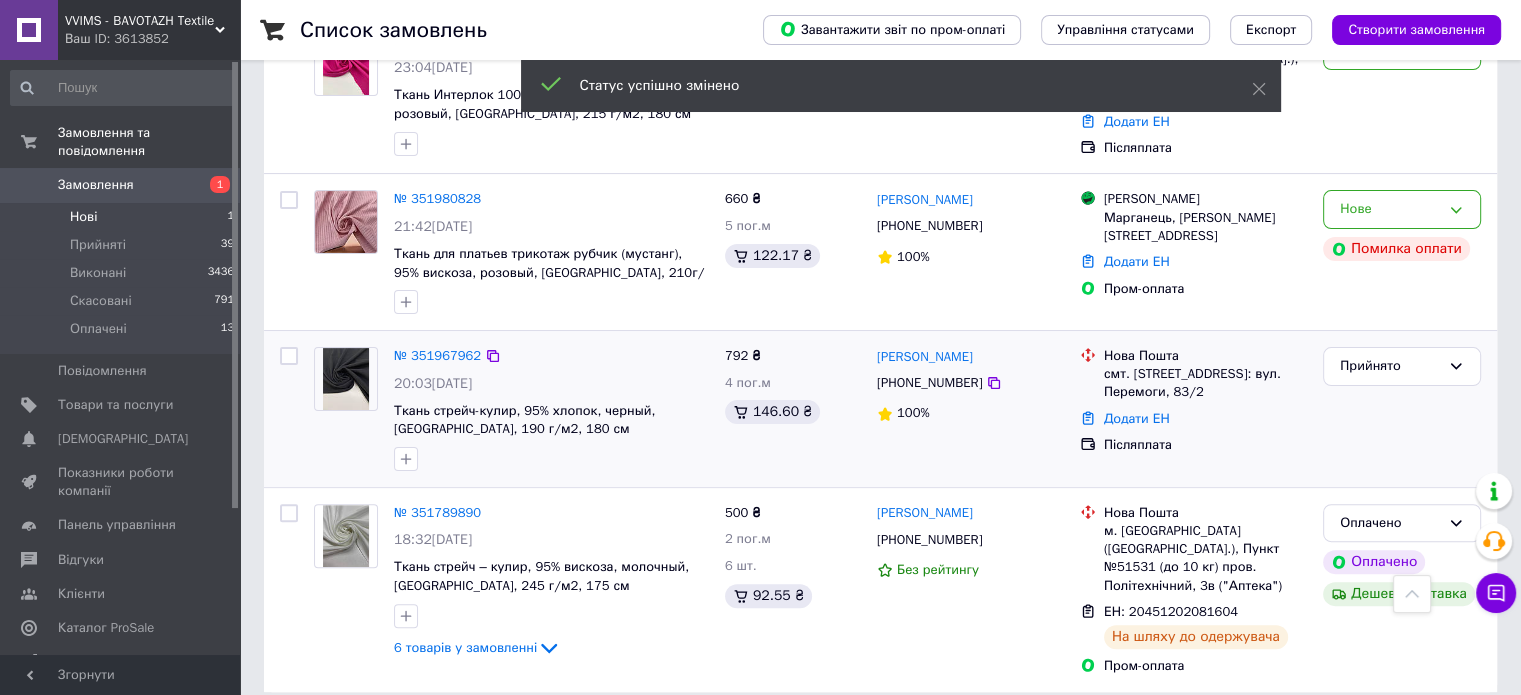 click at bounding box center [346, 379] 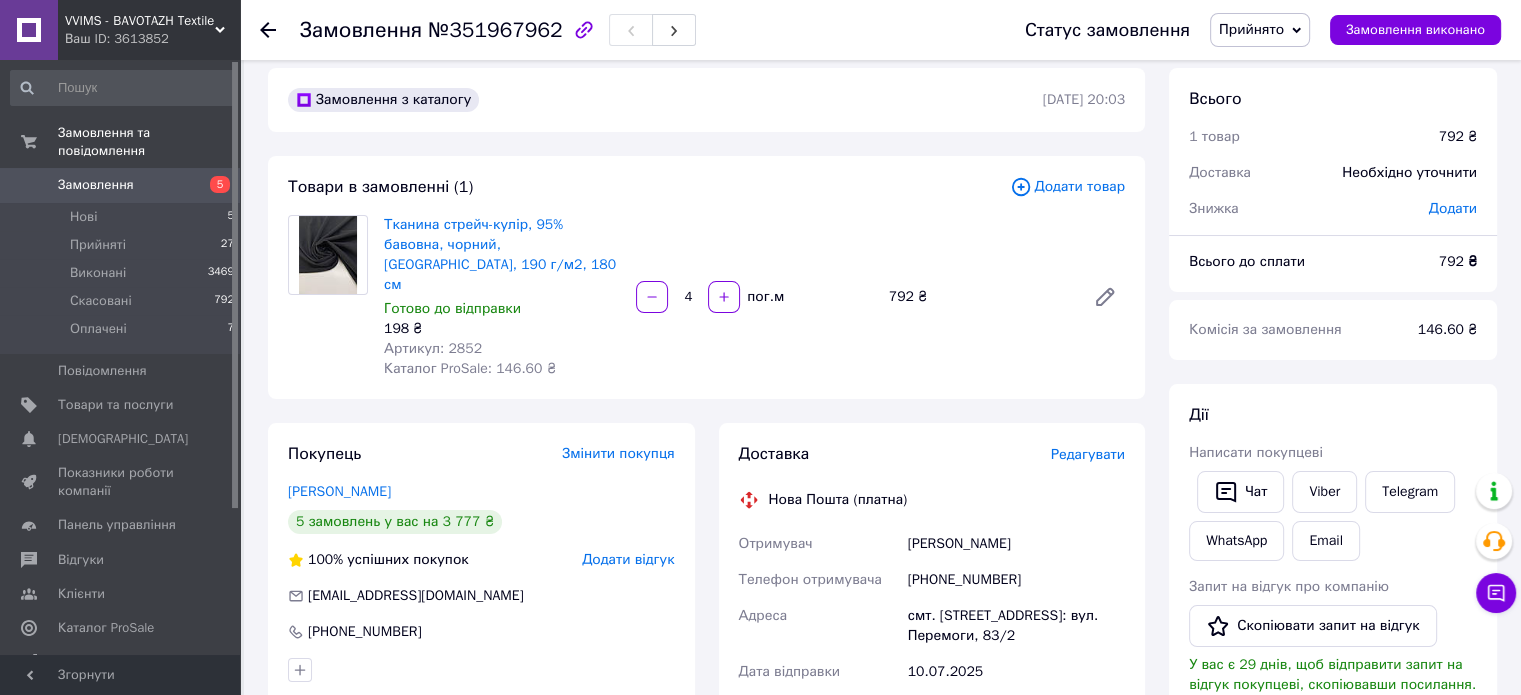 scroll, scrollTop: 0, scrollLeft: 0, axis: both 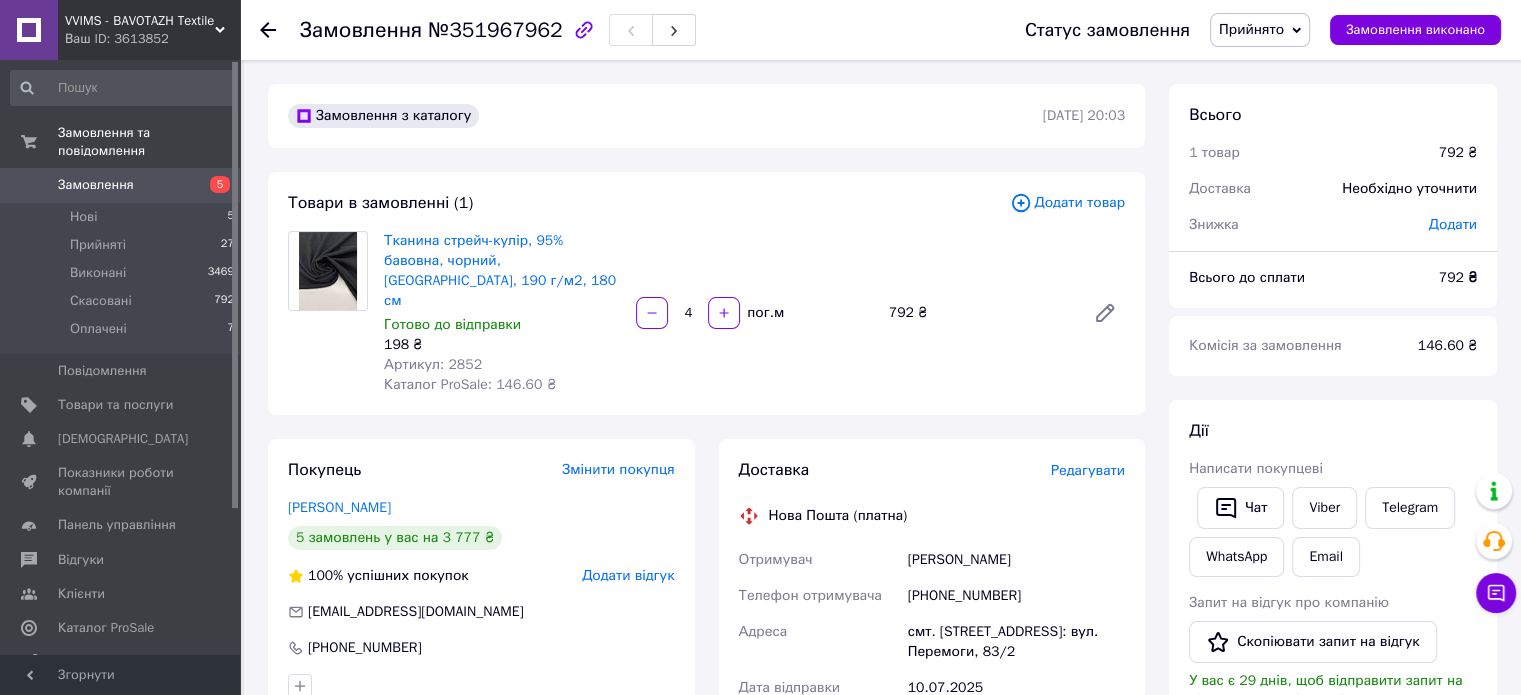click on "[PERSON_NAME]" at bounding box center [1016, 560] 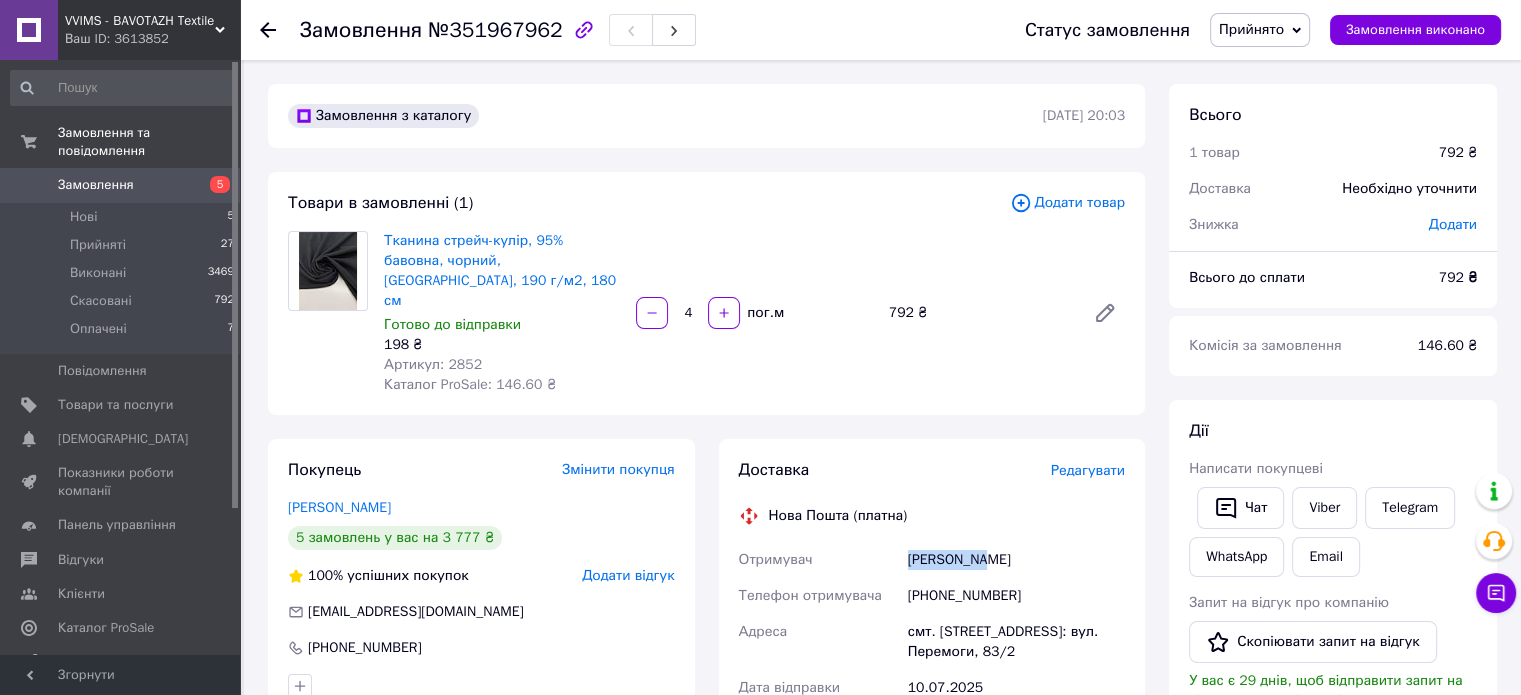 click on "[PERSON_NAME]" at bounding box center (1016, 560) 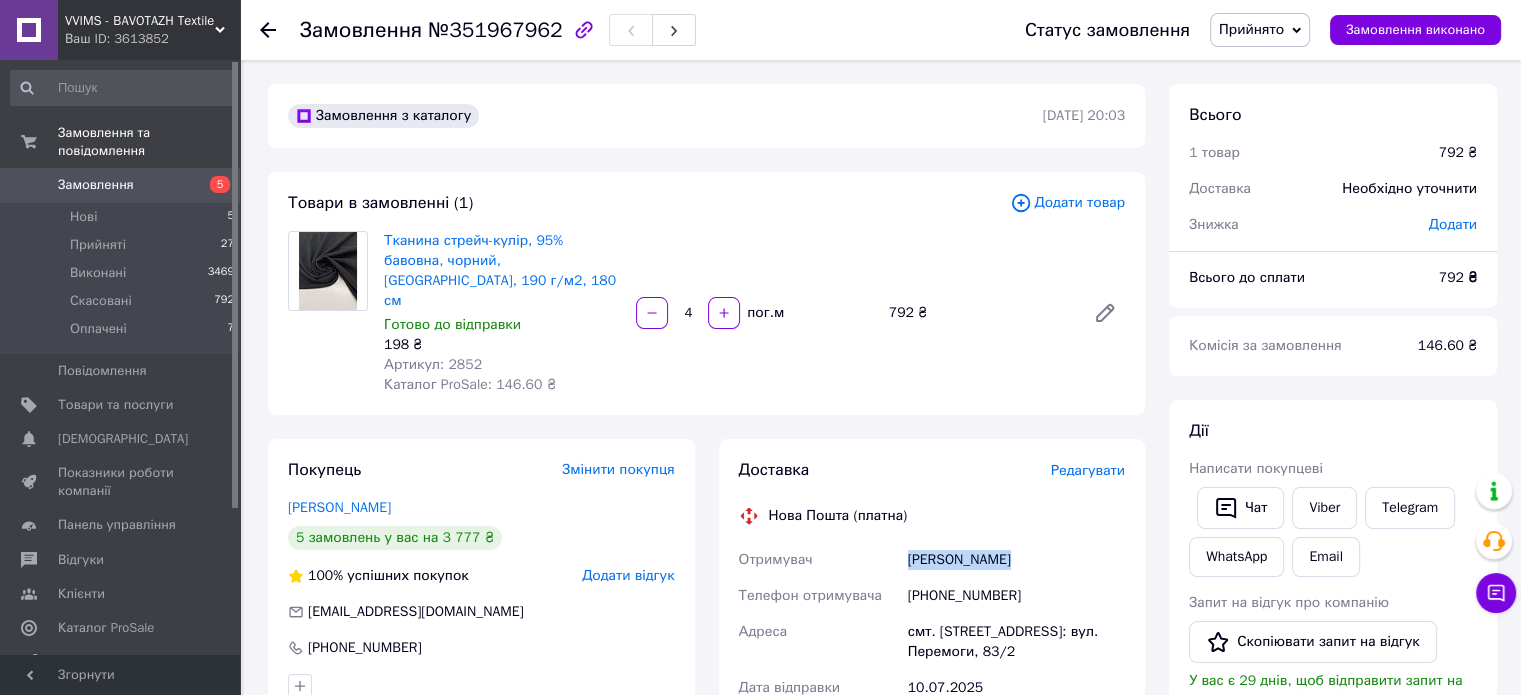 click on "[PERSON_NAME]" at bounding box center (1016, 560) 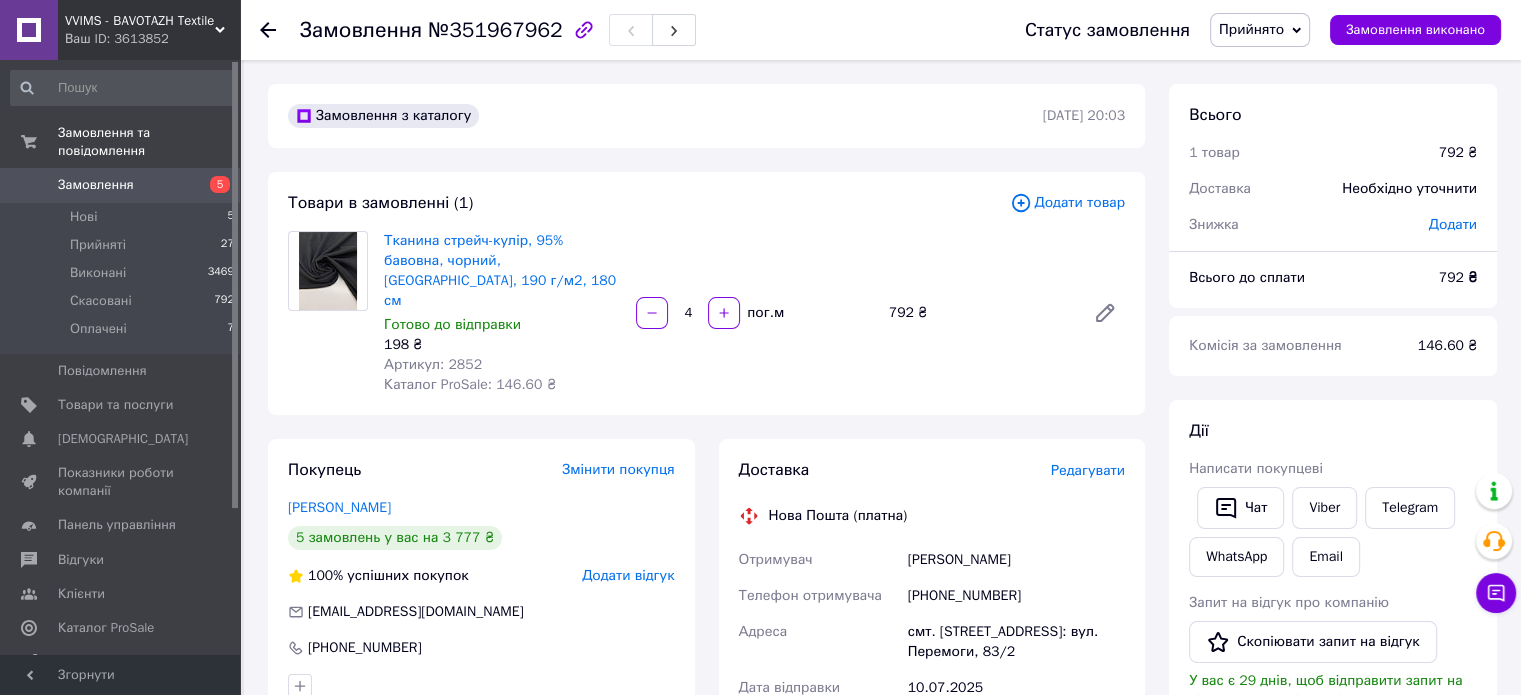 click on "[PHONE_NUMBER]" at bounding box center [1016, 596] 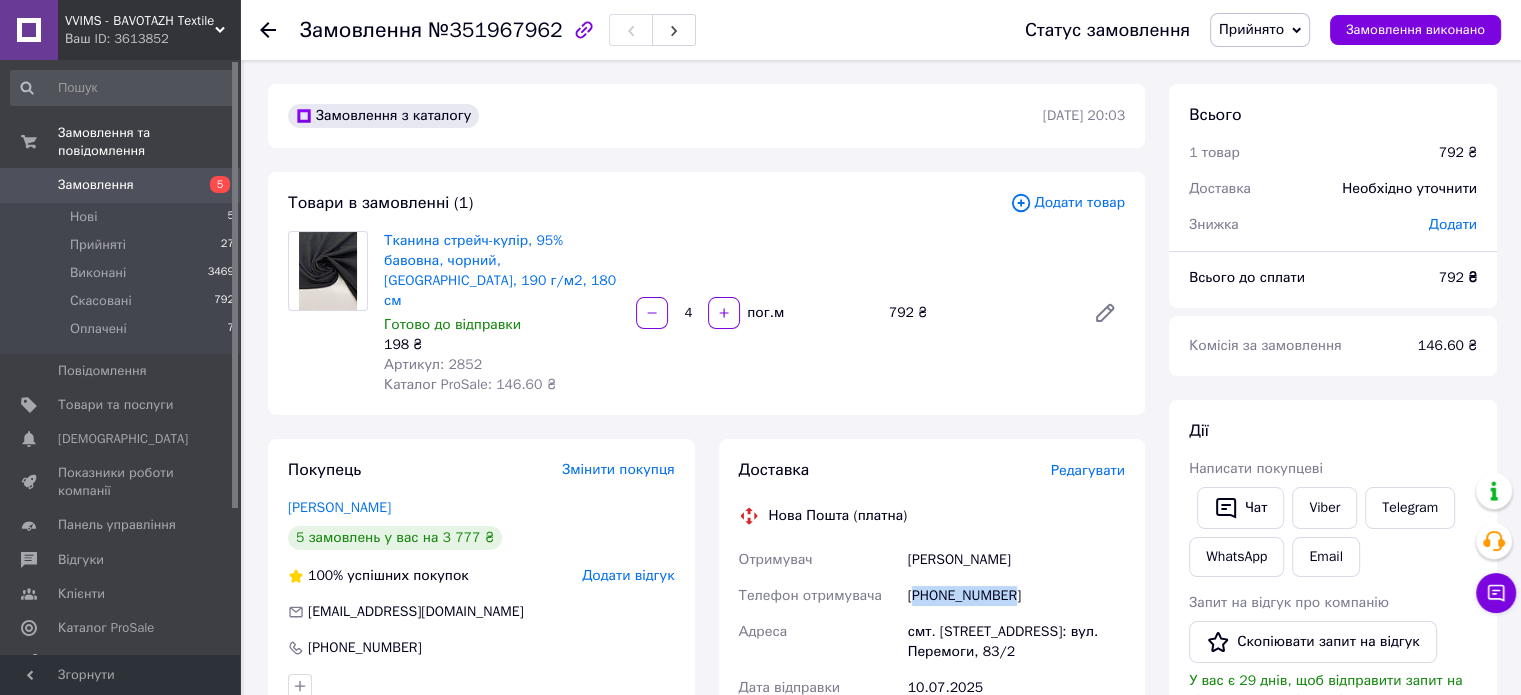 click on "+380956553883" at bounding box center [1016, 596] 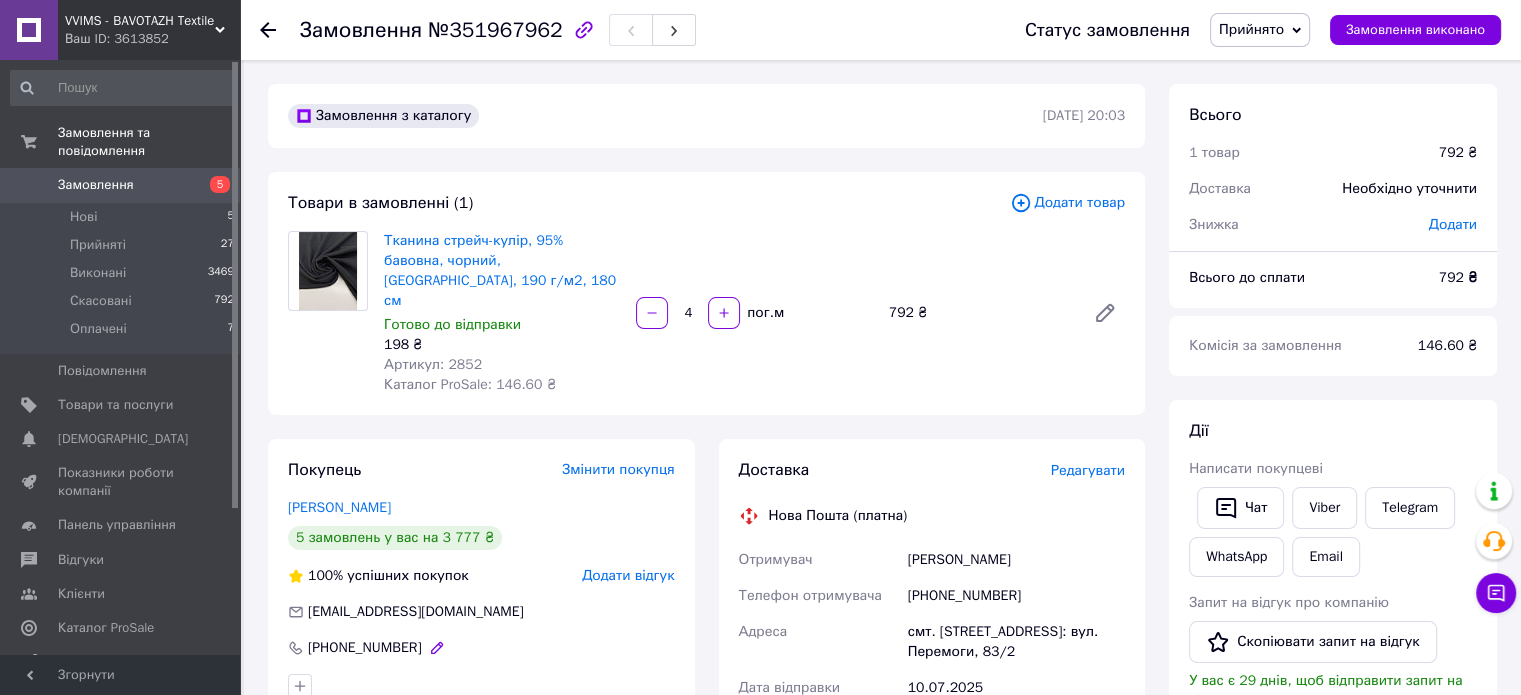 click on "[PHONE_NUMBER]" at bounding box center [365, 648] 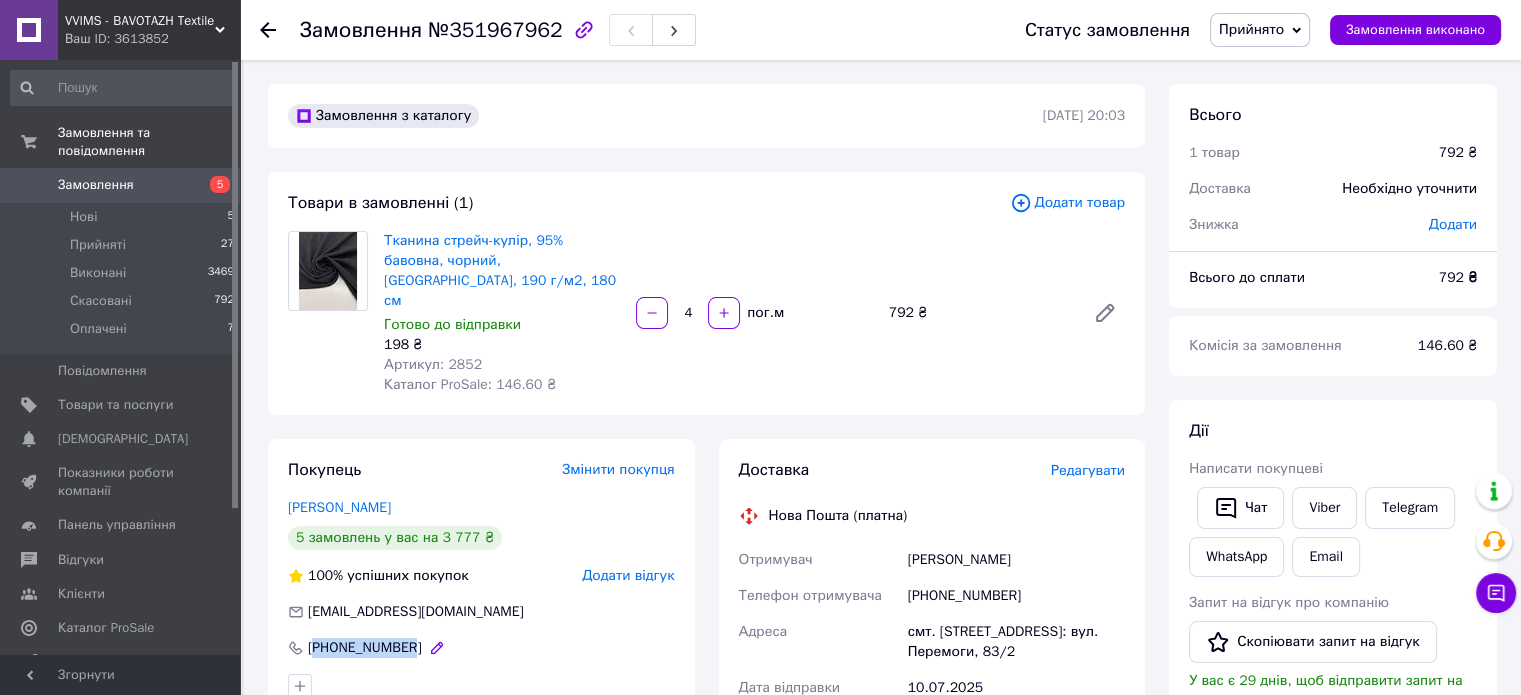 click on "+380956834442" at bounding box center (365, 648) 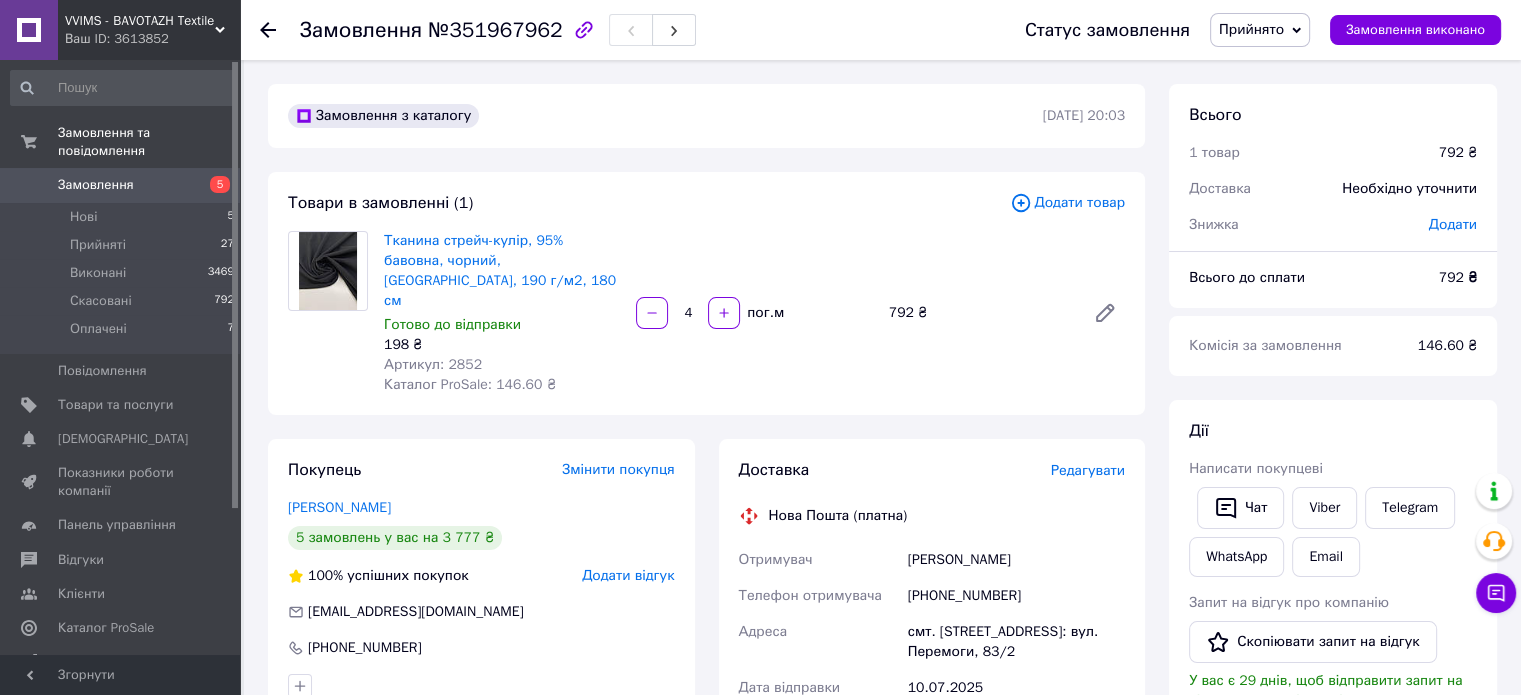 click on "Соловйова Наталья" at bounding box center (1016, 560) 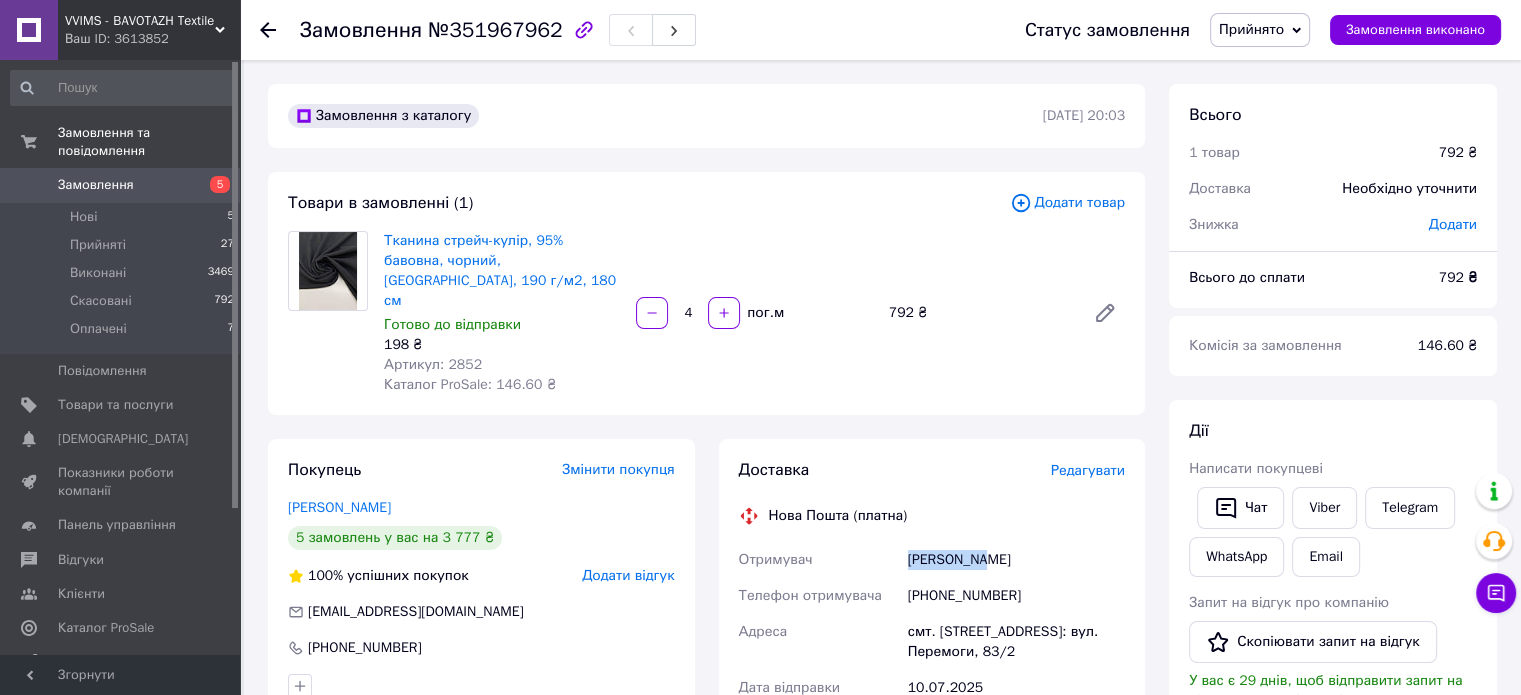 click on "Соловйова Наталья" at bounding box center [1016, 560] 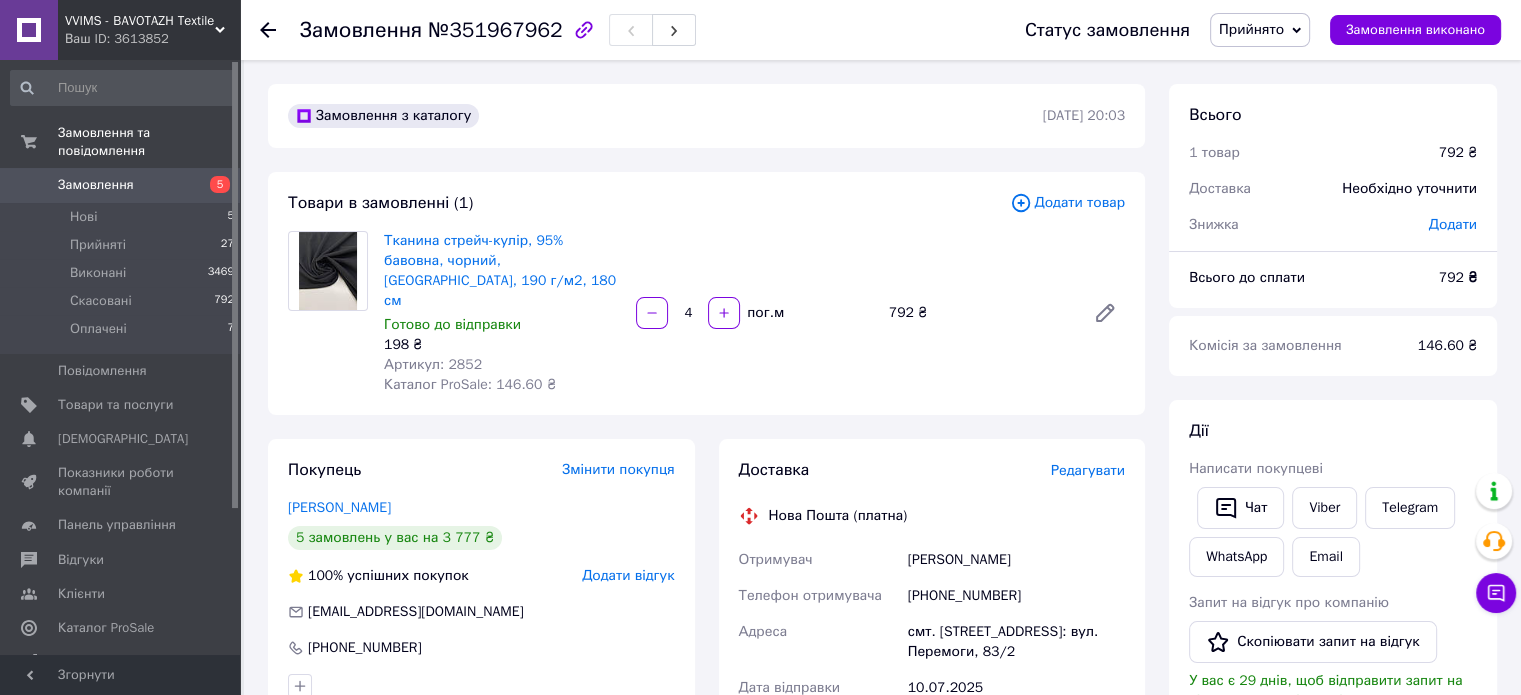 click on "+380956553883" at bounding box center (1016, 596) 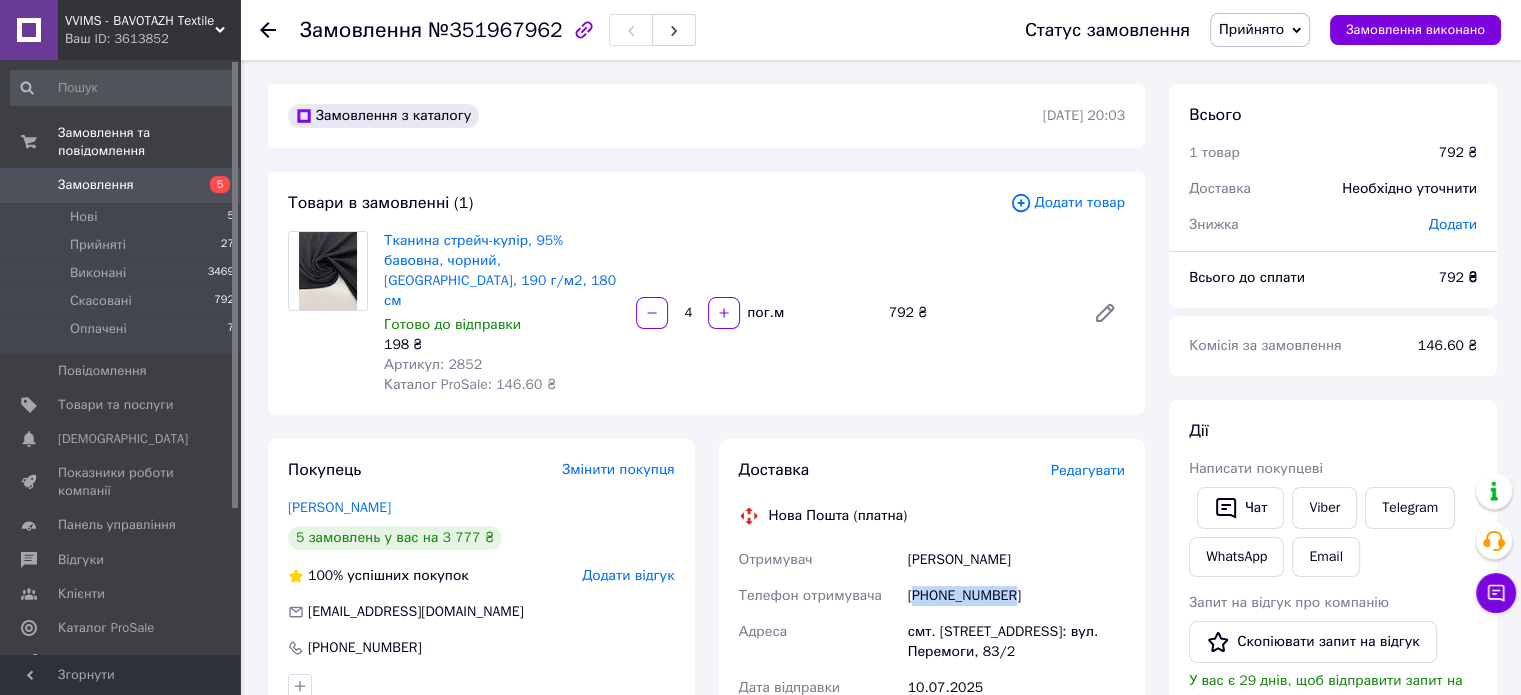 click on "+380956553883" at bounding box center [1016, 596] 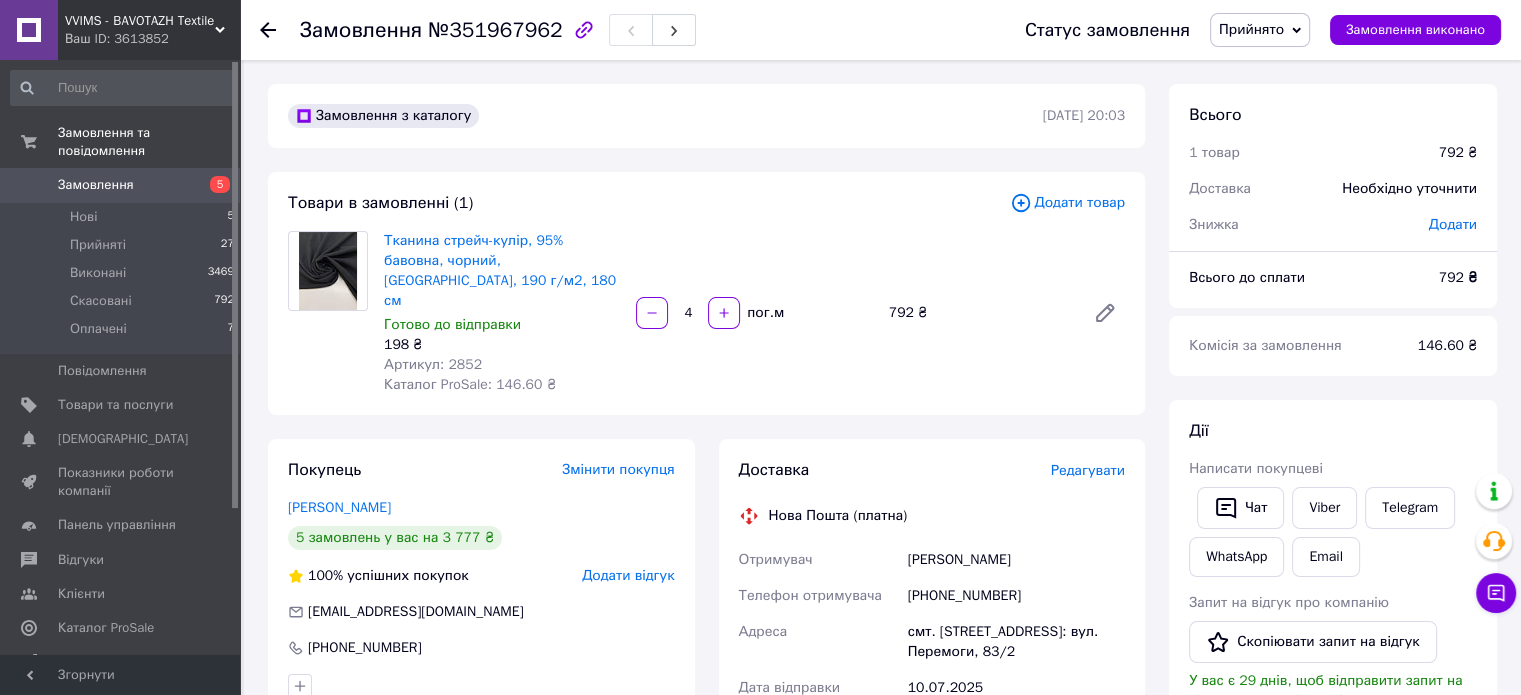 click on "Соловйова Наталья" at bounding box center (1016, 560) 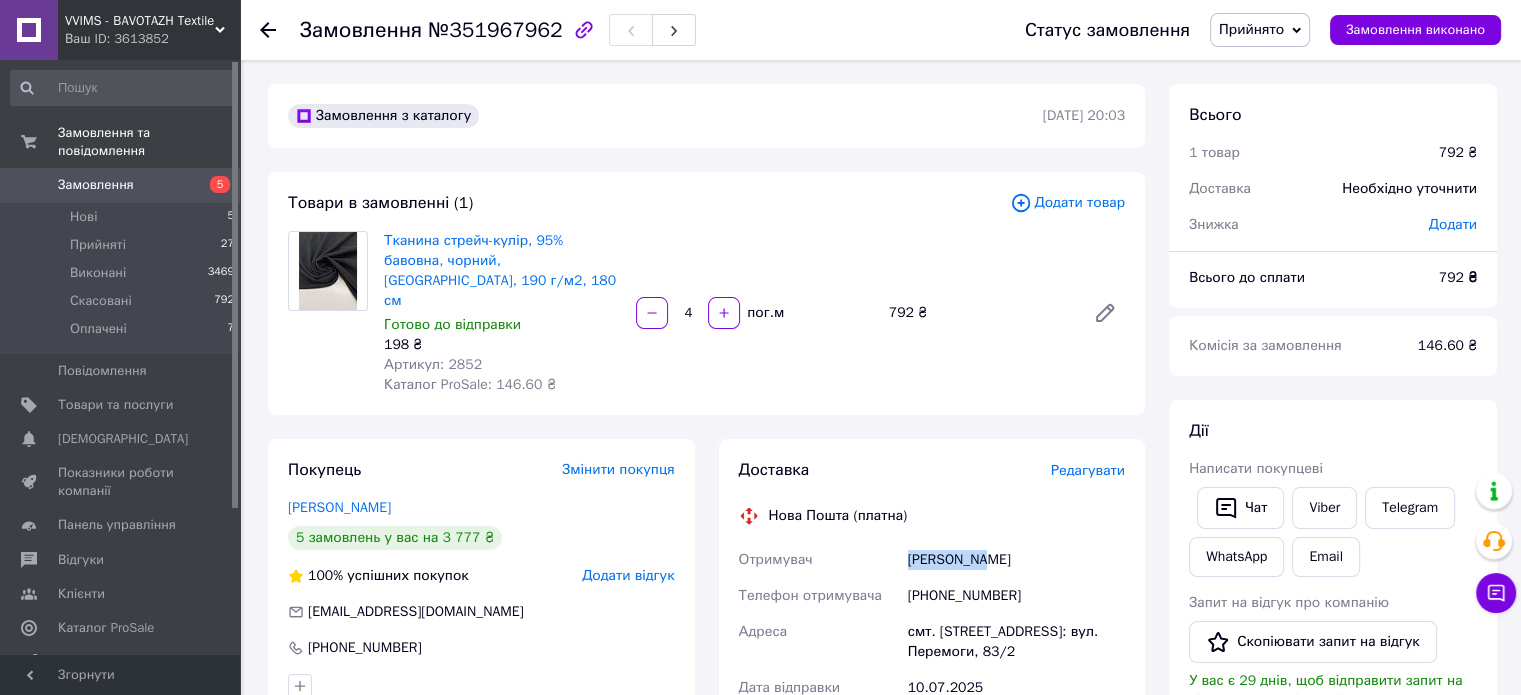click on "Соловйова Наталья" at bounding box center [1016, 560] 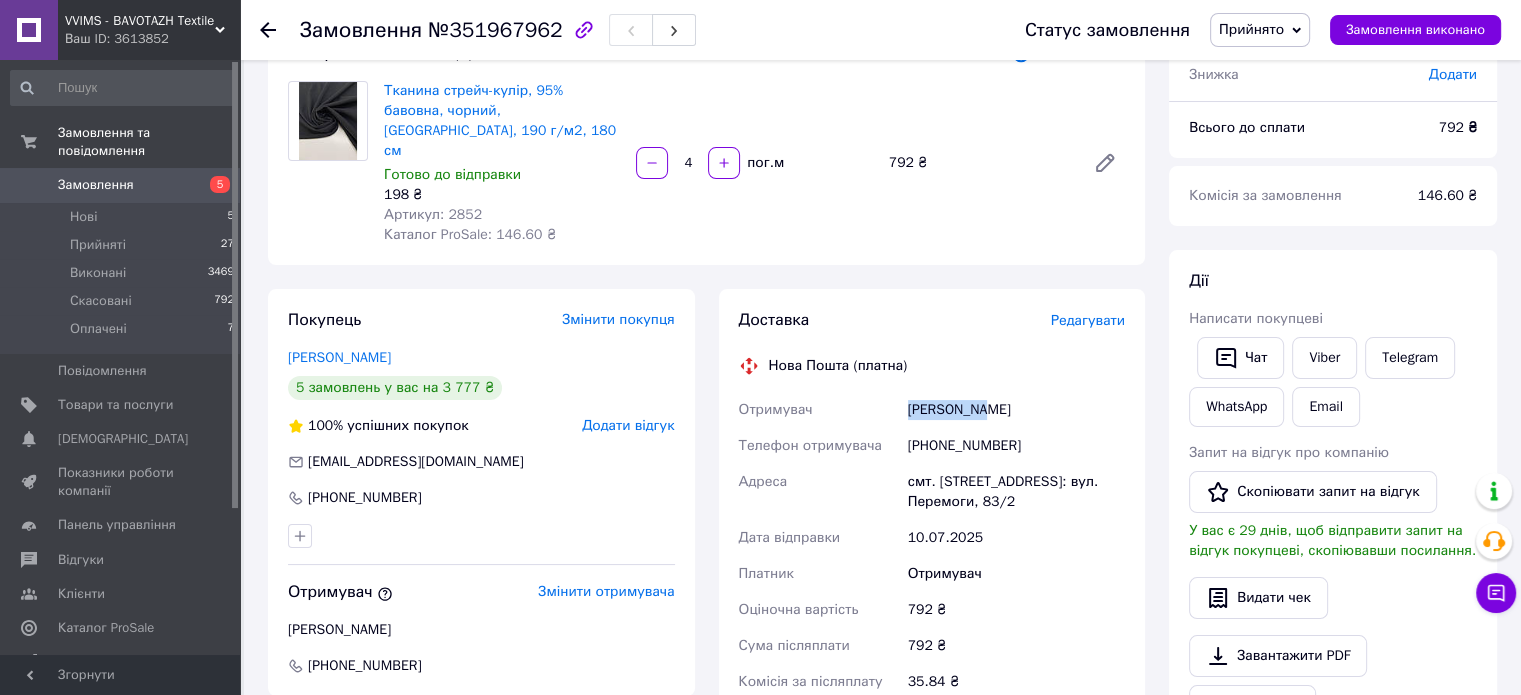 scroll, scrollTop: 400, scrollLeft: 0, axis: vertical 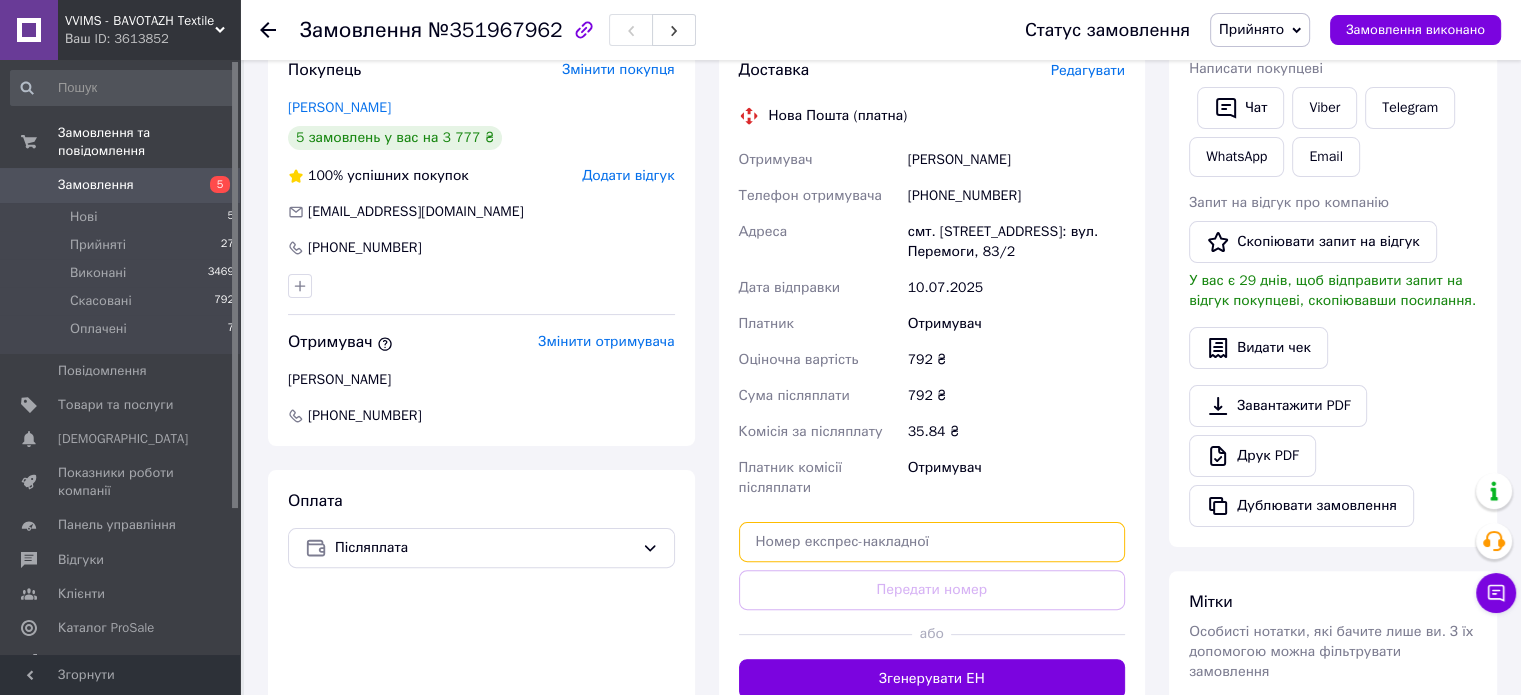 click at bounding box center (932, 542) 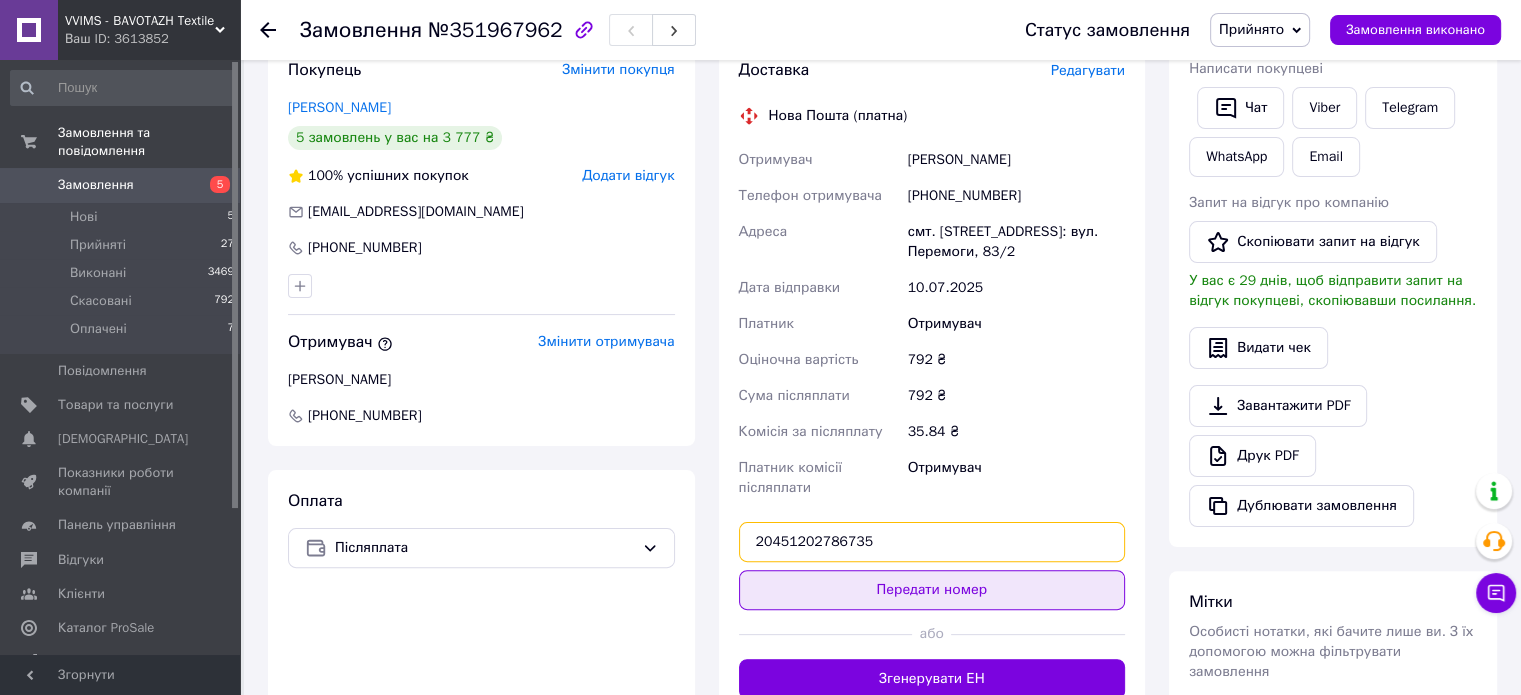 type on "20451202786735" 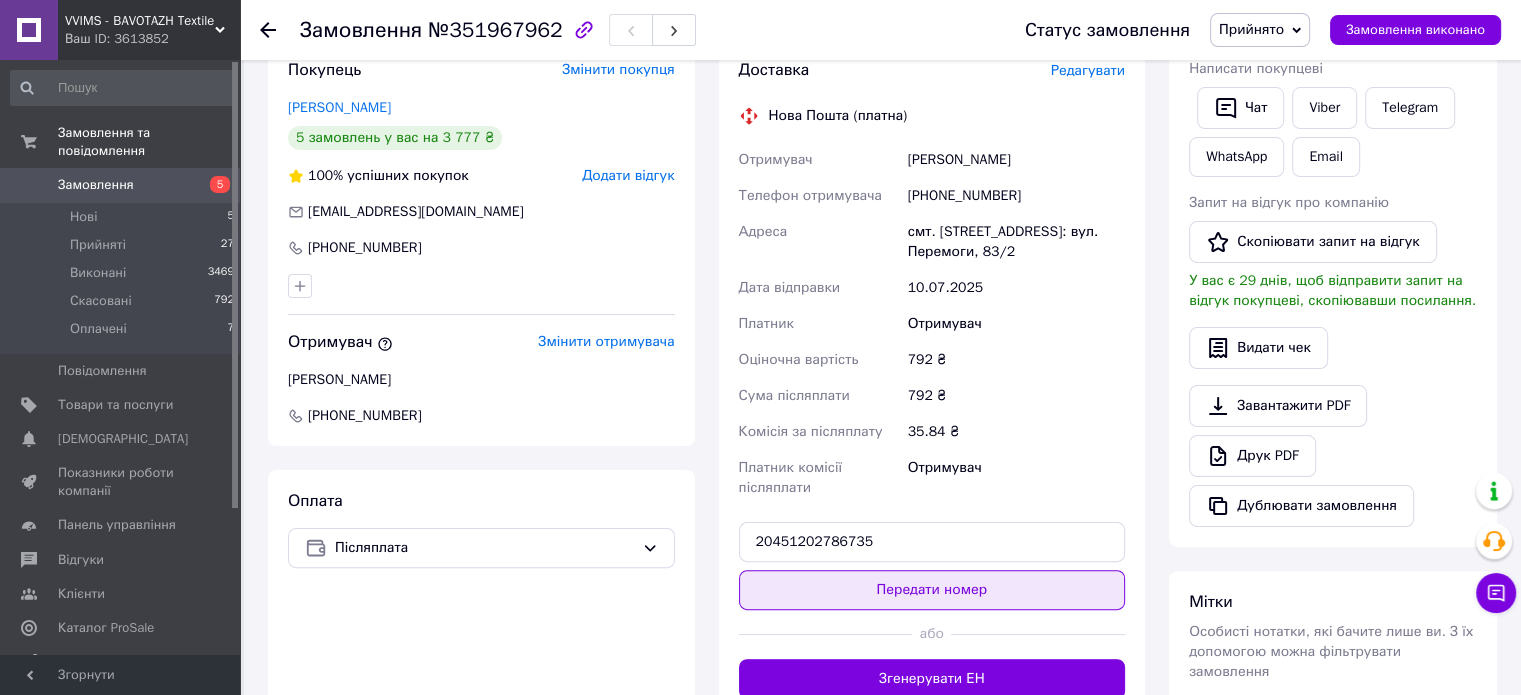 click on "Передати номер" at bounding box center [932, 590] 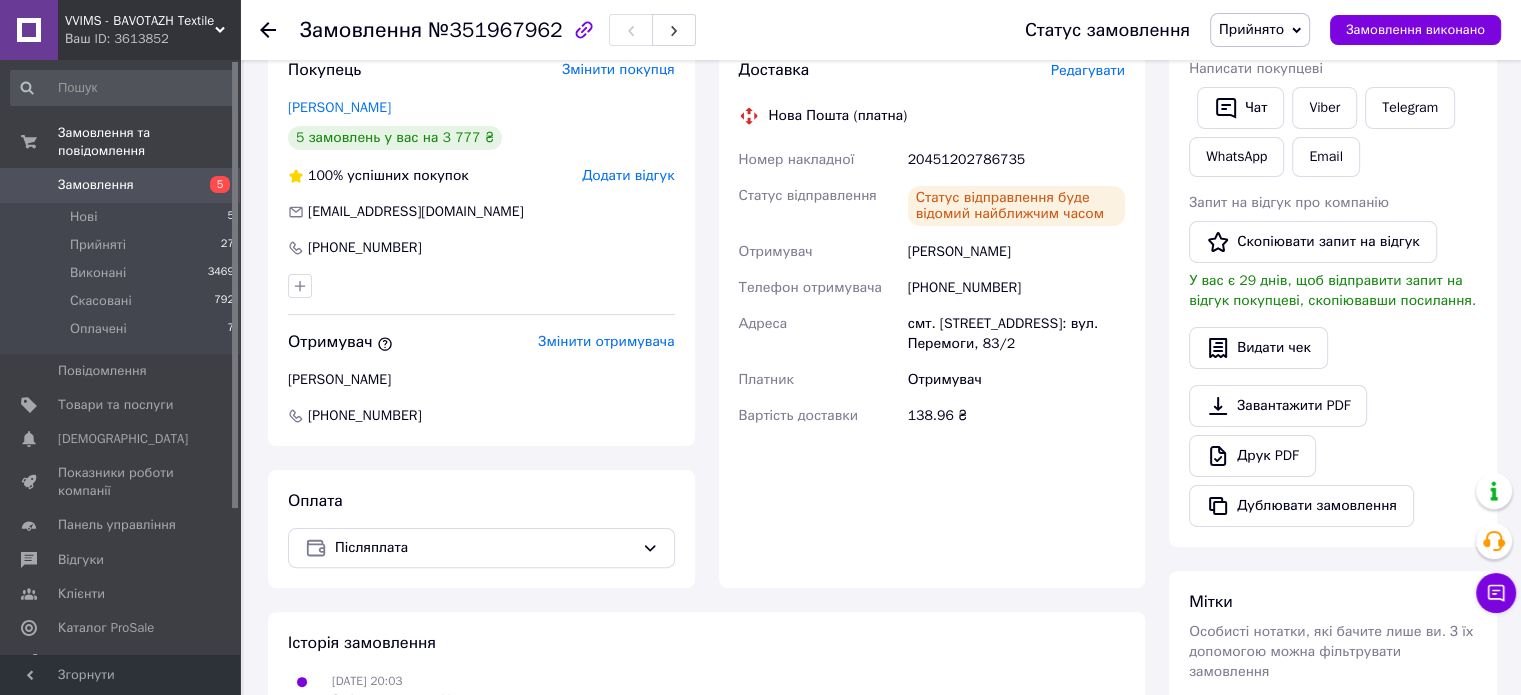 click on "+380956553883" at bounding box center [1016, 288] 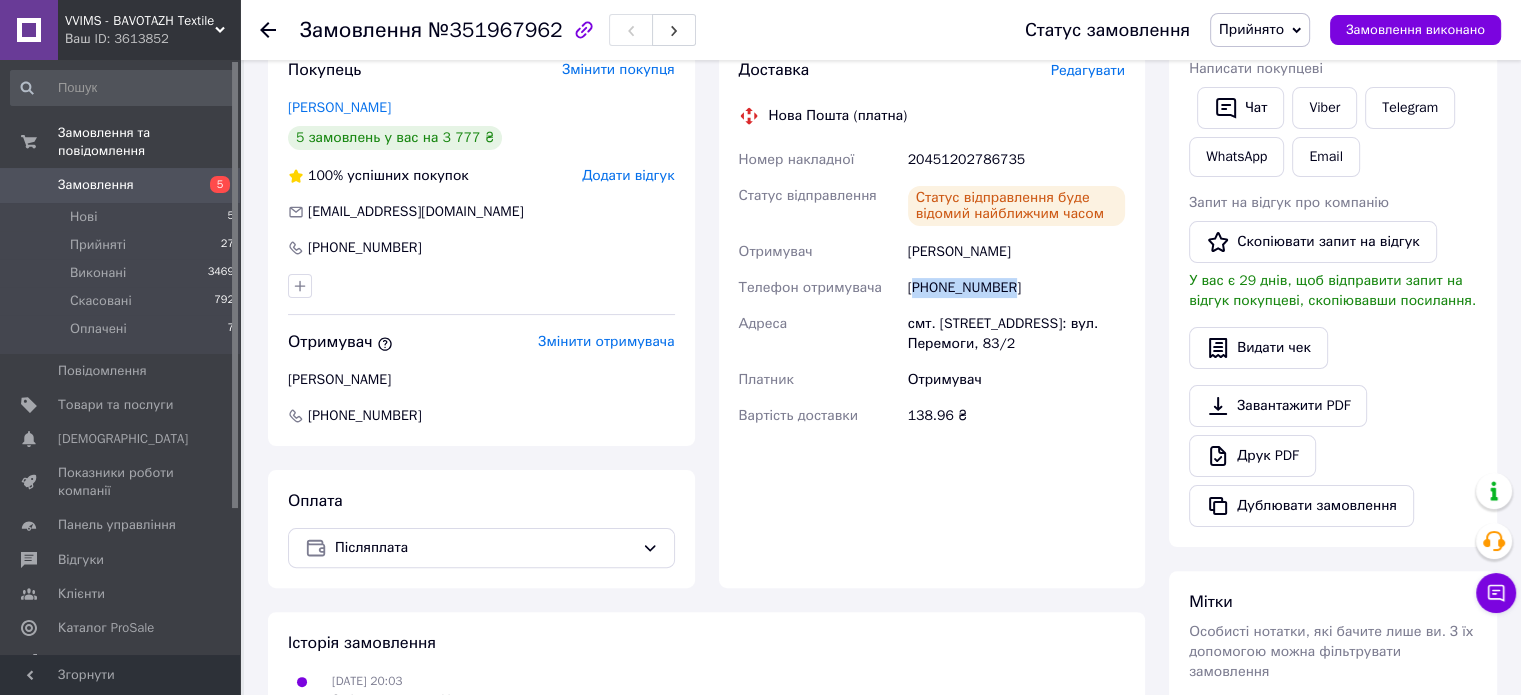 click on "+380956553883" at bounding box center (1016, 288) 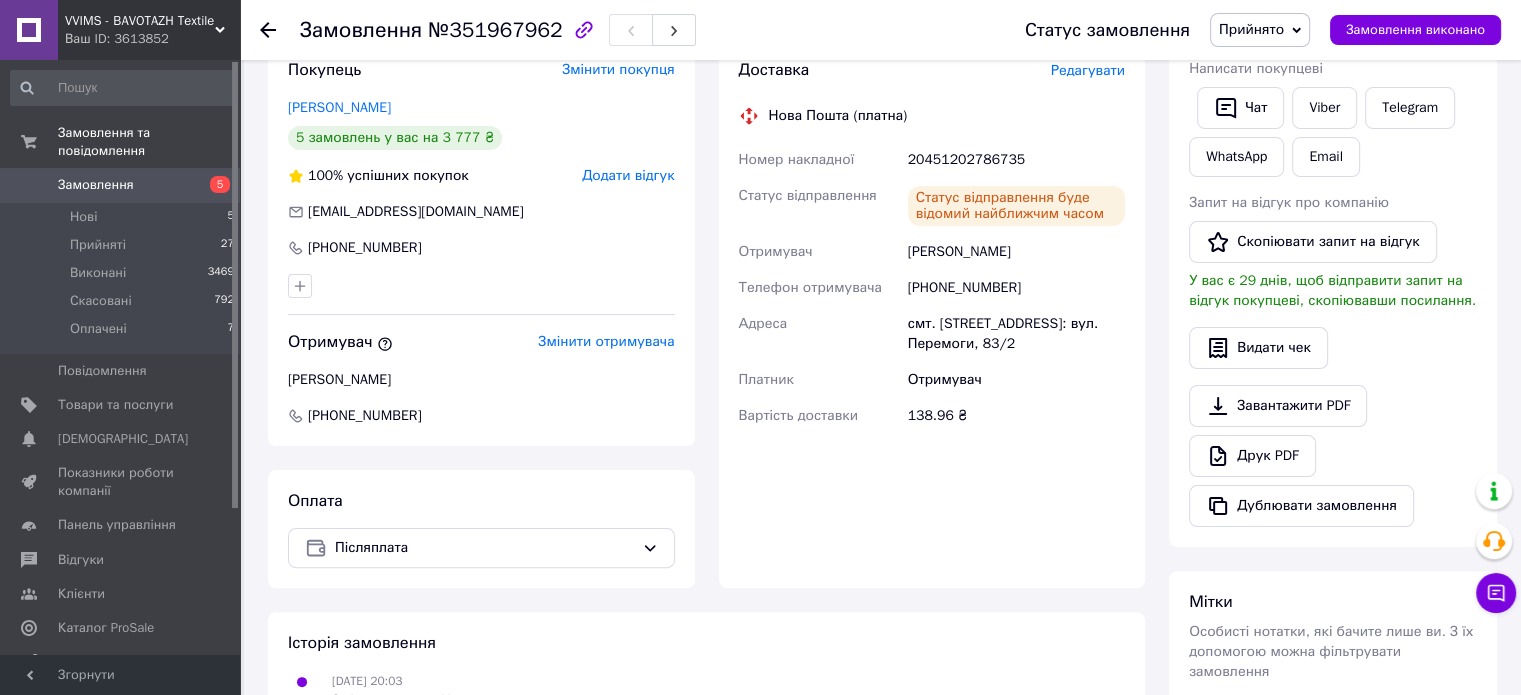 click on "№351967962" at bounding box center [495, 30] 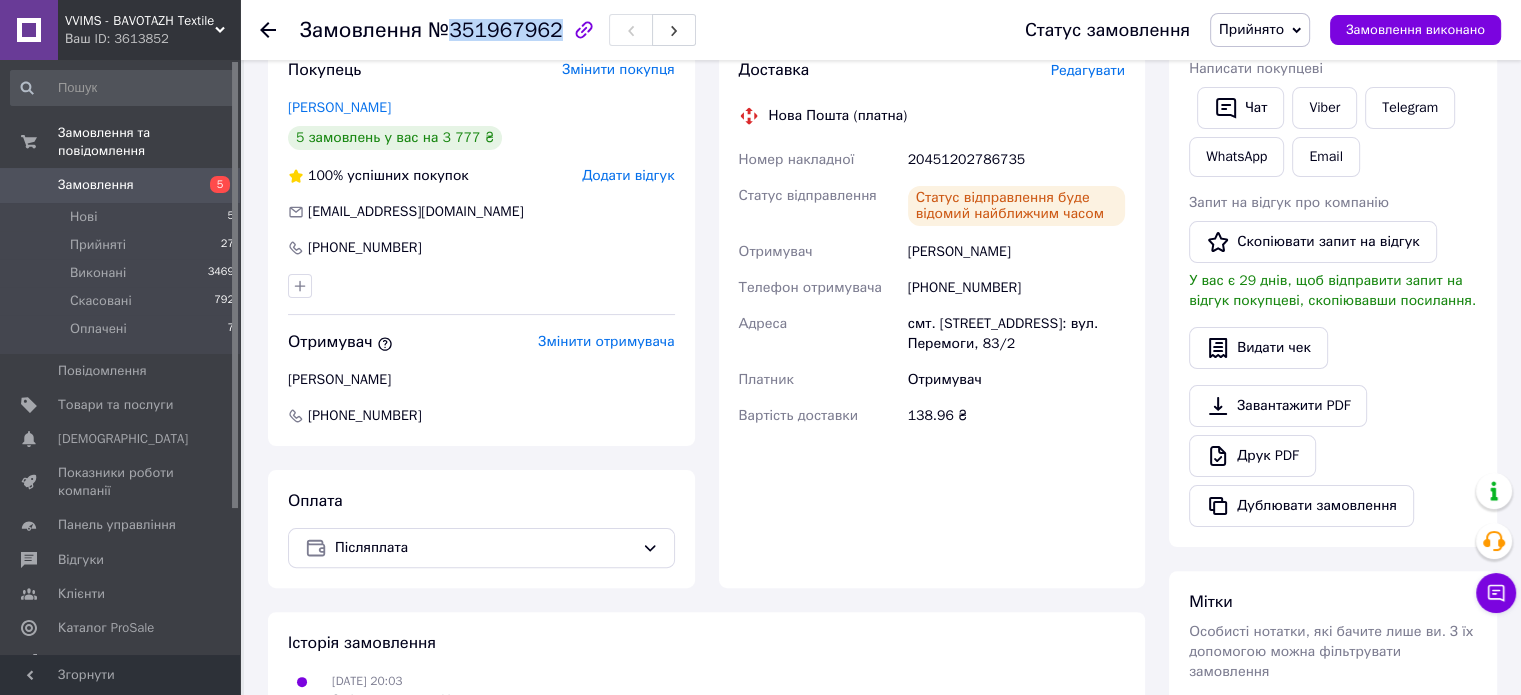 click on "№351967962" at bounding box center [495, 30] 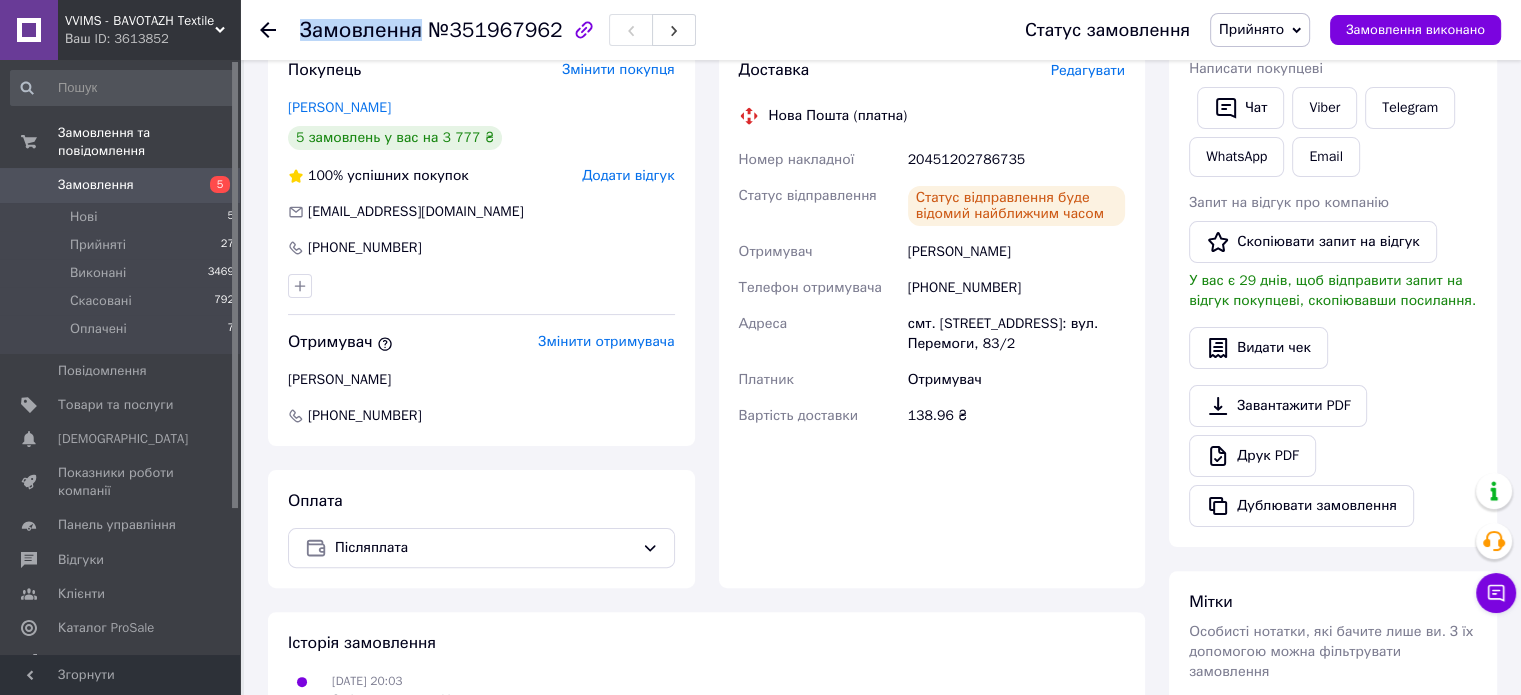 drag, startPoint x: 416, startPoint y: 27, endPoint x: 552, endPoint y: 23, distance: 136.0588 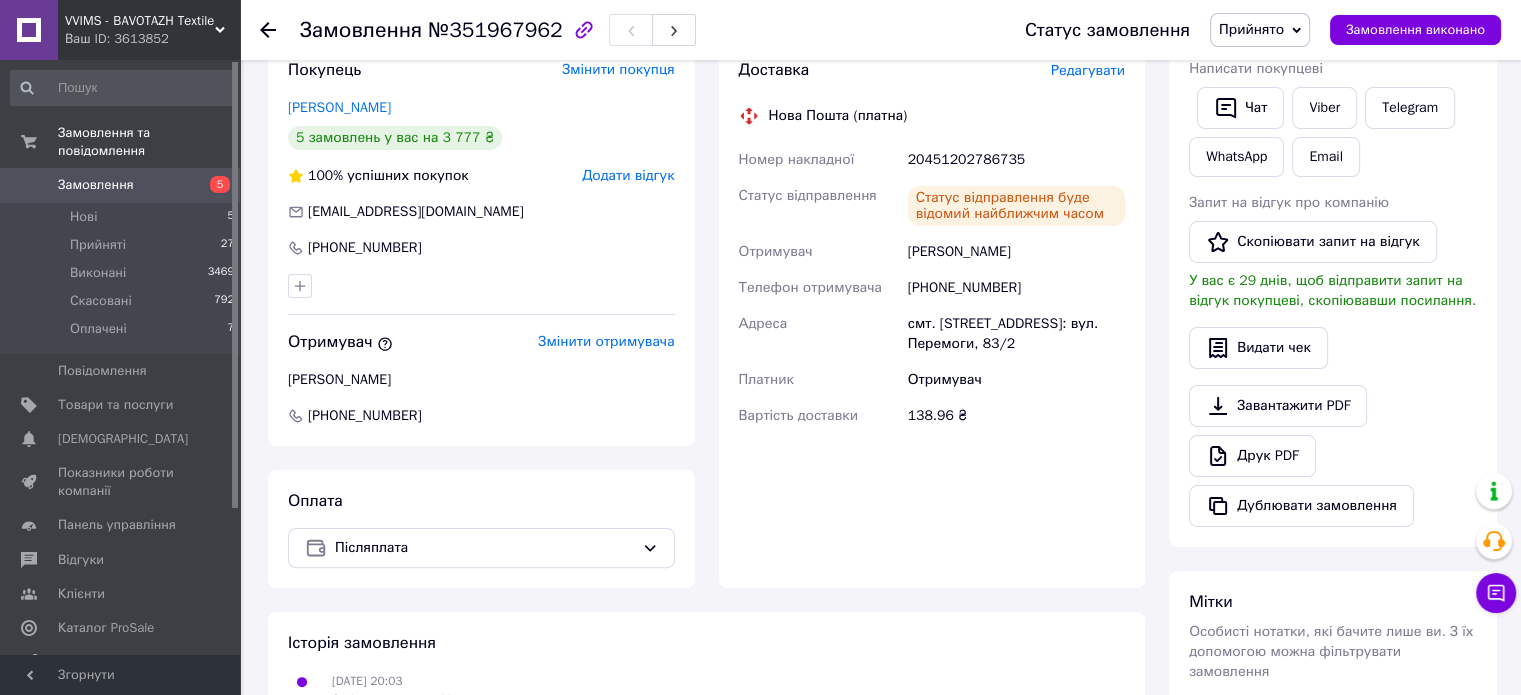 click on "№351967962" at bounding box center (495, 30) 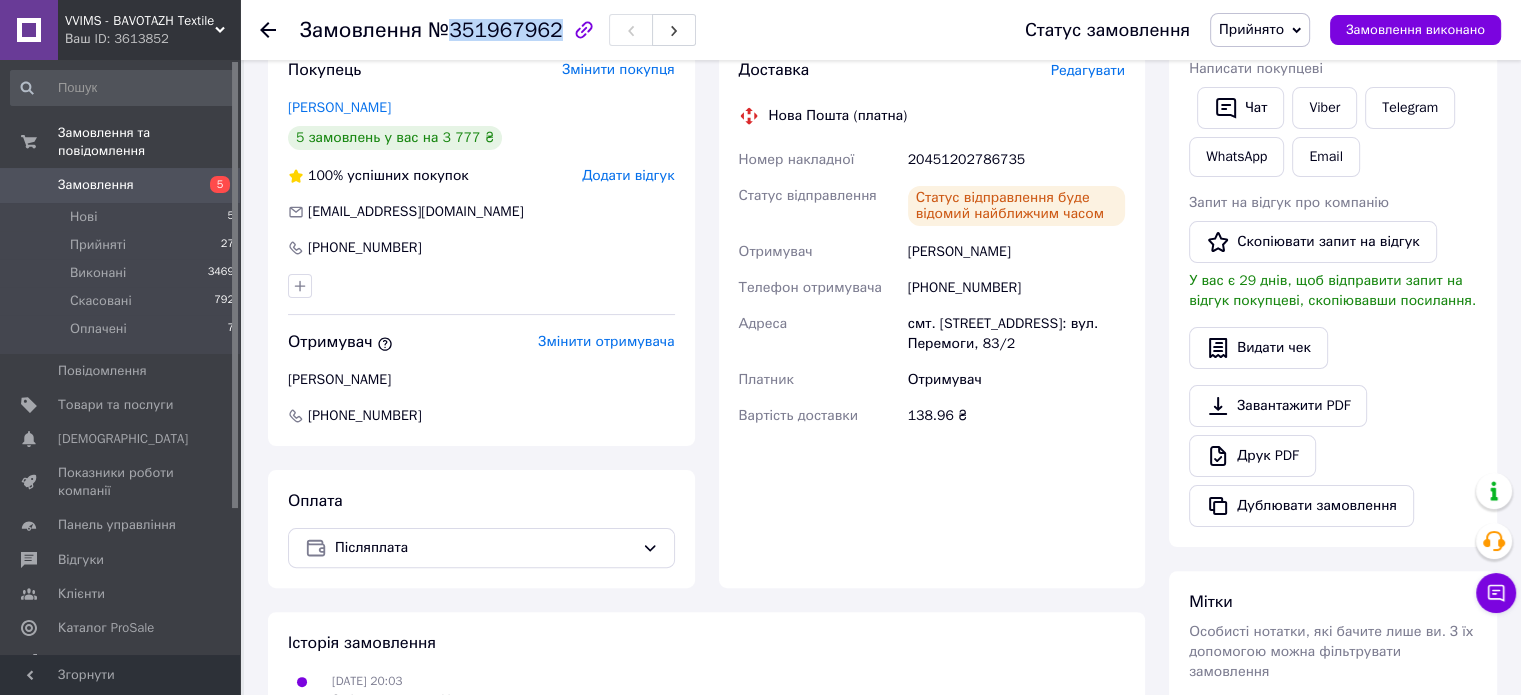 click on "№351967962" at bounding box center (495, 30) 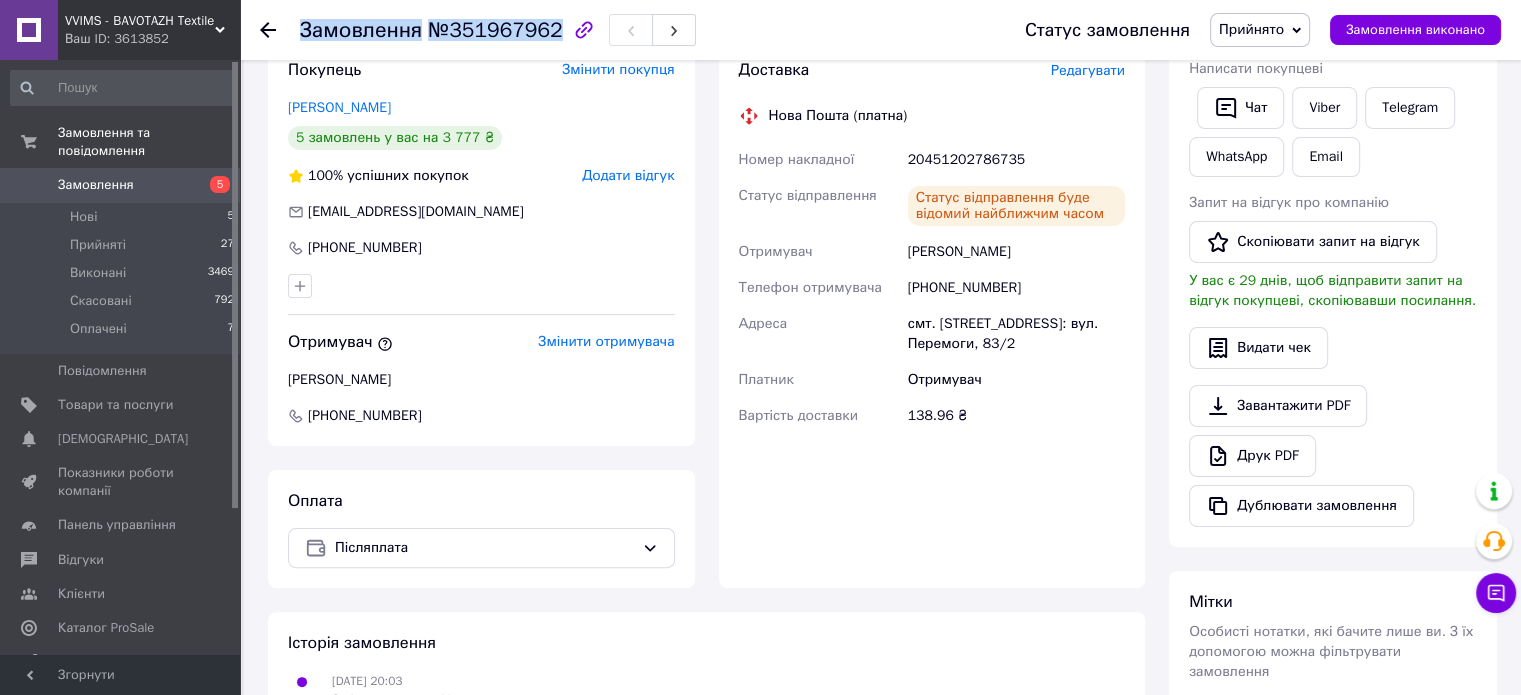 click on "№351967962" at bounding box center [495, 30] 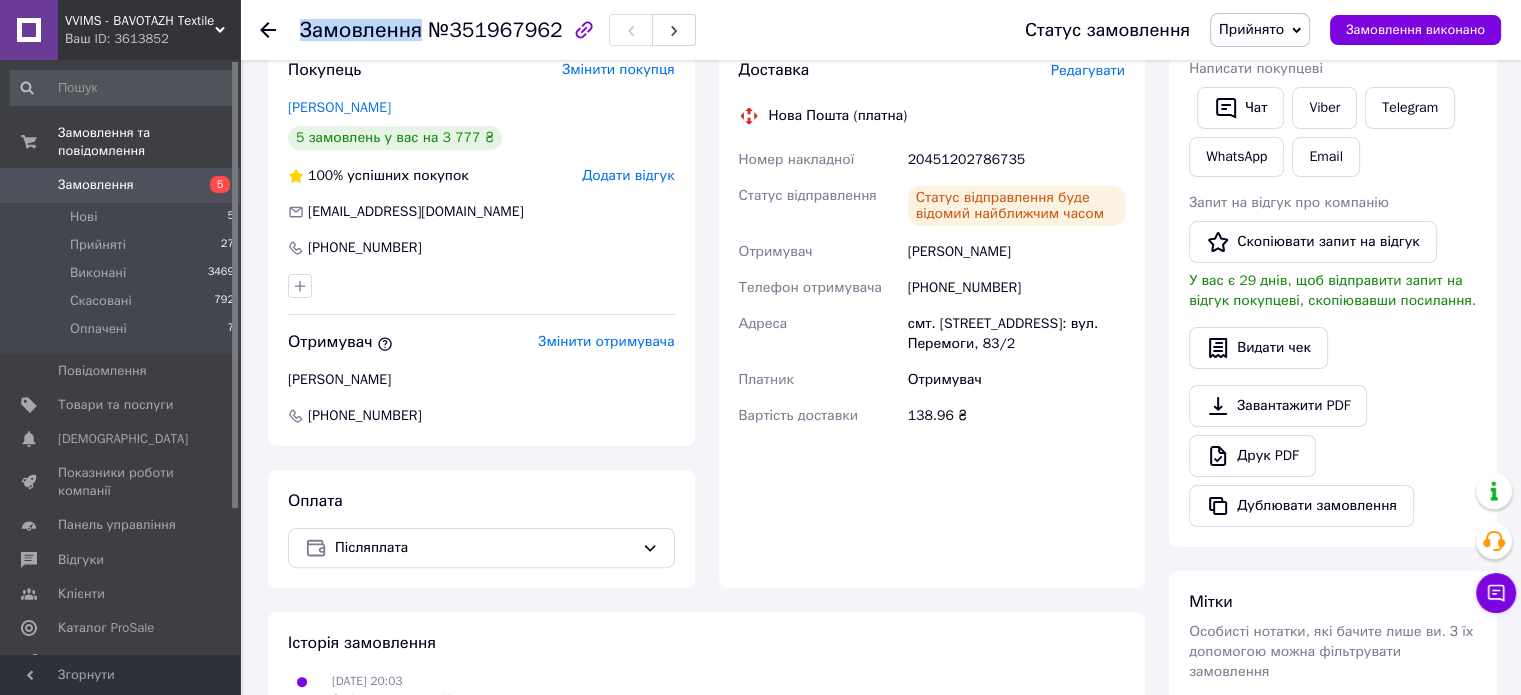 drag, startPoint x: 429, startPoint y: 24, endPoint x: 548, endPoint y: 32, distance: 119.26861 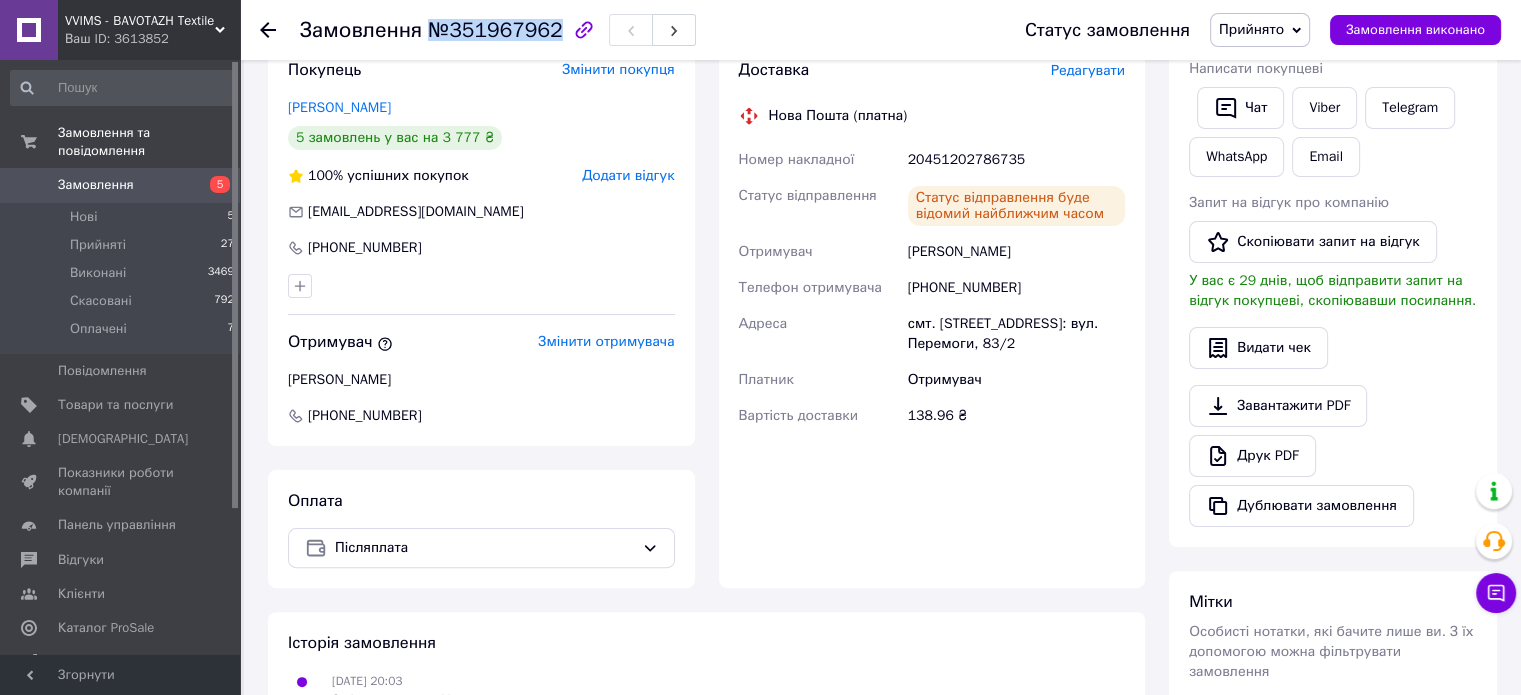 drag, startPoint x: 423, startPoint y: 29, endPoint x: 548, endPoint y: 49, distance: 126.58989 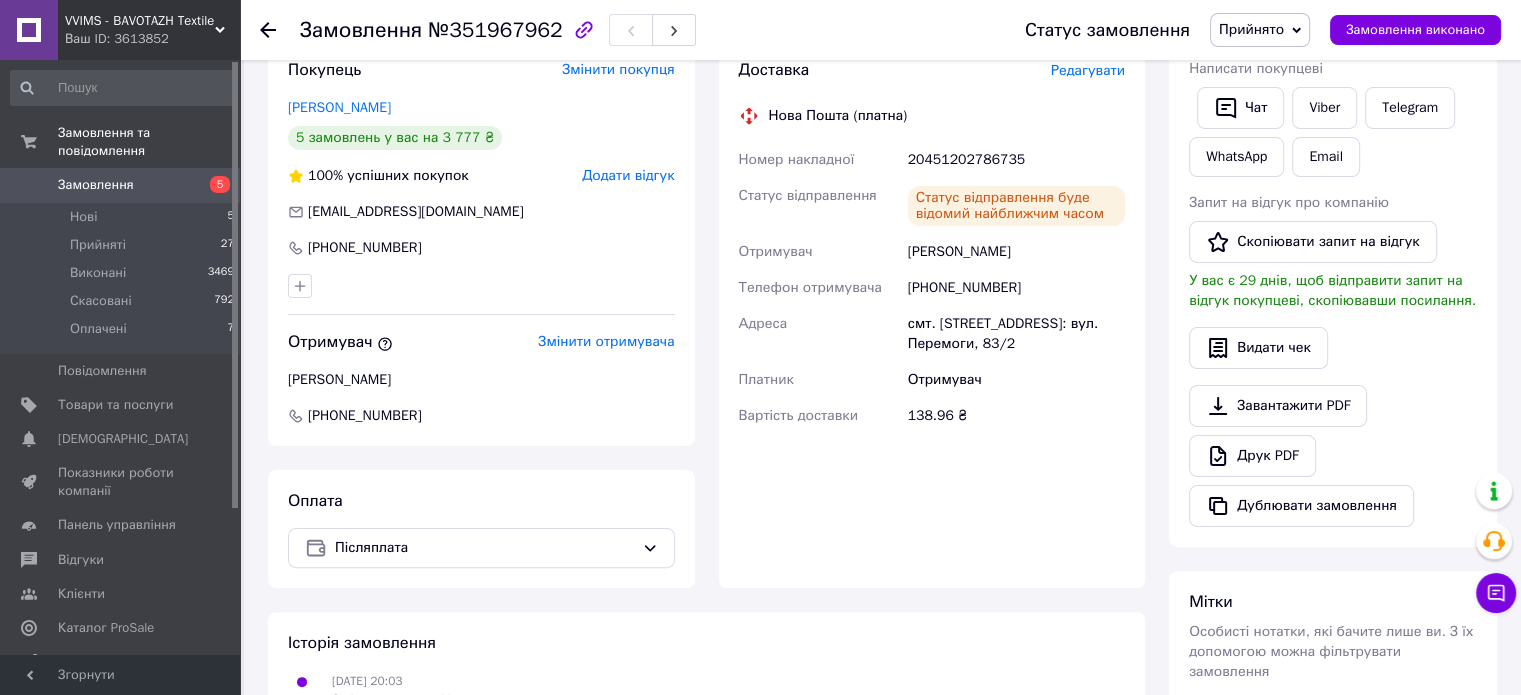 click 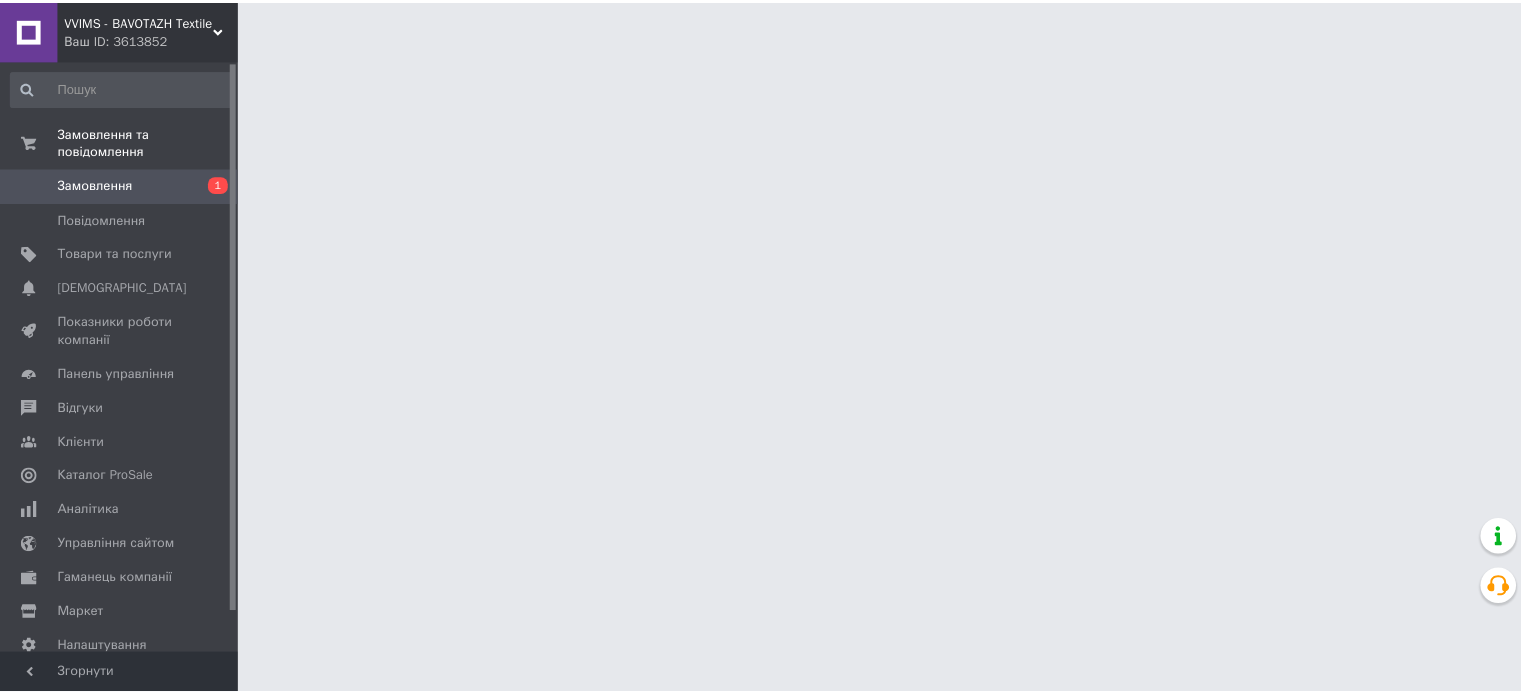 scroll, scrollTop: 0, scrollLeft: 0, axis: both 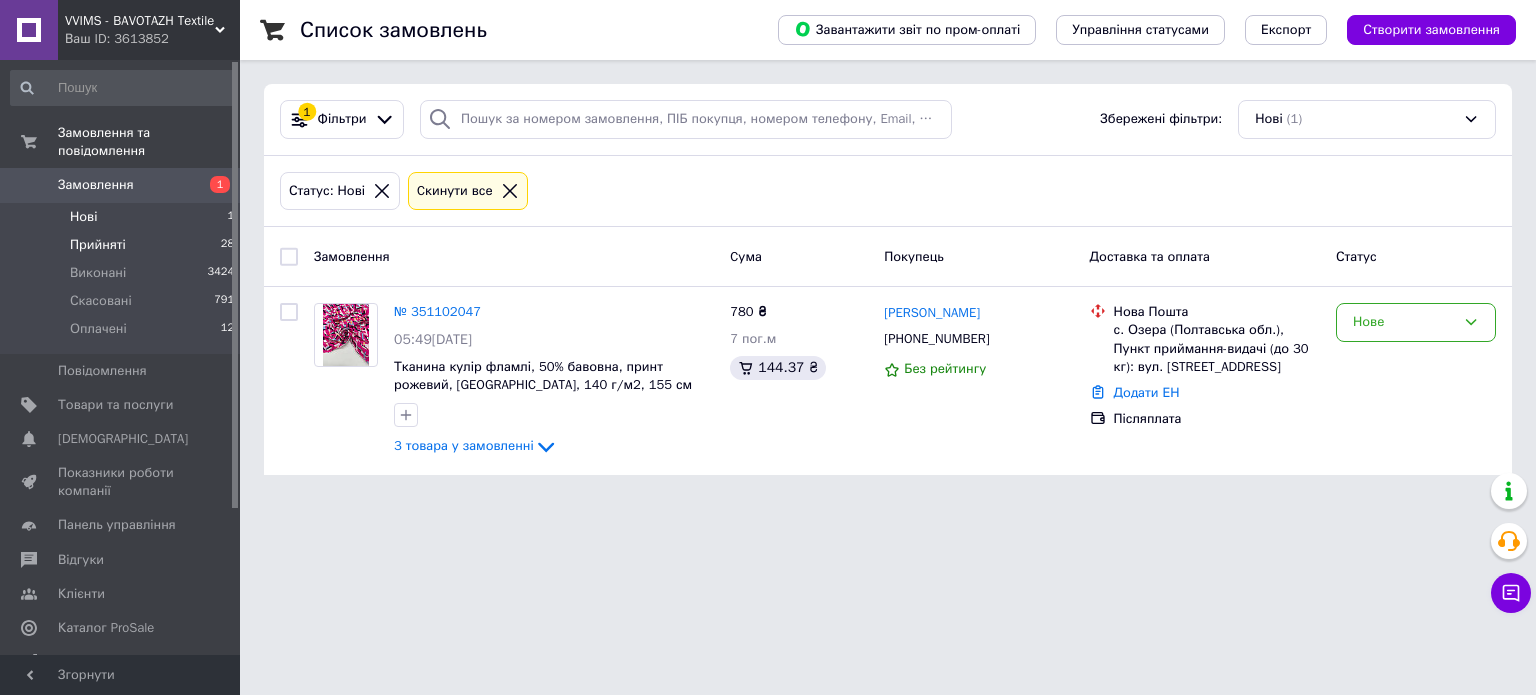 click on "Прийняті 28" at bounding box center (123, 245) 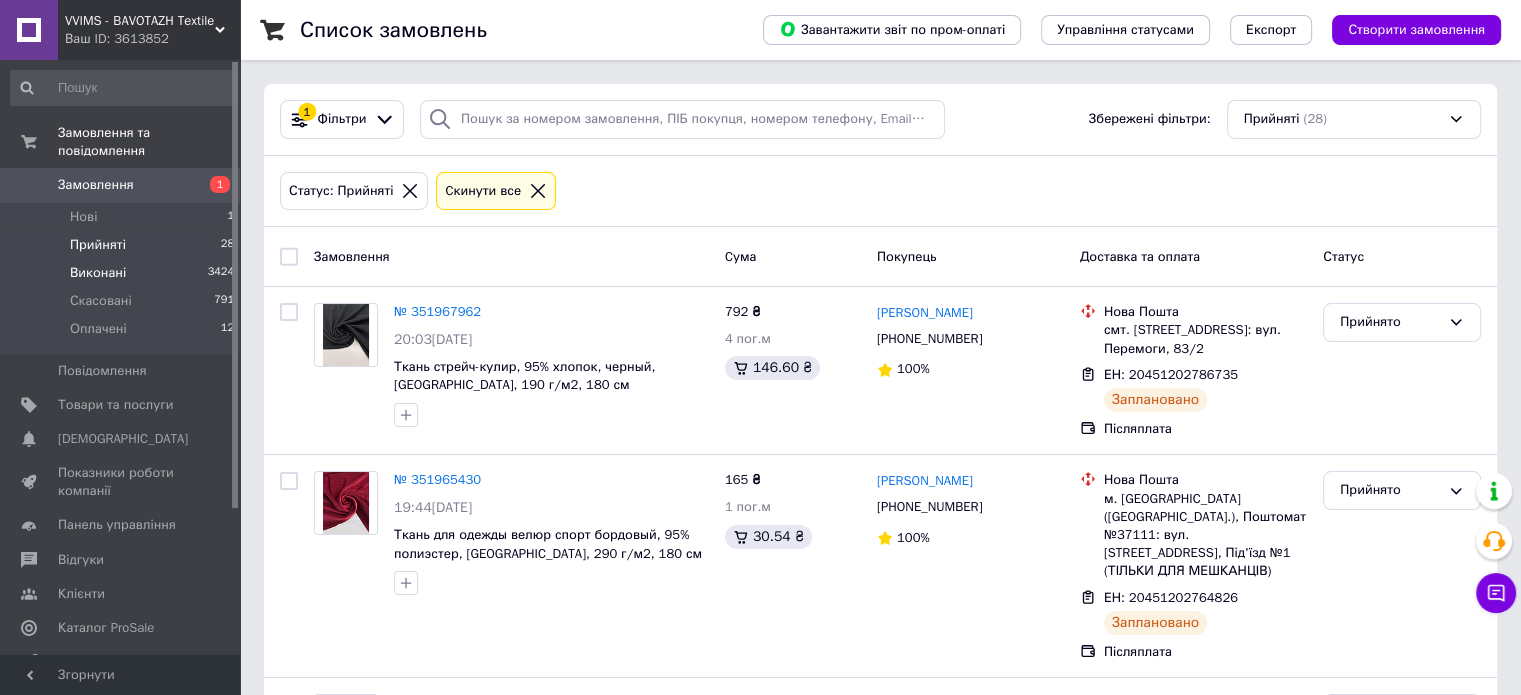 click on "Виконані 3424" at bounding box center [123, 273] 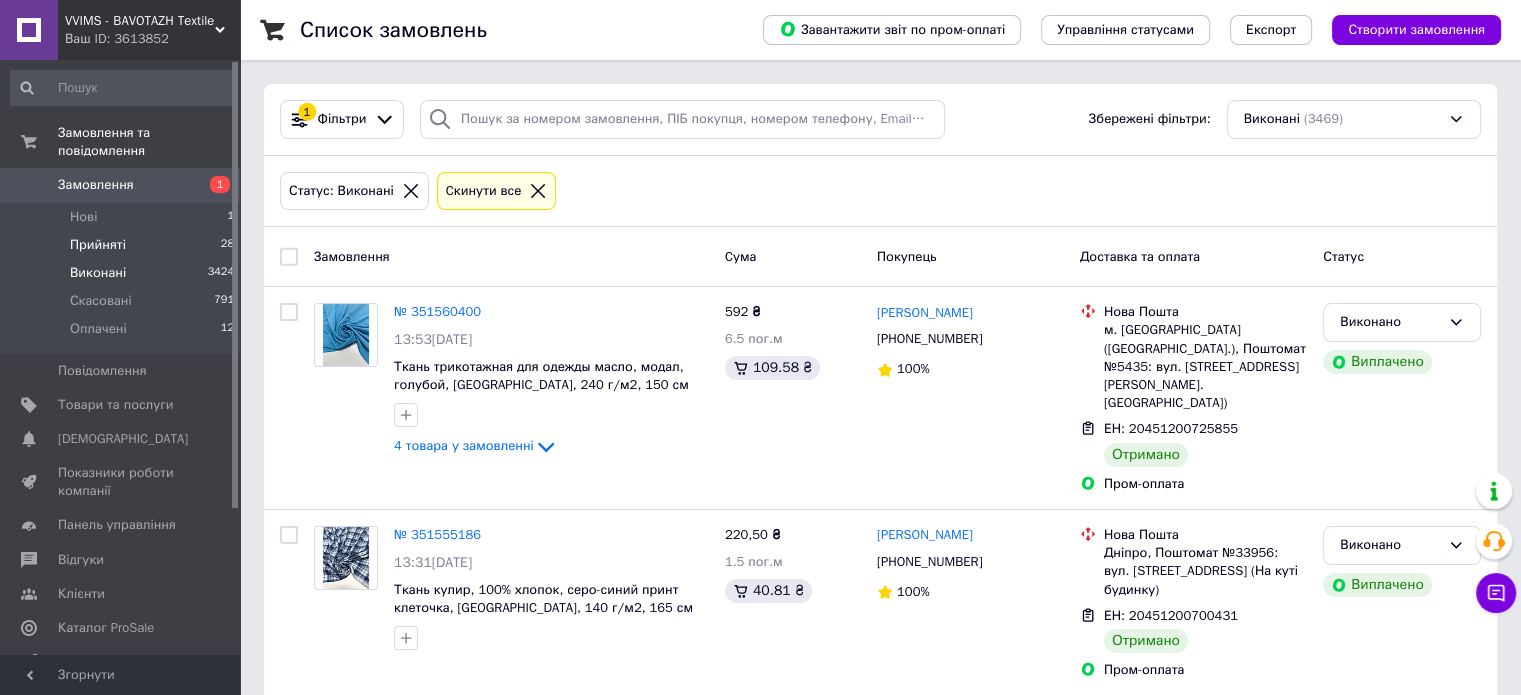 click on "Прийняті" at bounding box center (98, 245) 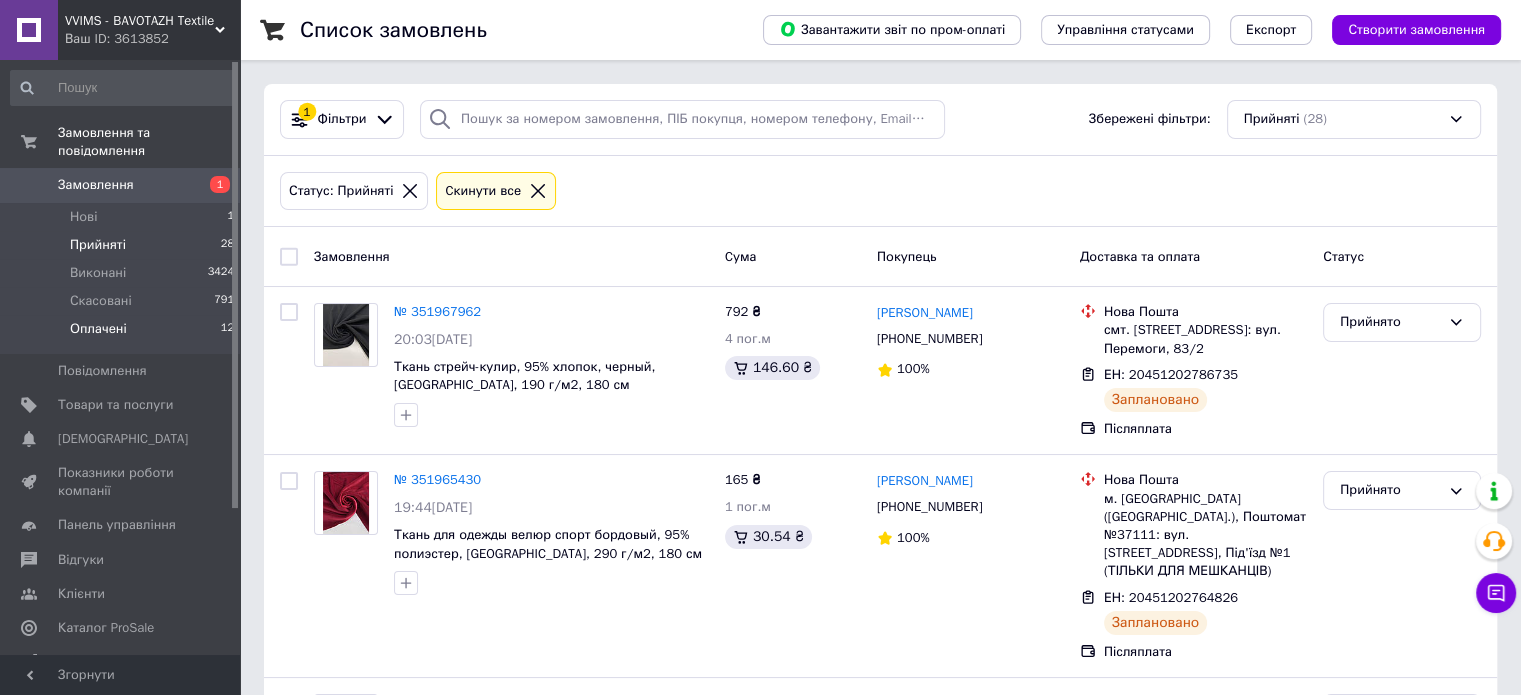 click on "Оплачені" at bounding box center (98, 329) 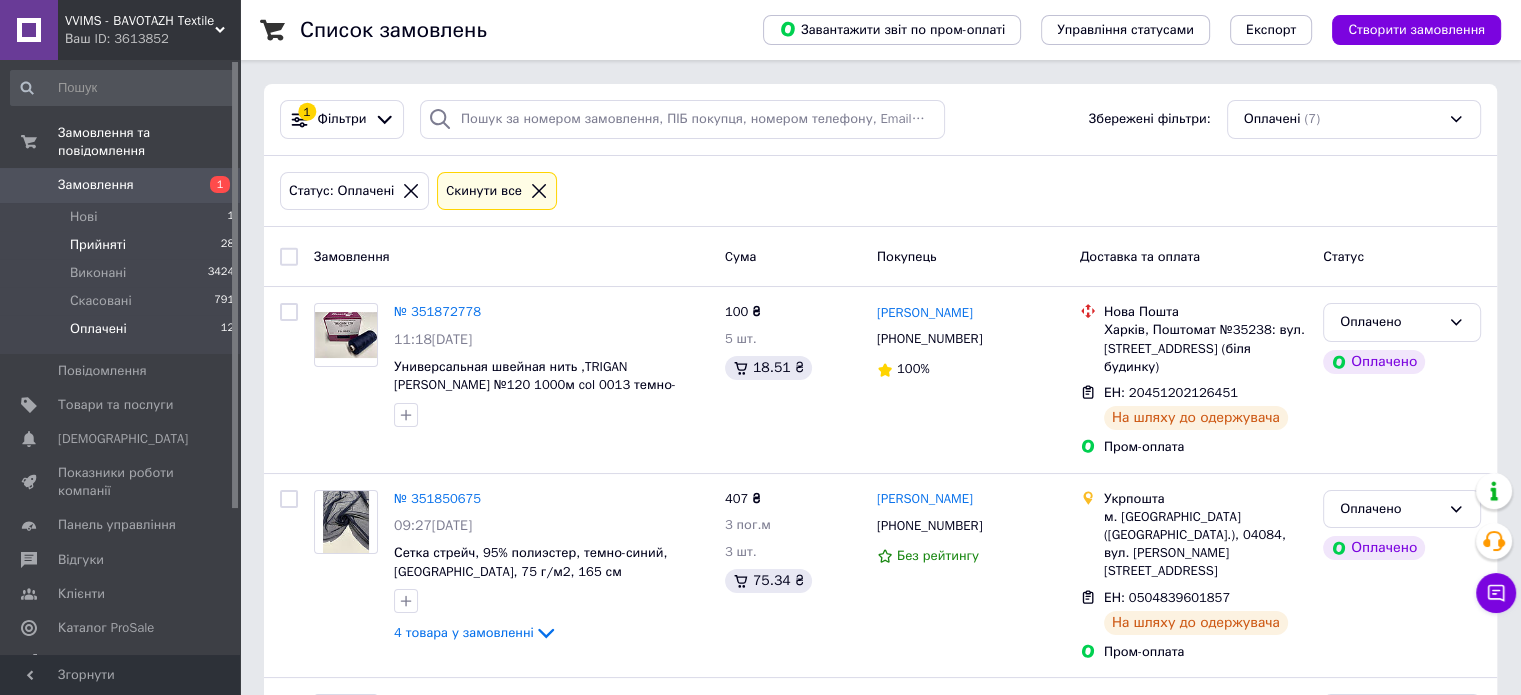 click on "Прийняті" at bounding box center [98, 245] 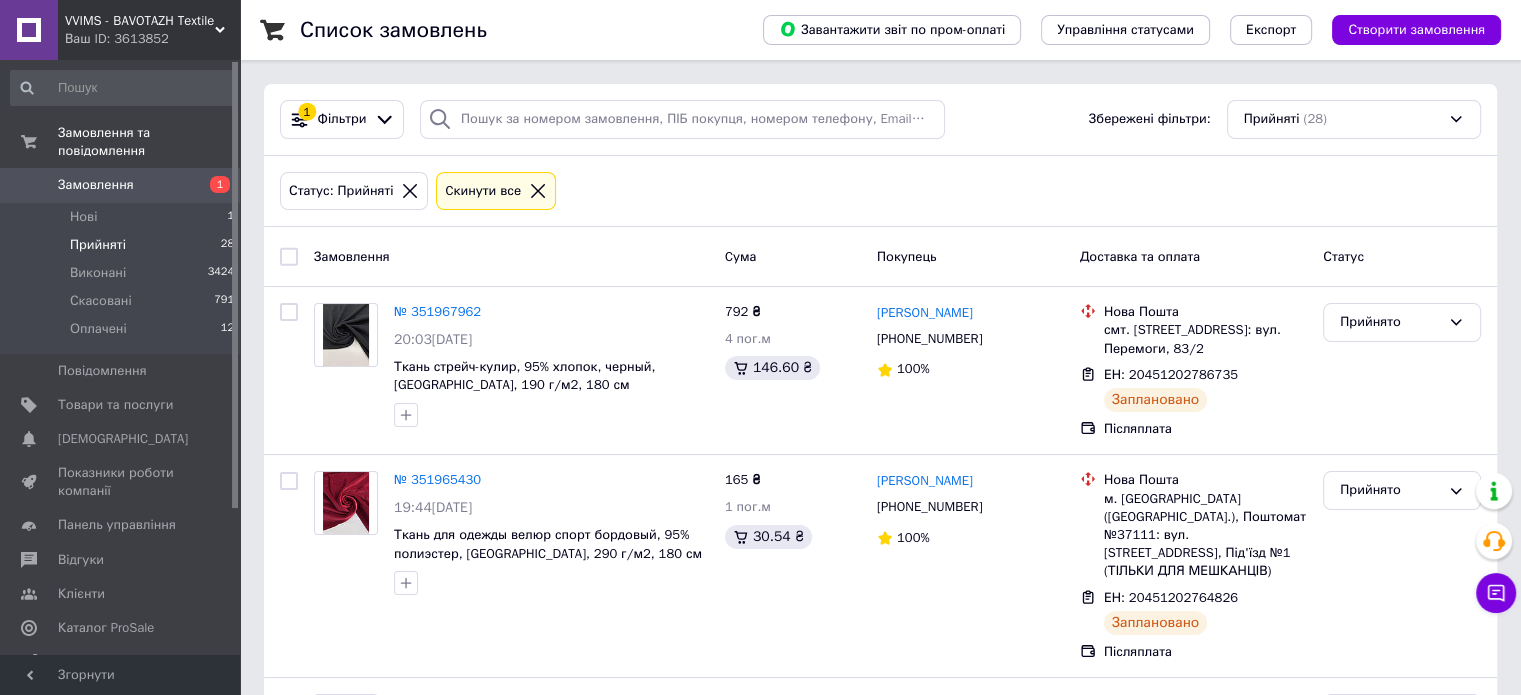 click on "Прийняті" at bounding box center [98, 245] 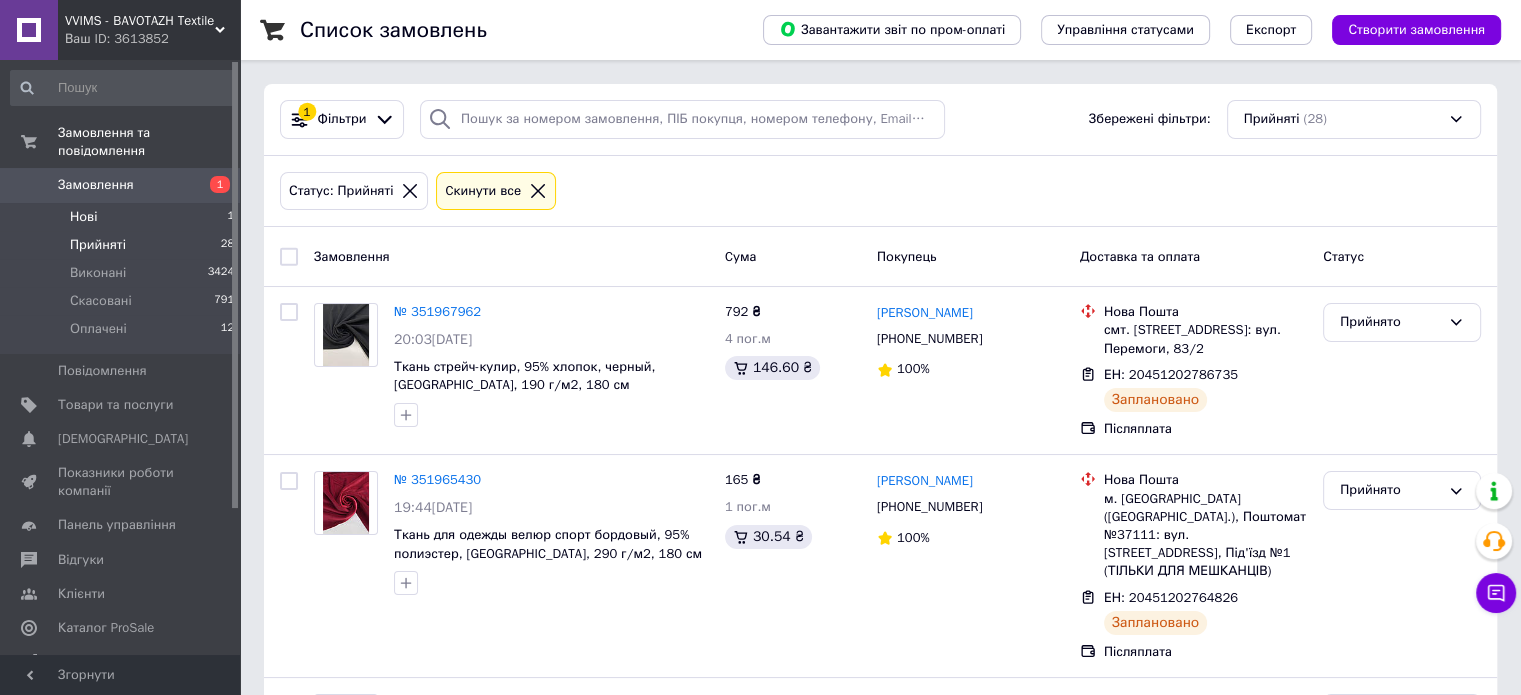 click on "Нові" at bounding box center [83, 217] 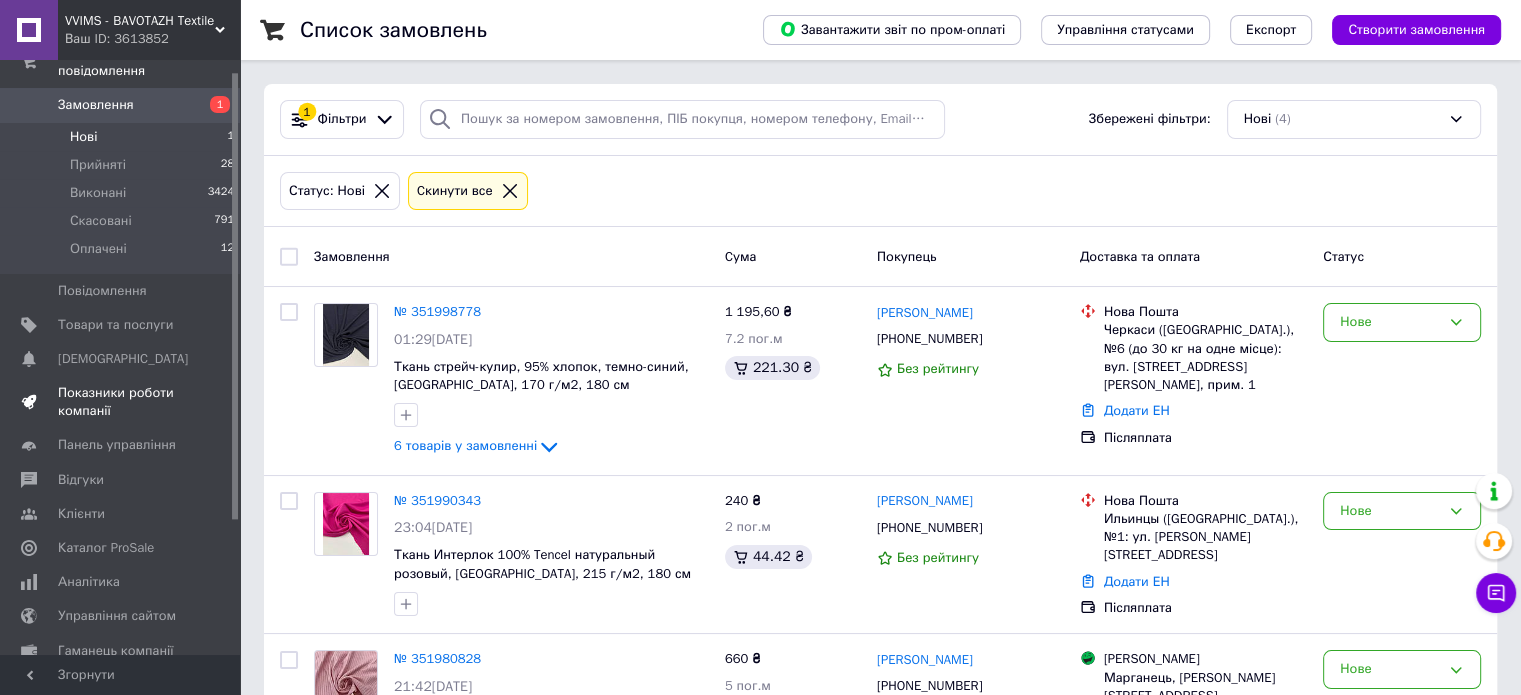 scroll, scrollTop: 194, scrollLeft: 0, axis: vertical 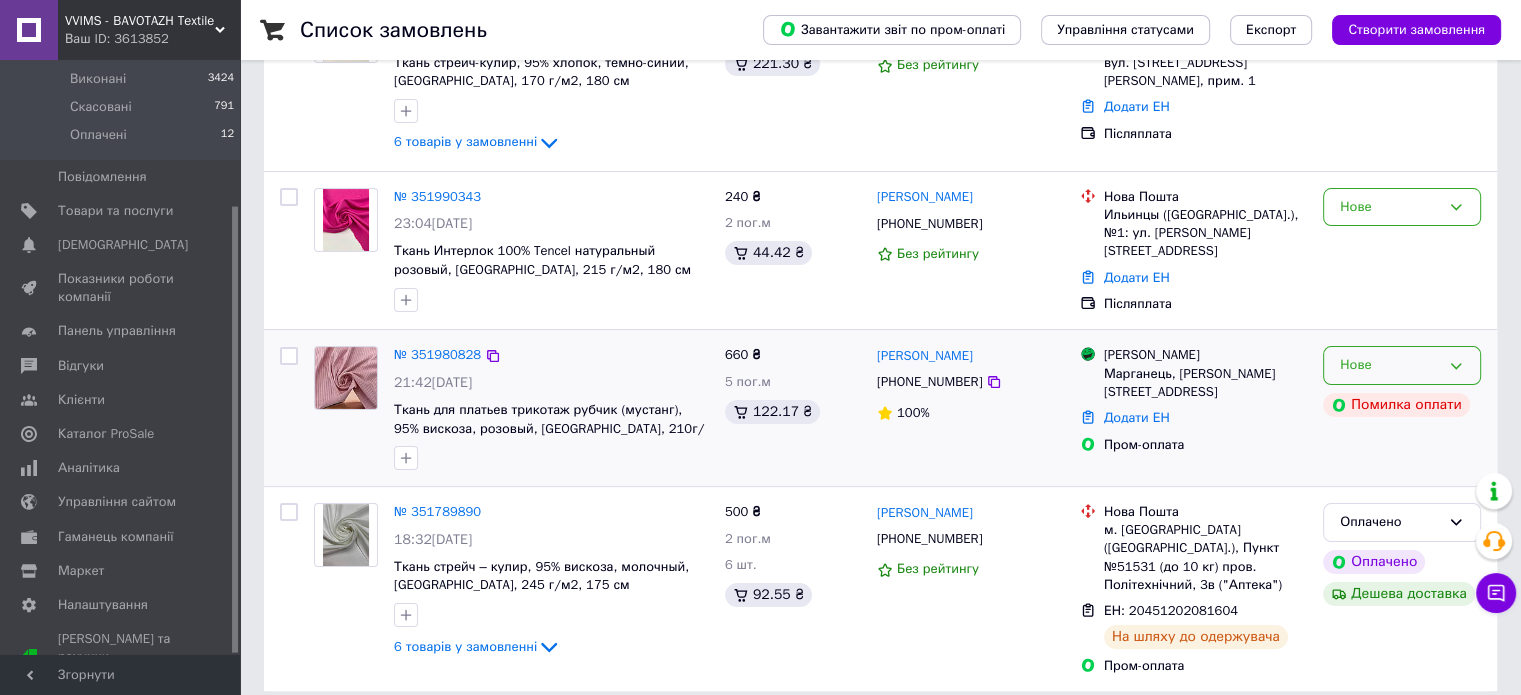 click on "Нове" at bounding box center (1402, 365) 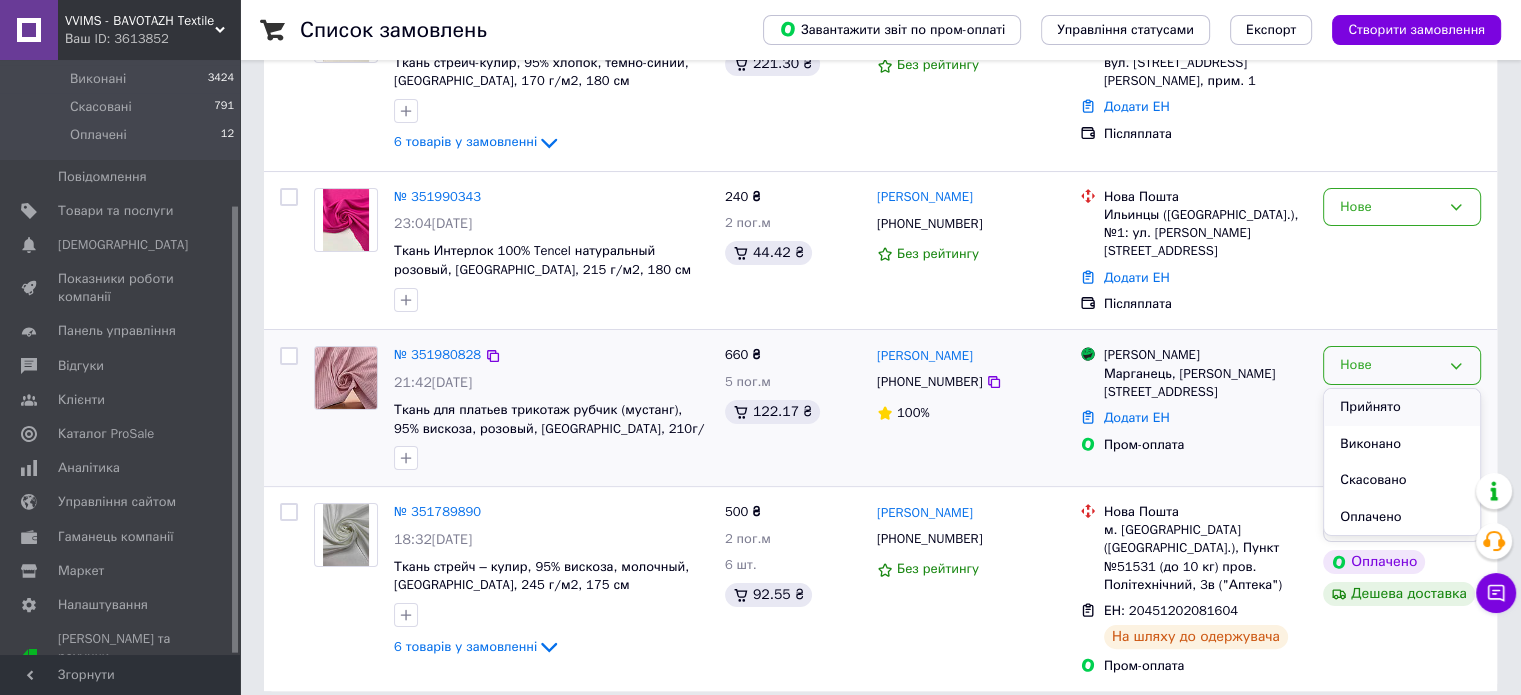 click on "Прийнято" at bounding box center (1402, 407) 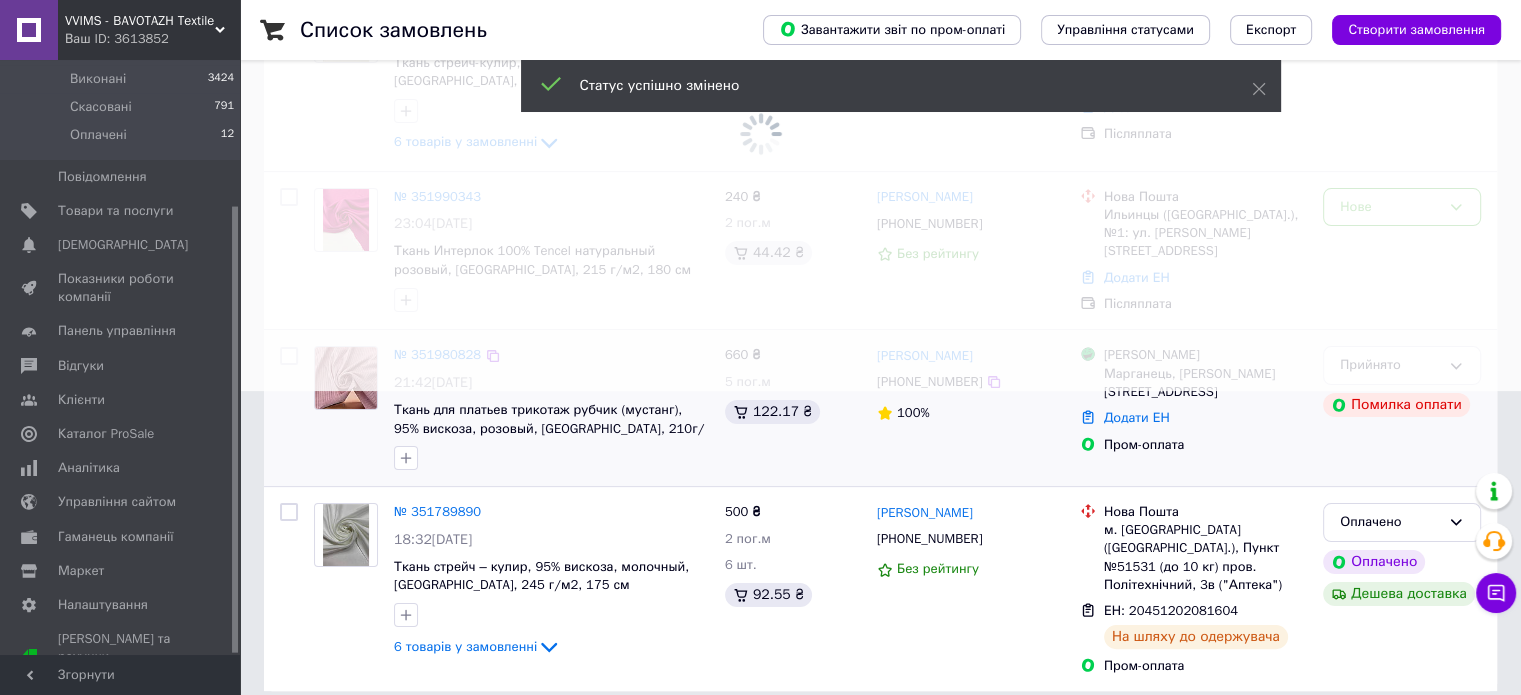 click at bounding box center [760, 43] 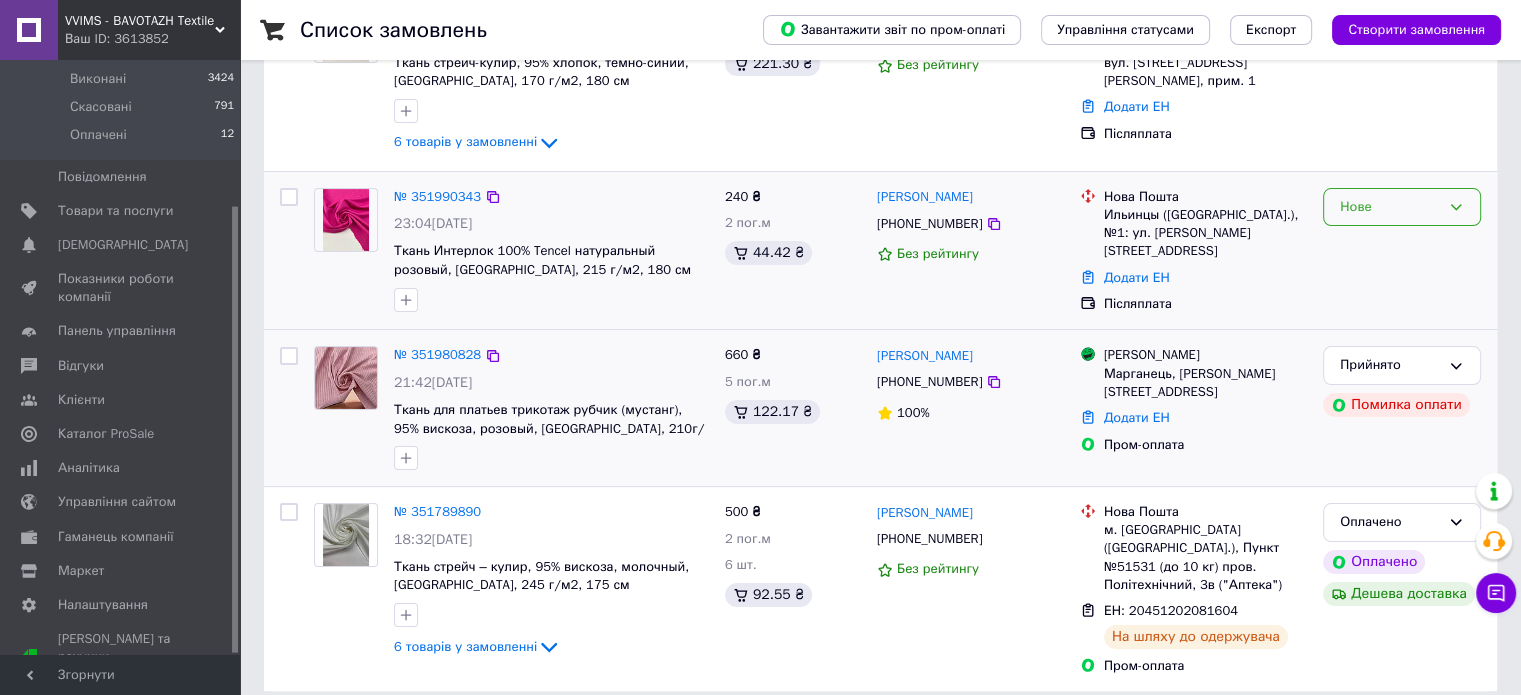 click on "Нове" at bounding box center (1390, 207) 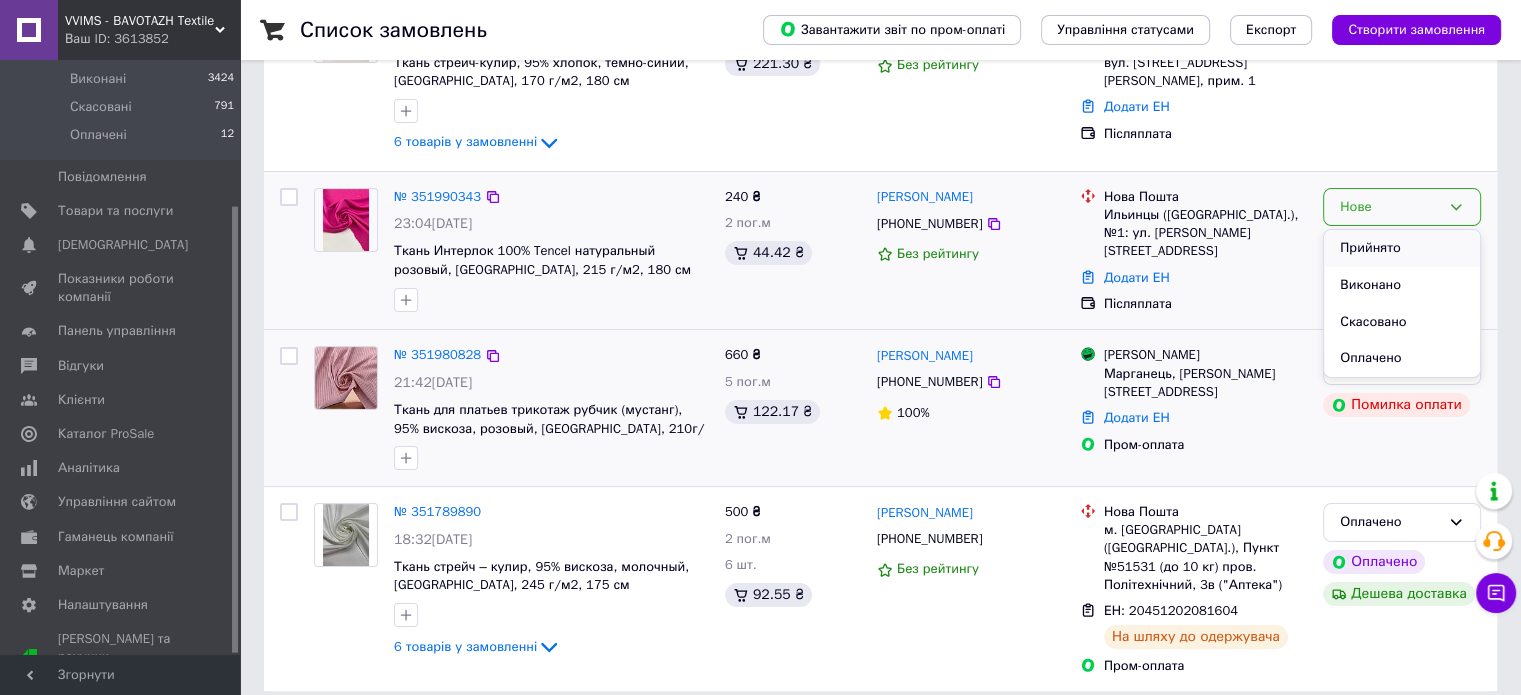 click on "Прийнято" at bounding box center (1402, 248) 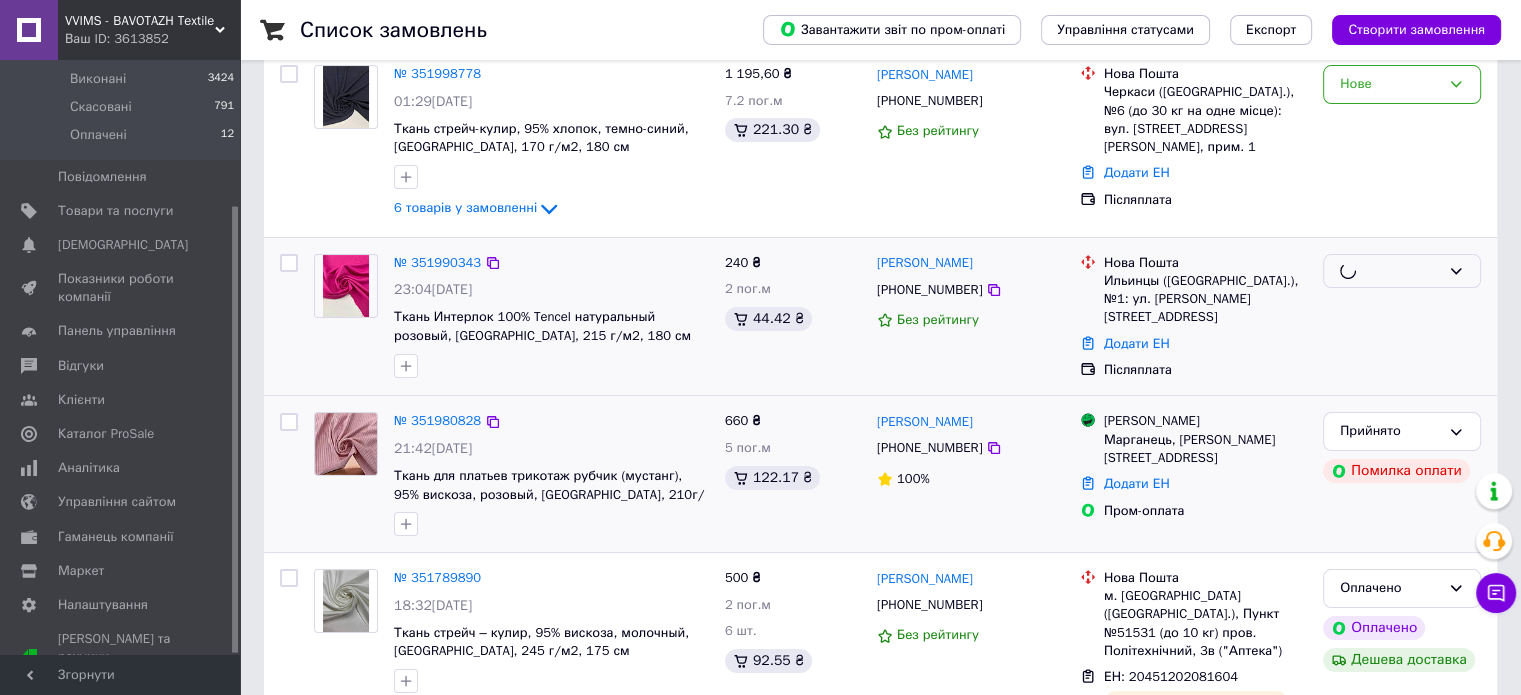scroll, scrollTop: 204, scrollLeft: 0, axis: vertical 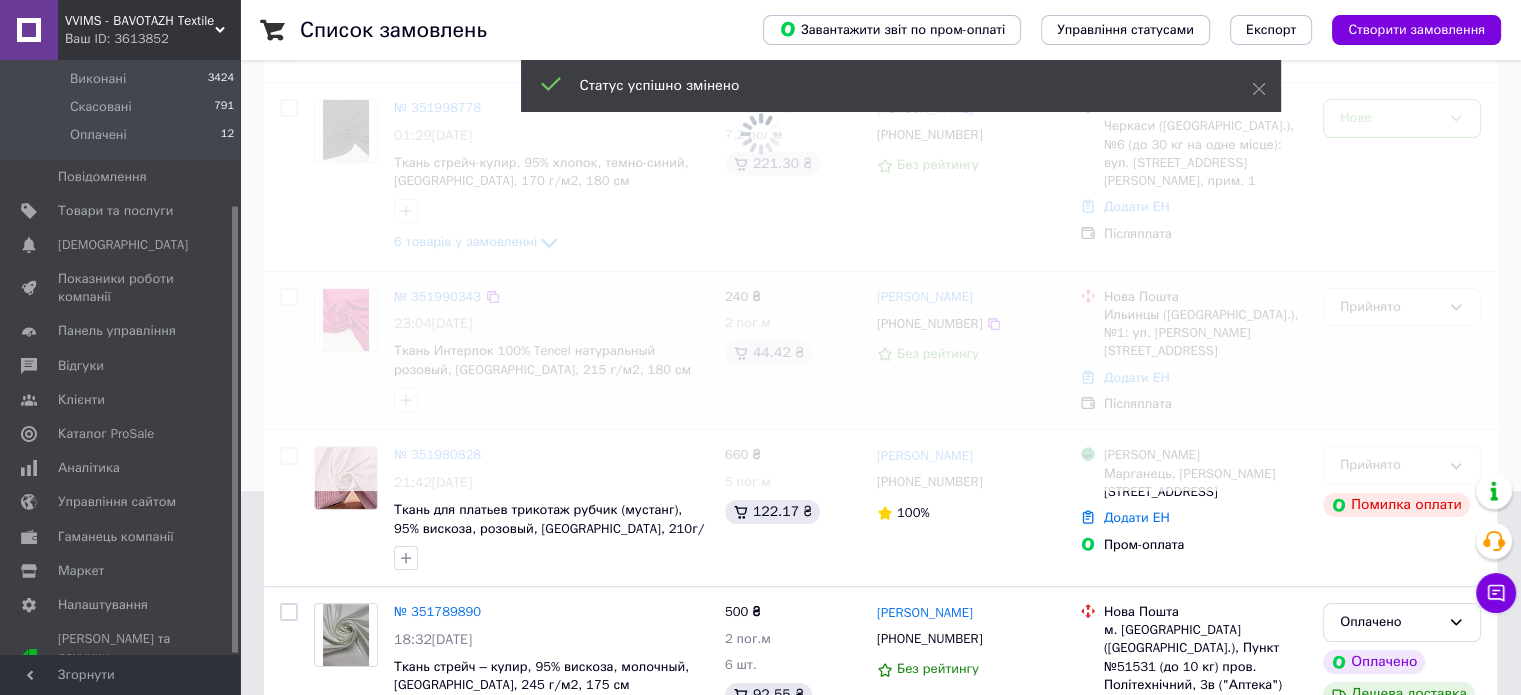 click at bounding box center [346, 350] 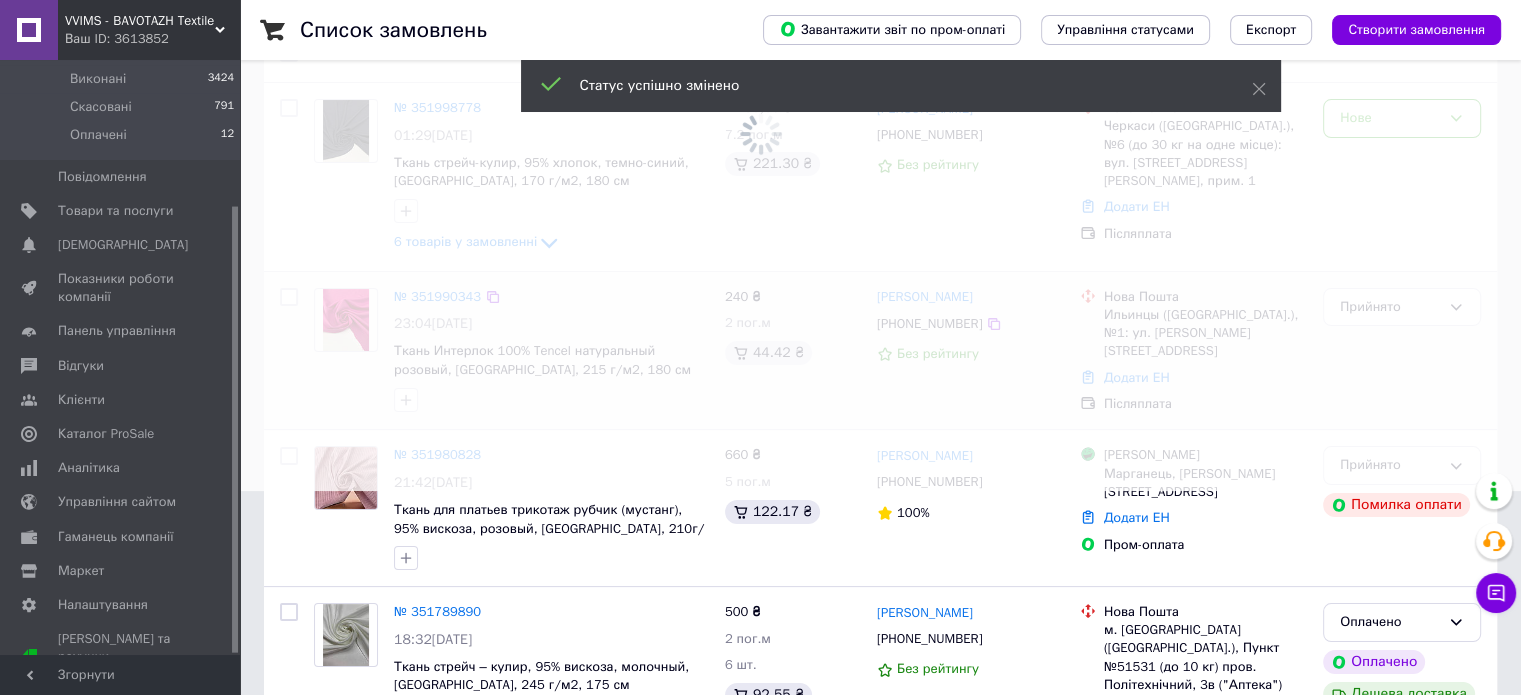 scroll, scrollTop: 147, scrollLeft: 0, axis: vertical 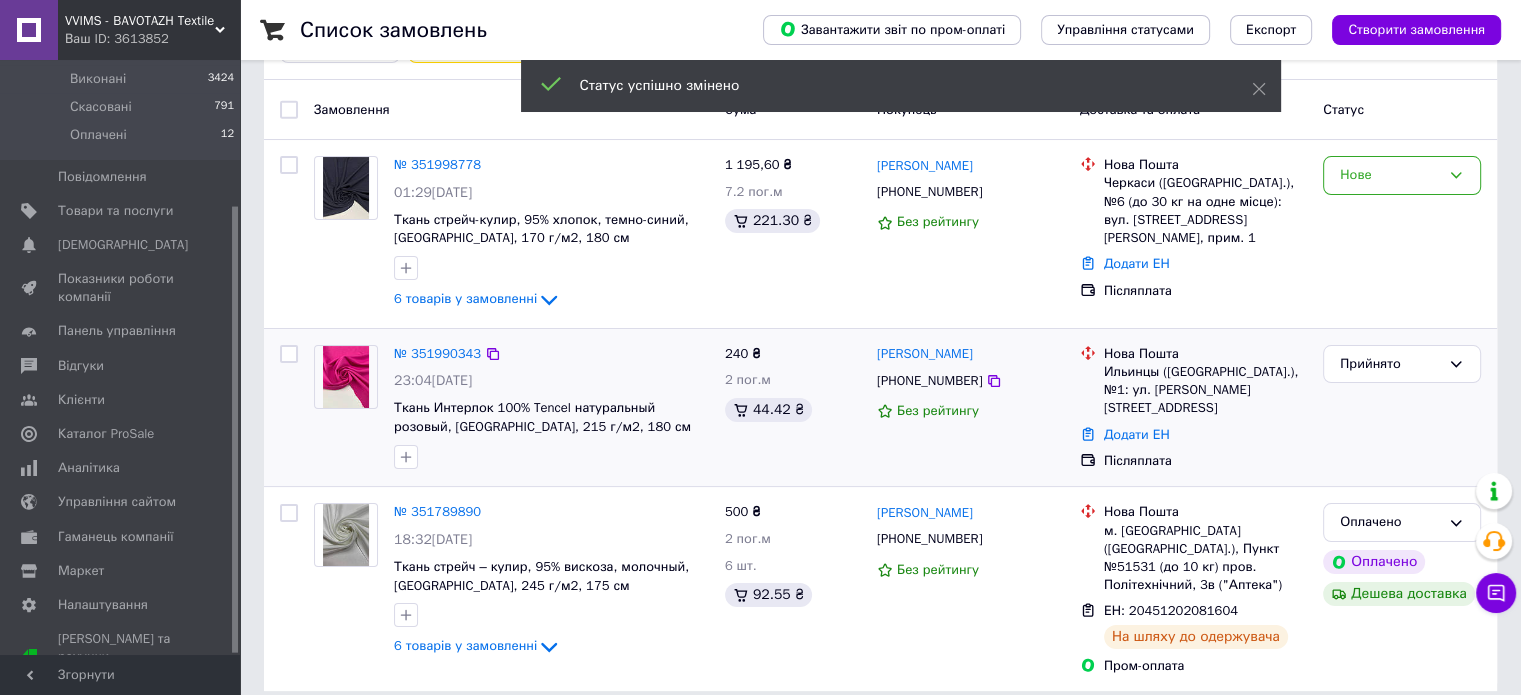 click at bounding box center (346, 377) 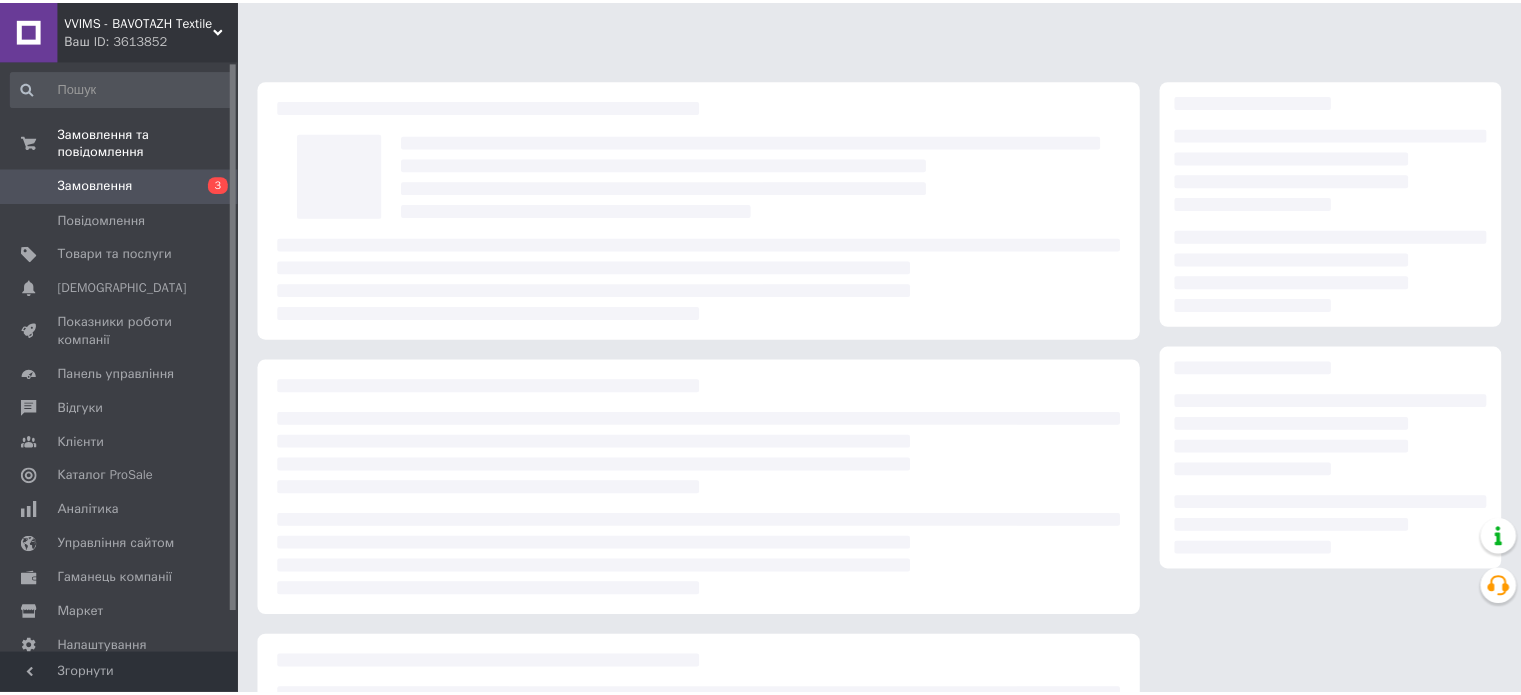 scroll, scrollTop: 0, scrollLeft: 0, axis: both 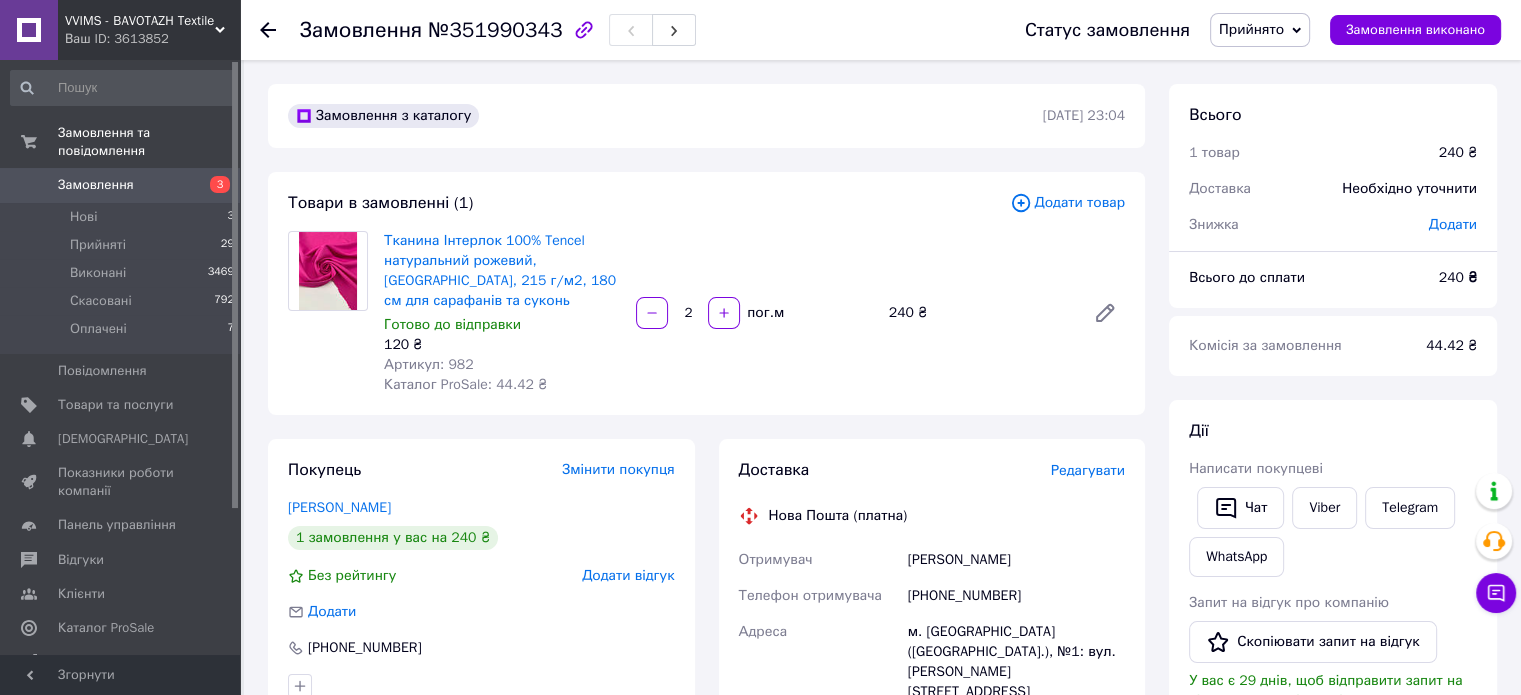 click on "Артикул: 982" at bounding box center (429, 364) 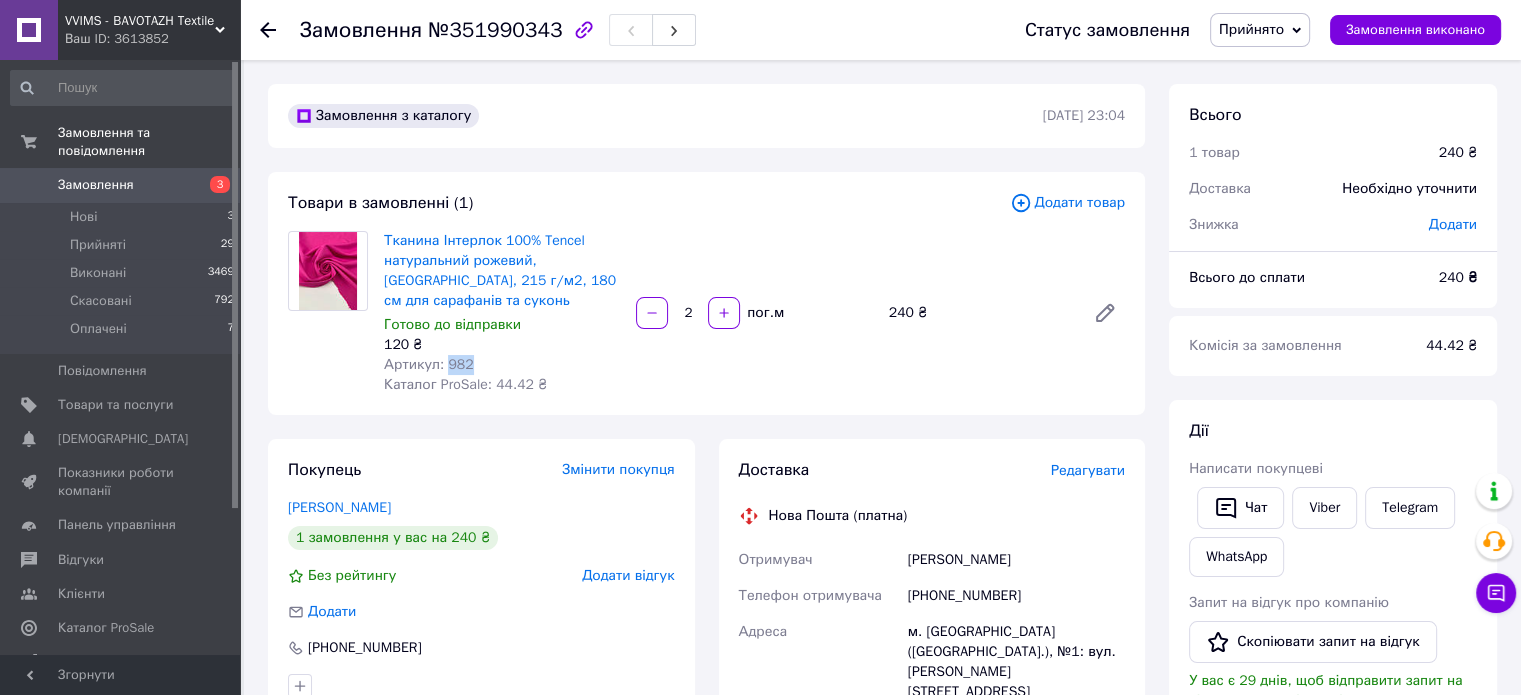 click on "Артикул: 982" at bounding box center [429, 364] 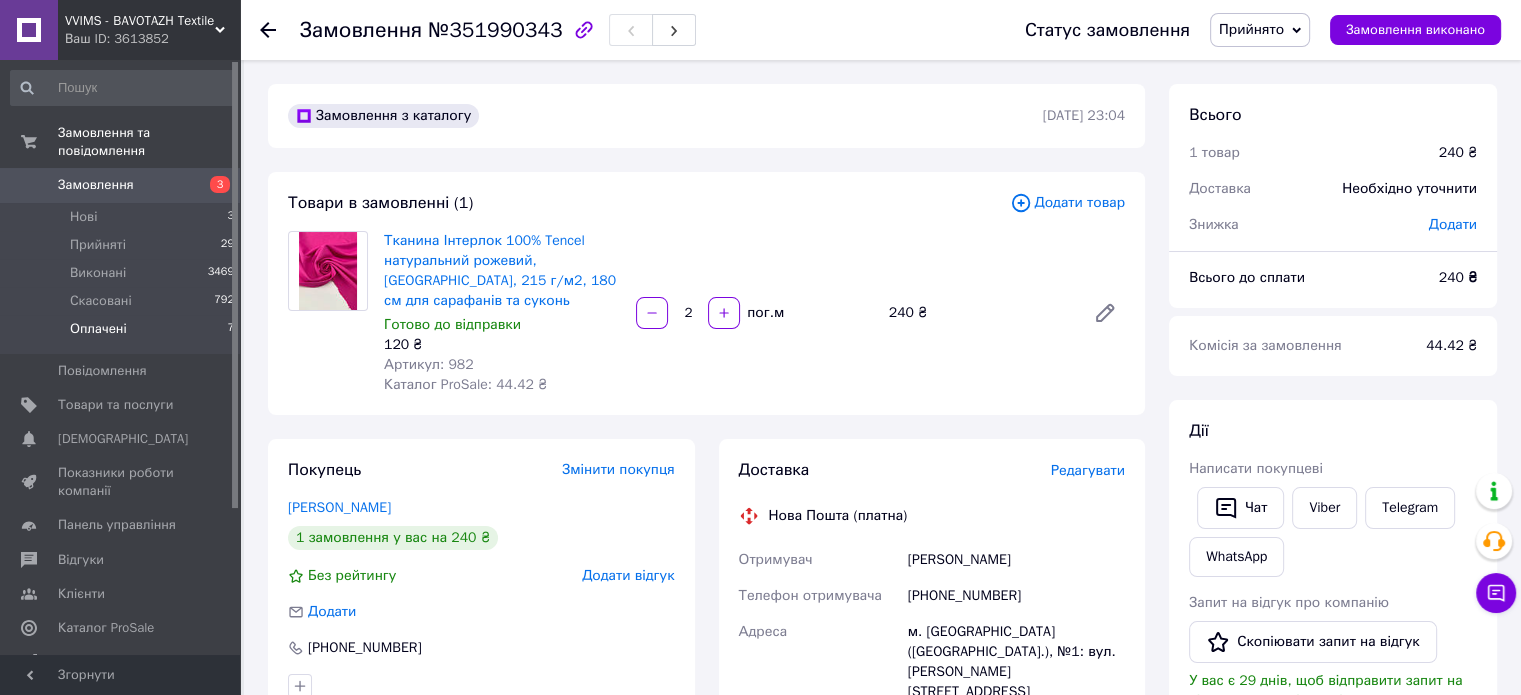 click on "Оплачені" at bounding box center [98, 329] 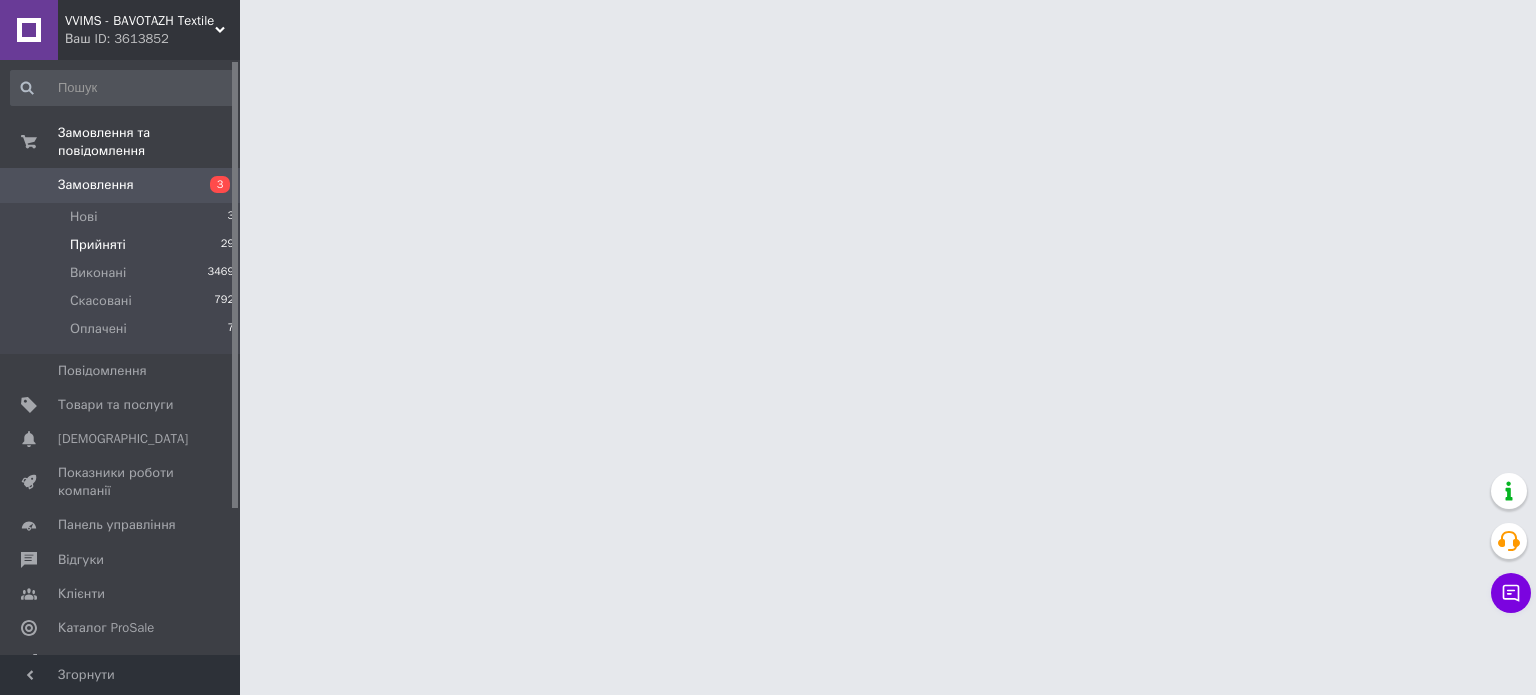 click on "Прийняті" at bounding box center [98, 245] 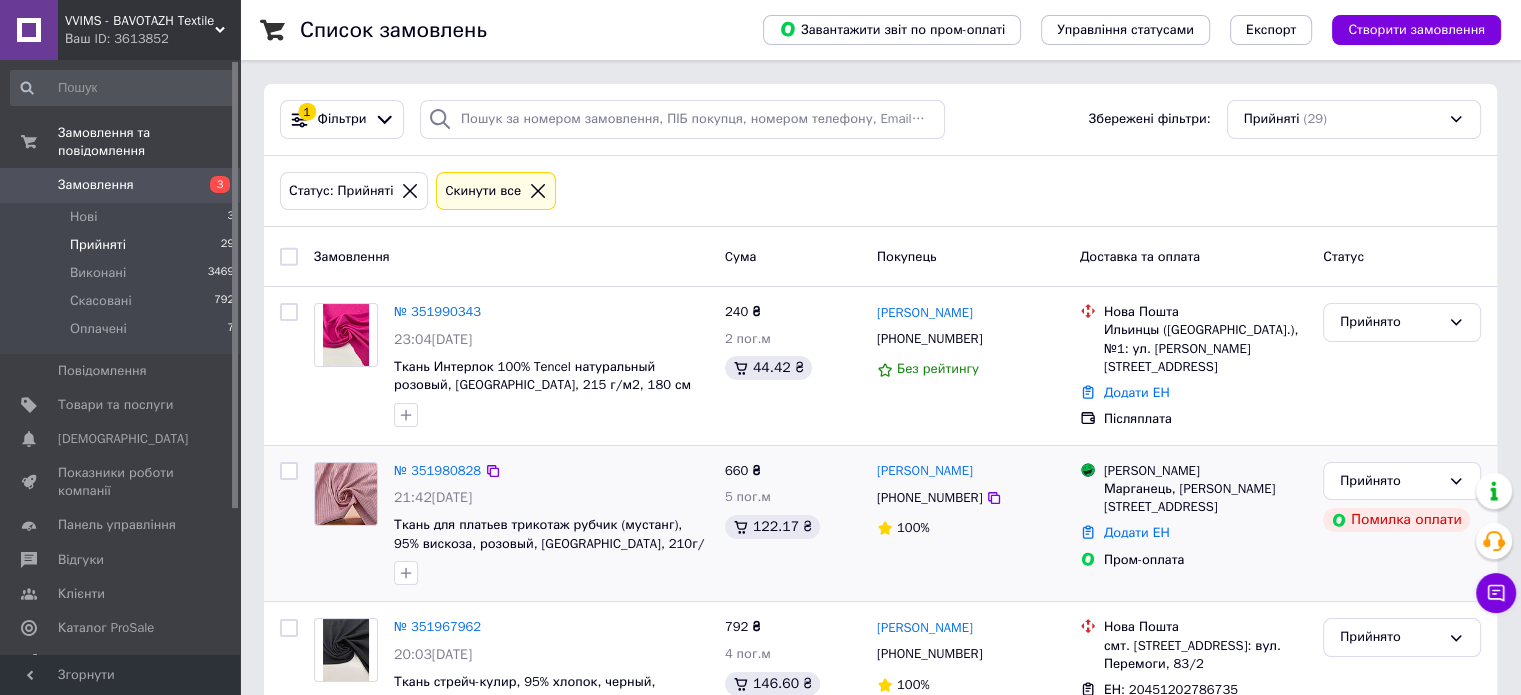 click on "[PHONE_NUMBER]" at bounding box center (929, 498) 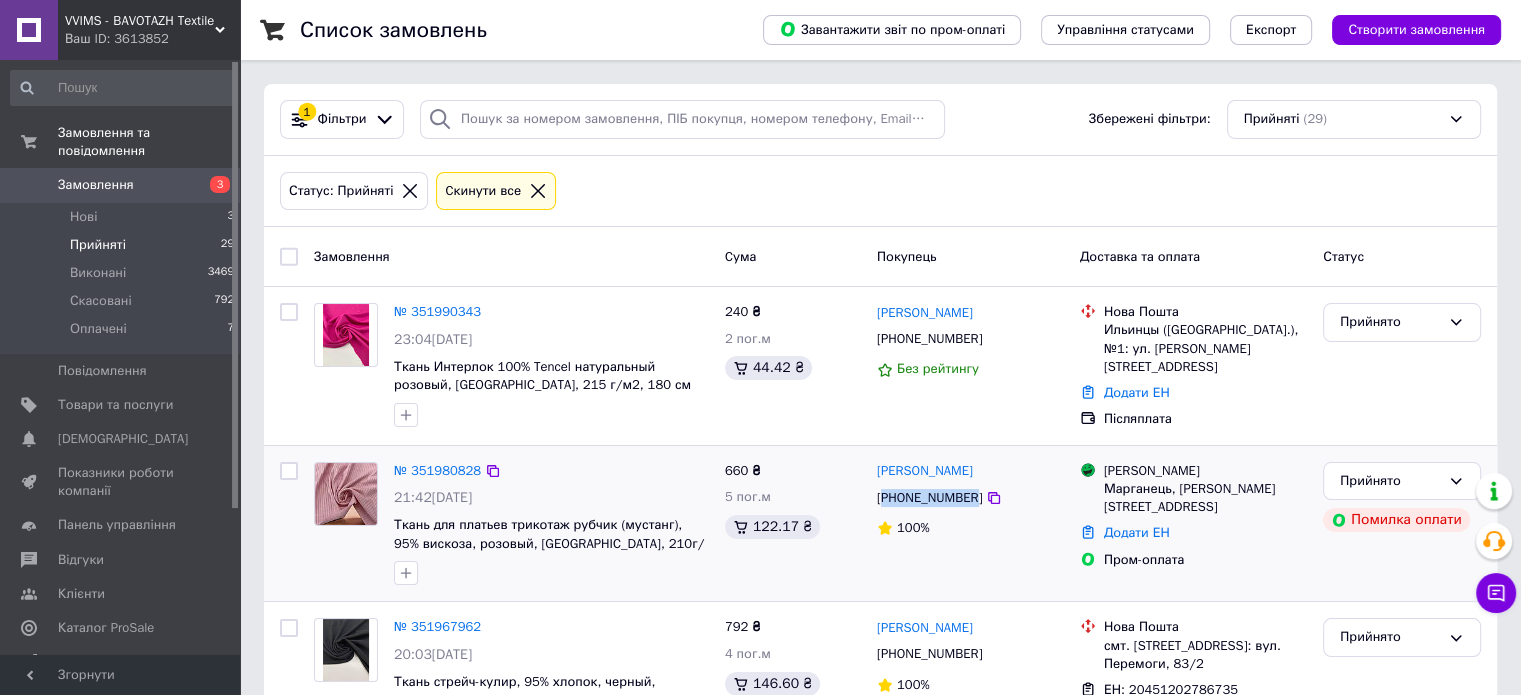 click on "[PHONE_NUMBER]" at bounding box center (929, 498) 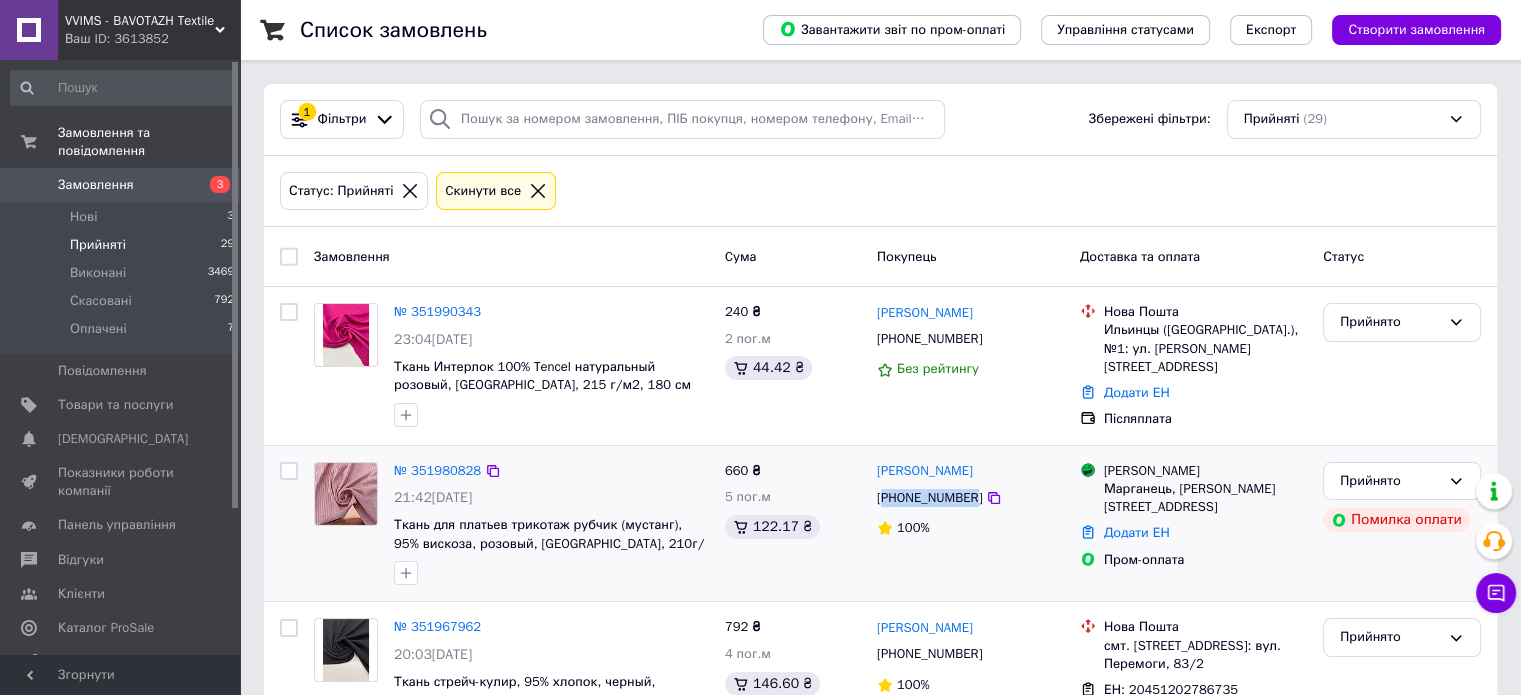 copy on "380506128604" 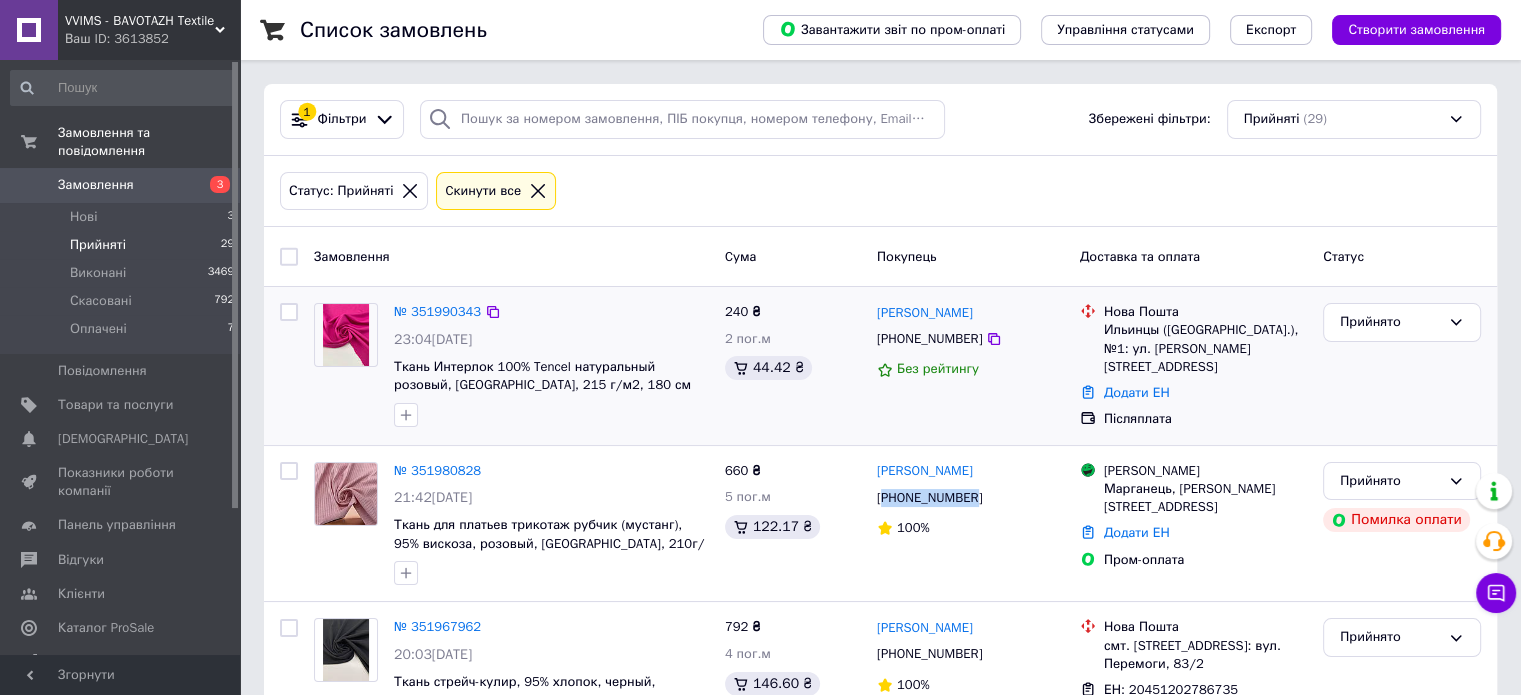 click at bounding box center (346, 335) 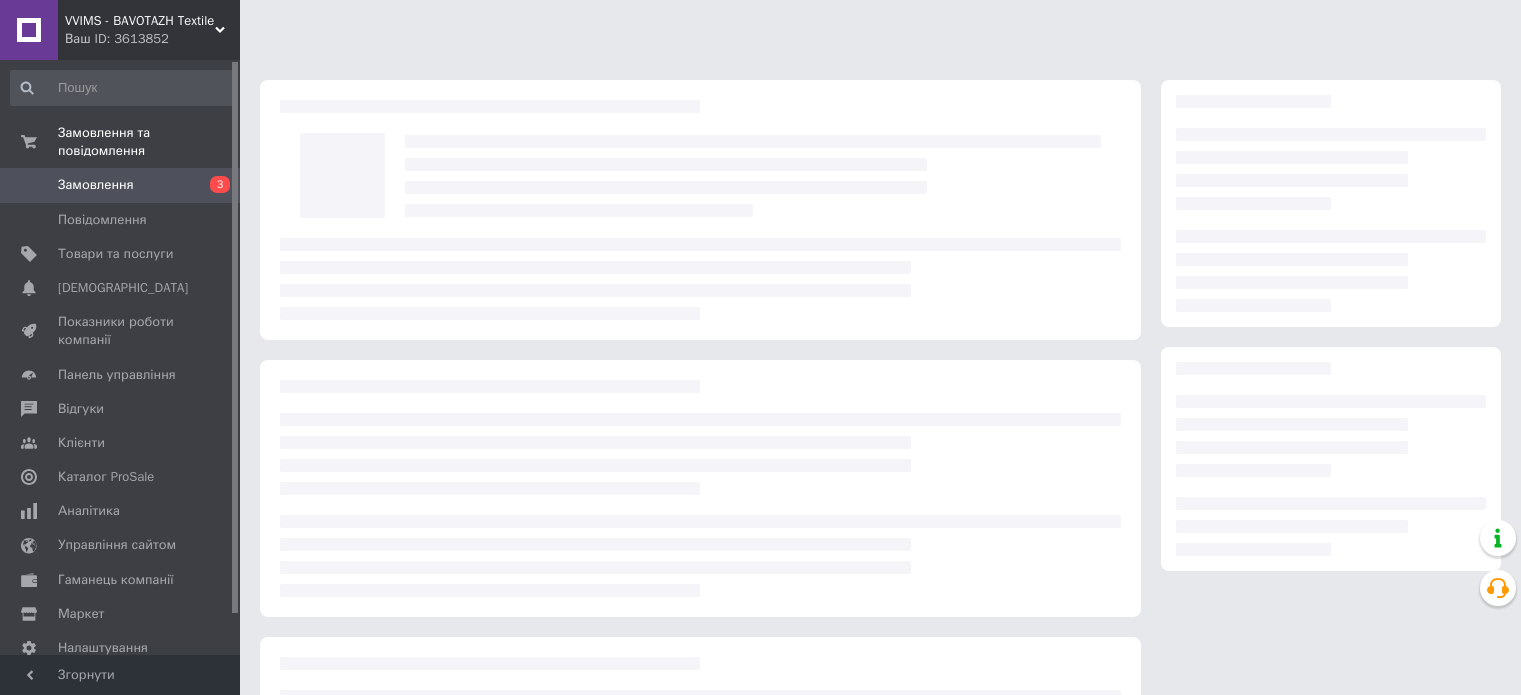 scroll, scrollTop: 0, scrollLeft: 0, axis: both 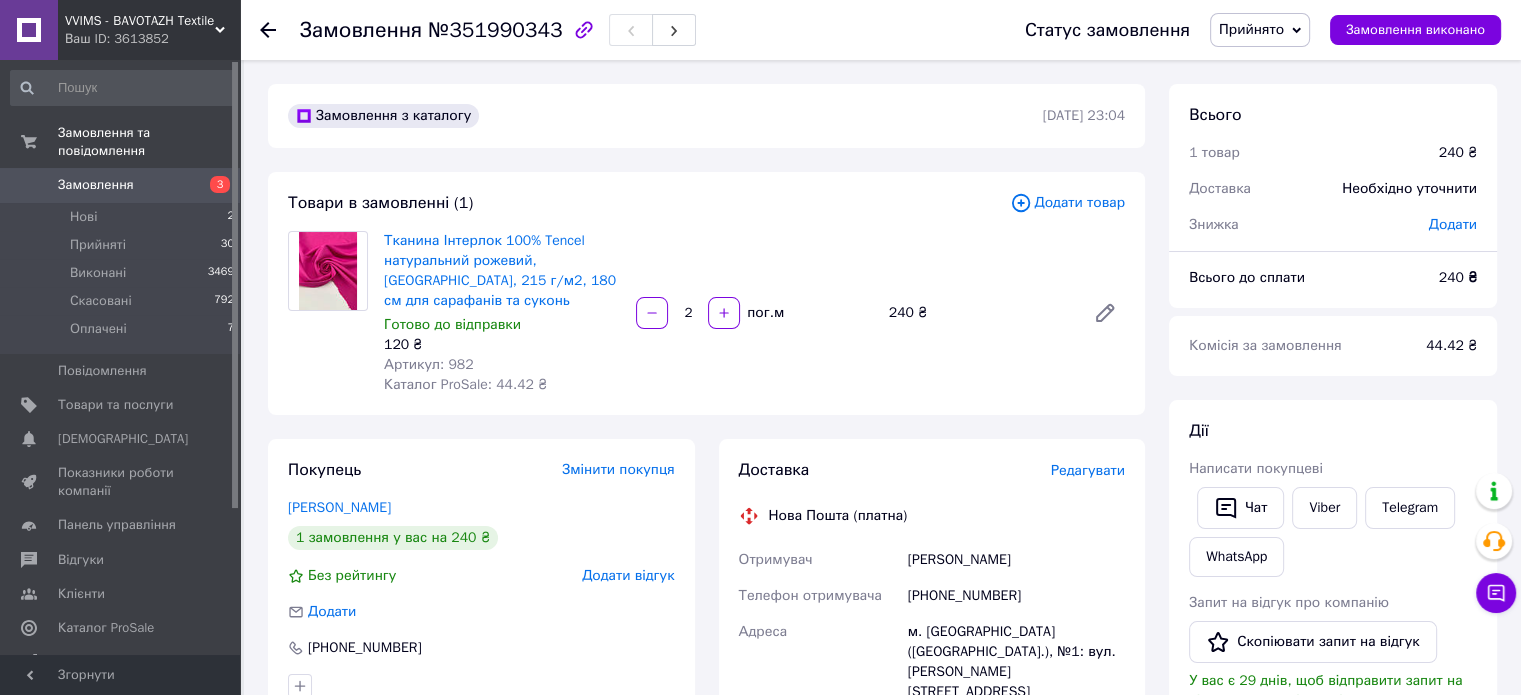 click 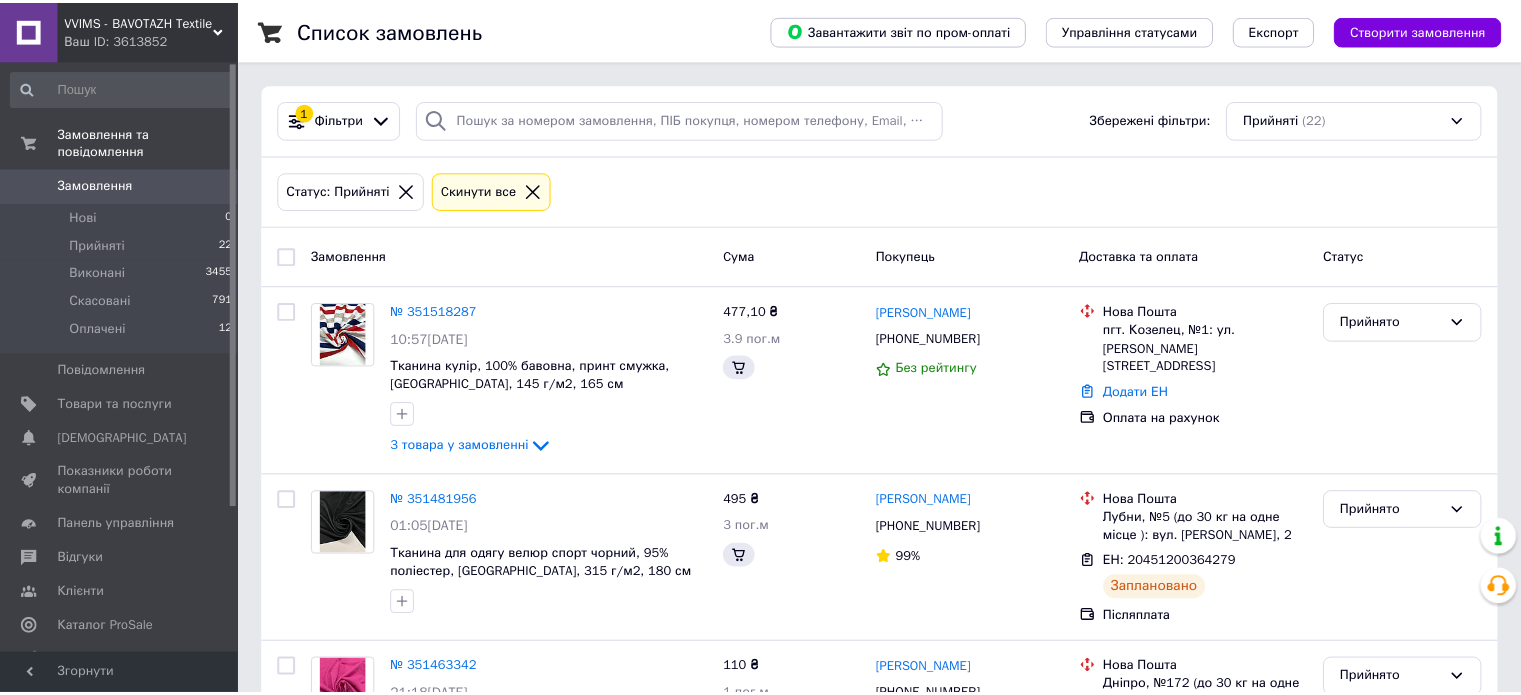 scroll, scrollTop: 0, scrollLeft: 0, axis: both 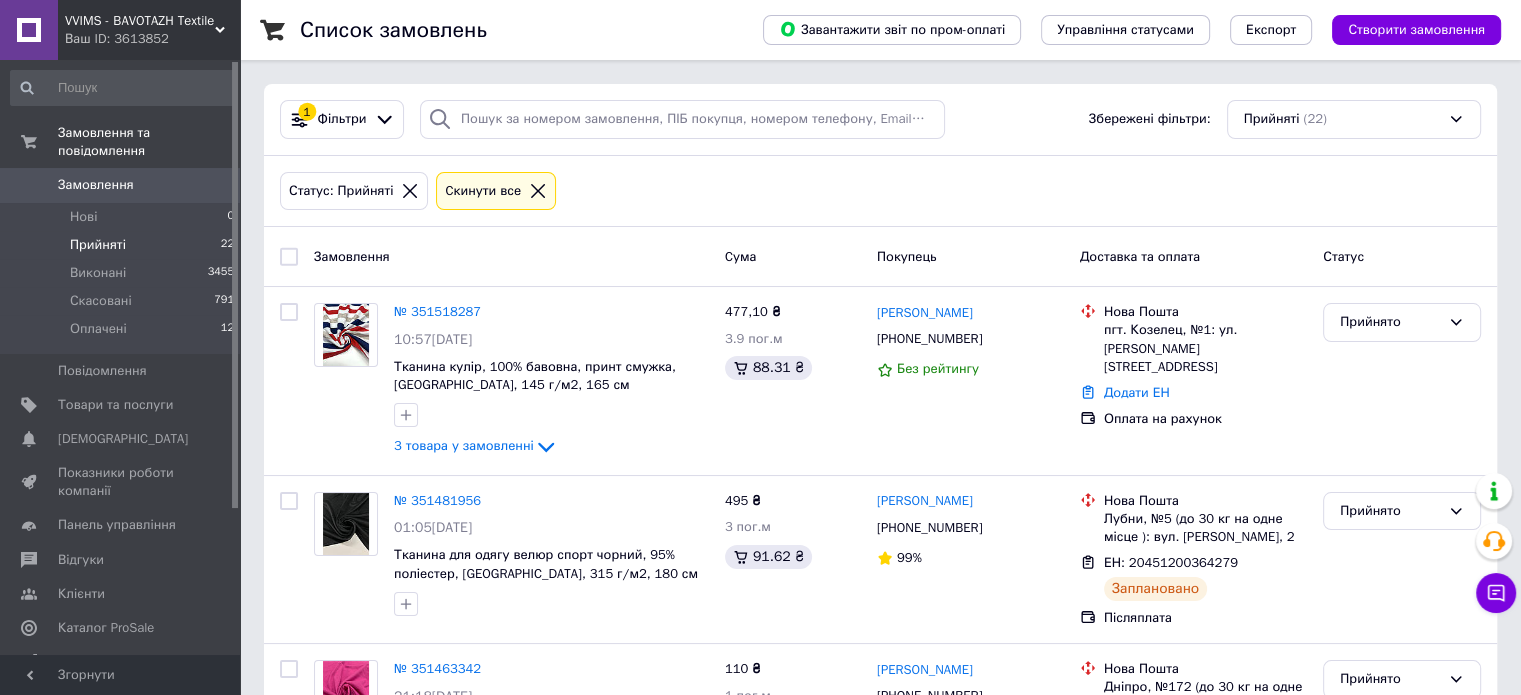 click on "Прийняті 22" at bounding box center (123, 245) 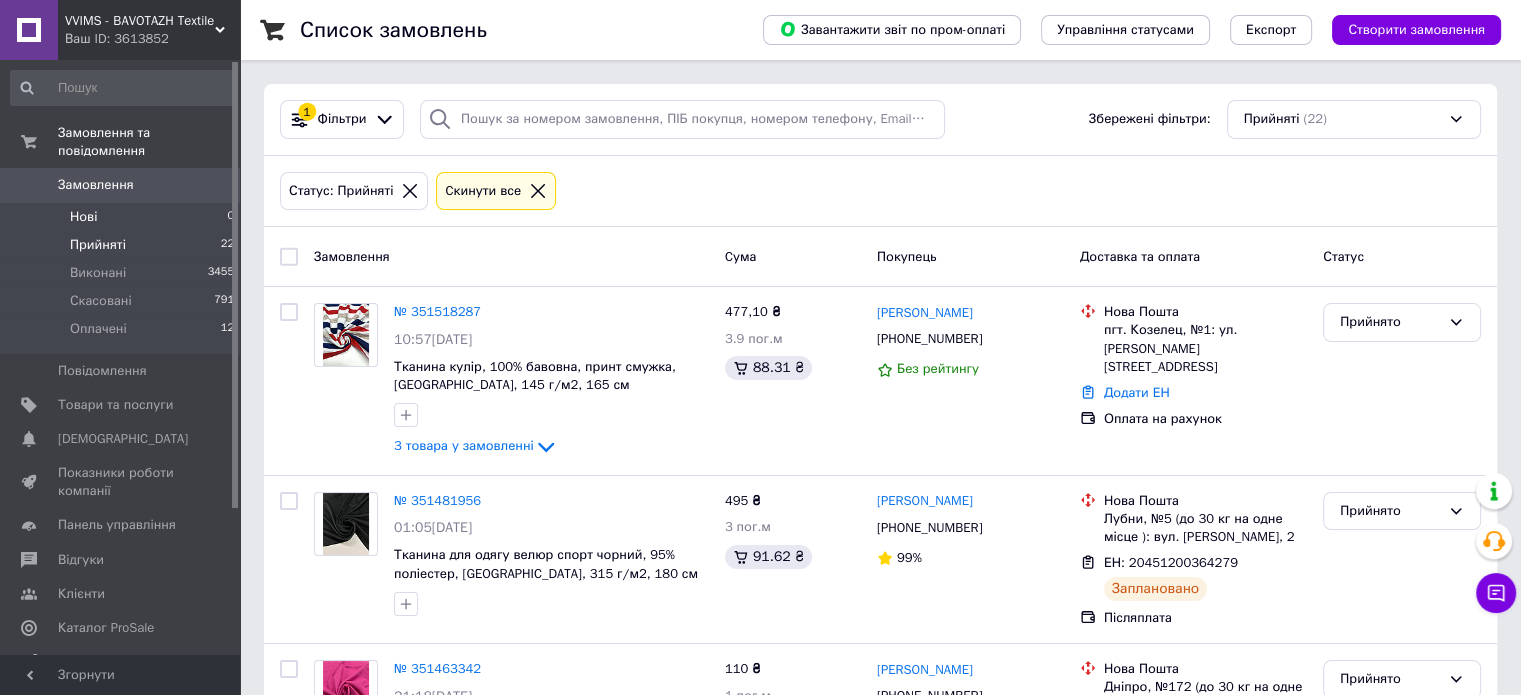 click on "Нові 0" at bounding box center [123, 217] 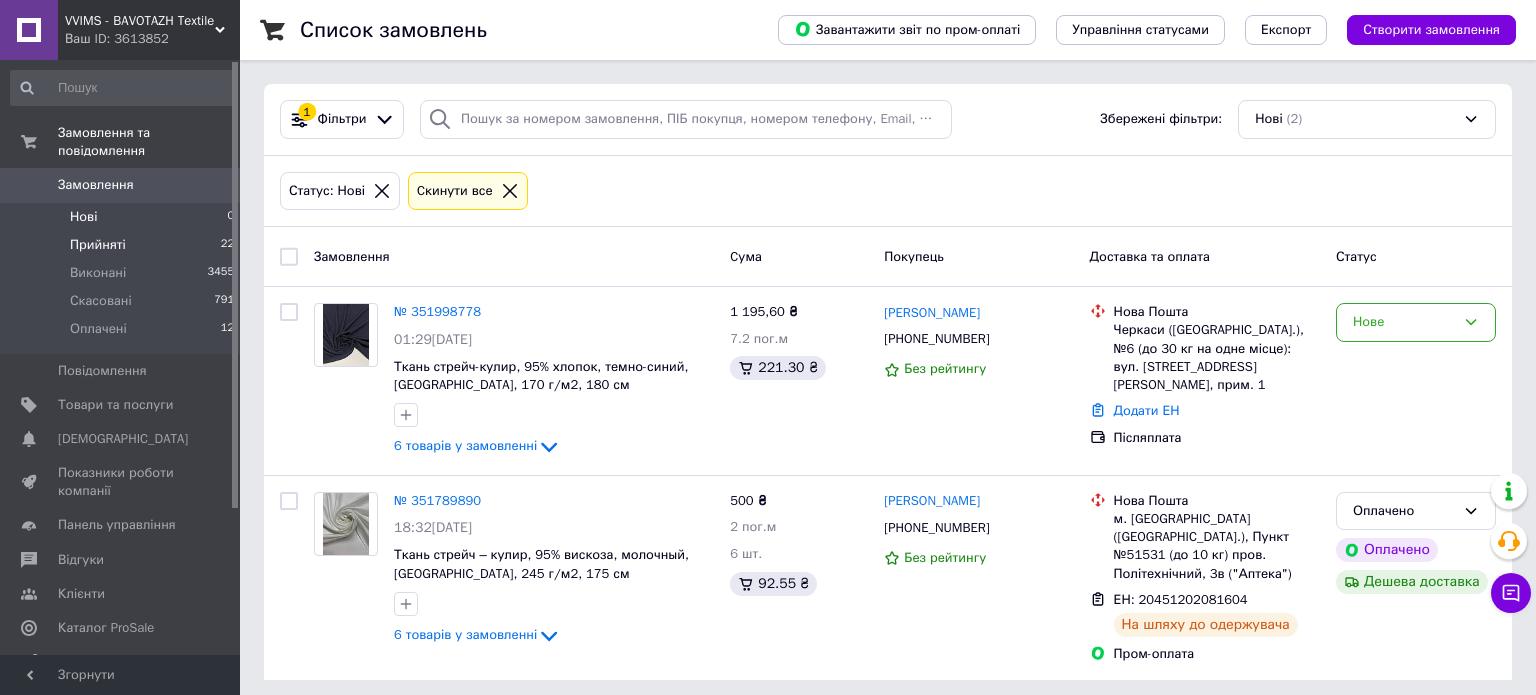 click on "Прийняті" at bounding box center (98, 245) 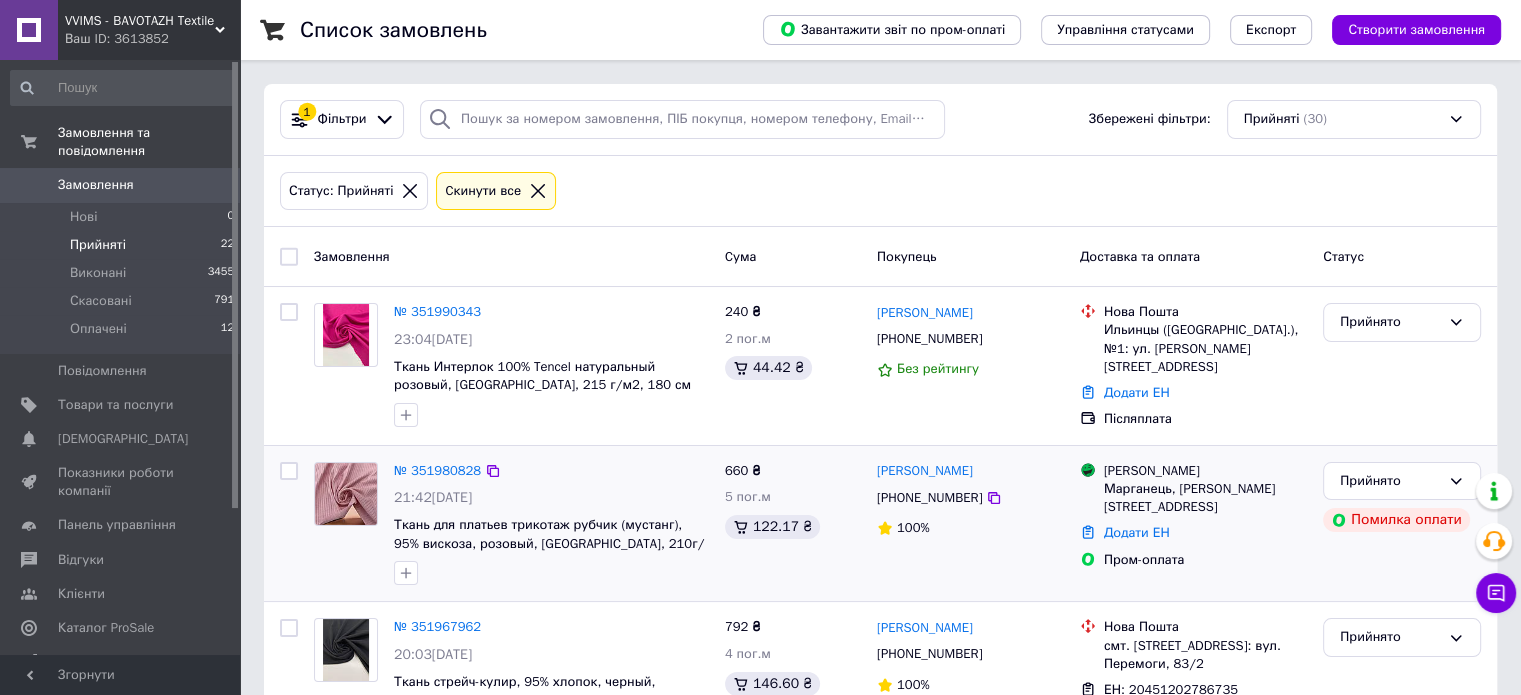click at bounding box center (346, 494) 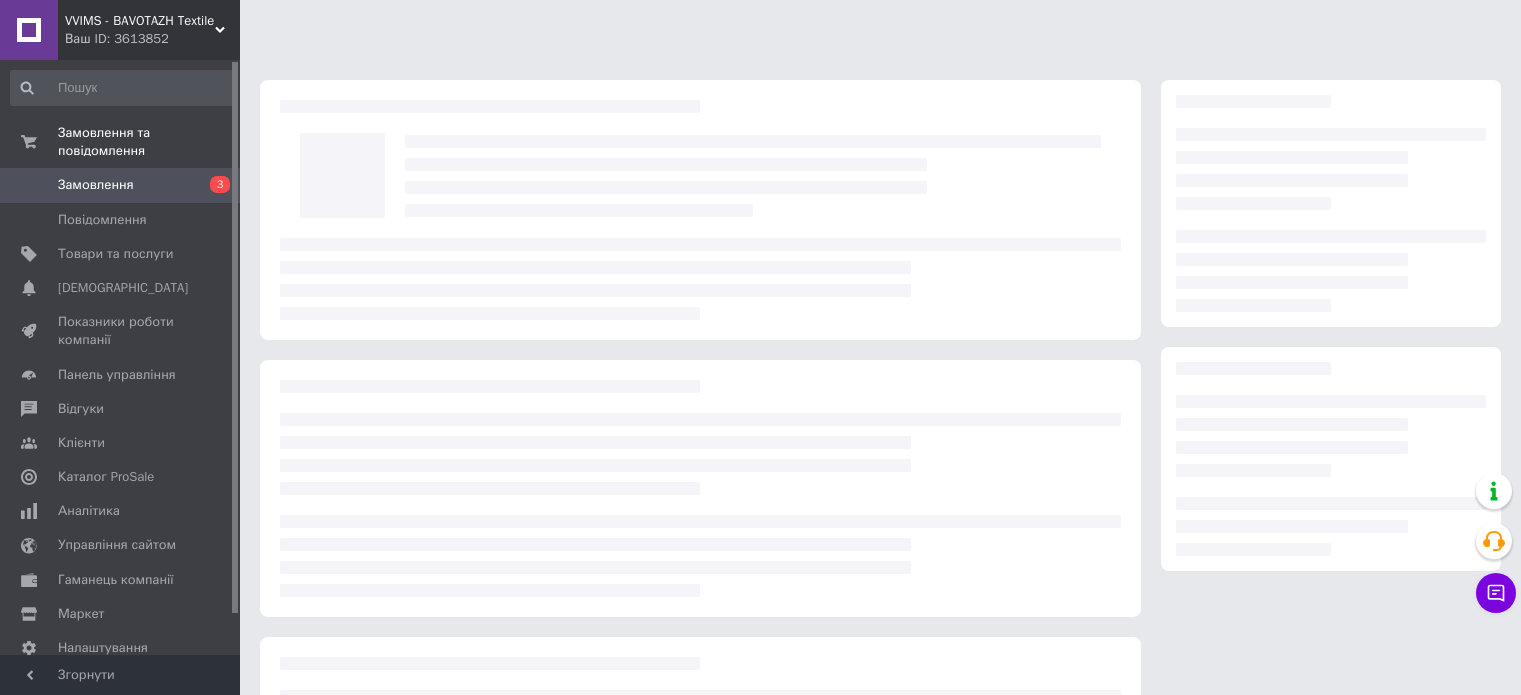 scroll, scrollTop: 0, scrollLeft: 0, axis: both 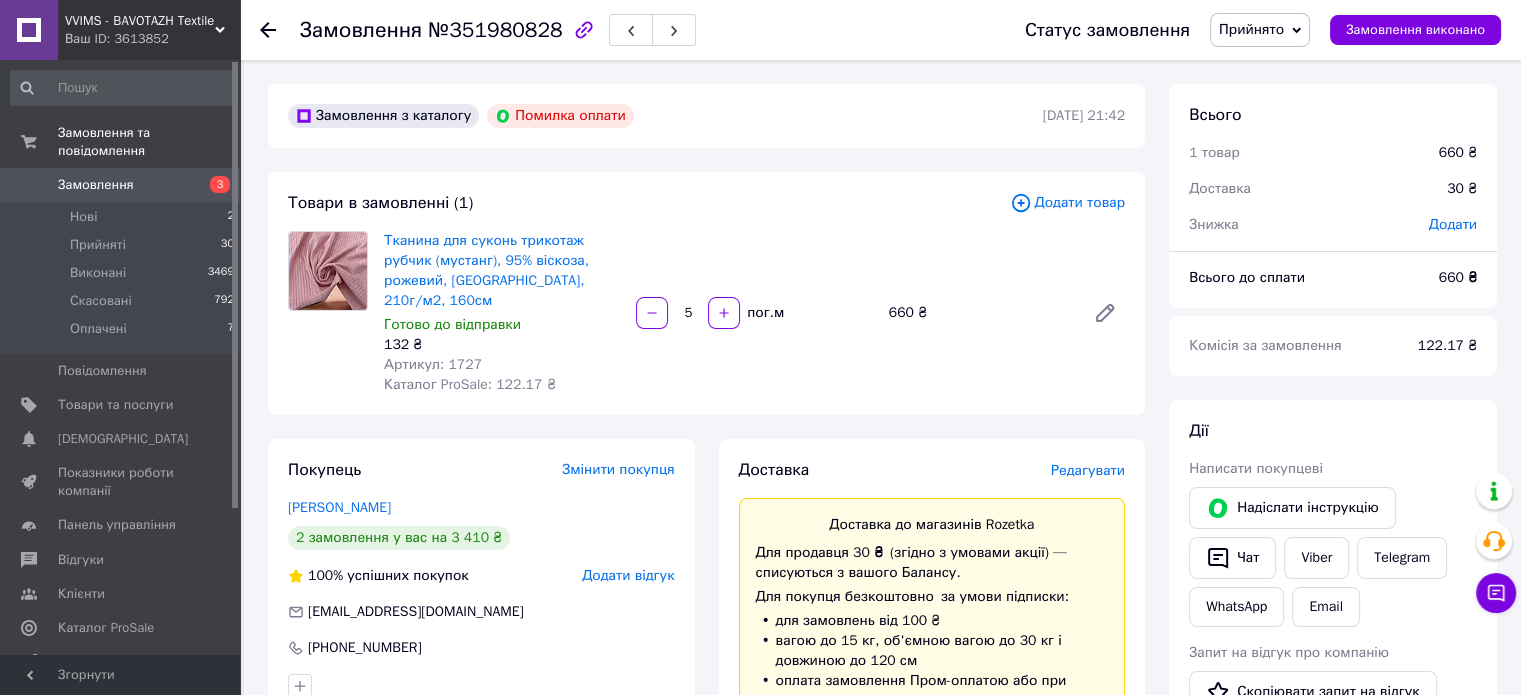click on "Додати товар" at bounding box center (1067, 203) 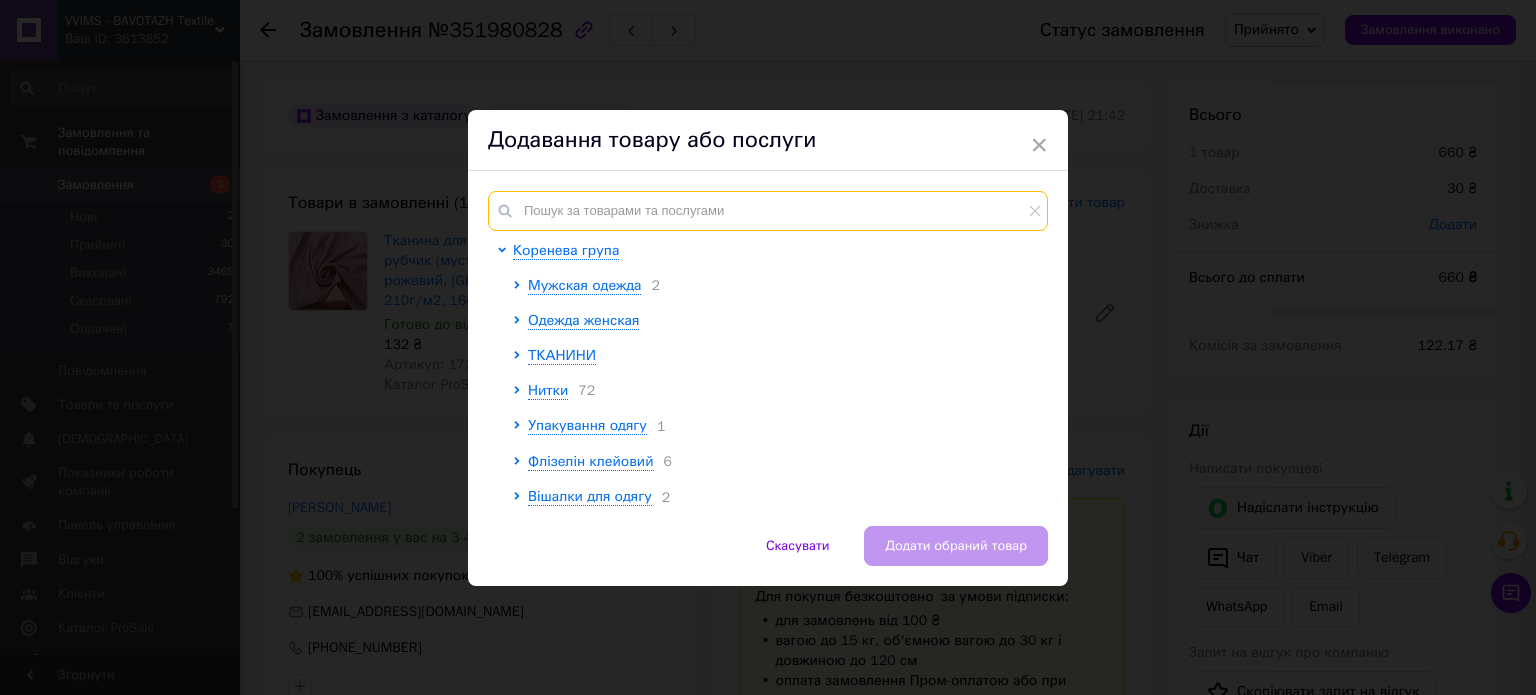 click at bounding box center [768, 211] 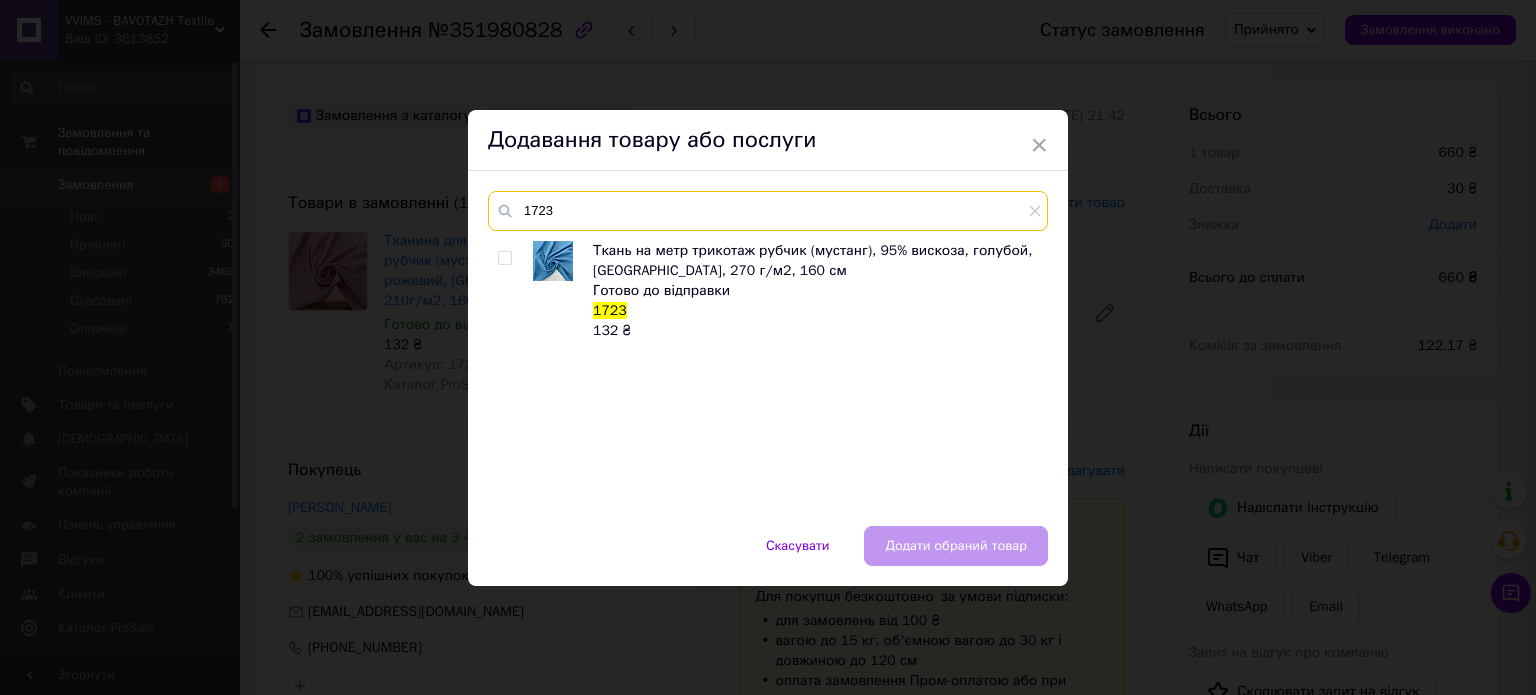 type on "1723" 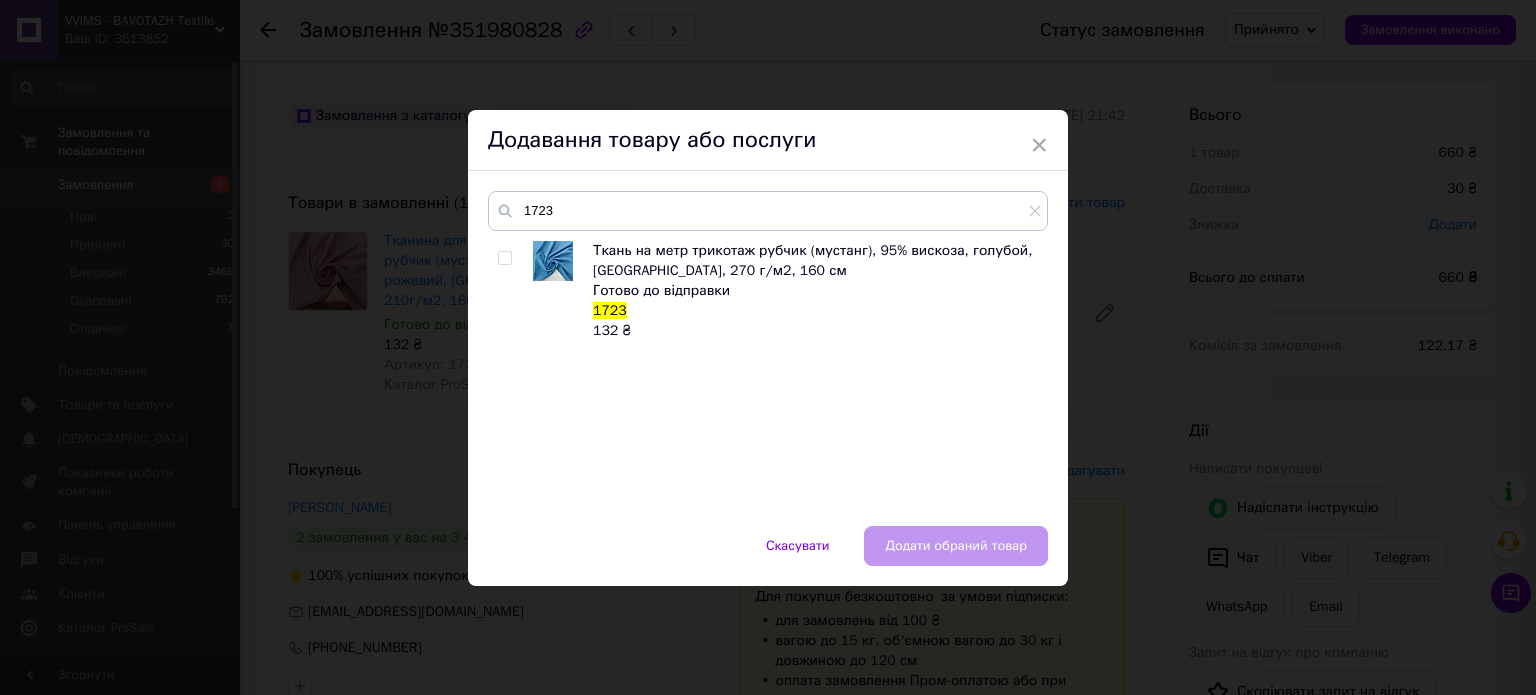 click at bounding box center (504, 258) 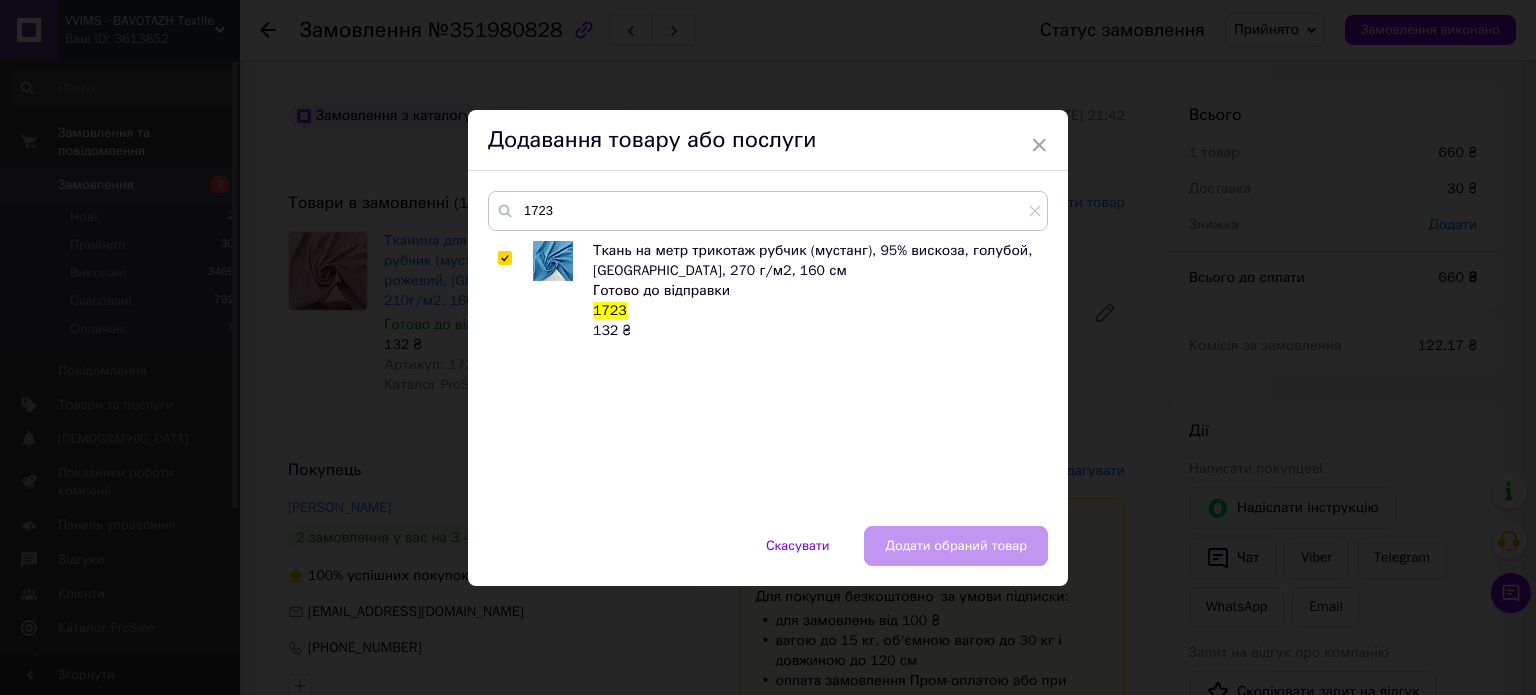checkbox on "true" 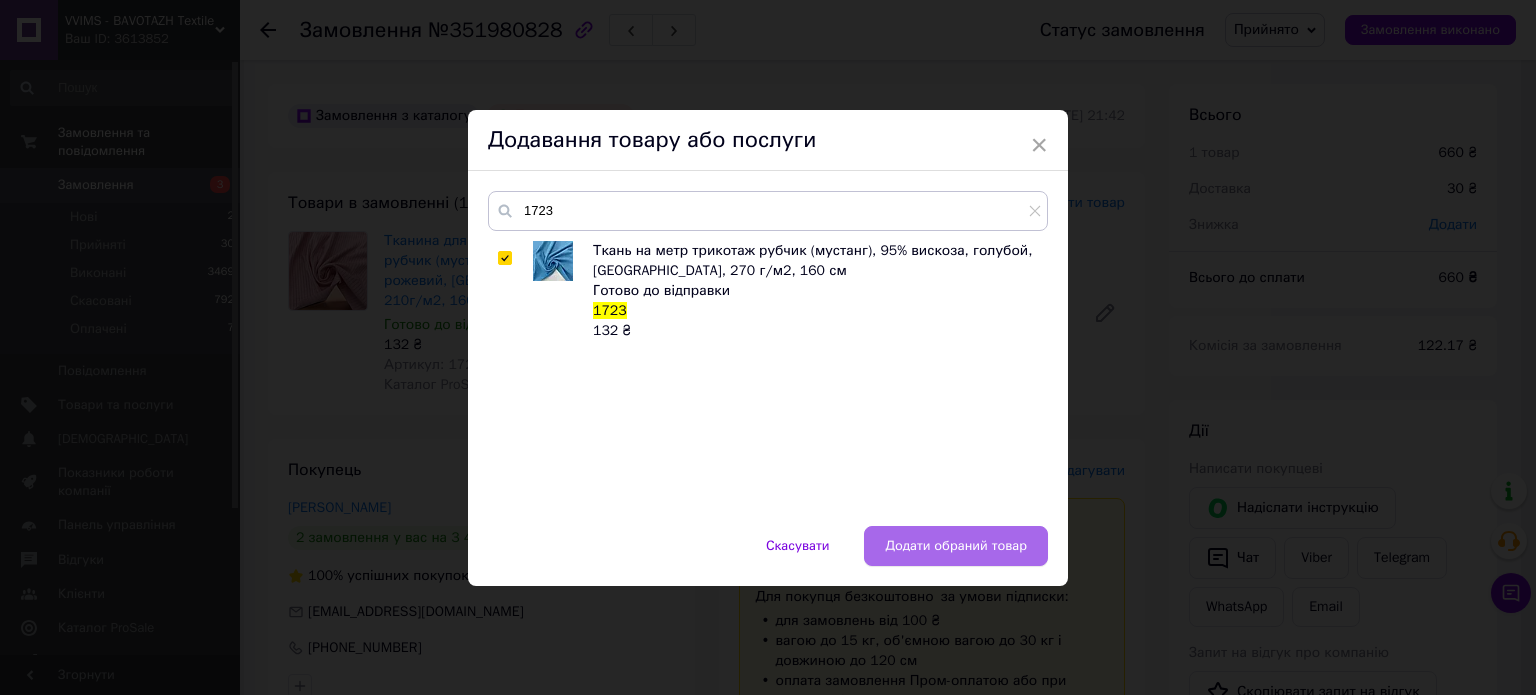 click on "Додати обраний товар" at bounding box center [956, 546] 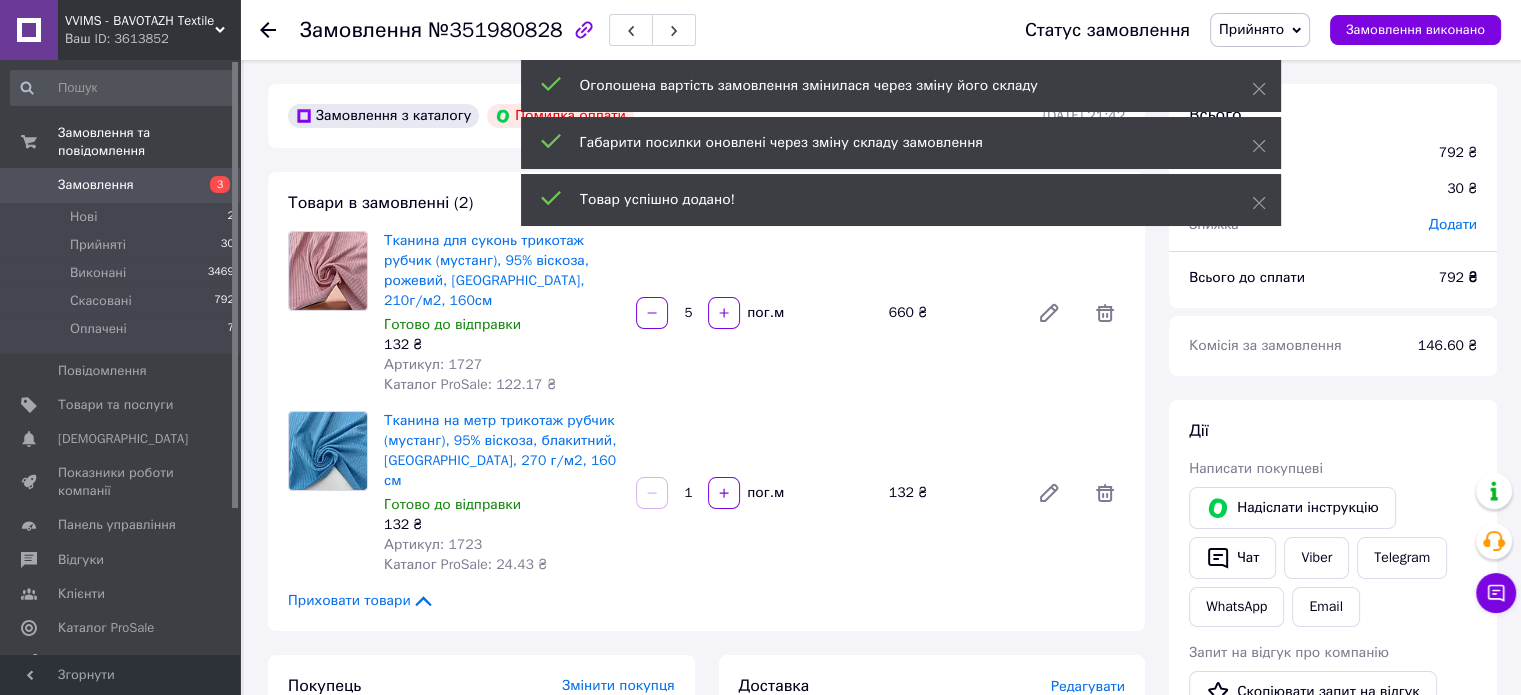 click on "1" at bounding box center (688, 493) 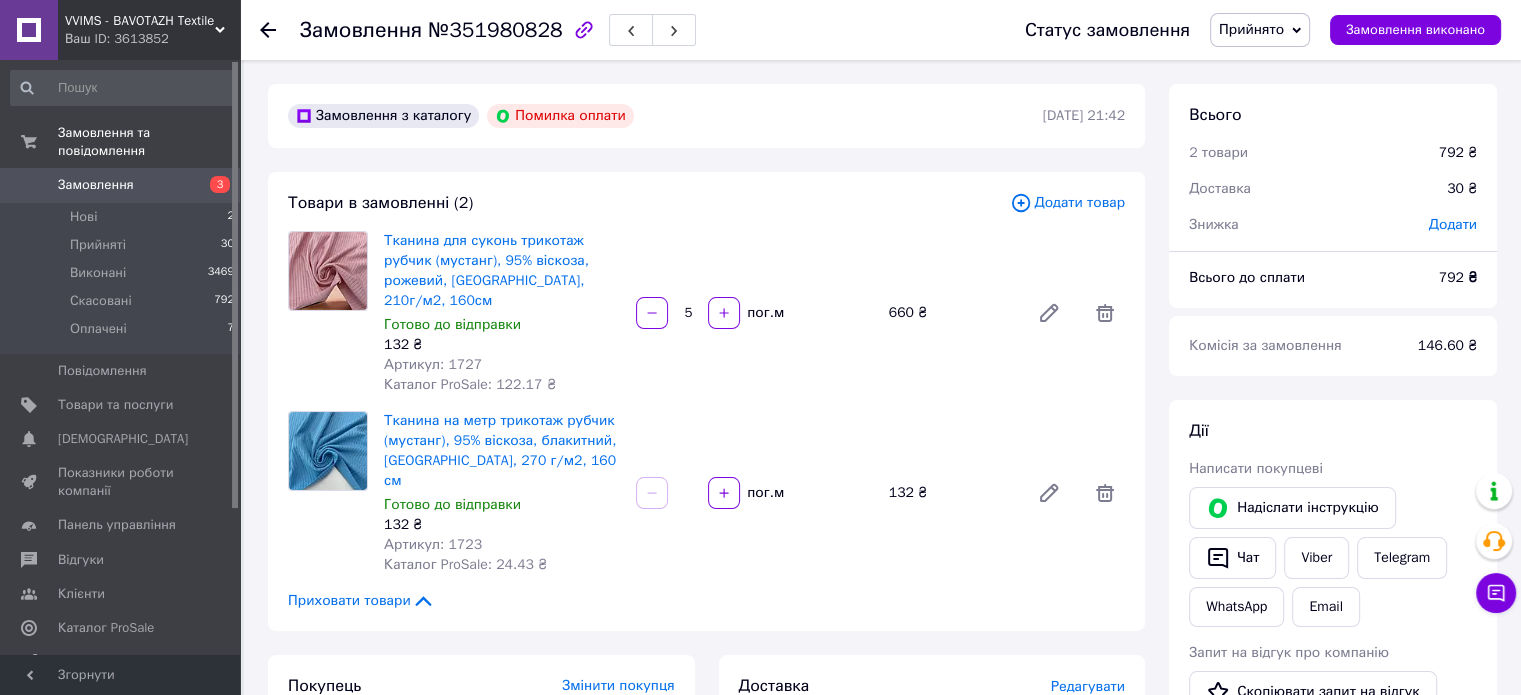 type on "5" 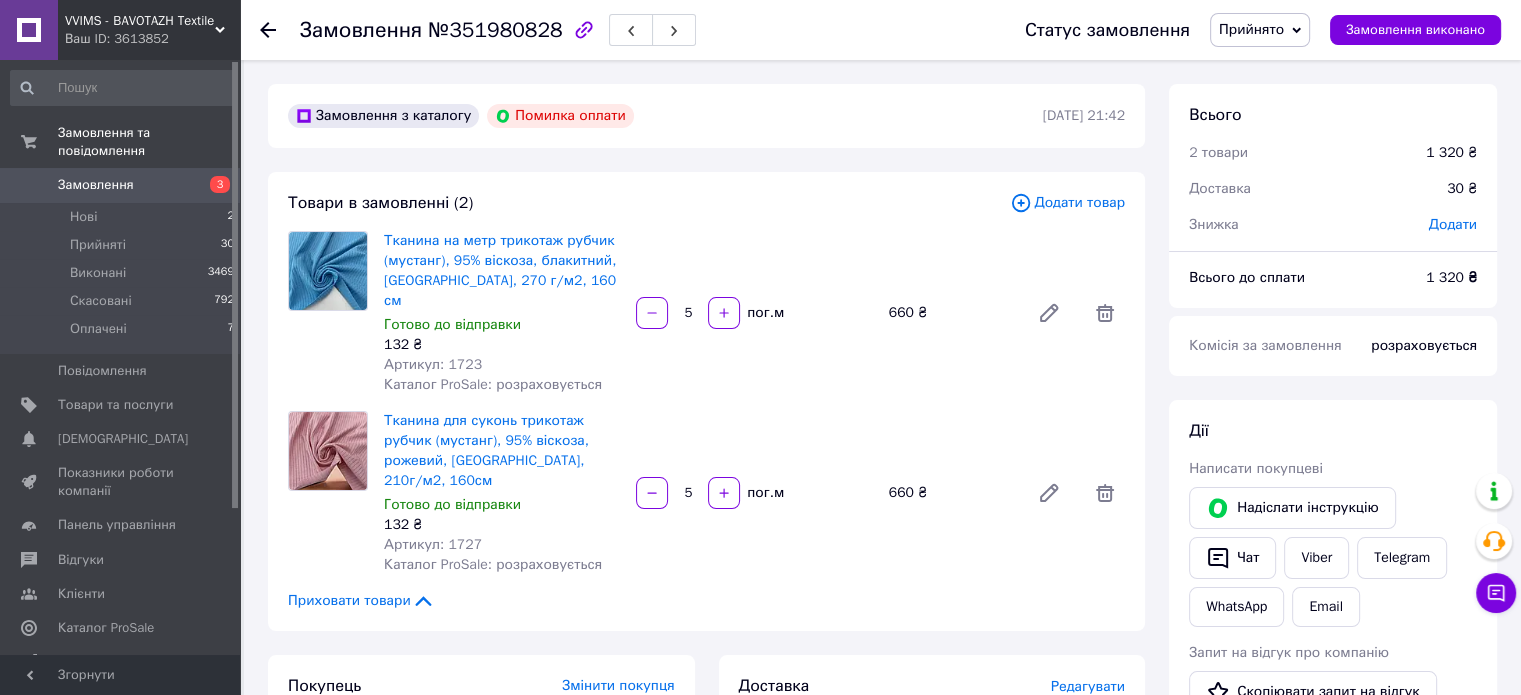click on "Додати товар" at bounding box center [1067, 203] 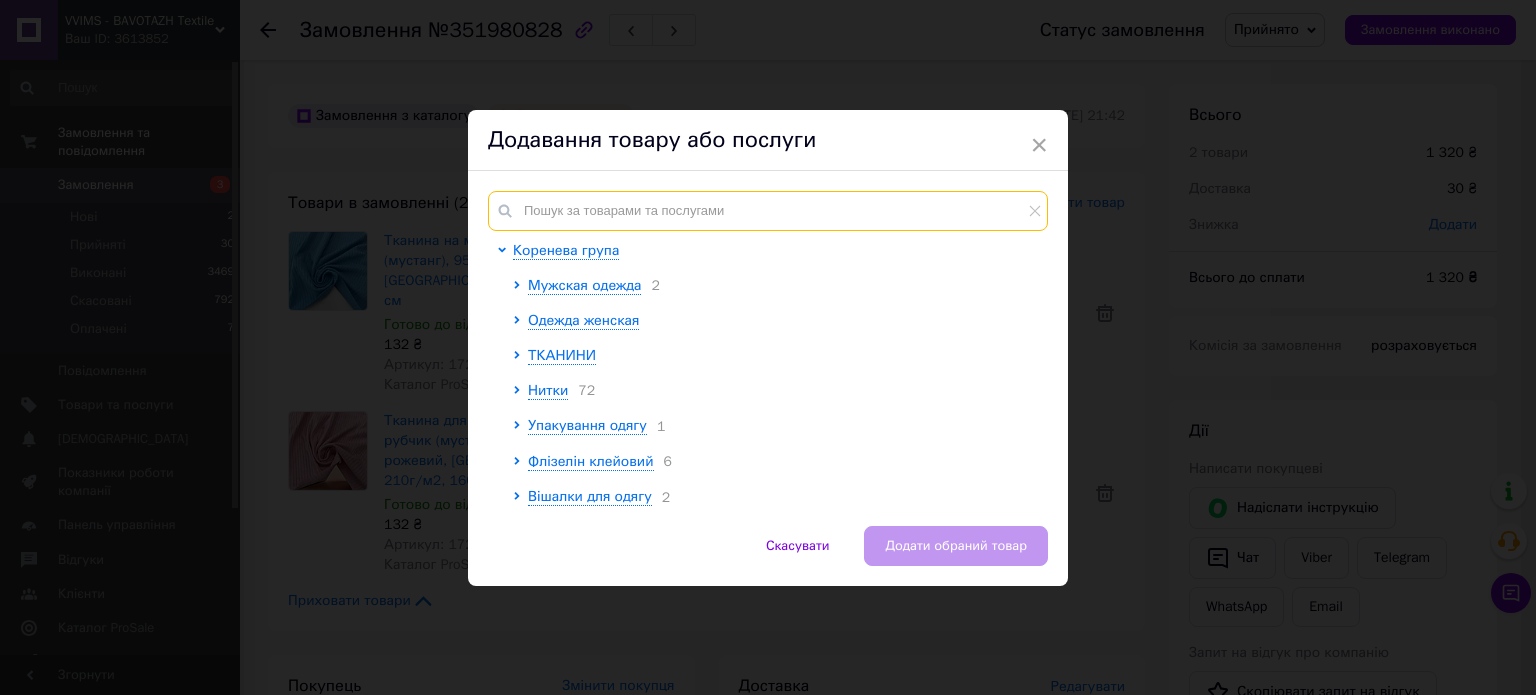 click at bounding box center (768, 211) 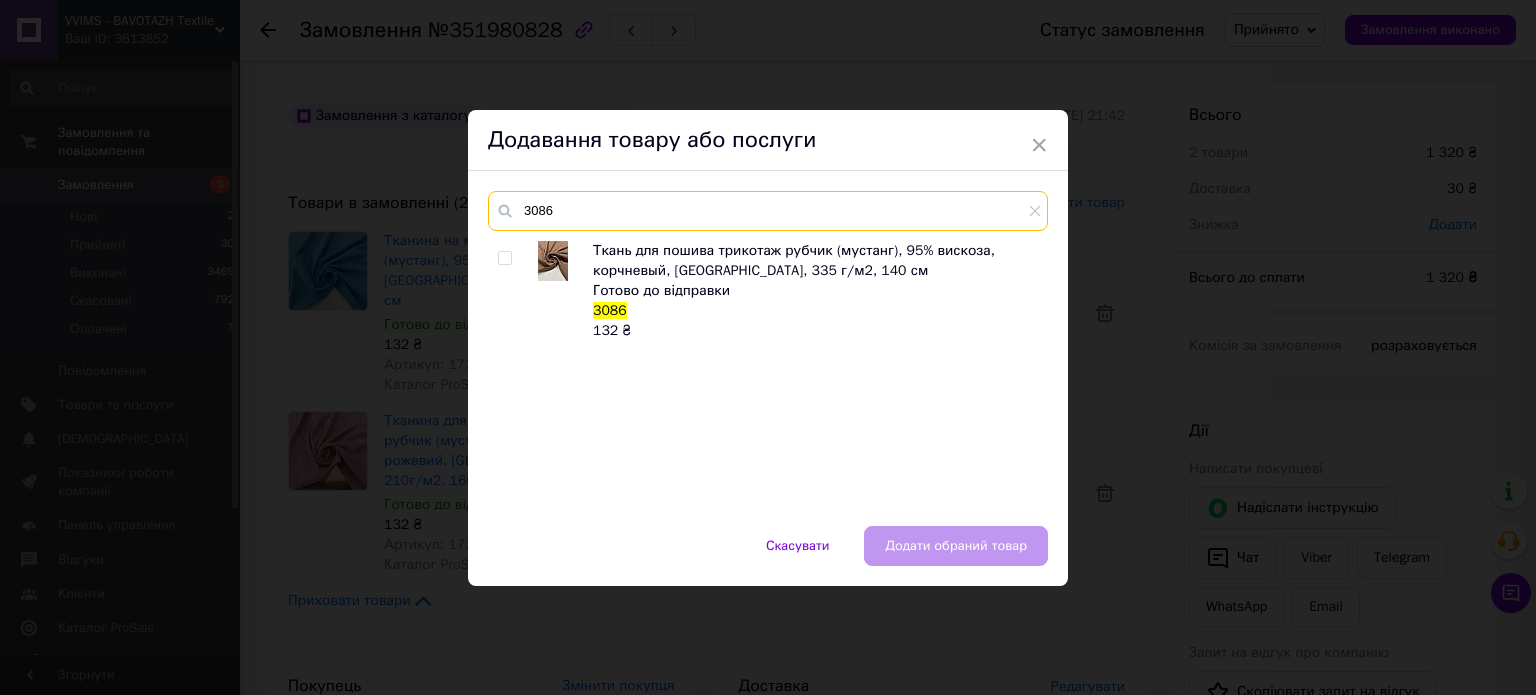 type on "3086" 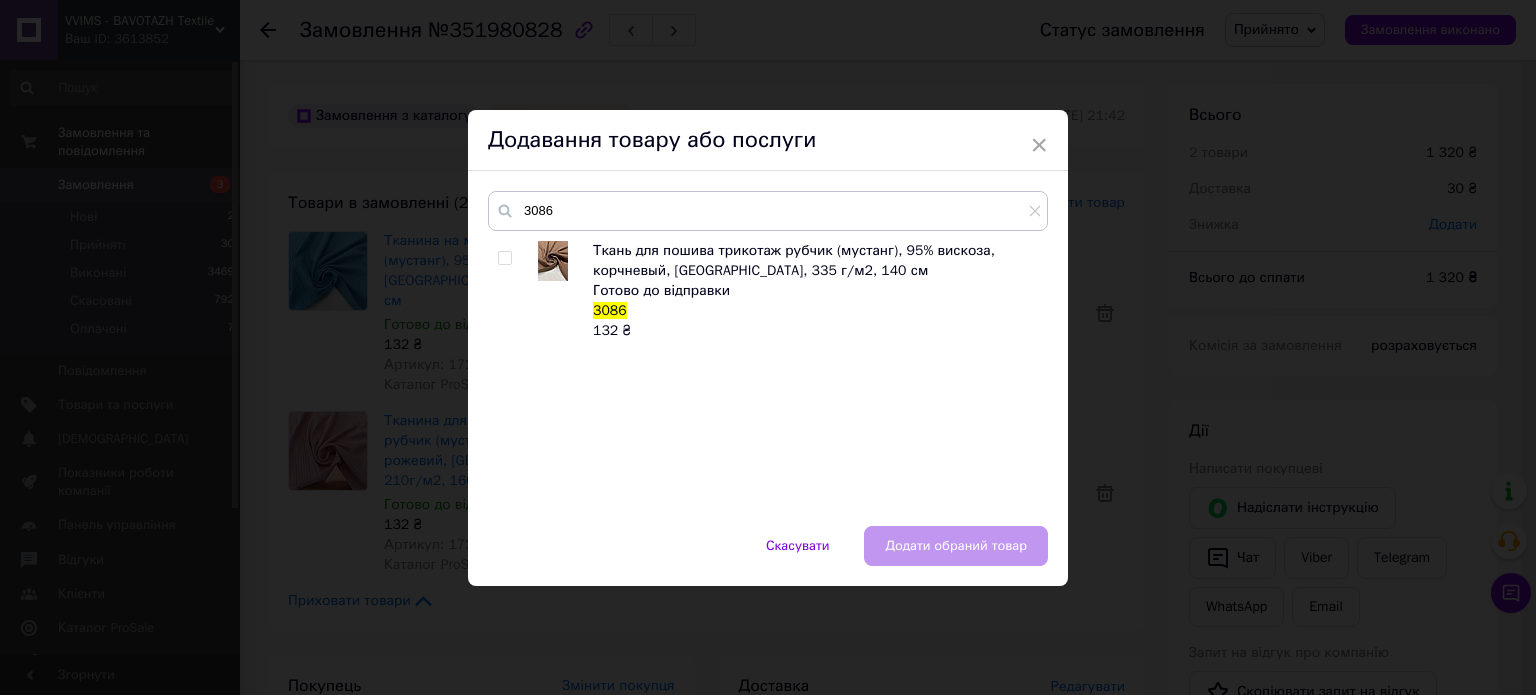 click at bounding box center (525, 291) 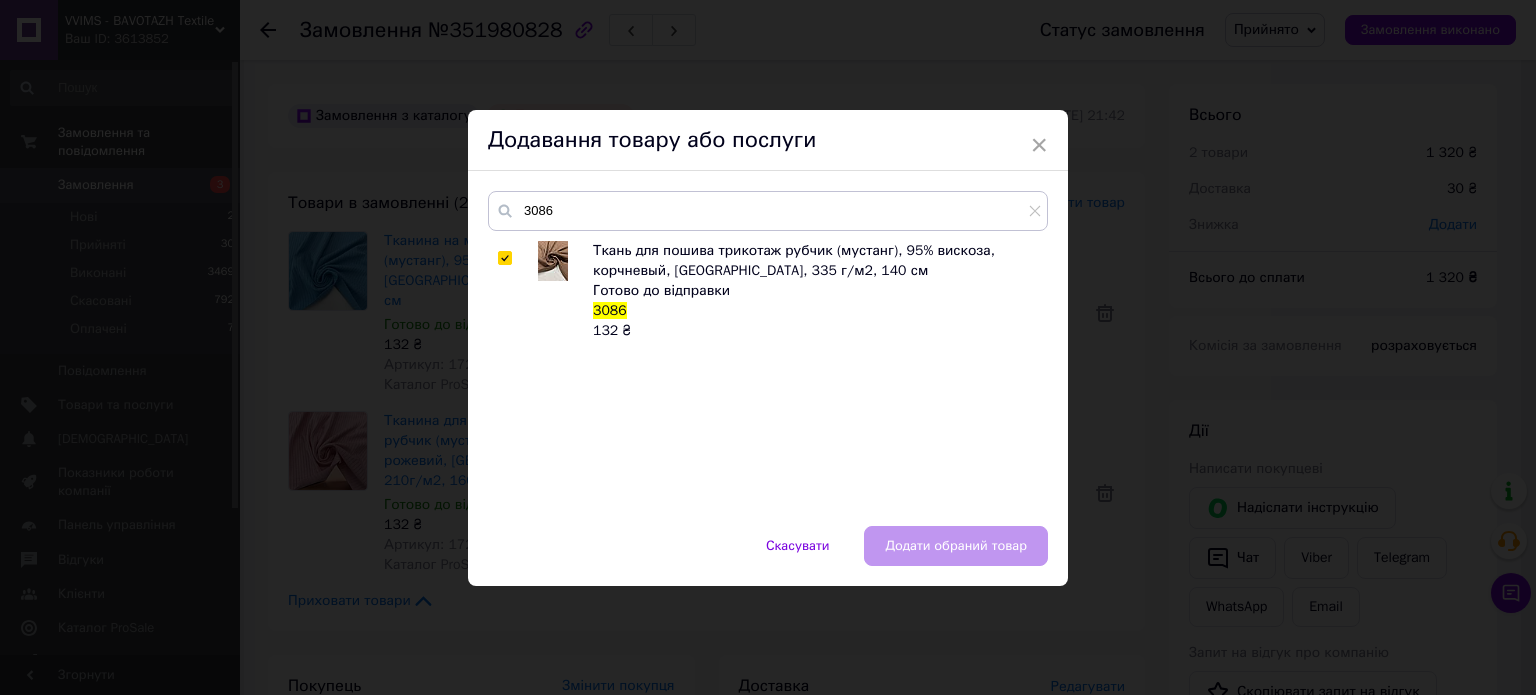 checkbox on "true" 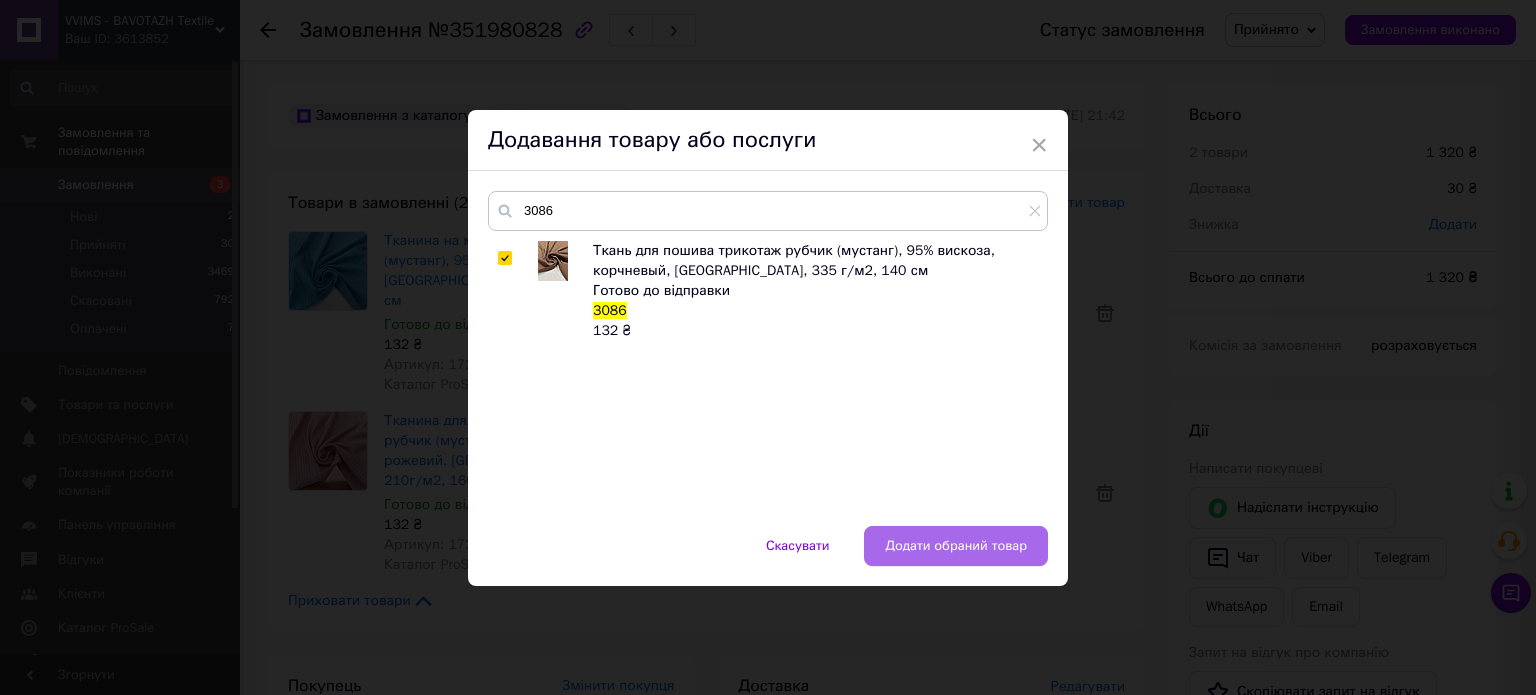 click on "Додати обраний товар" at bounding box center [956, 546] 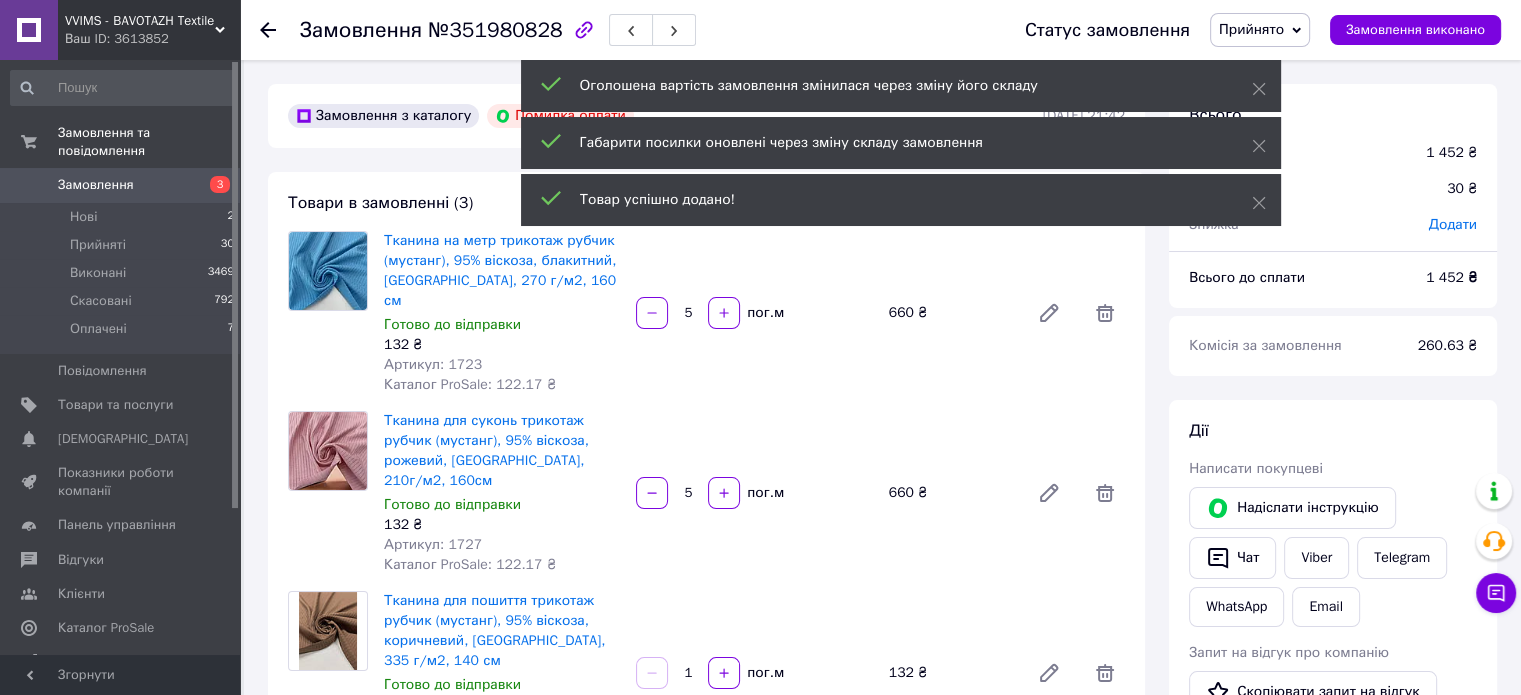 click on "1" at bounding box center (688, 673) 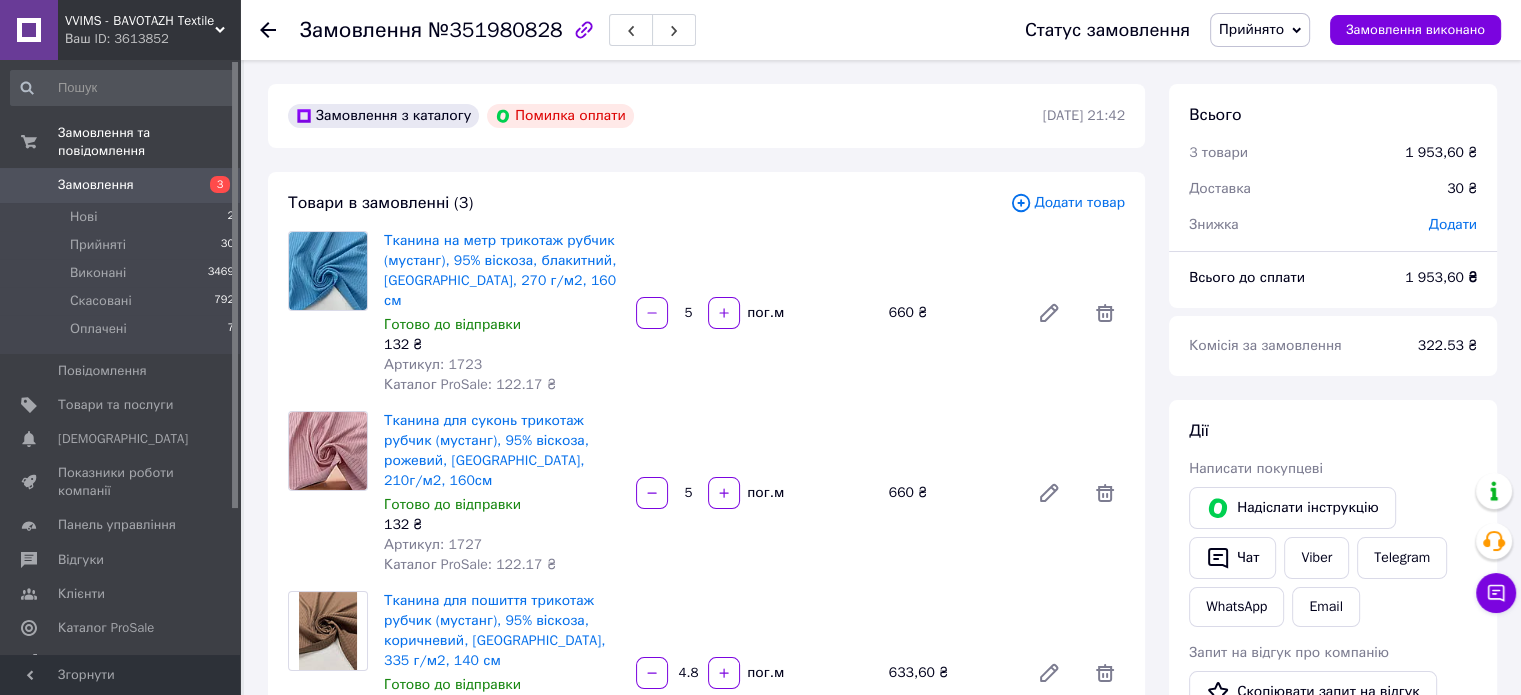 type on "4.8" 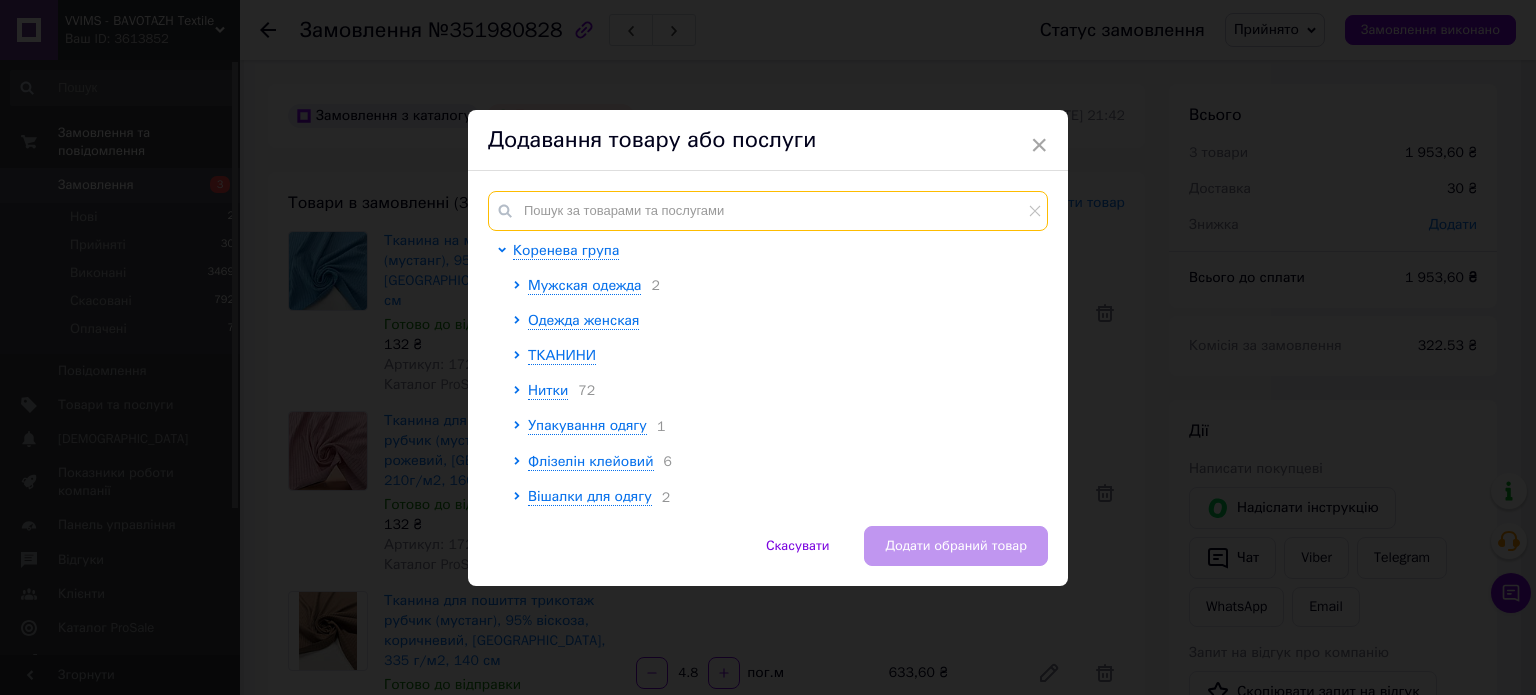 click at bounding box center (768, 211) 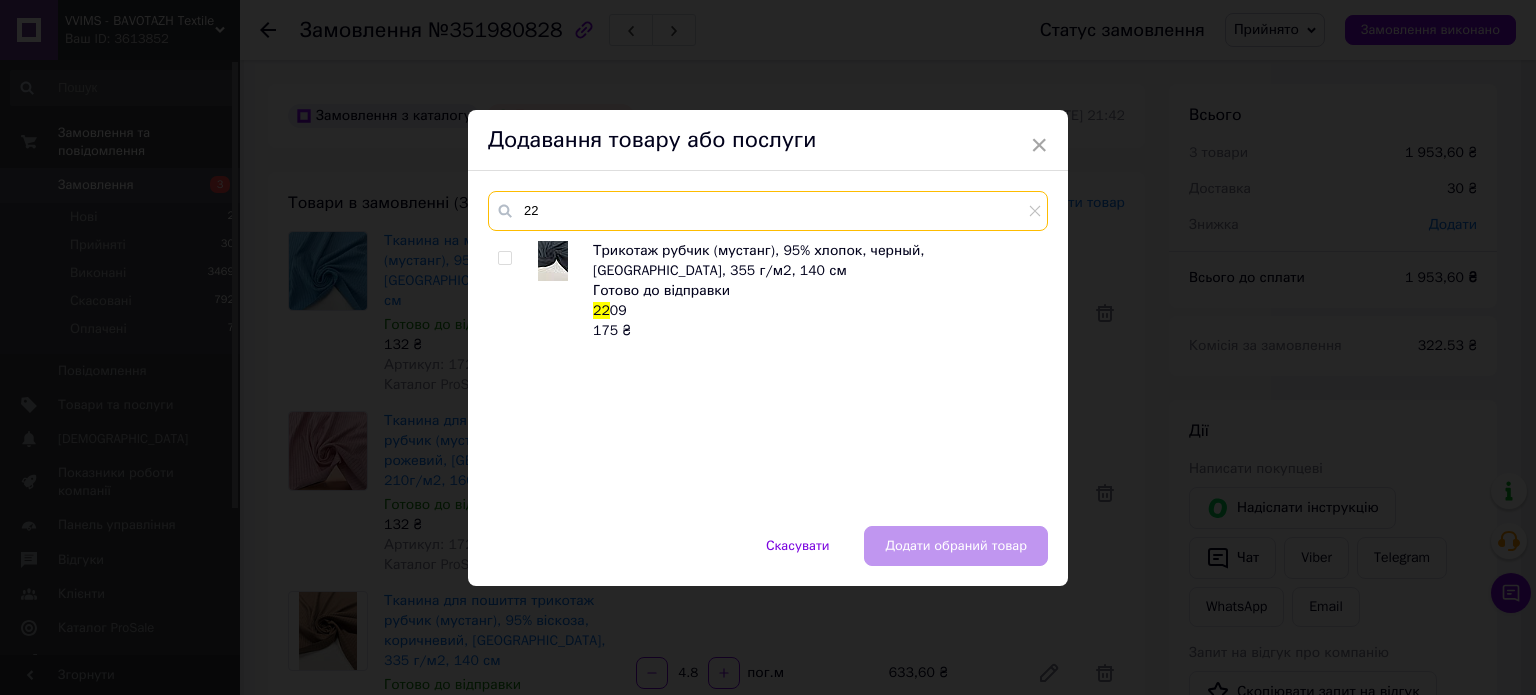 type on "2" 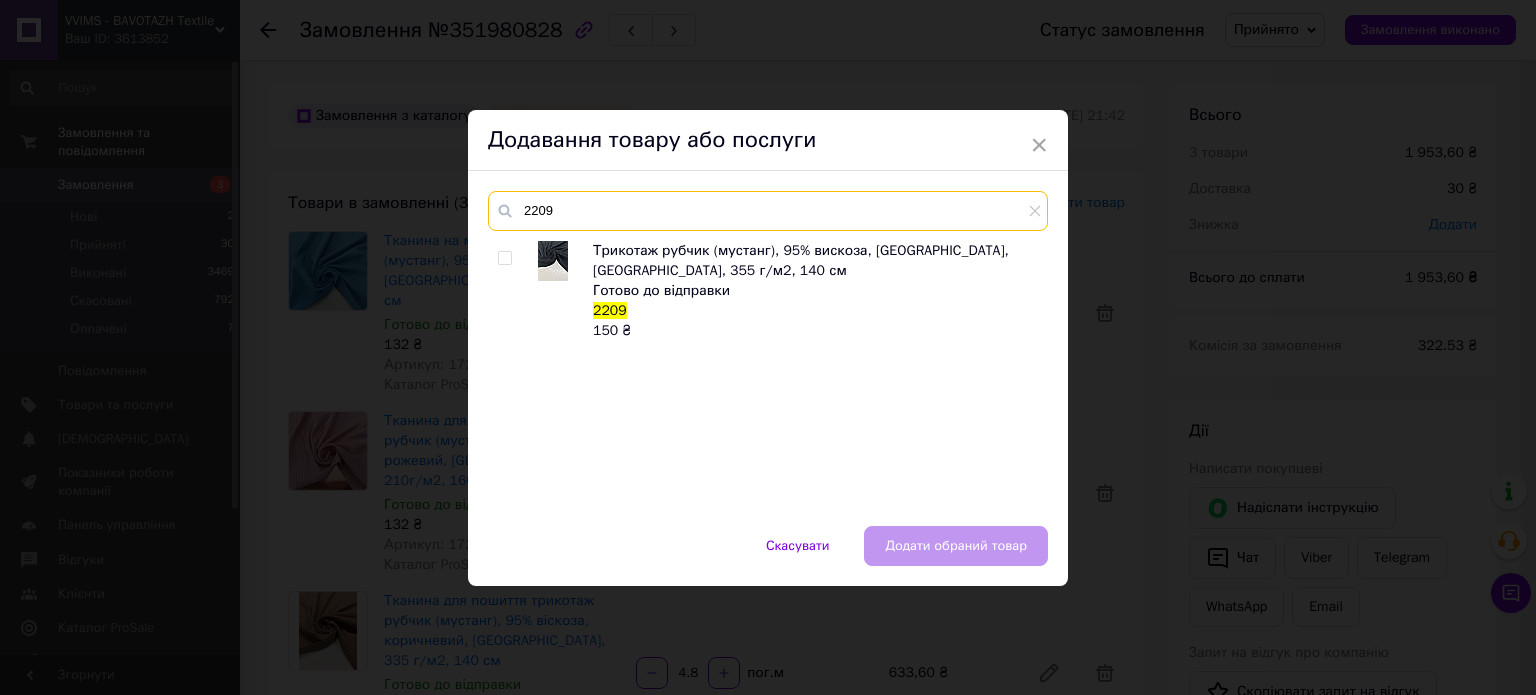 type on "2209" 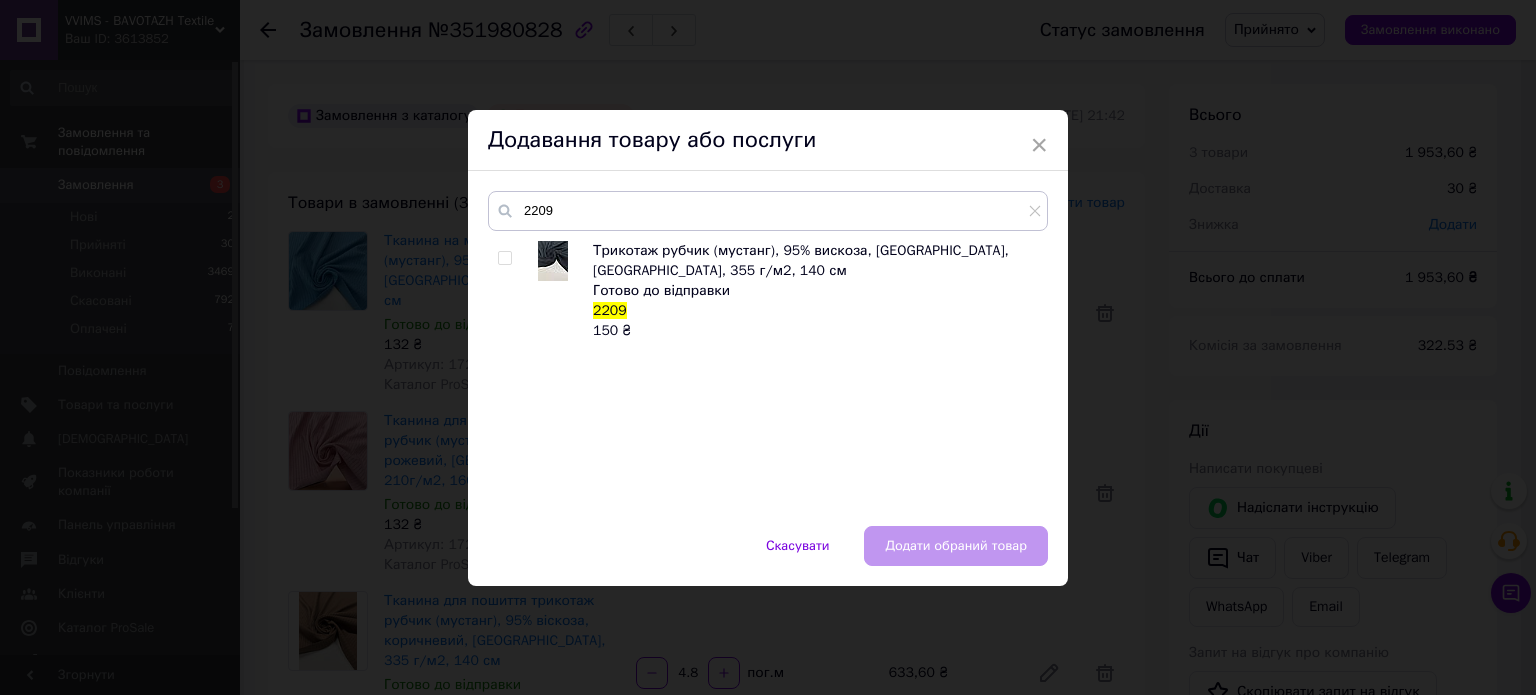 click at bounding box center (504, 258) 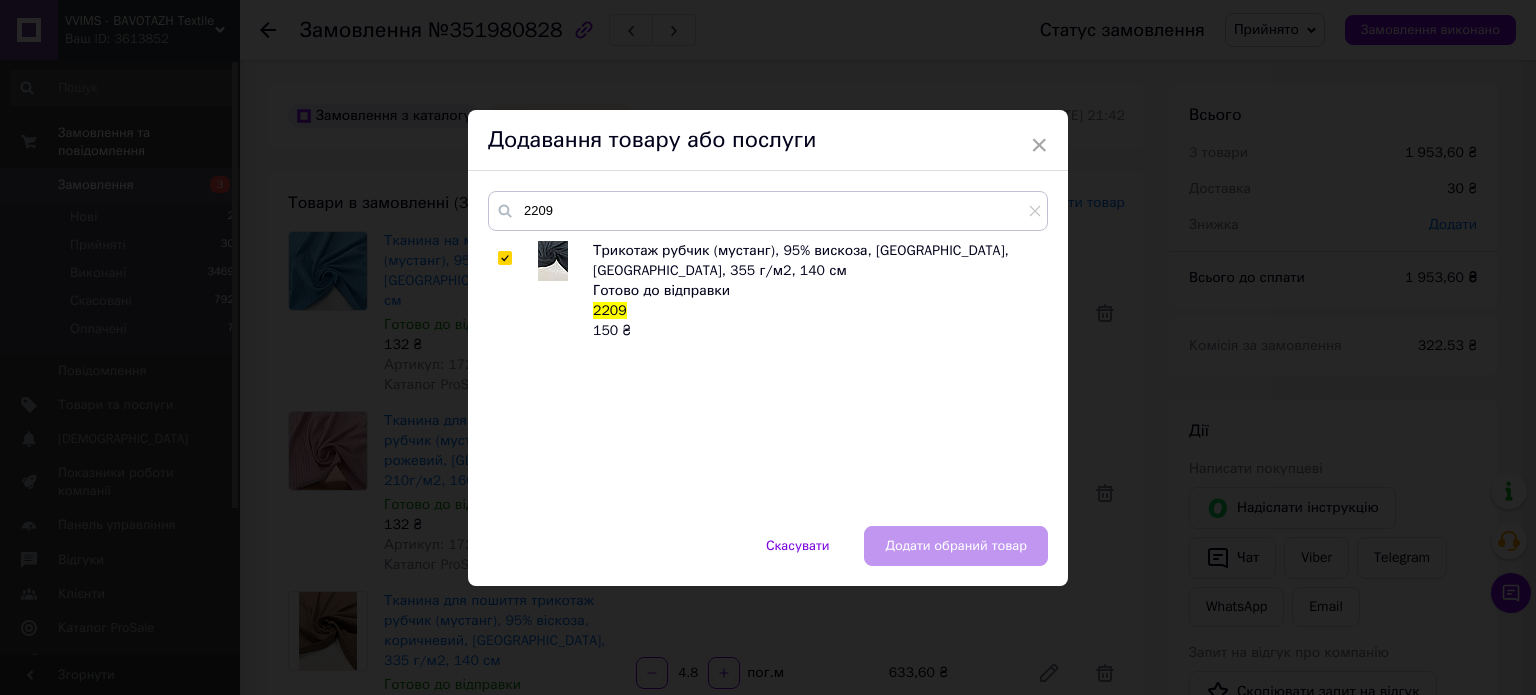 checkbox on "true" 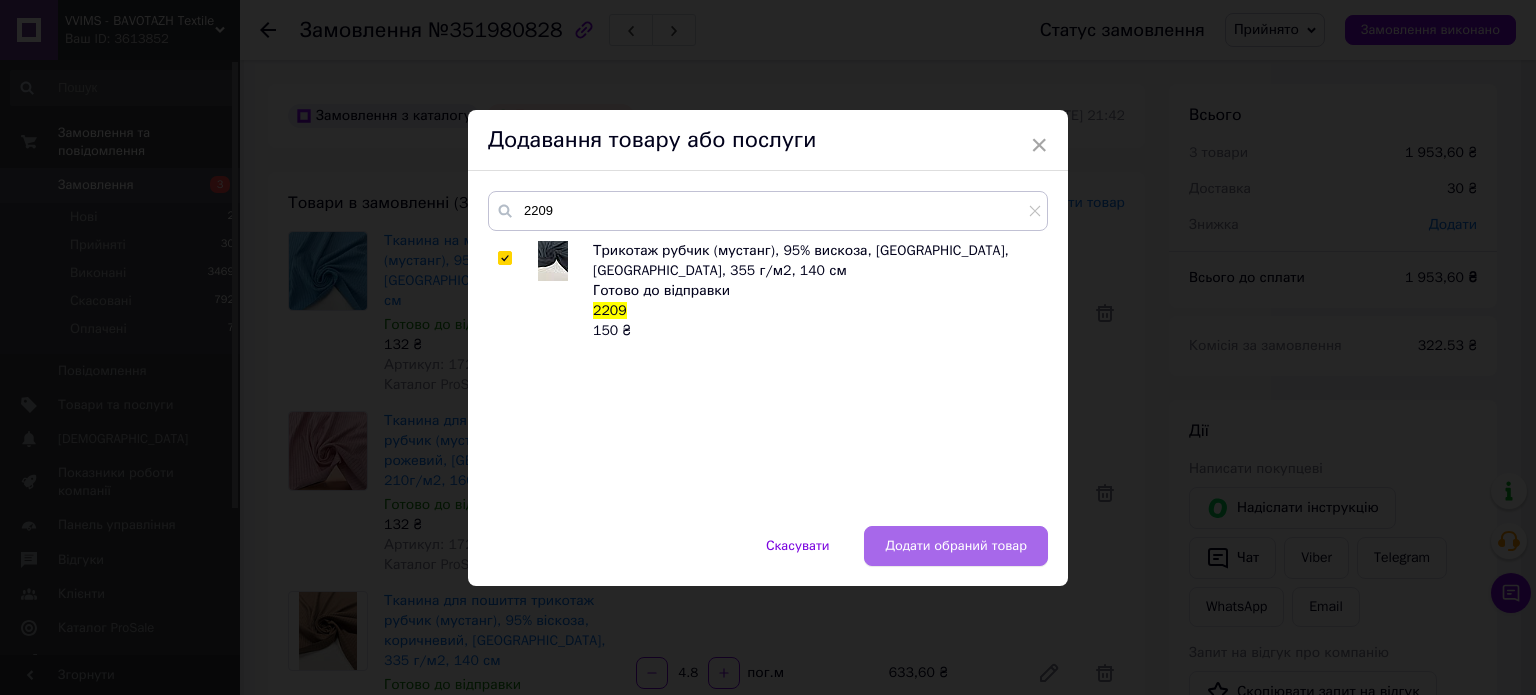 click on "Додати обраний товар" at bounding box center (956, 546) 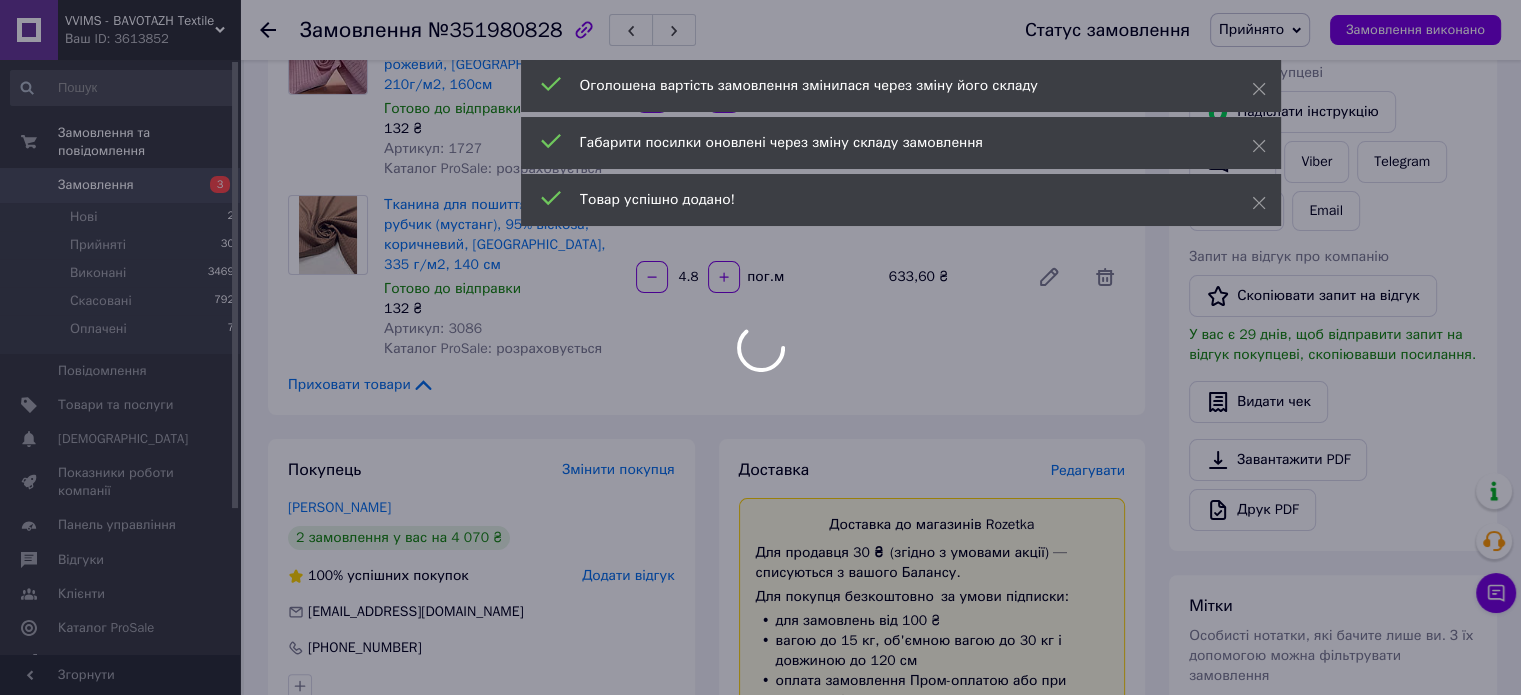 scroll, scrollTop: 400, scrollLeft: 0, axis: vertical 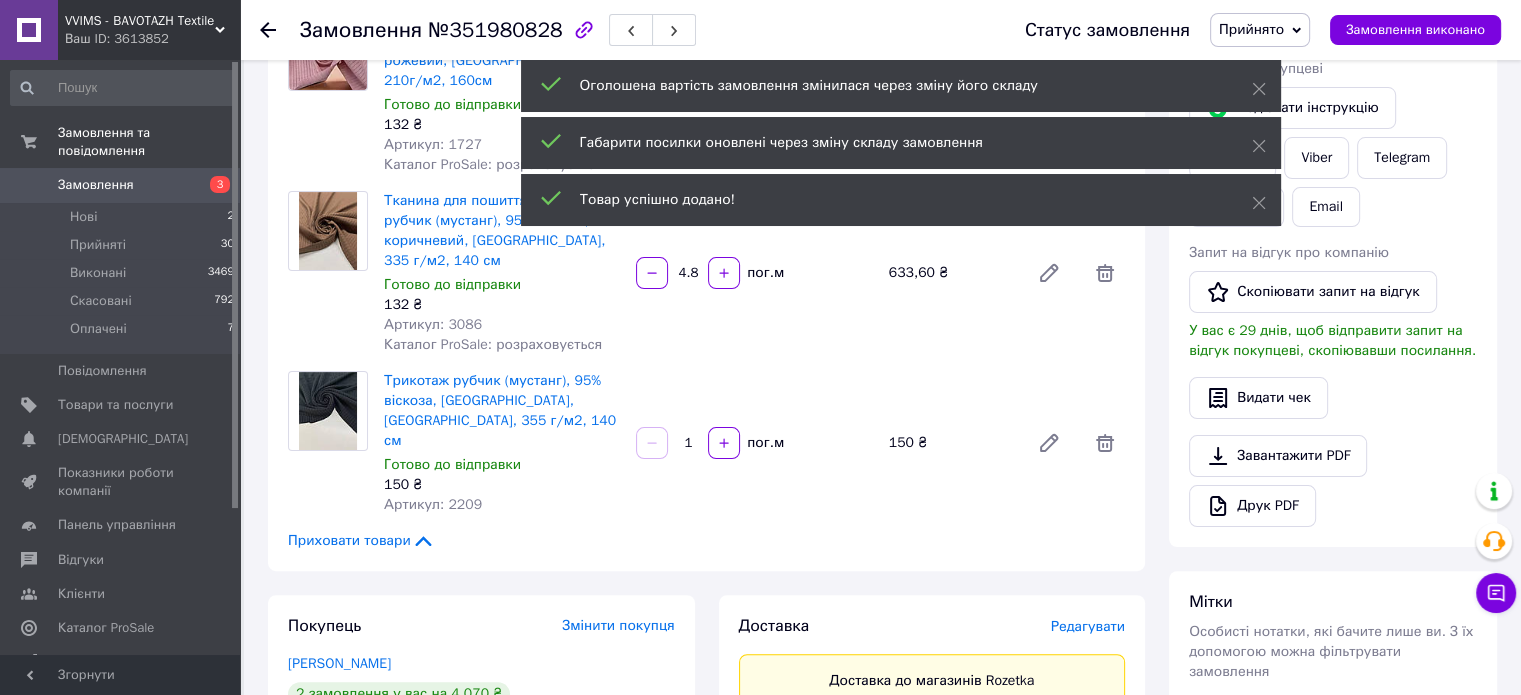 click on "1" at bounding box center [688, 443] 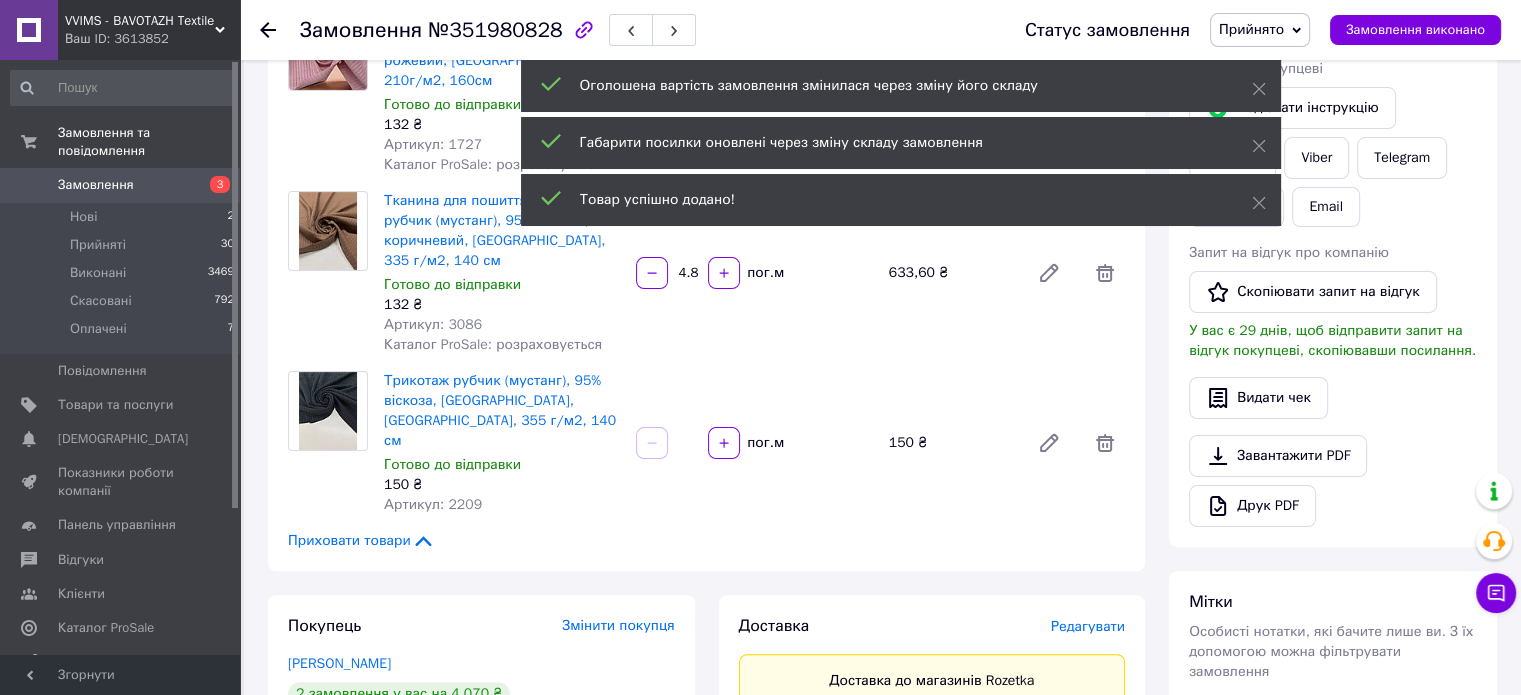 type on "5" 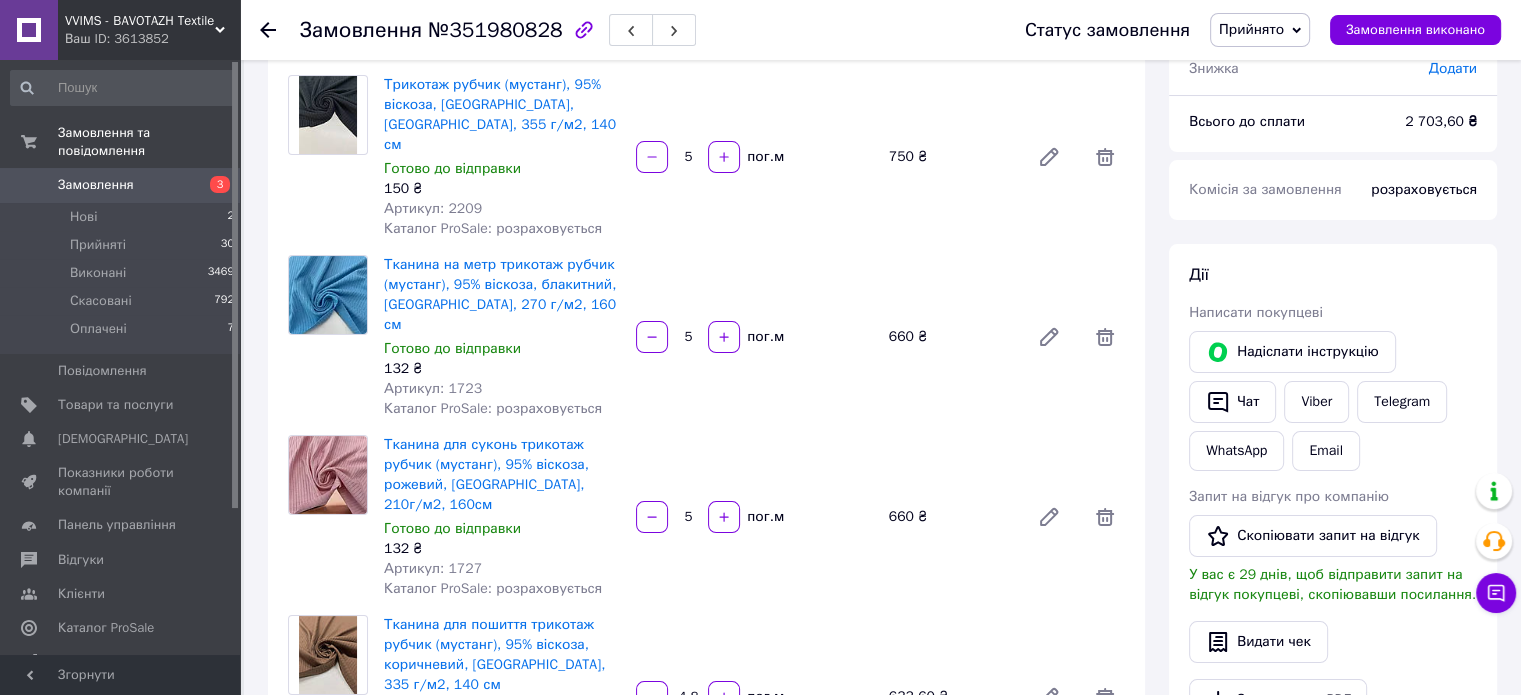 scroll, scrollTop: 0, scrollLeft: 0, axis: both 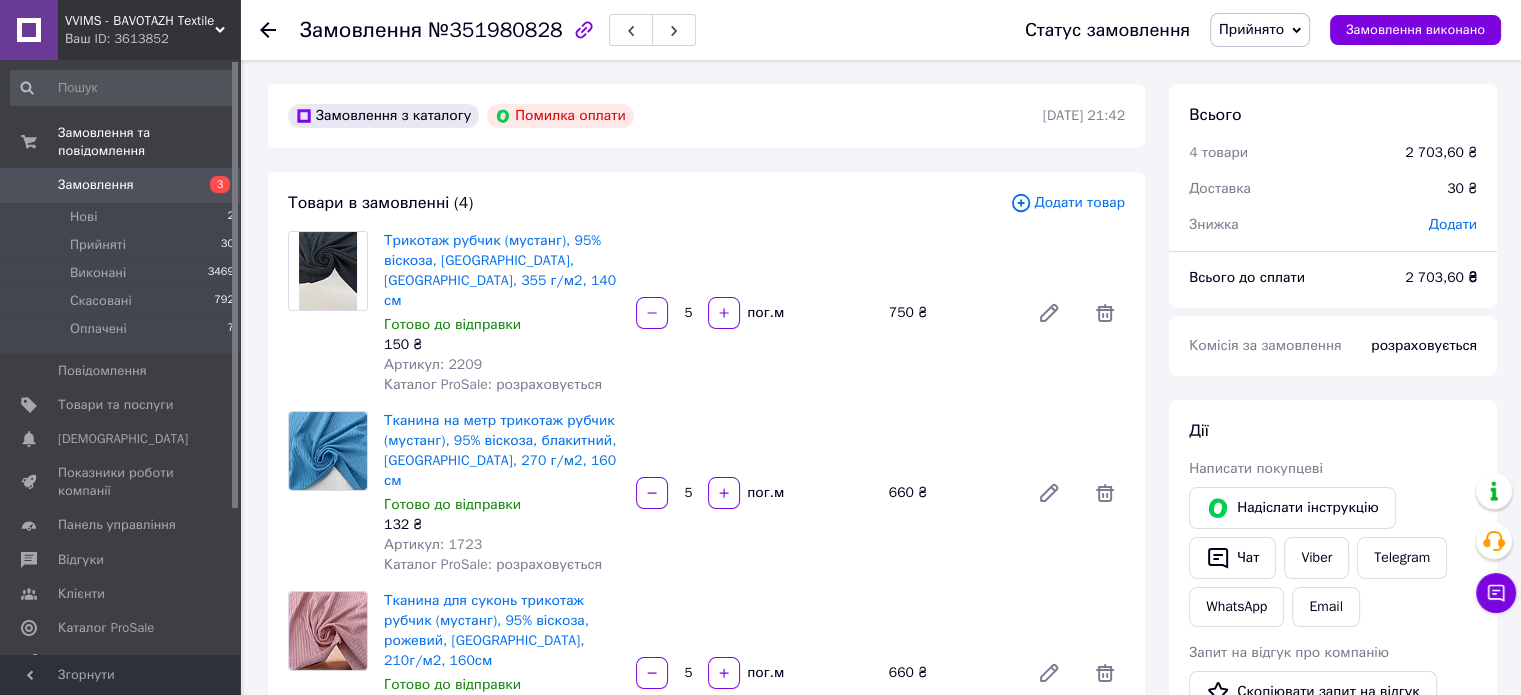 click on "Товари в замовленні (4) Додати товар Трикотаж рубчик (мустанг), 95% віскоза, чорний, Туреччина, 355 г/м2, 140 см Готово до відправки 150 ₴ Артикул: 2209 Каталог ProSale: розраховується 5   пог.м 750 ₴ Тканина на метр трикотаж рубчик (мустанг), 95% віскоза, блакитний, Туреччина, 270 г/м2, 160 см Готово до відправки 132 ₴ Артикул: 1723 Каталог ProSale: розраховується 5   пог.м 660 ₴ Тканина для суконь трикотаж рубчик (мустанг), 95% віскоза, рожевий, Туреччина, 210г/м2, 160см Готово до відправки 132 ₴ Артикул: 1727 Каталог ProSale: розраховується 5   пог.м 660 ₴ Готово до відправки 132 ₴ Артикул: 3086 4.8   пог.м" at bounding box center (706, 581) 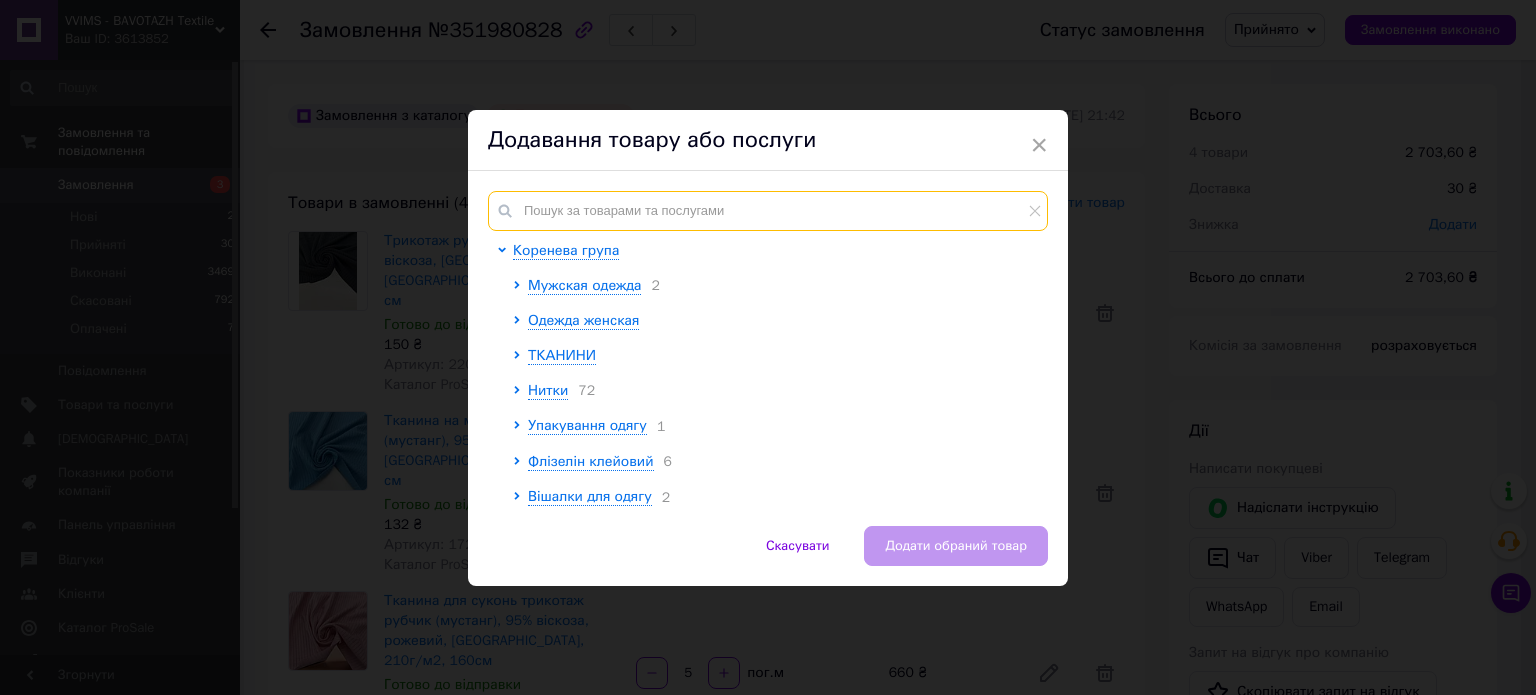 click at bounding box center (768, 211) 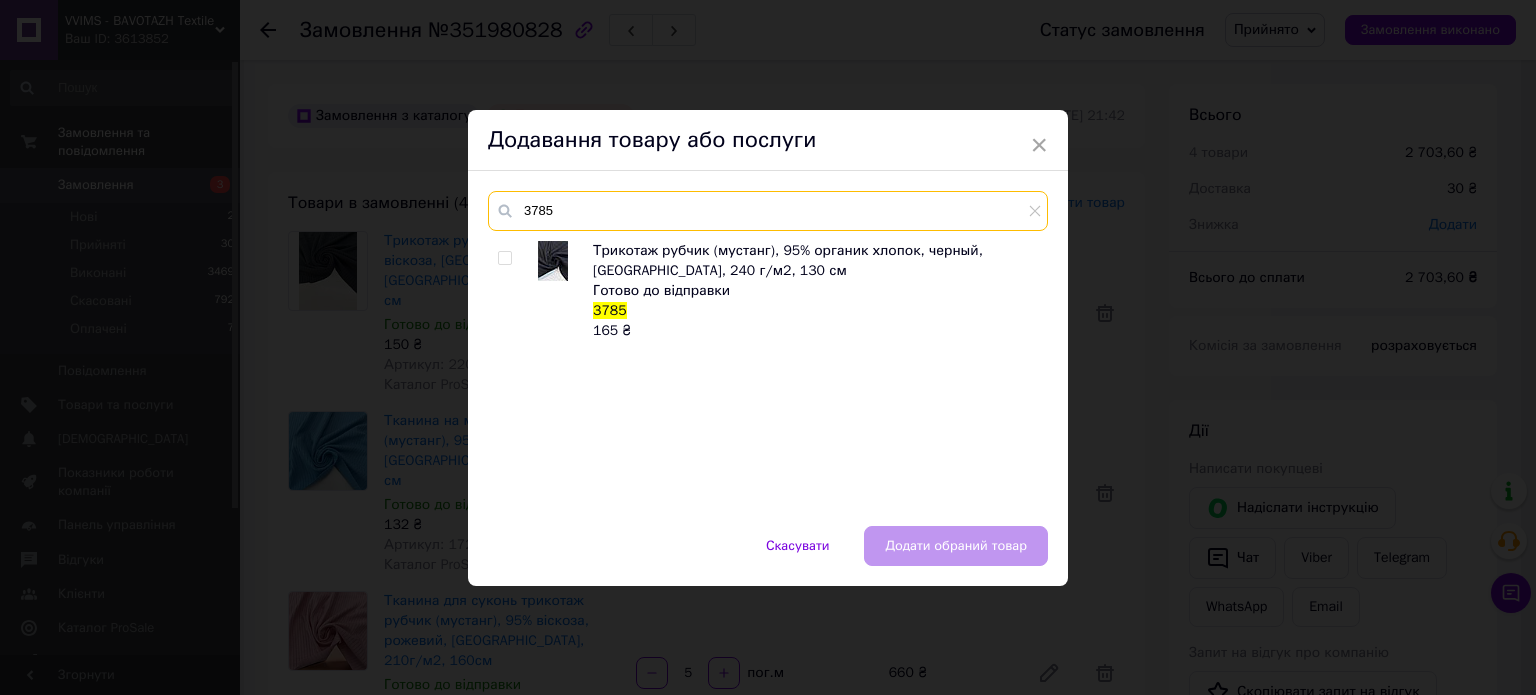 type on "3785" 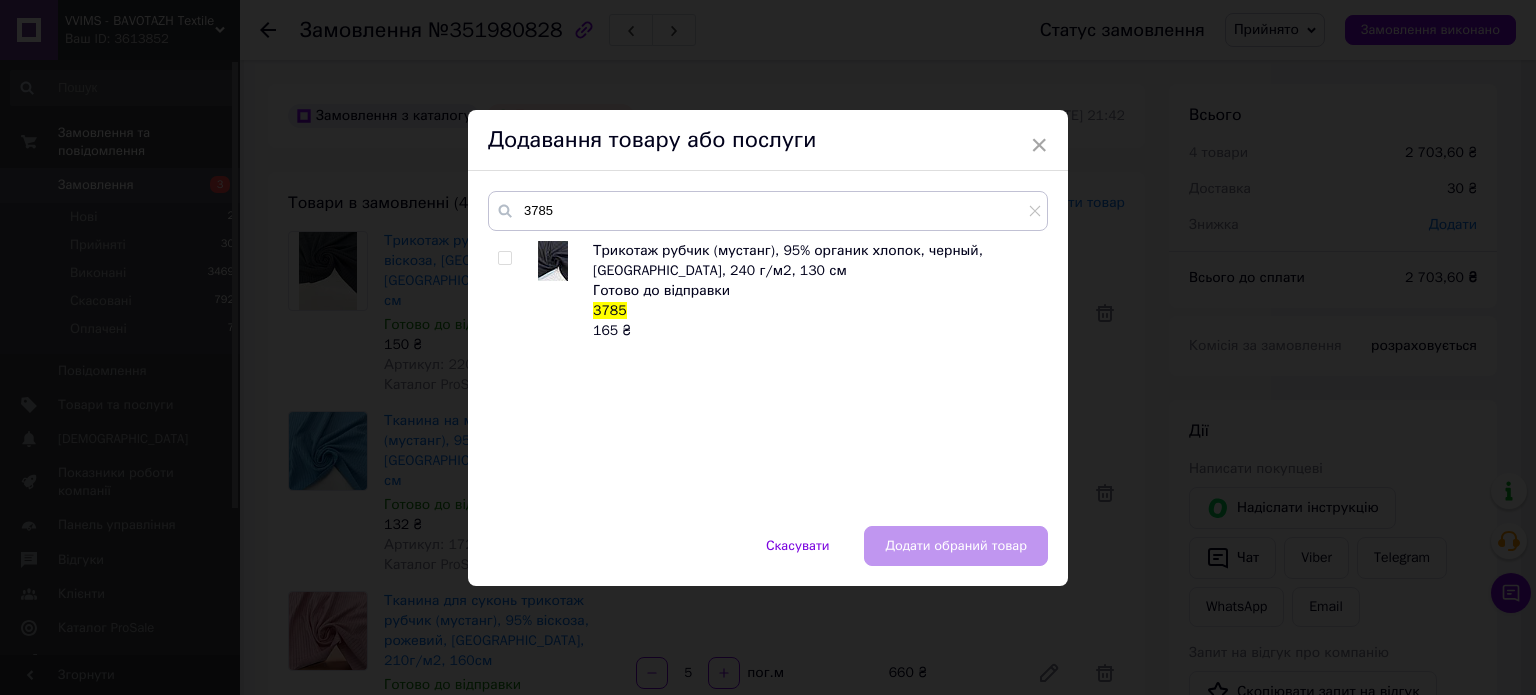 click at bounding box center [504, 258] 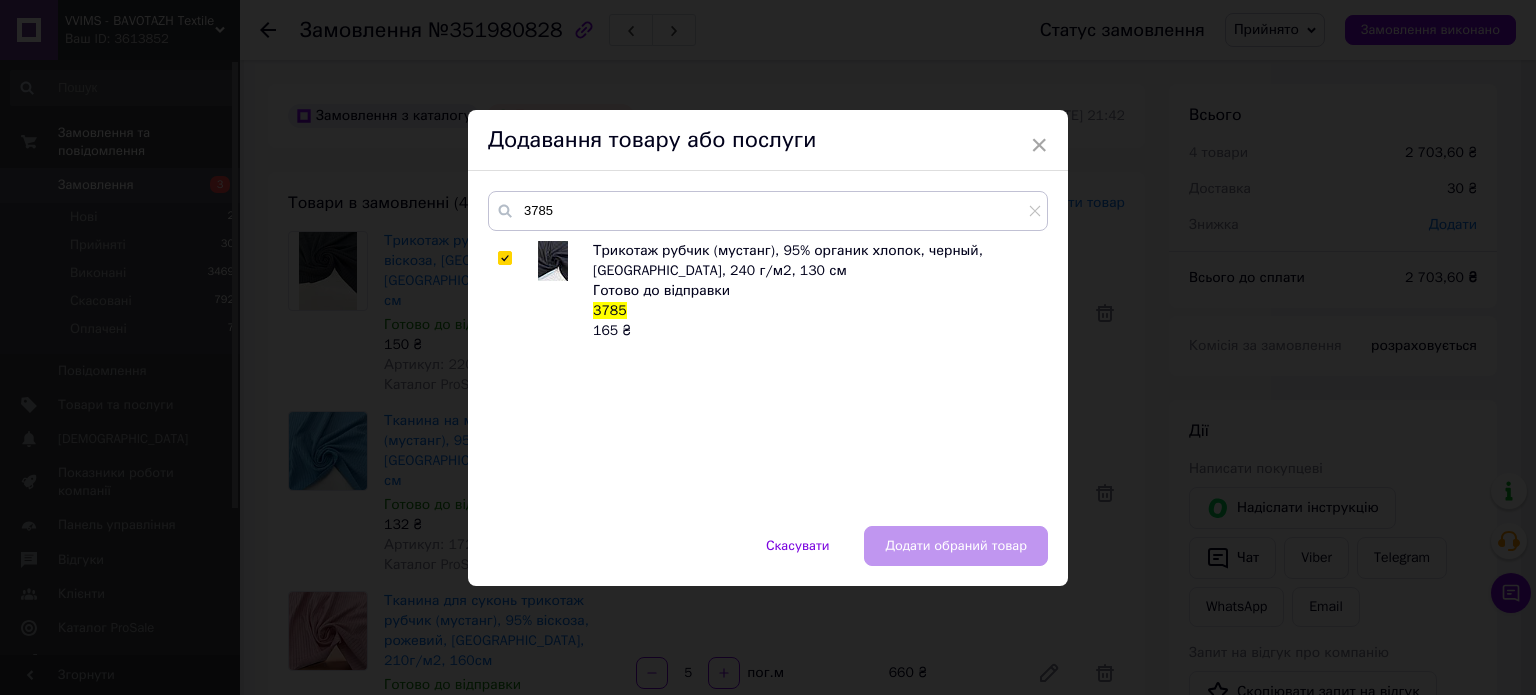 checkbox on "true" 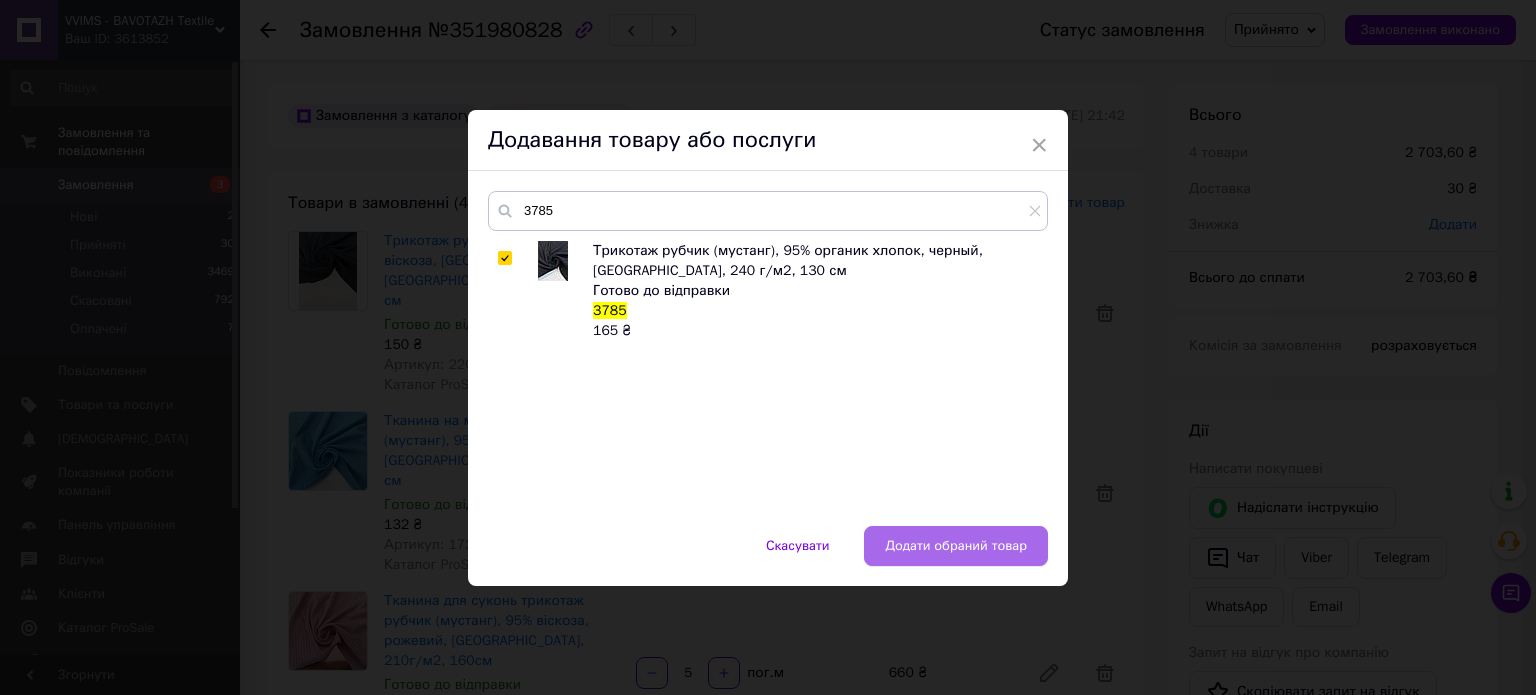 click on "Додати обраний товар" at bounding box center (956, 546) 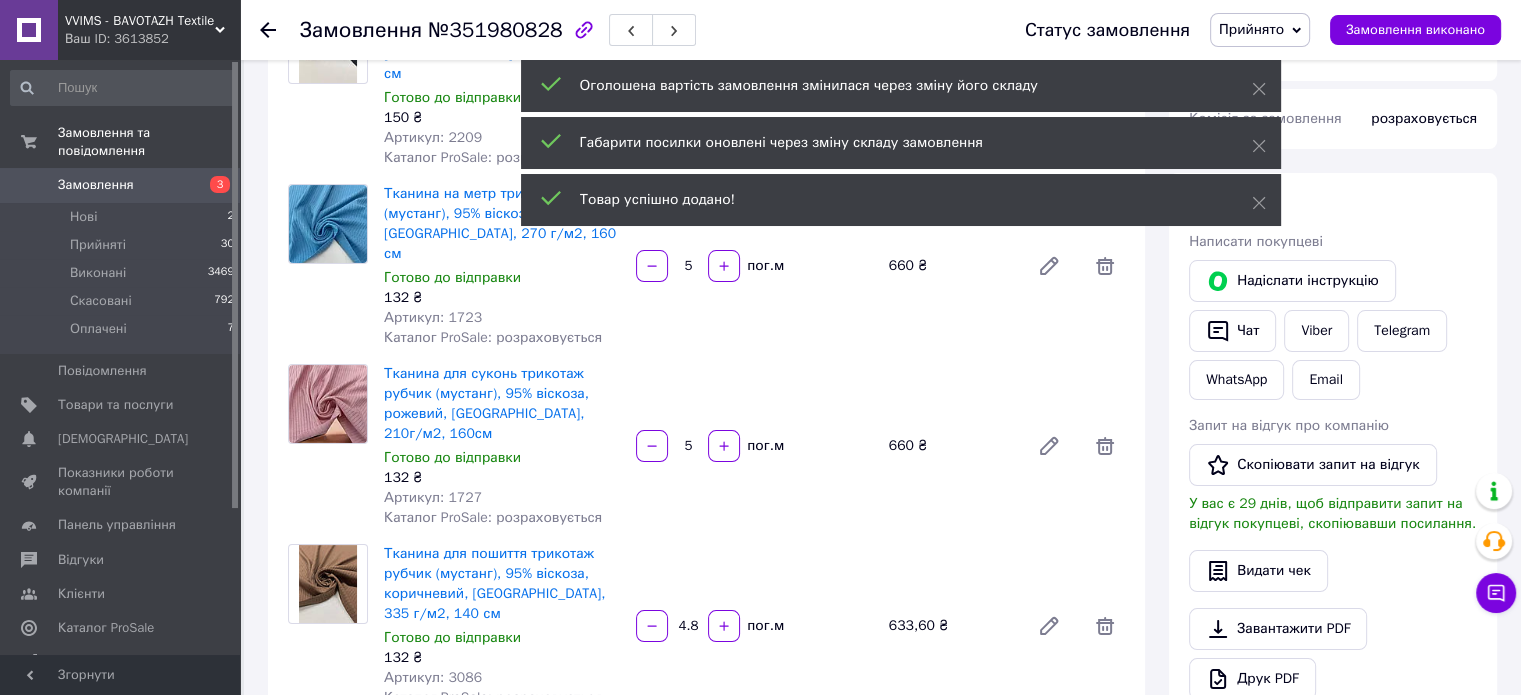 scroll, scrollTop: 400, scrollLeft: 0, axis: vertical 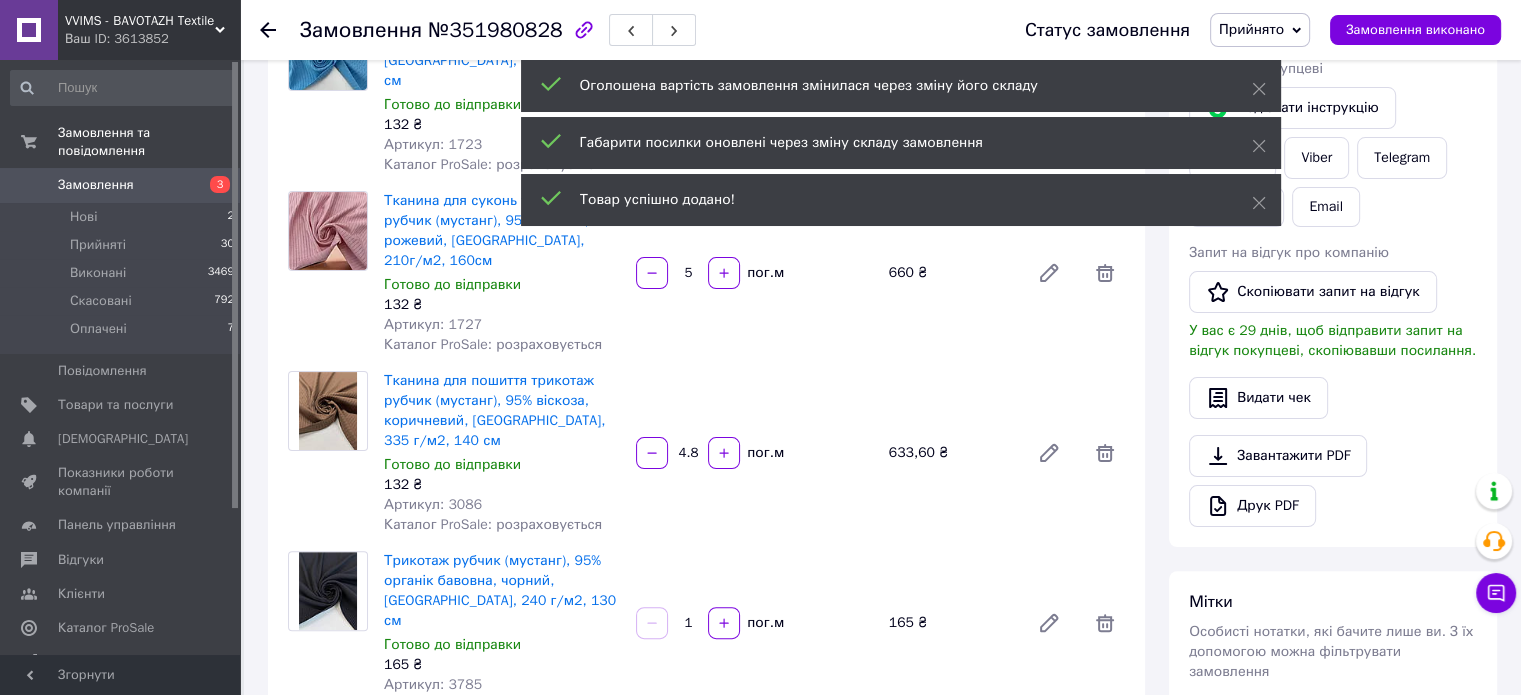 click at bounding box center (724, 623) 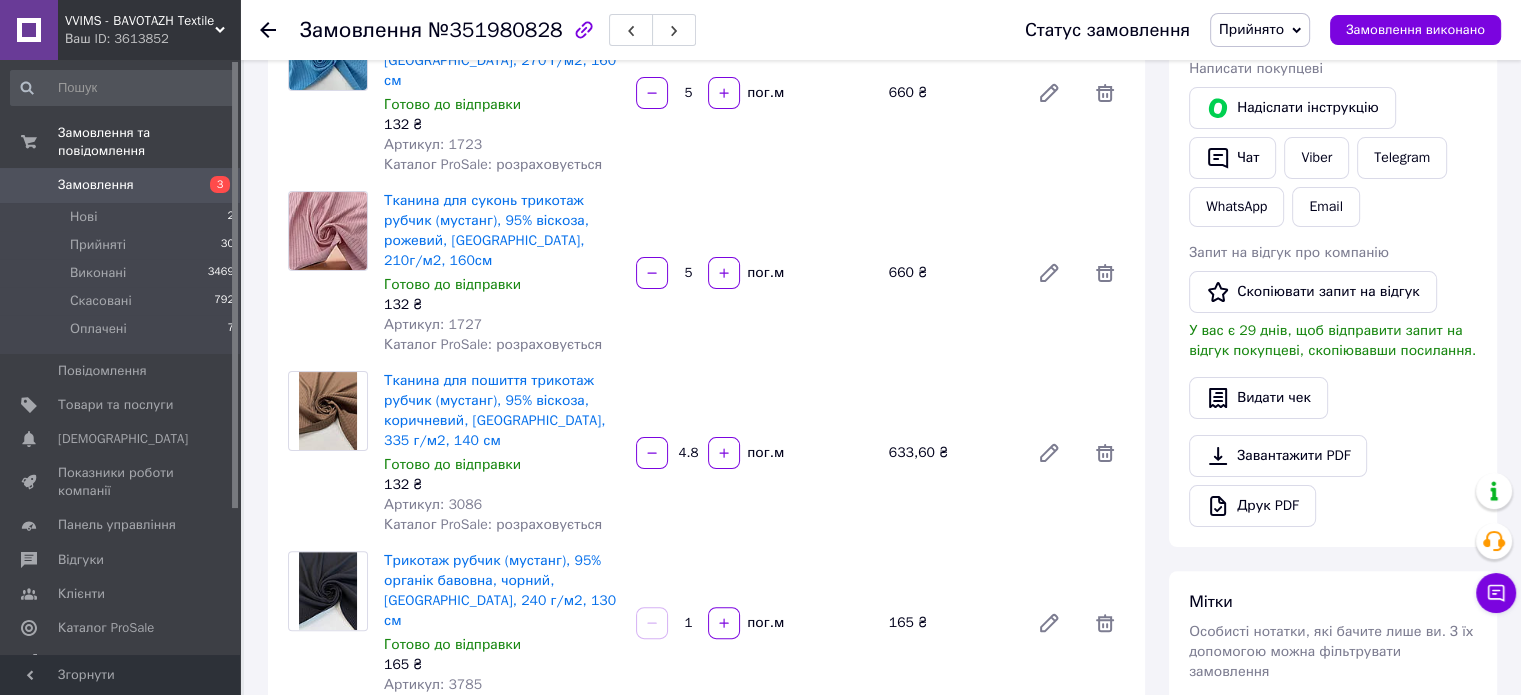 click on "1" at bounding box center (688, 623) 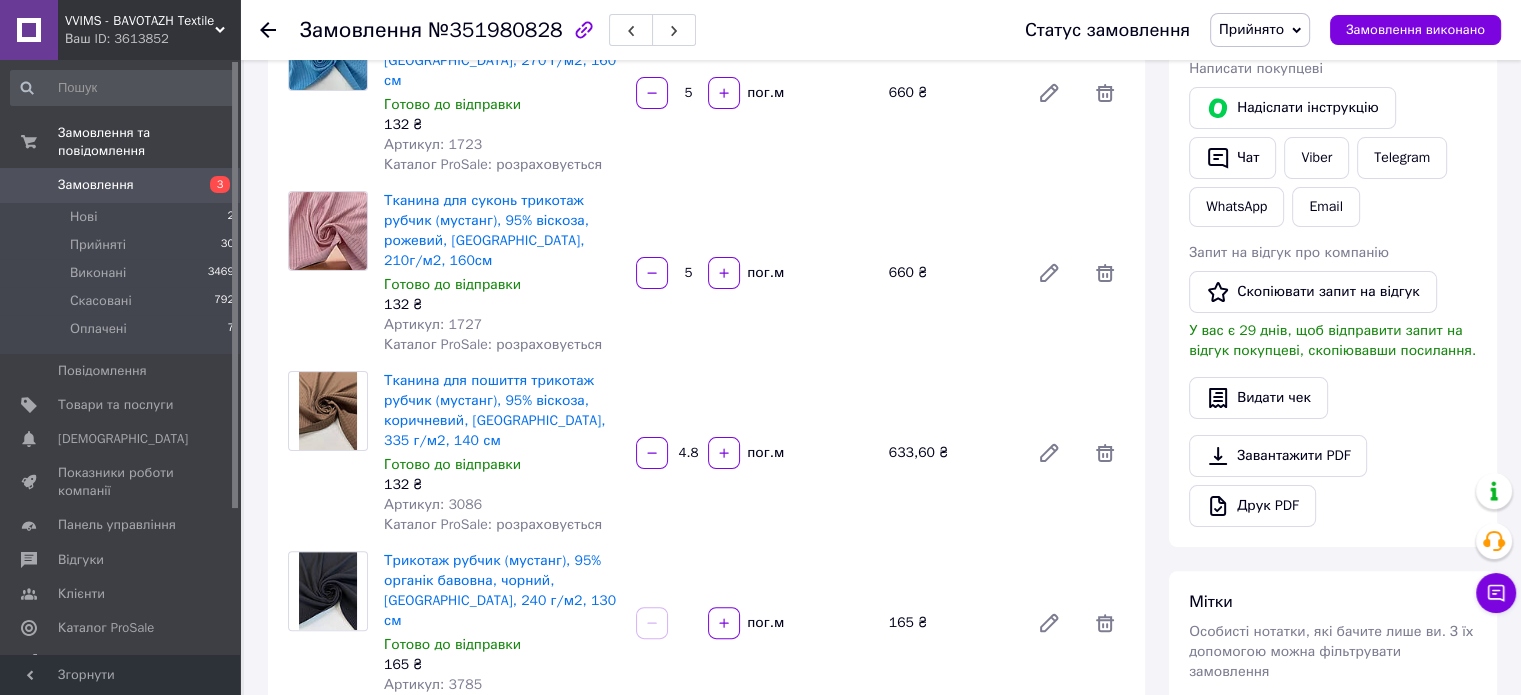 type on "5" 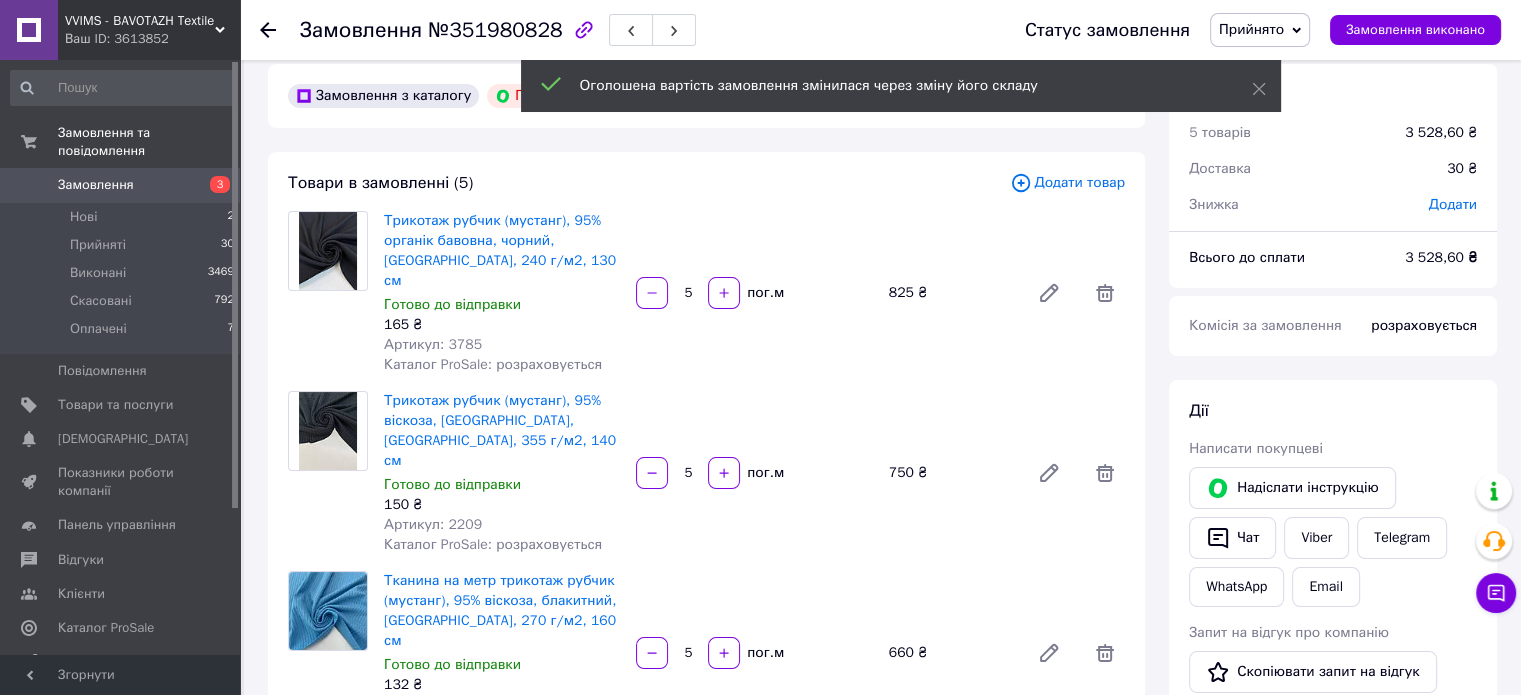 scroll, scrollTop: 0, scrollLeft: 0, axis: both 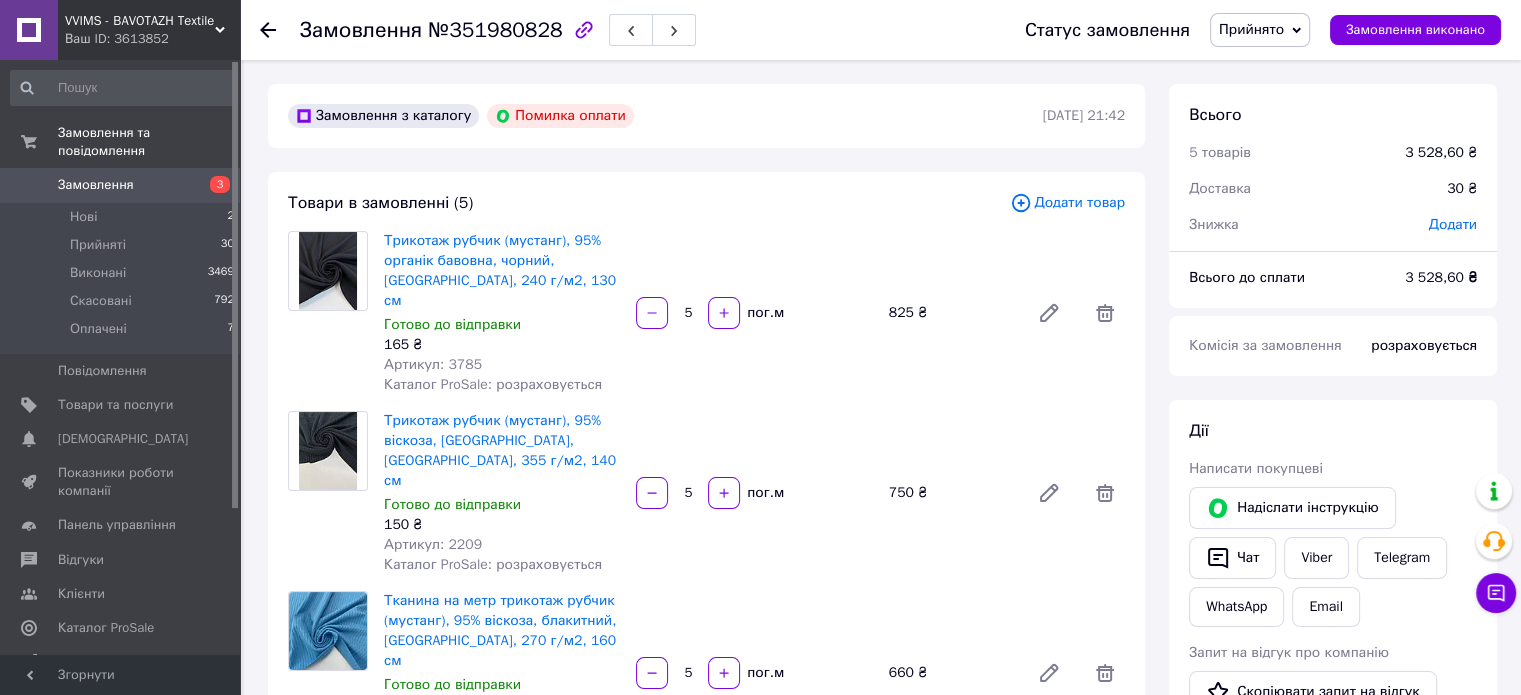 click 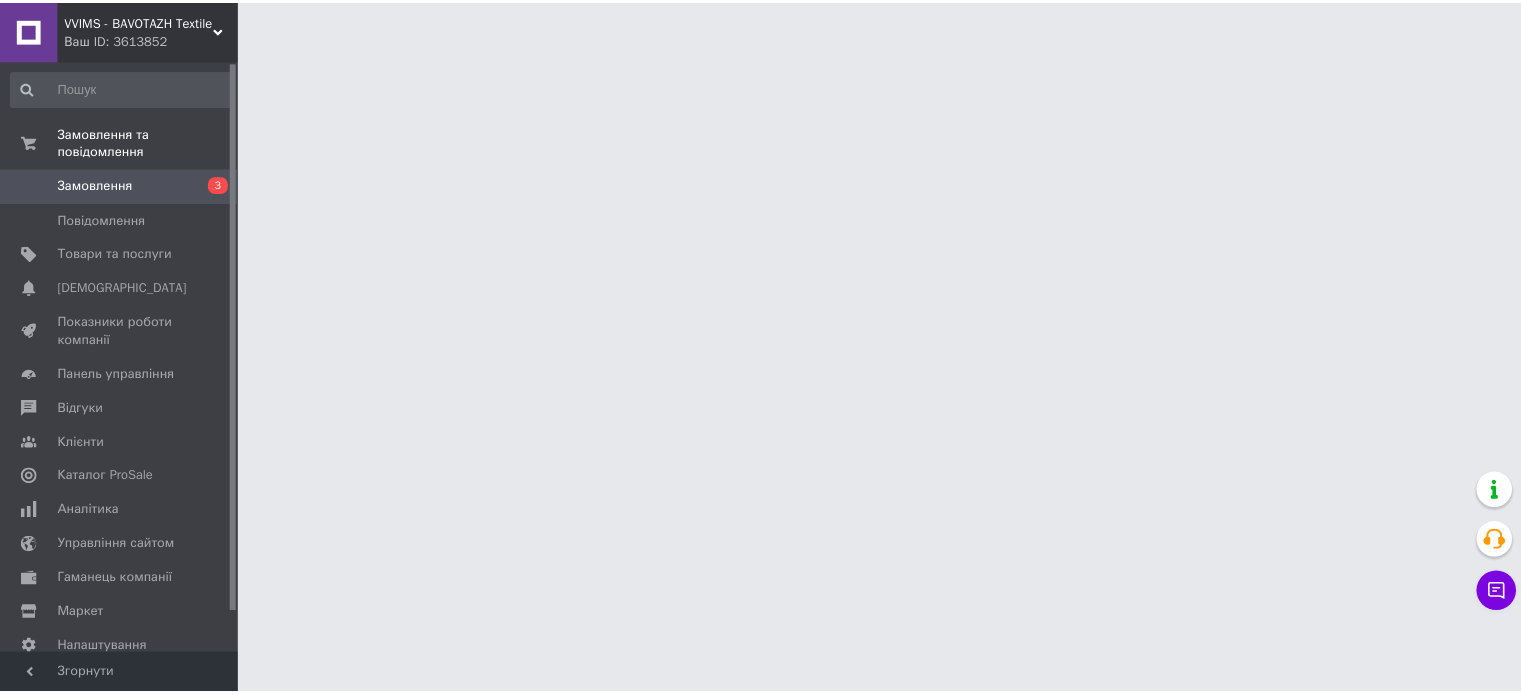 scroll, scrollTop: 0, scrollLeft: 0, axis: both 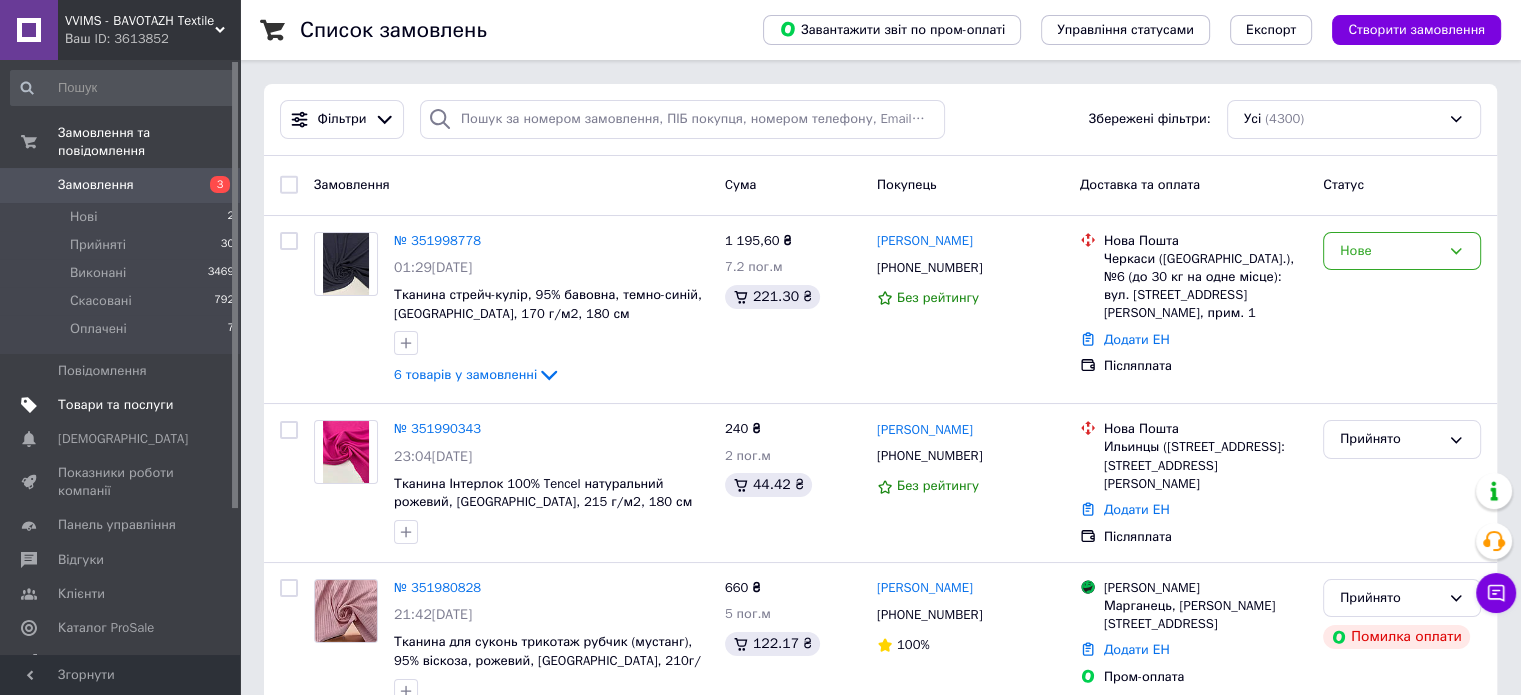 click on "Товари та послуги" at bounding box center [115, 405] 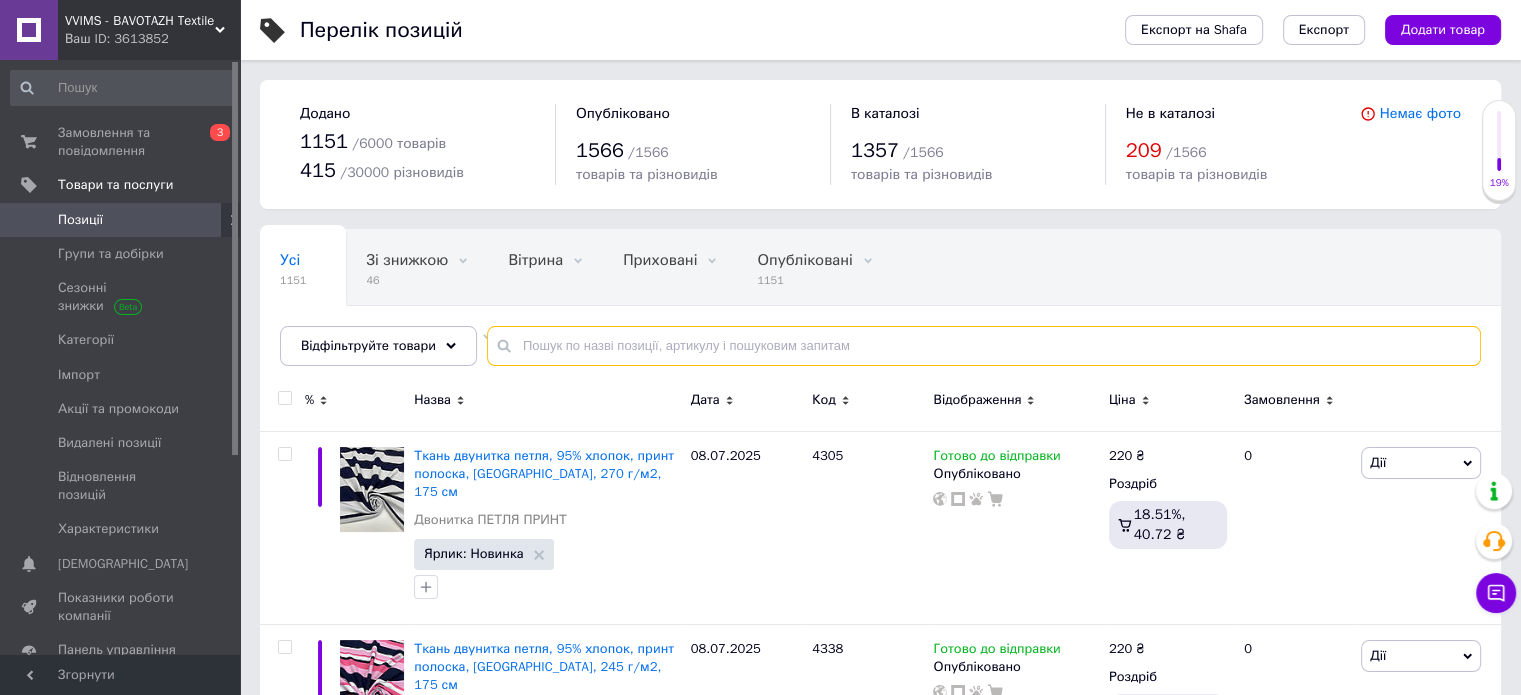 click at bounding box center [984, 346] 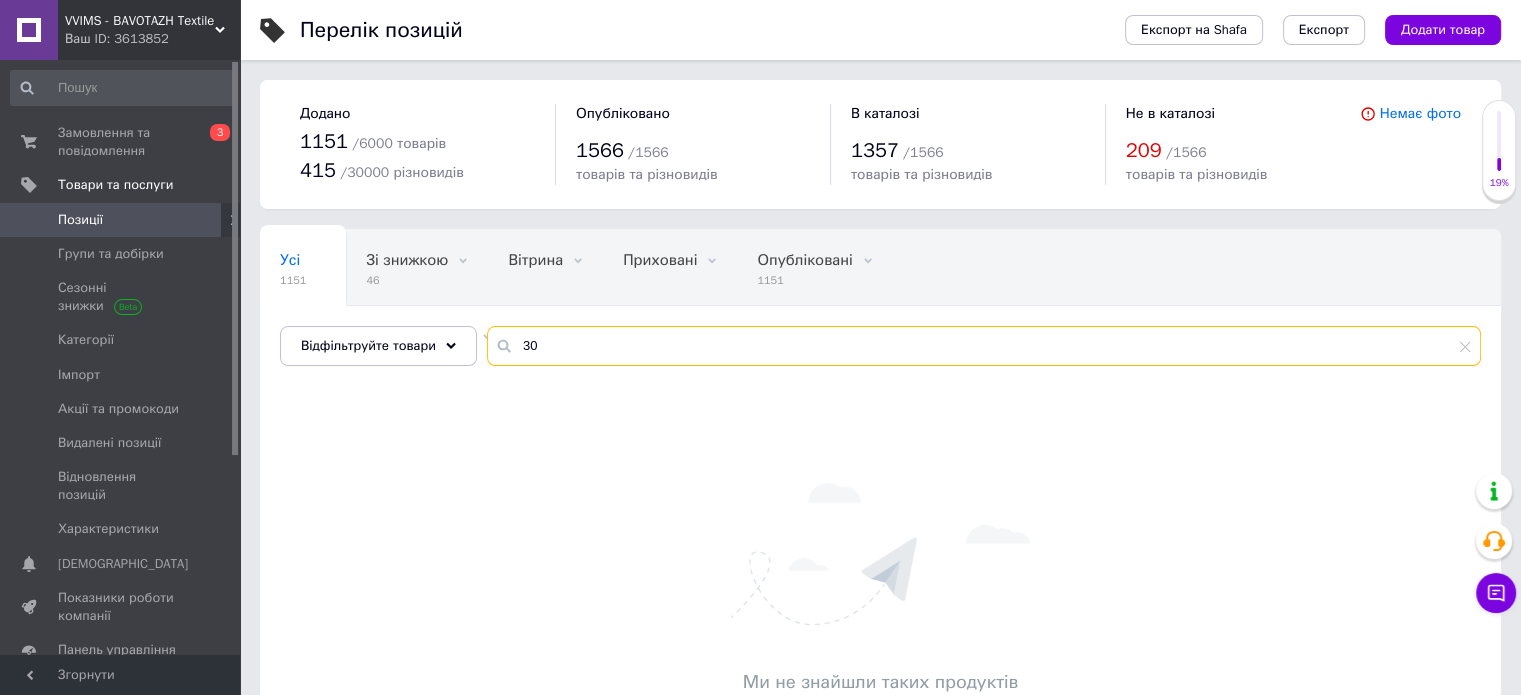 type on "3" 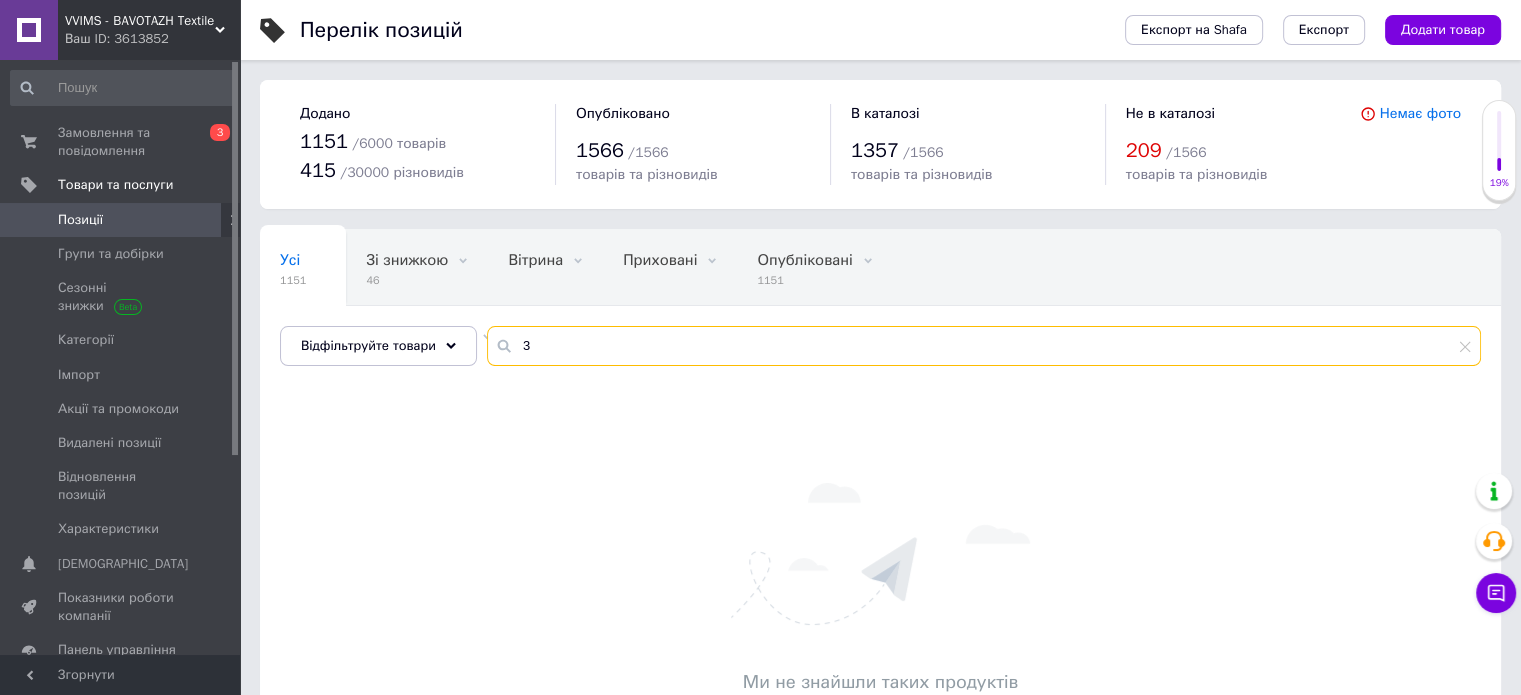 type 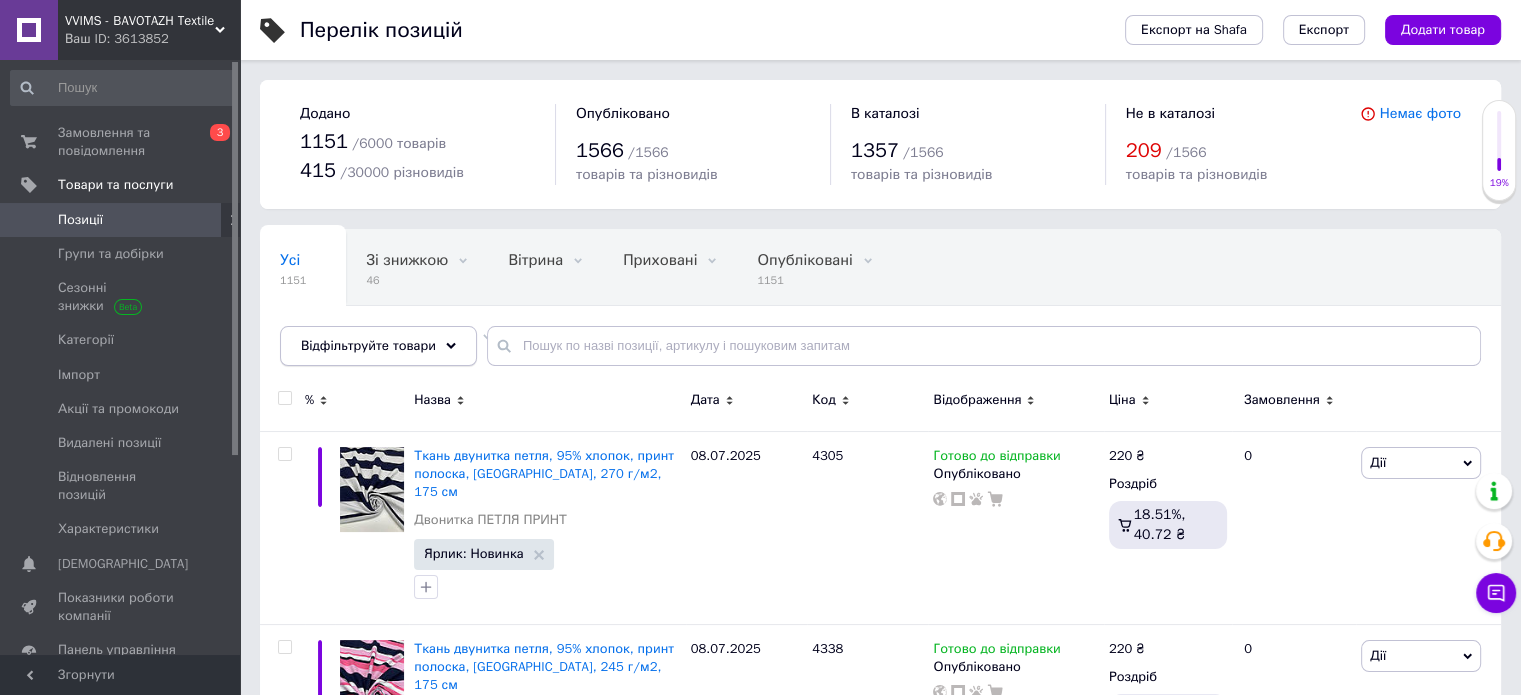 click on "Відфільтруйте товари" at bounding box center (368, 345) 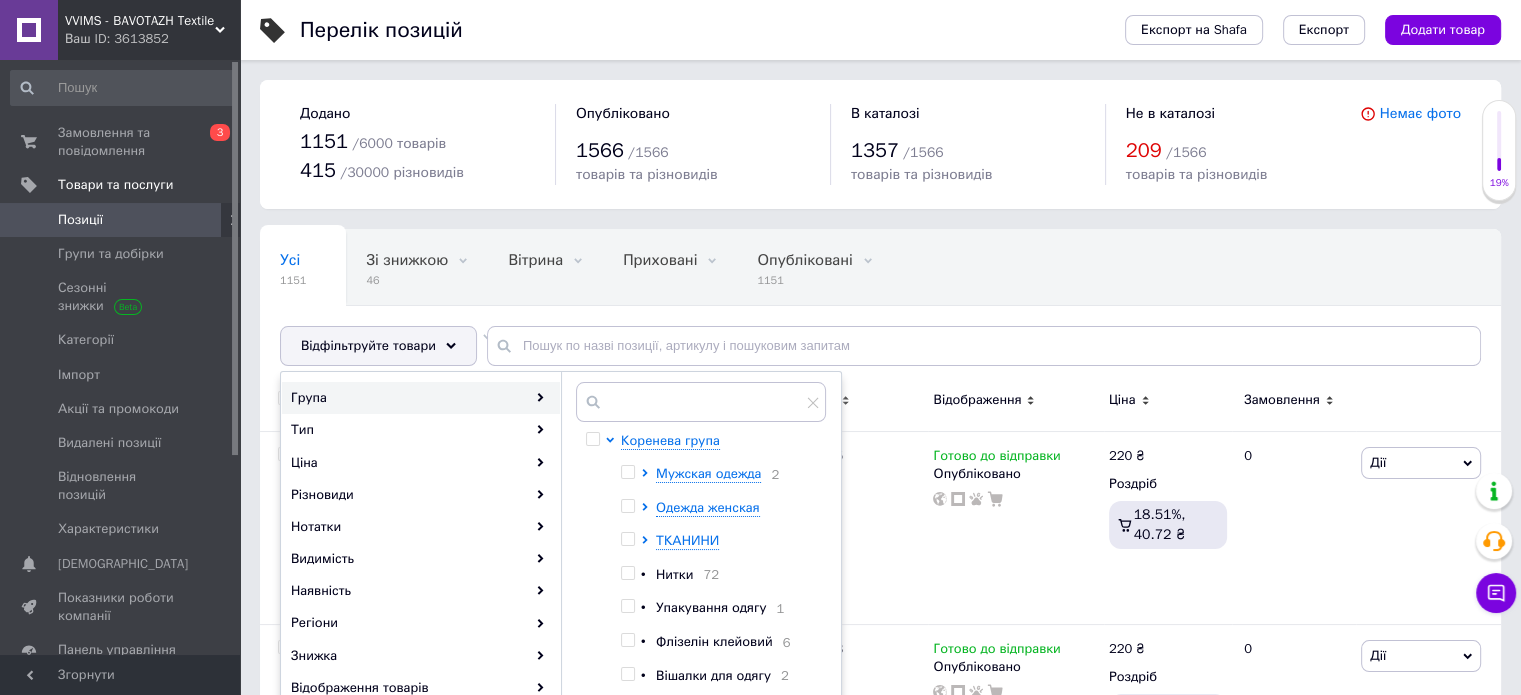 drag, startPoint x: 668, startPoint y: 543, endPoint x: 676, endPoint y: 530, distance: 15.264338 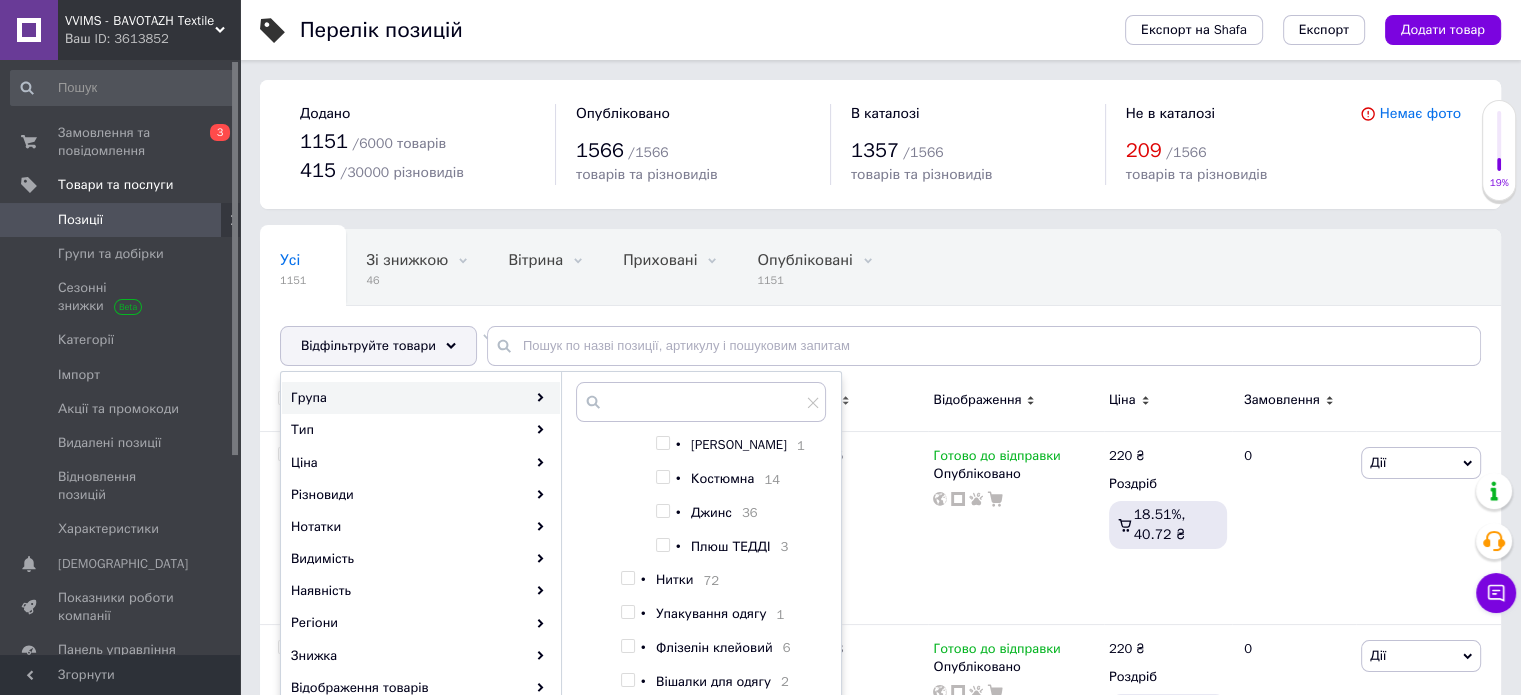 scroll, scrollTop: 1800, scrollLeft: 0, axis: vertical 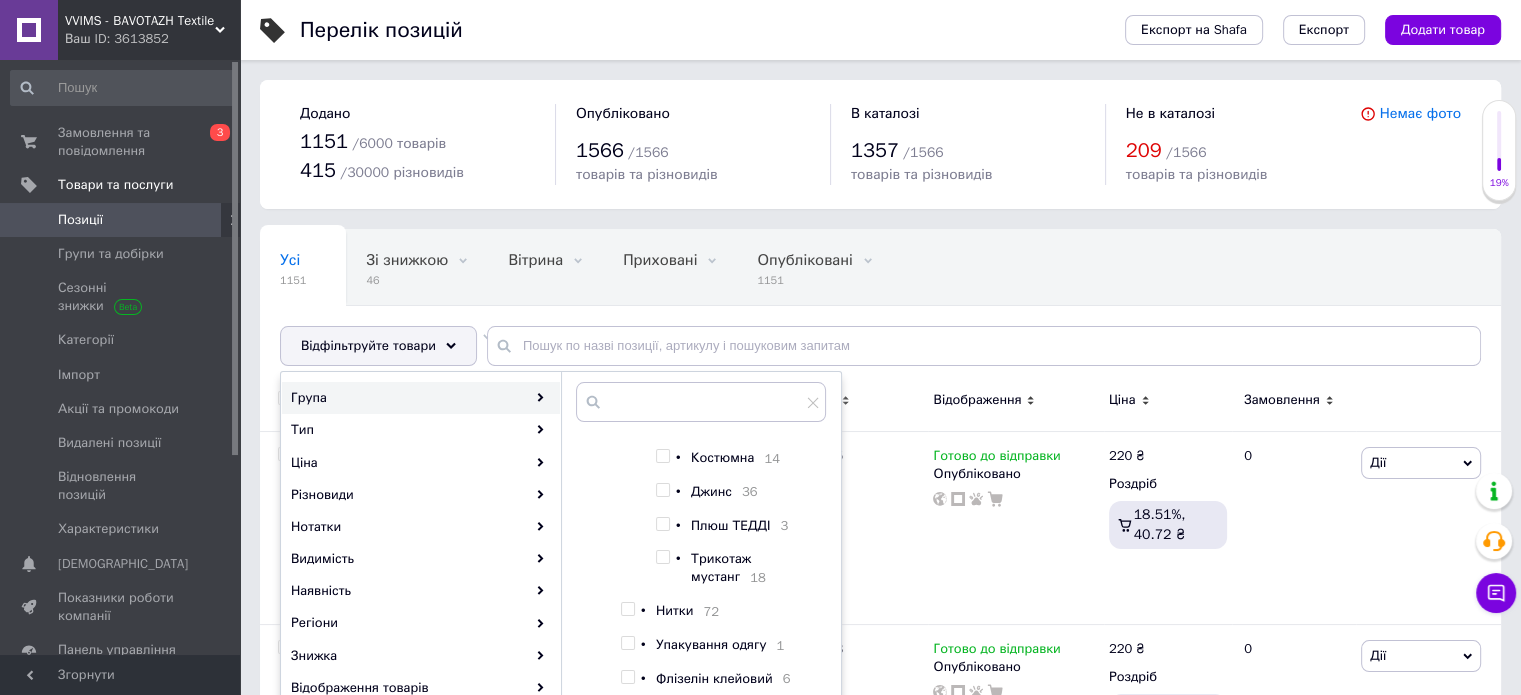 click at bounding box center (662, 557) 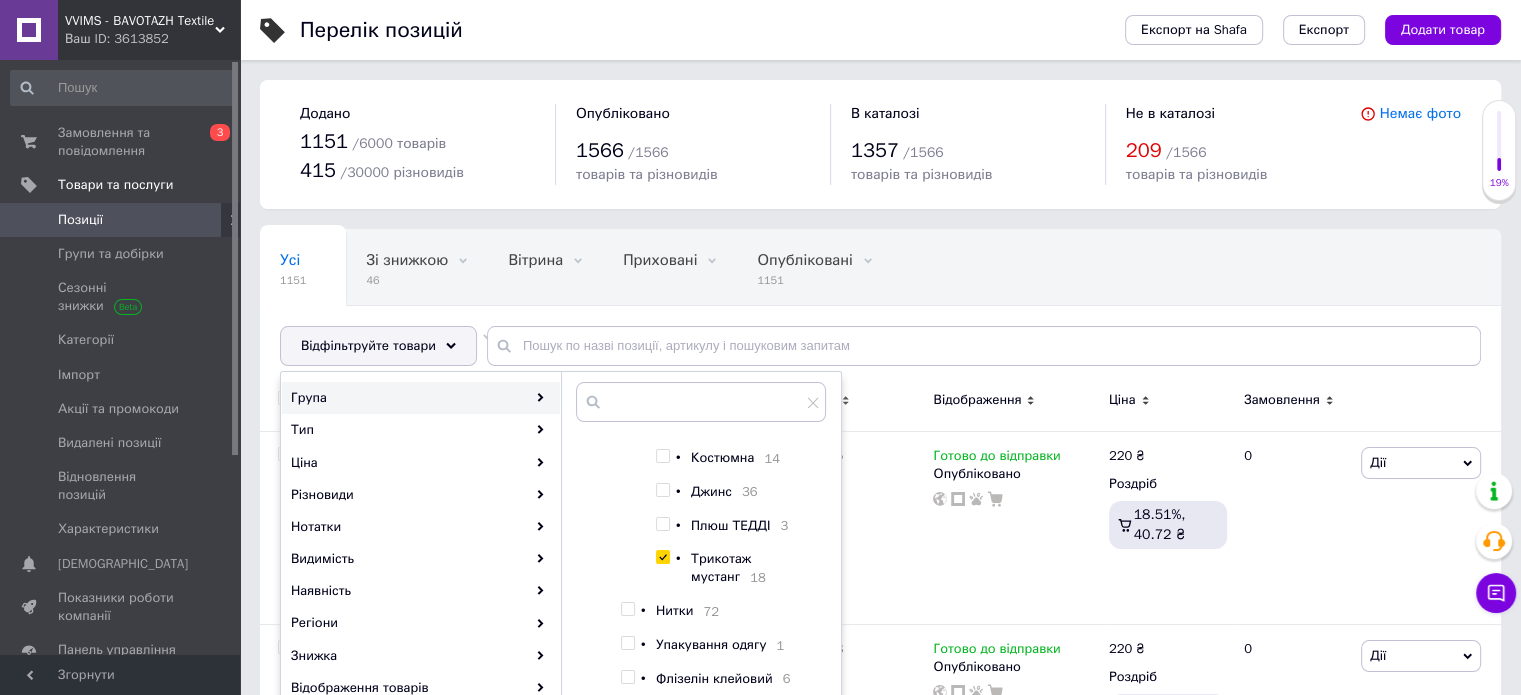 checkbox on "true" 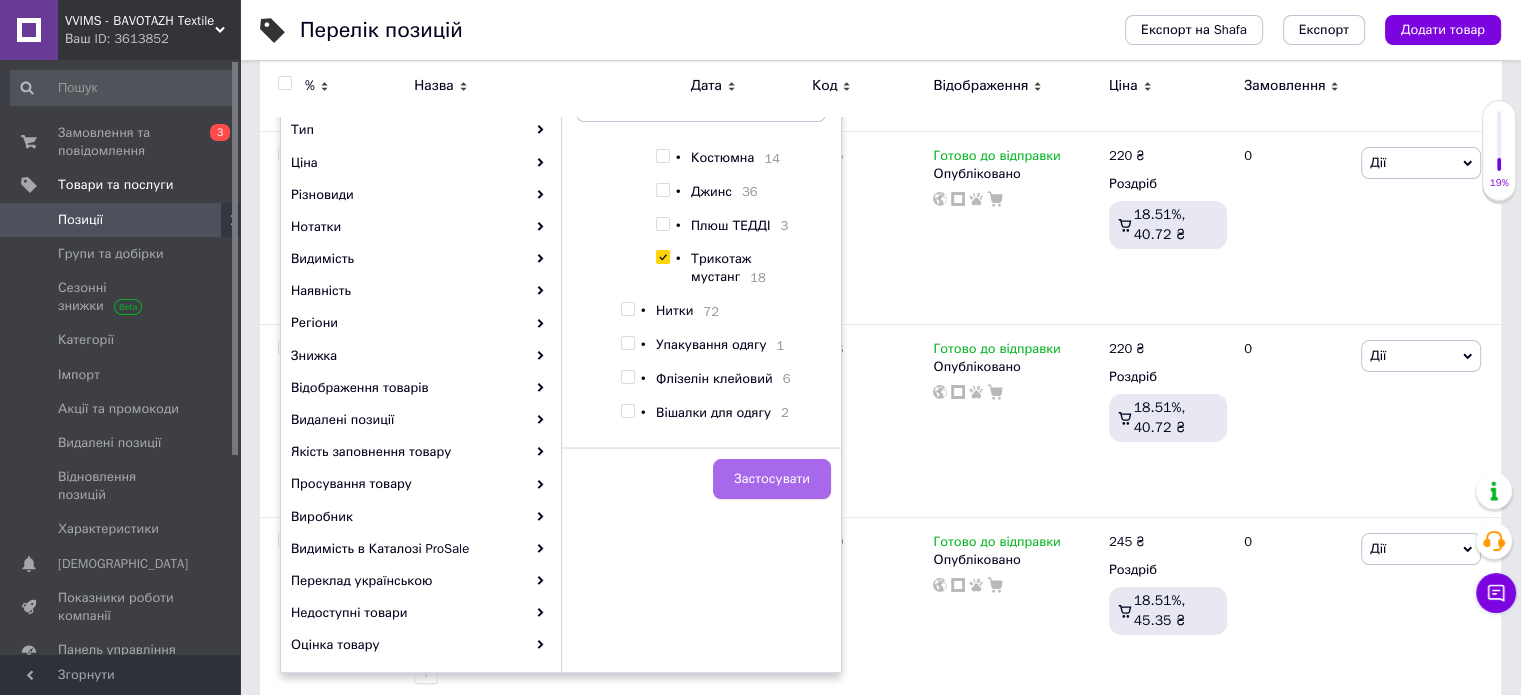 click on "Застосувати" at bounding box center [772, 479] 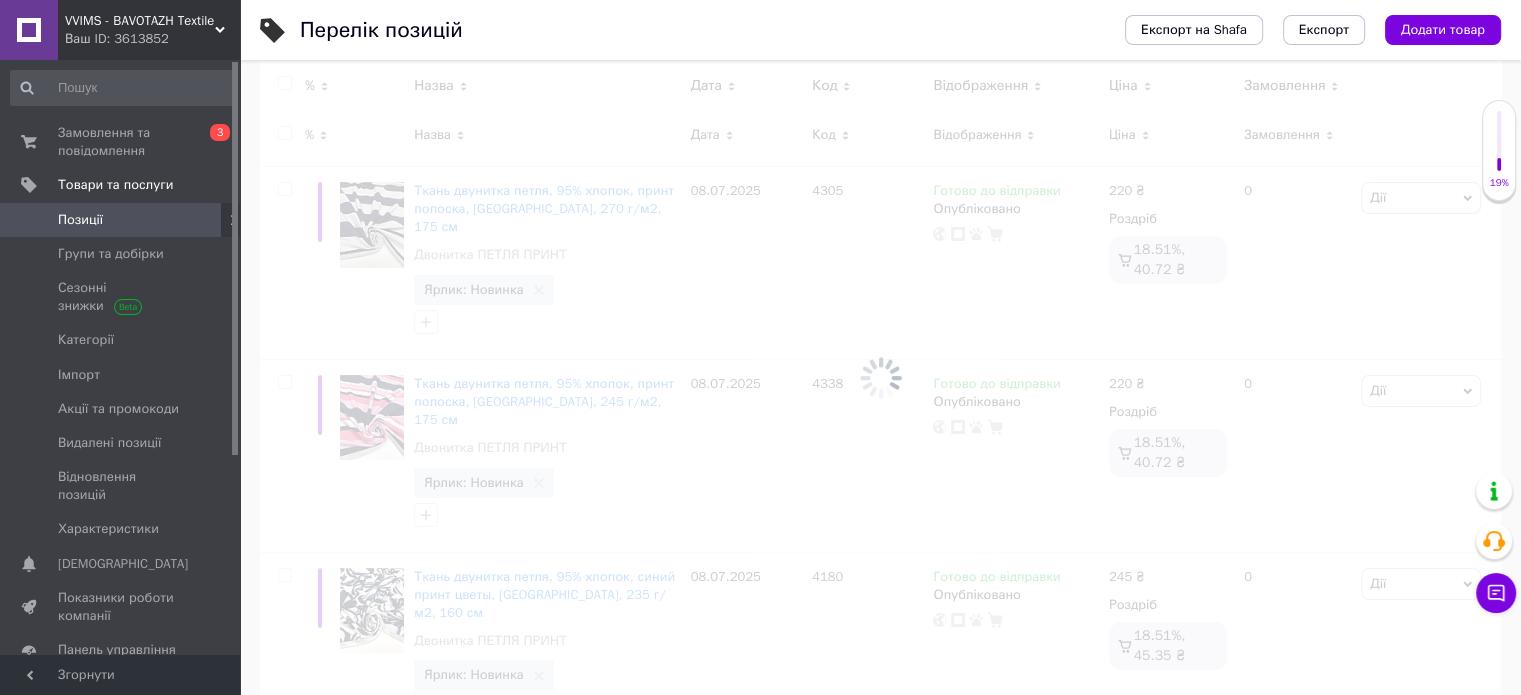 scroll, scrollTop: 0, scrollLeft: 60, axis: horizontal 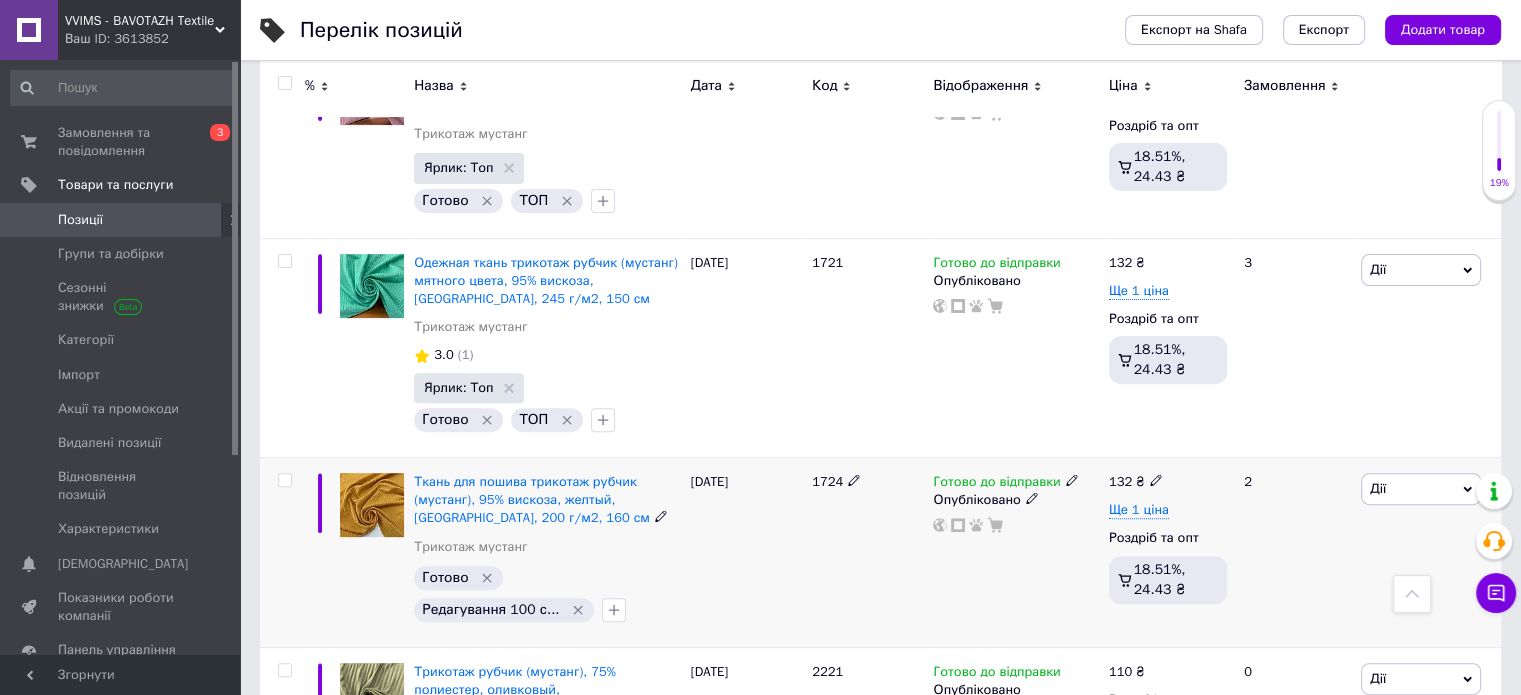 click on "Дії" at bounding box center [1421, 489] 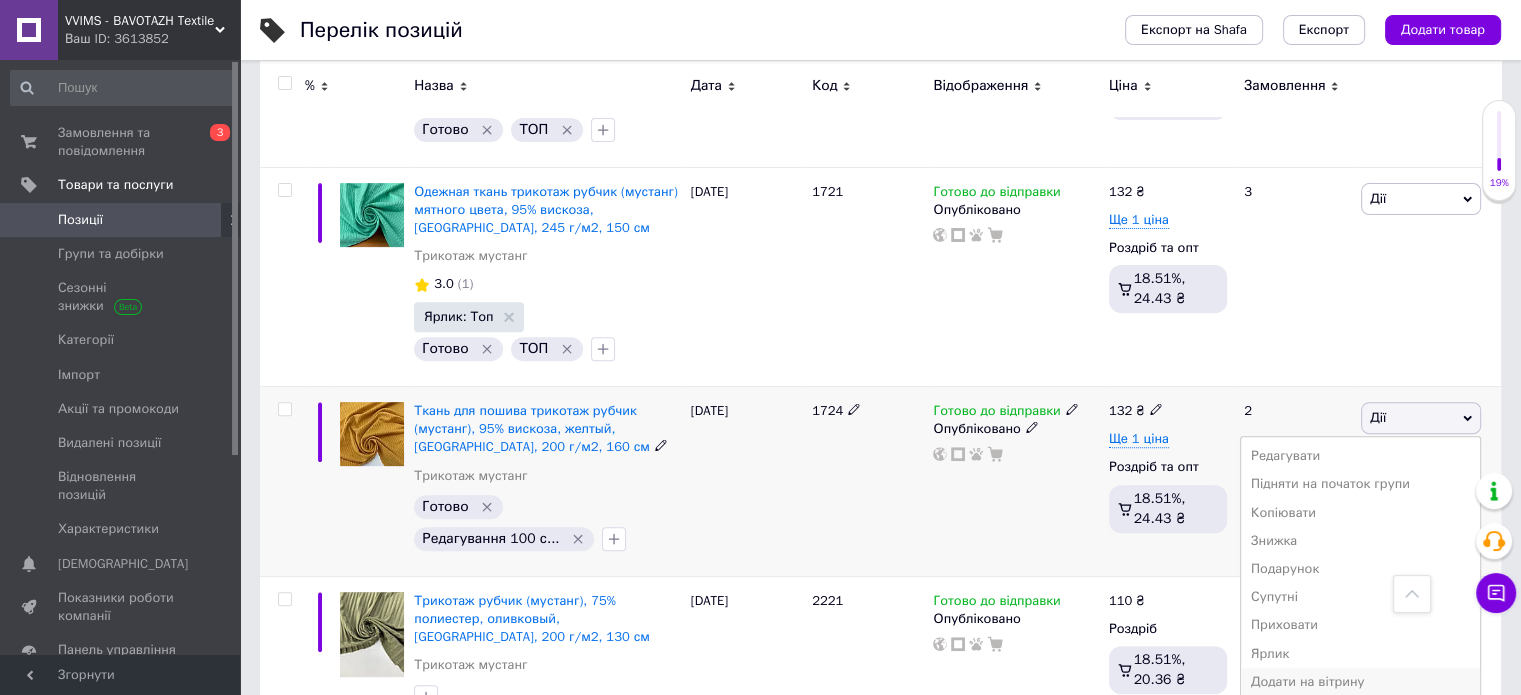 scroll, scrollTop: 779, scrollLeft: 0, axis: vertical 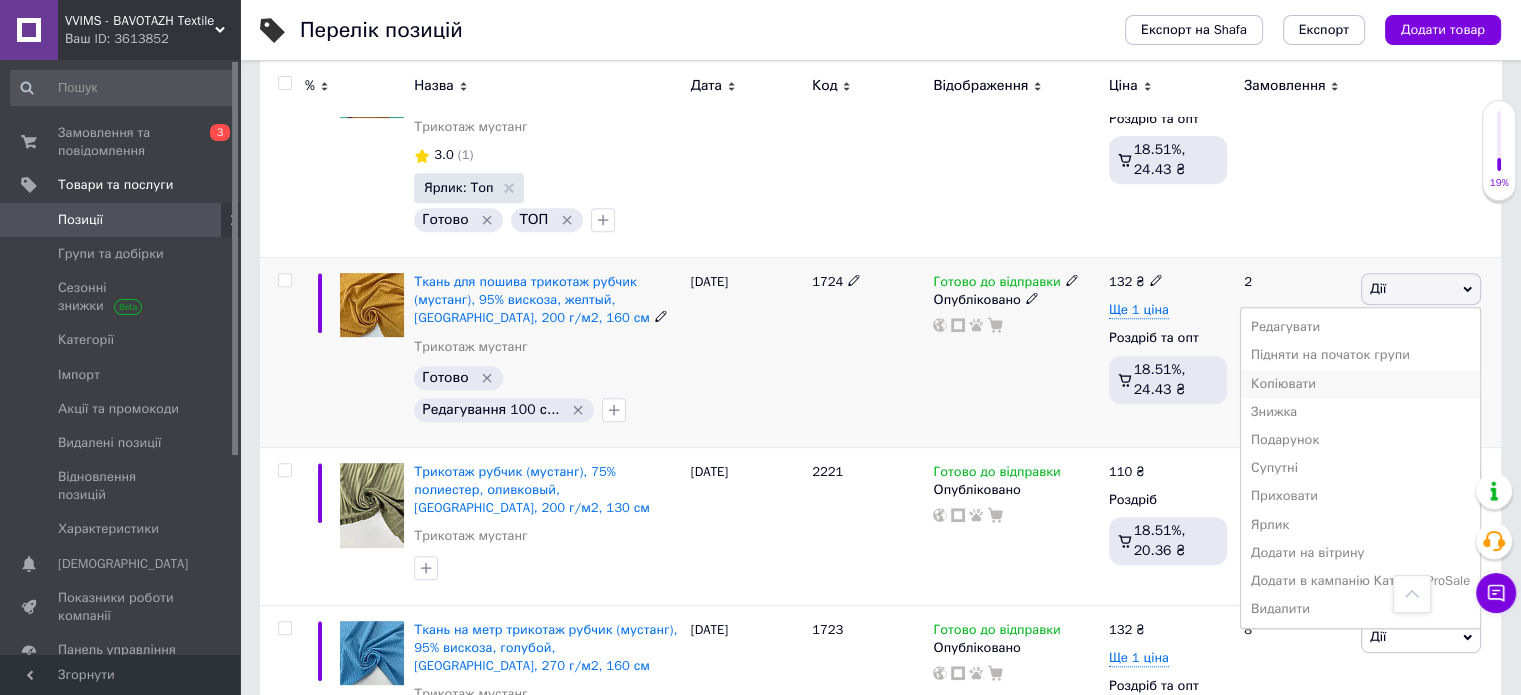 click on "Копіювати" at bounding box center [1360, 384] 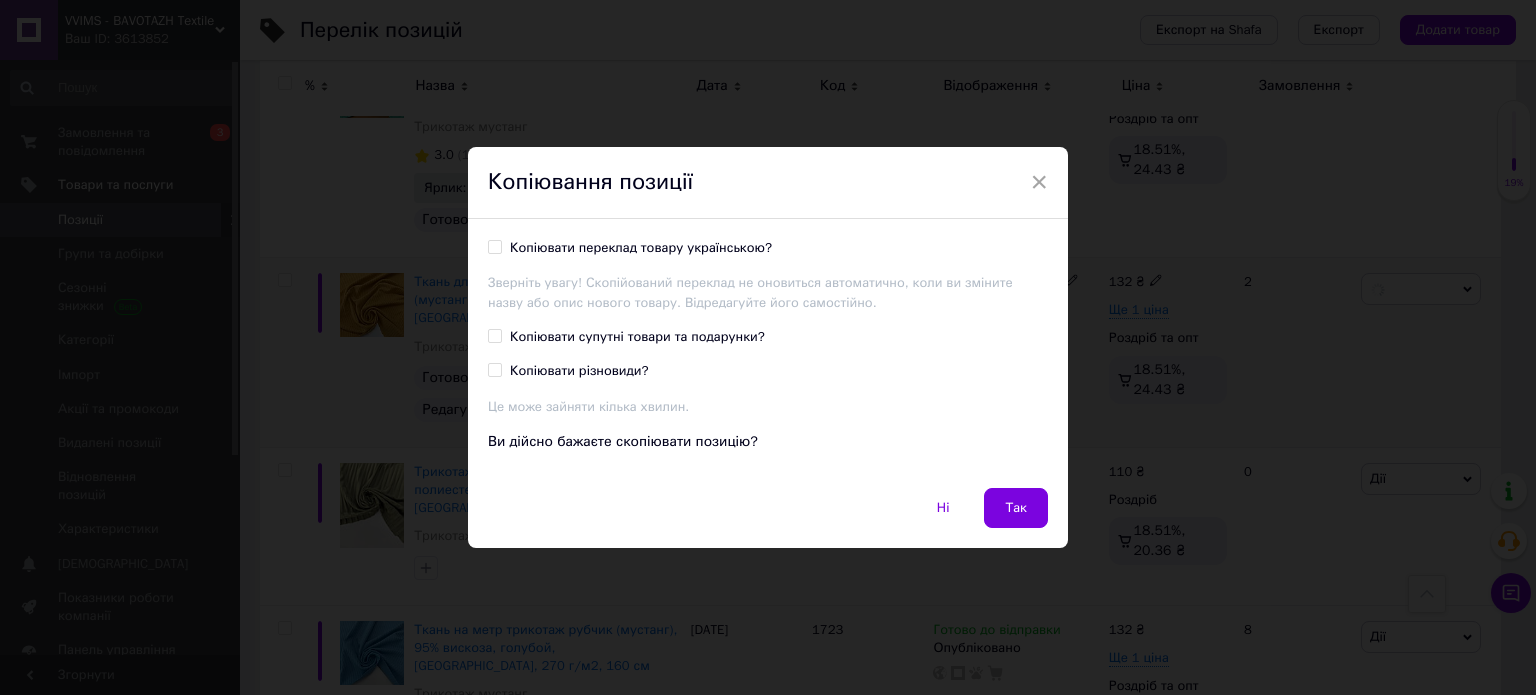 click on "Копіювати переклад товару українською?" at bounding box center (641, 248) 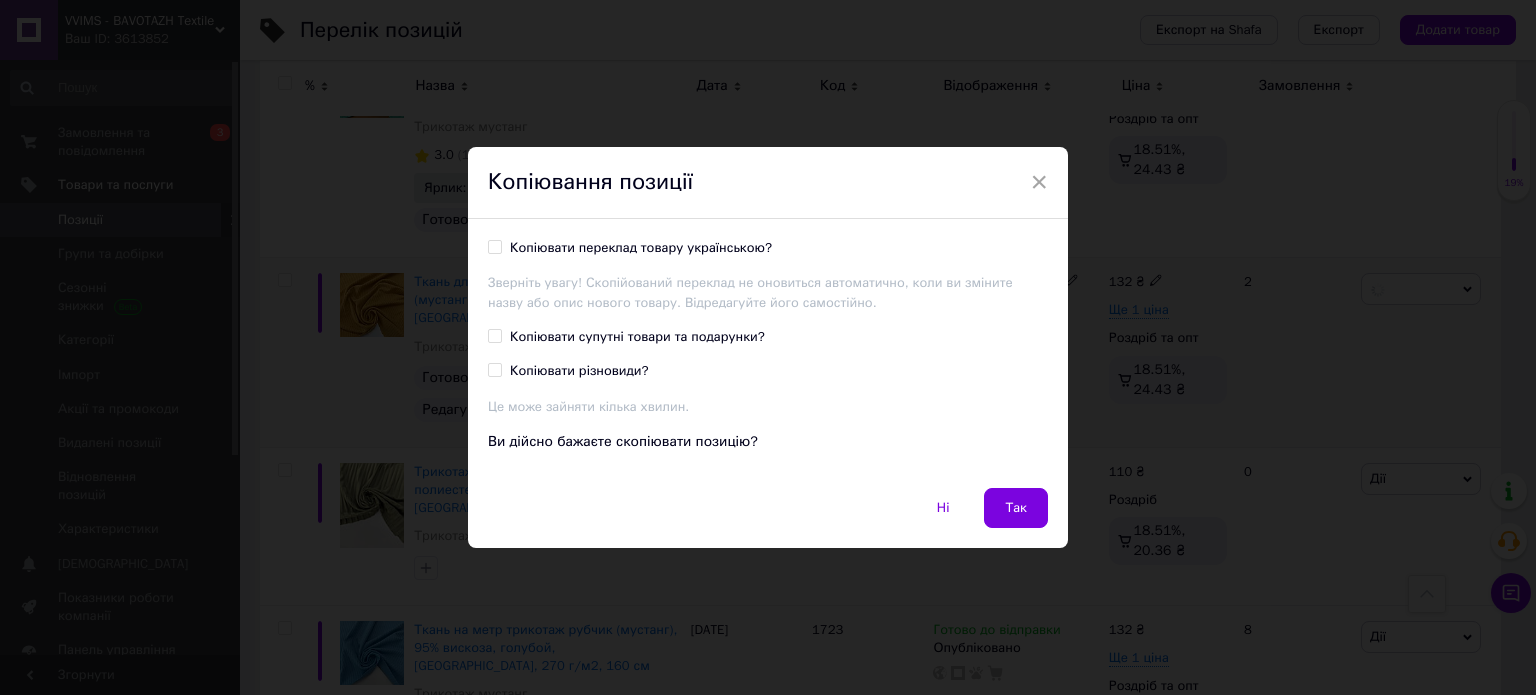 click on "Копіювати переклад товару українською?" at bounding box center [494, 246] 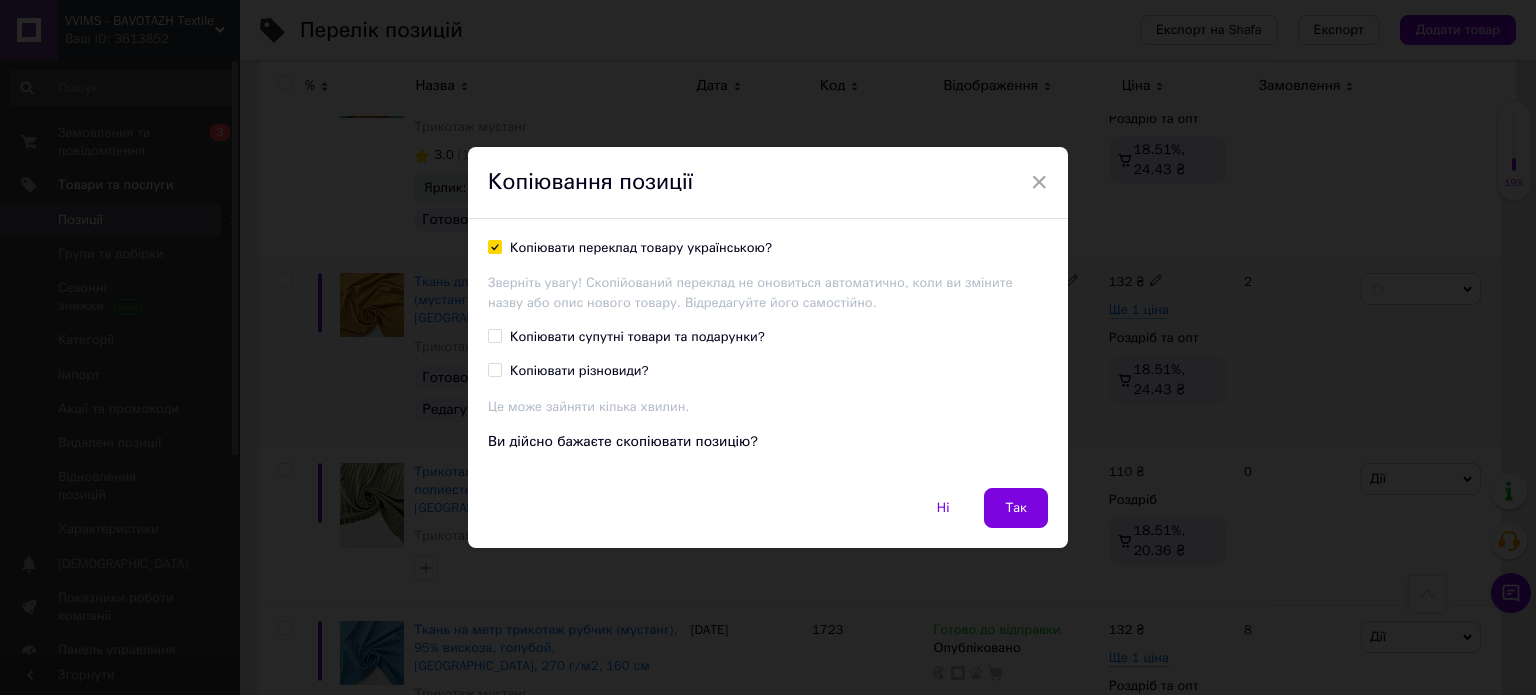 checkbox on "true" 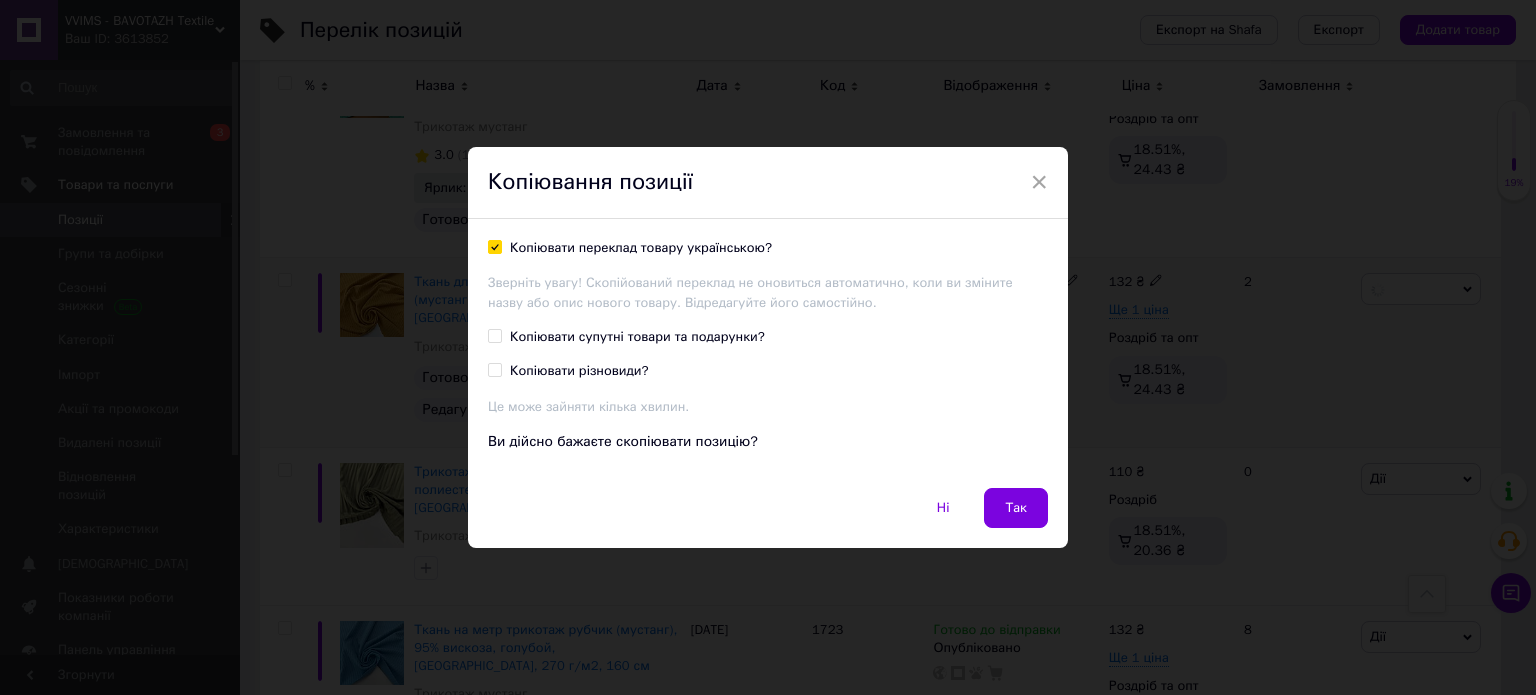 click on "Копіювати переклад товару українською? Зверніть увагу! Скопійований переклад не оновиться автоматично,
коли ви зміните назву або опис нового товару.
Відредагуйте його самостійно. Копіювати супутні товари та подарунки? Копіювати різновиди? Це може зайняти кілька хвилин. Ви дійсно бажаєте скопіювати позицію?" at bounding box center [768, 353] 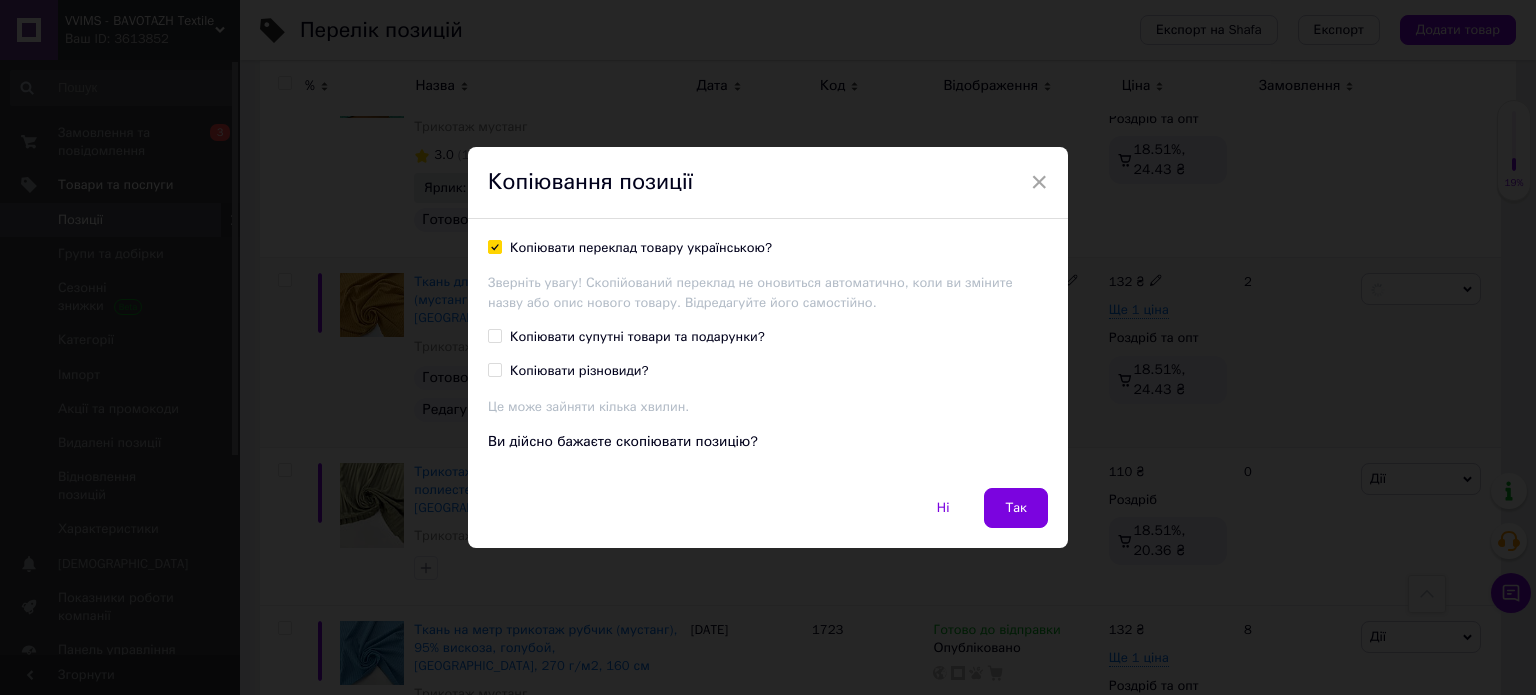 click on "Копіювати супутні товари та подарунки?" at bounding box center [637, 337] 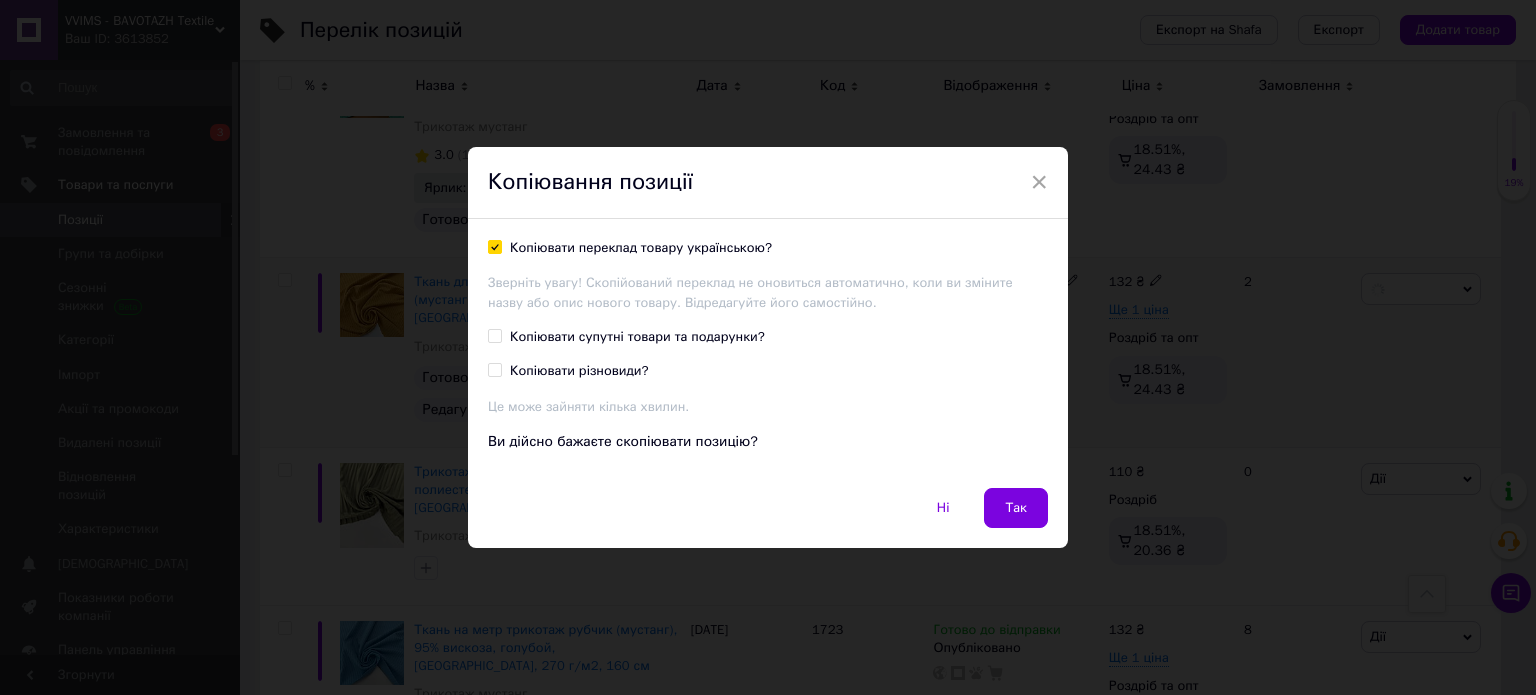 click on "Копіювати супутні товари та подарунки?" at bounding box center [494, 335] 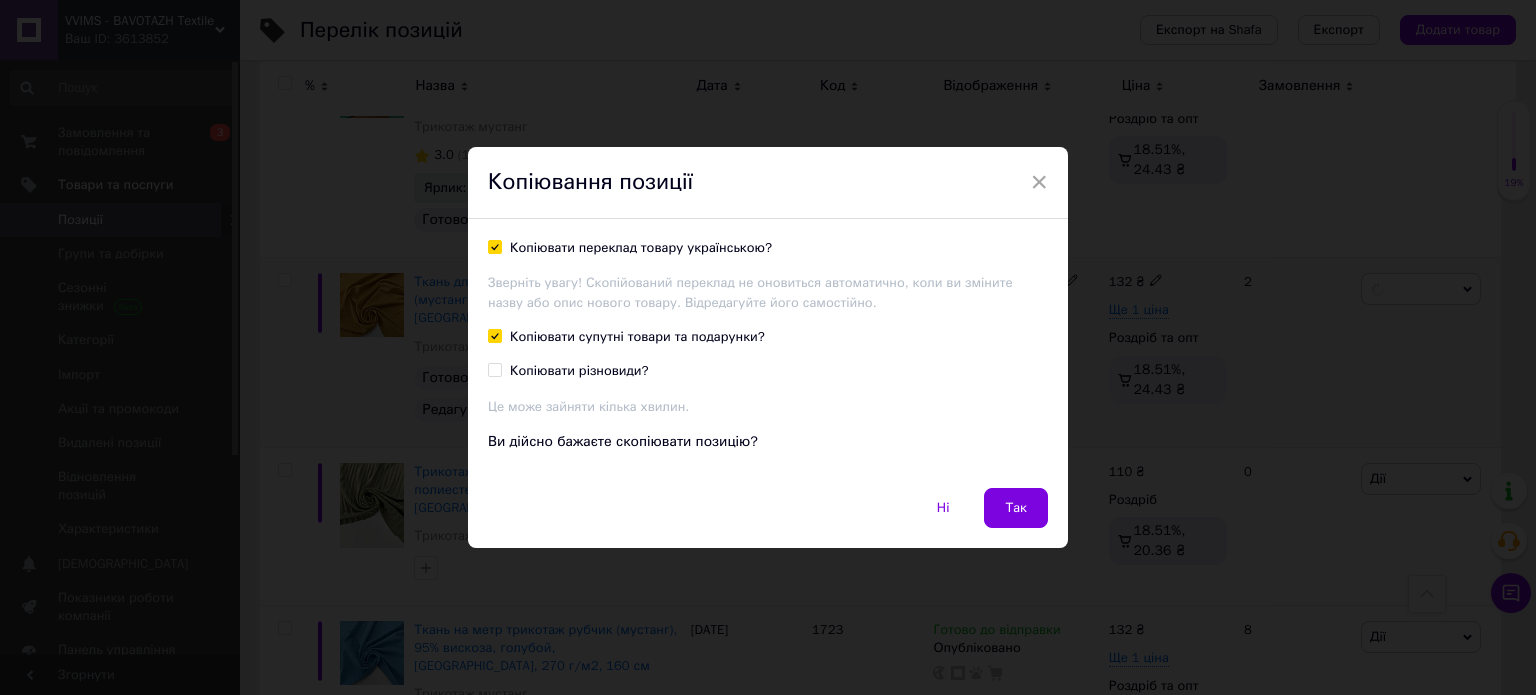 checkbox on "true" 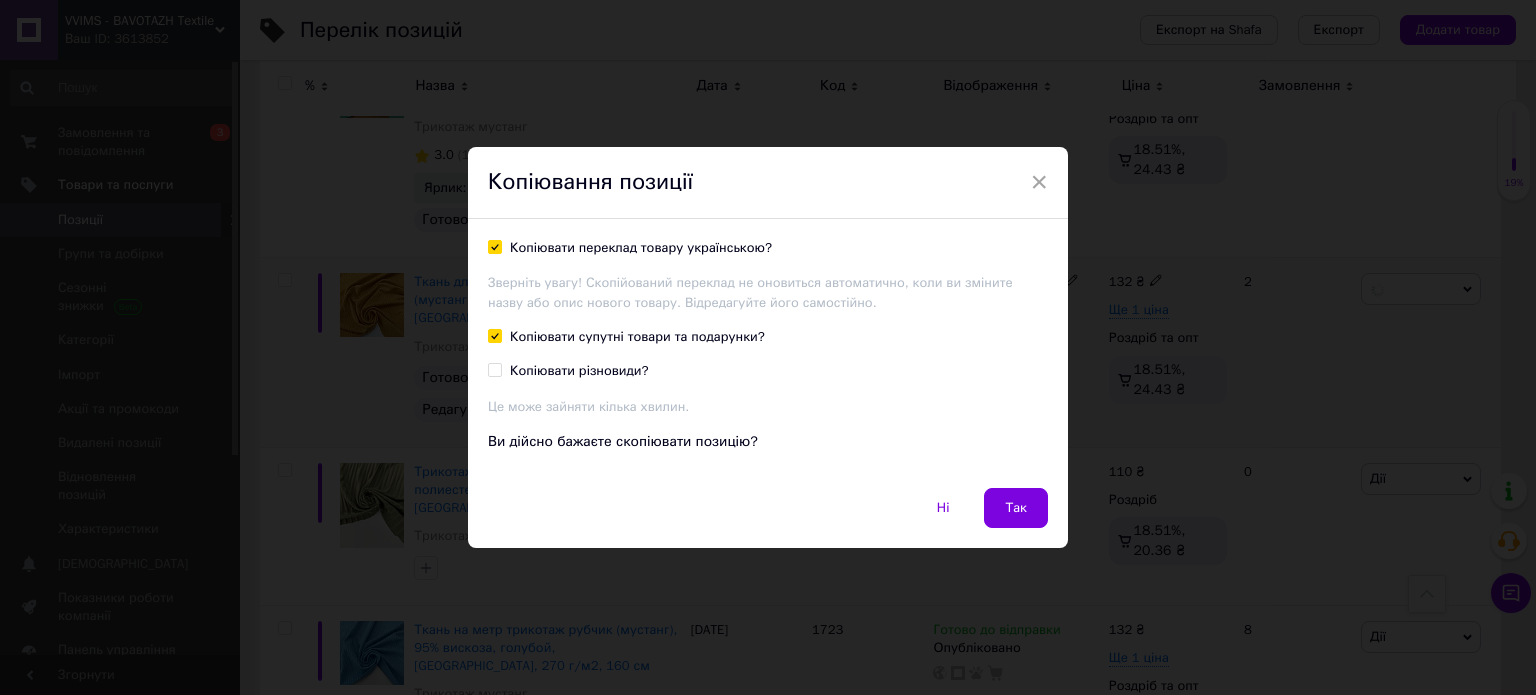 click on "Копіювати різновиди?" at bounding box center [494, 369] 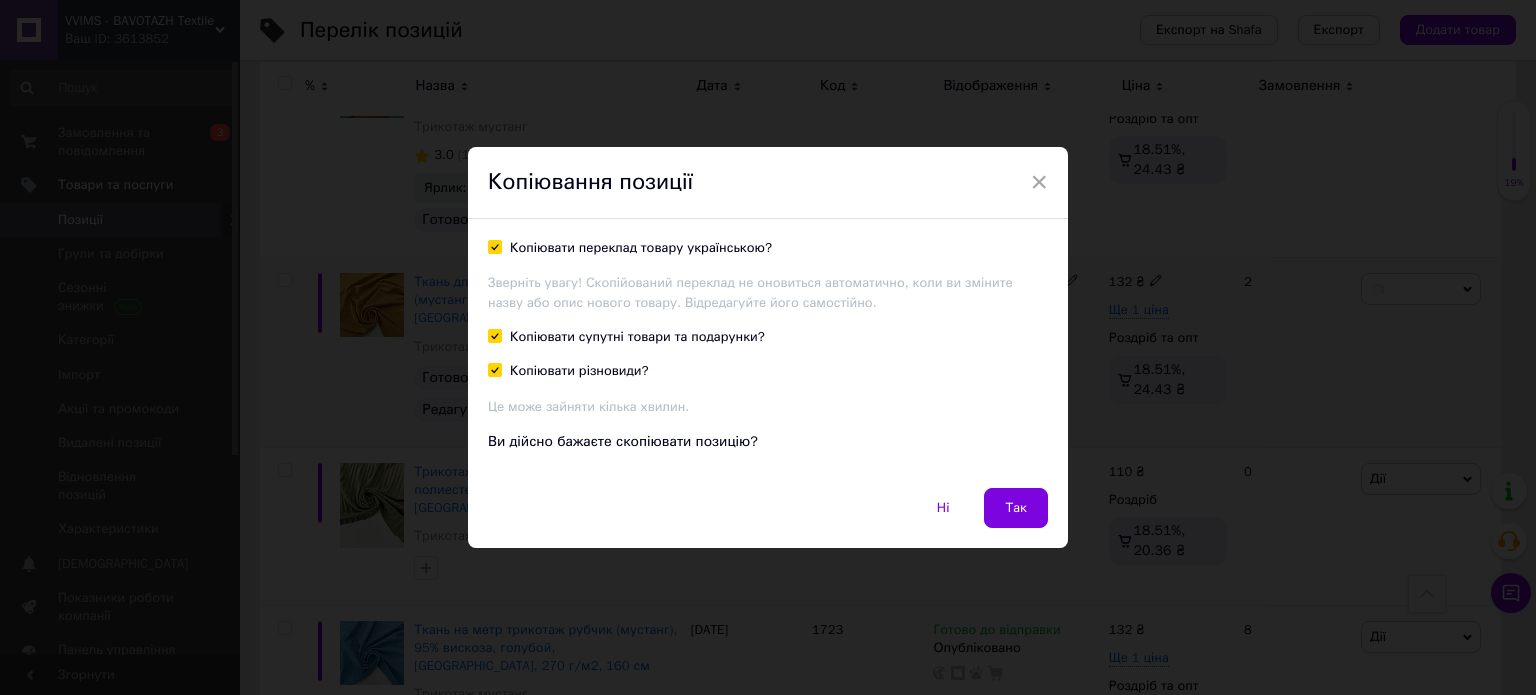 checkbox on "true" 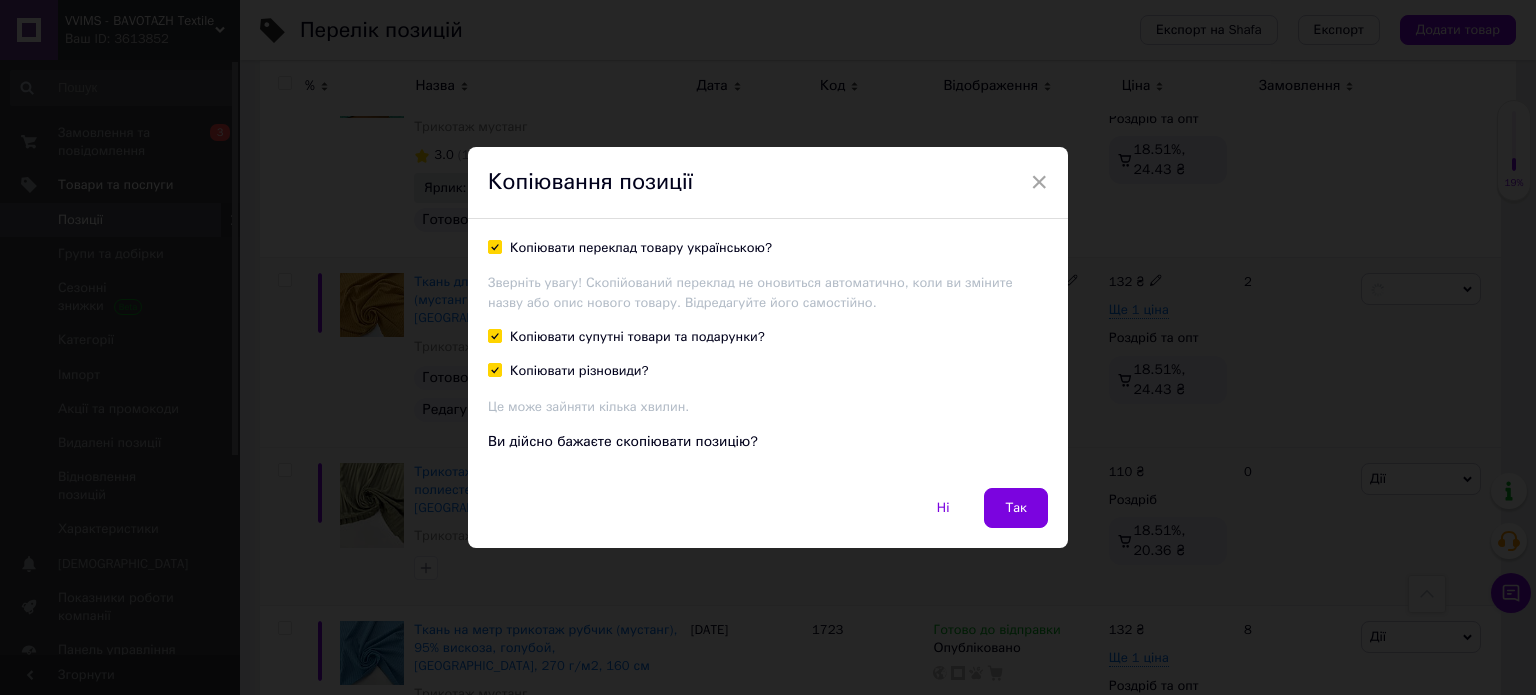 drag, startPoint x: 1008, startPoint y: 509, endPoint x: 970, endPoint y: 526, distance: 41.62932 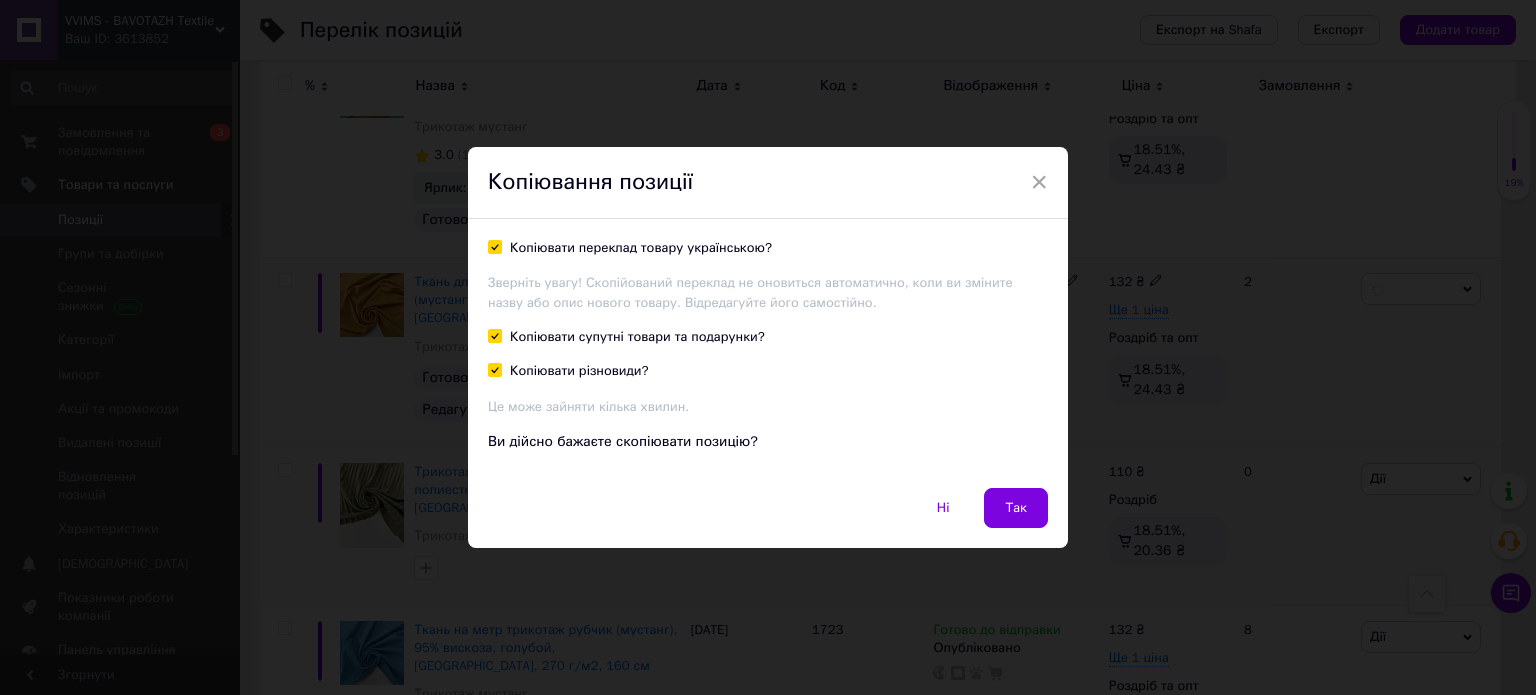 click on "Так" at bounding box center (1016, 508) 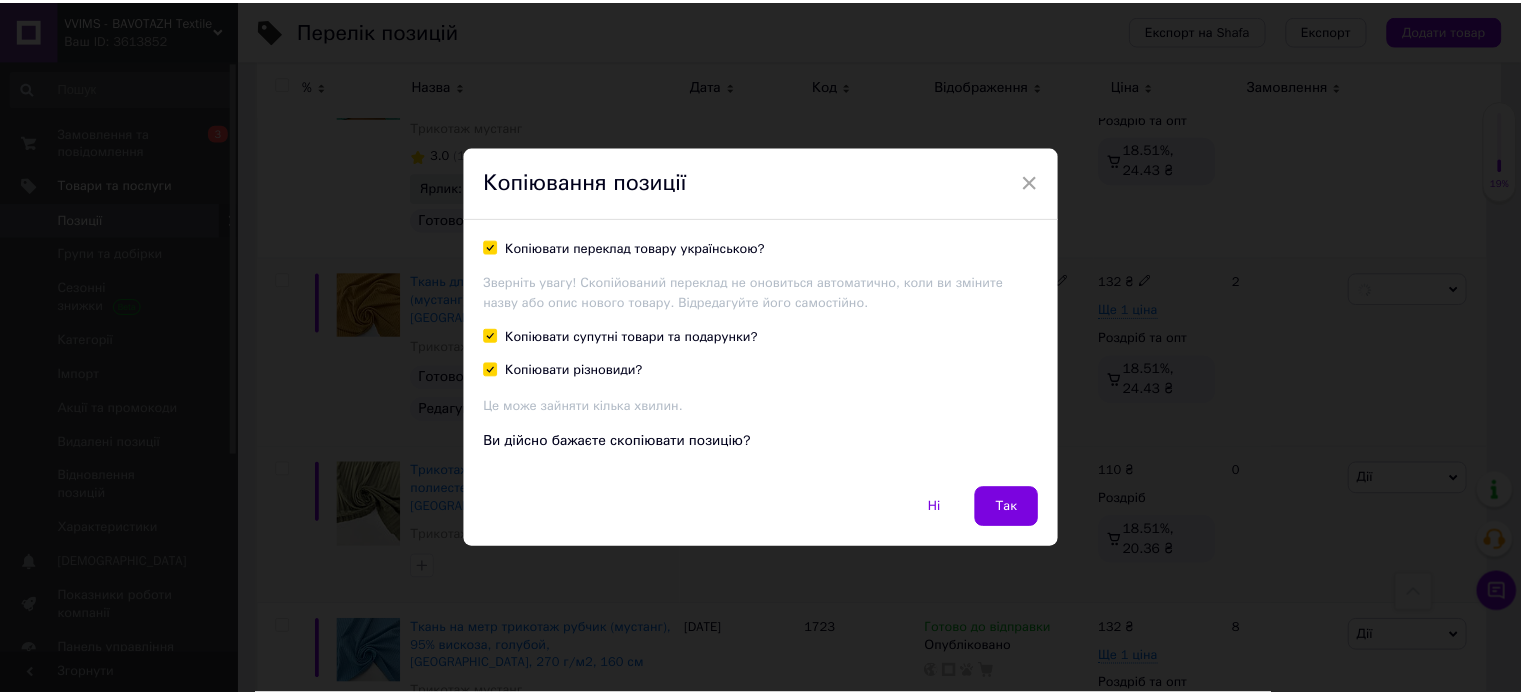 scroll, scrollTop: 0, scrollLeft: 60, axis: horizontal 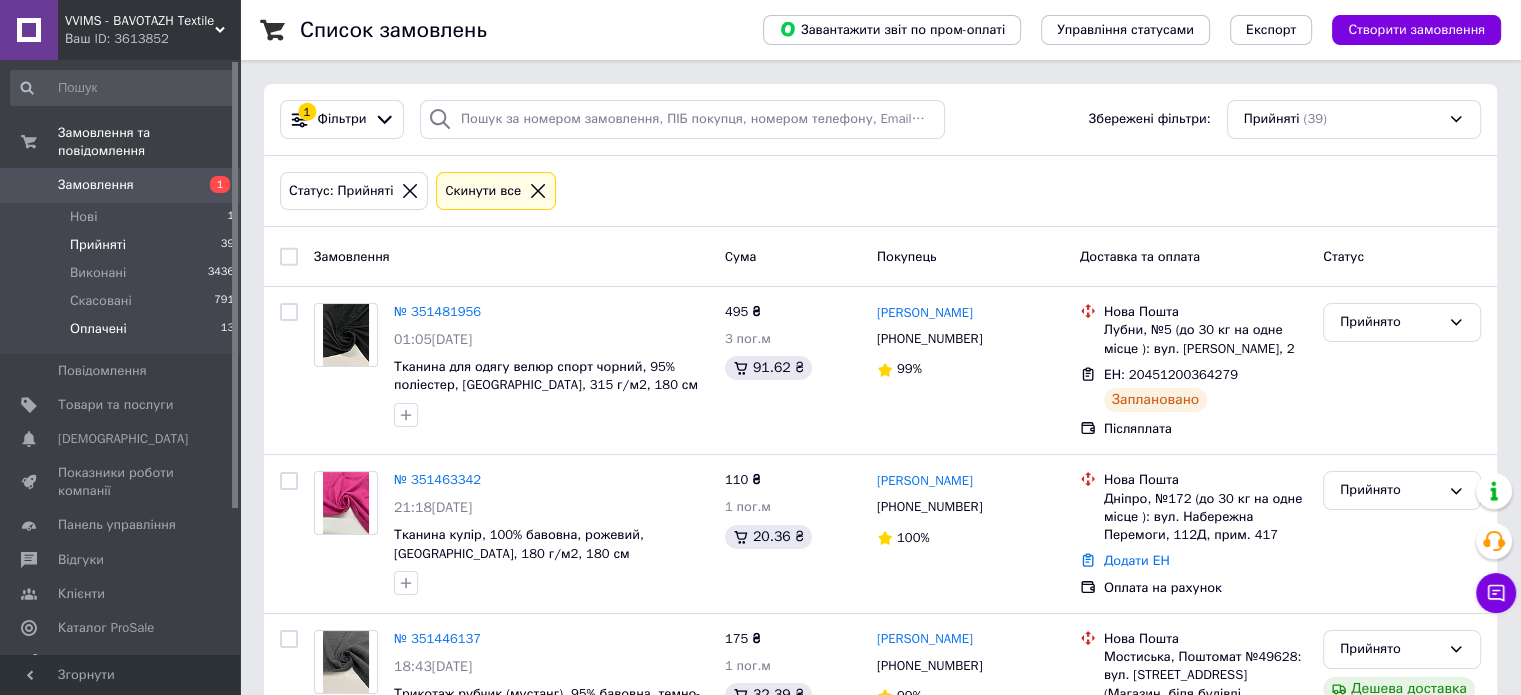click on "Оплачені" at bounding box center (98, 329) 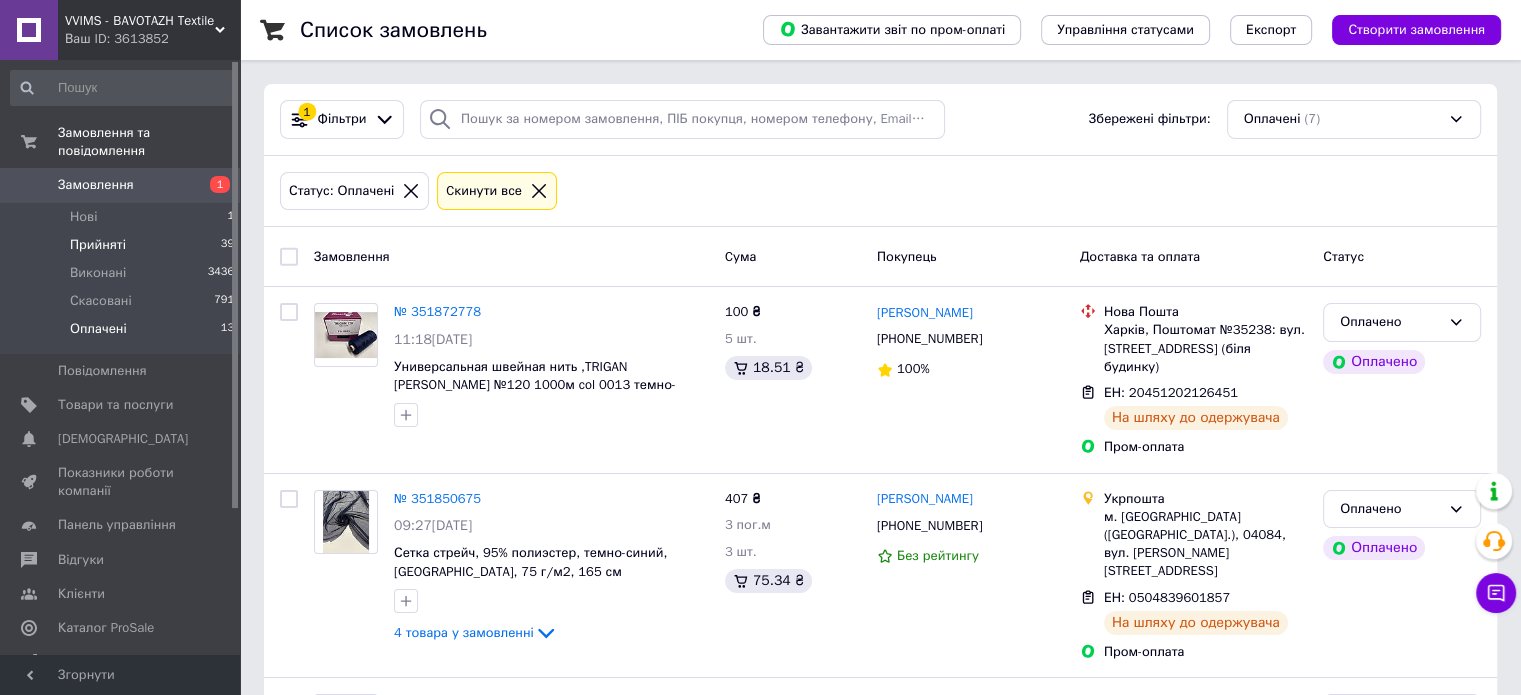 drag, startPoint x: 112, startPoint y: 223, endPoint x: 123, endPoint y: 234, distance: 15.556349 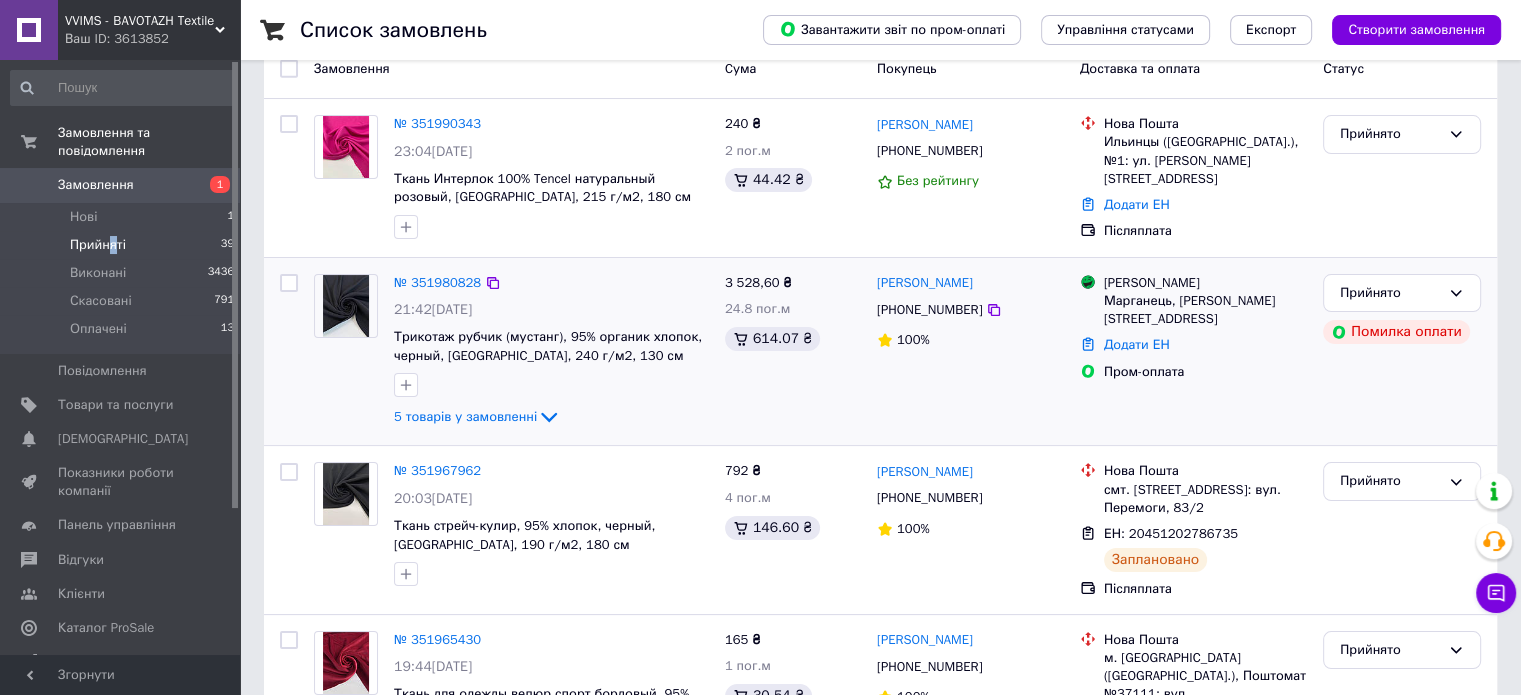 scroll, scrollTop: 200, scrollLeft: 0, axis: vertical 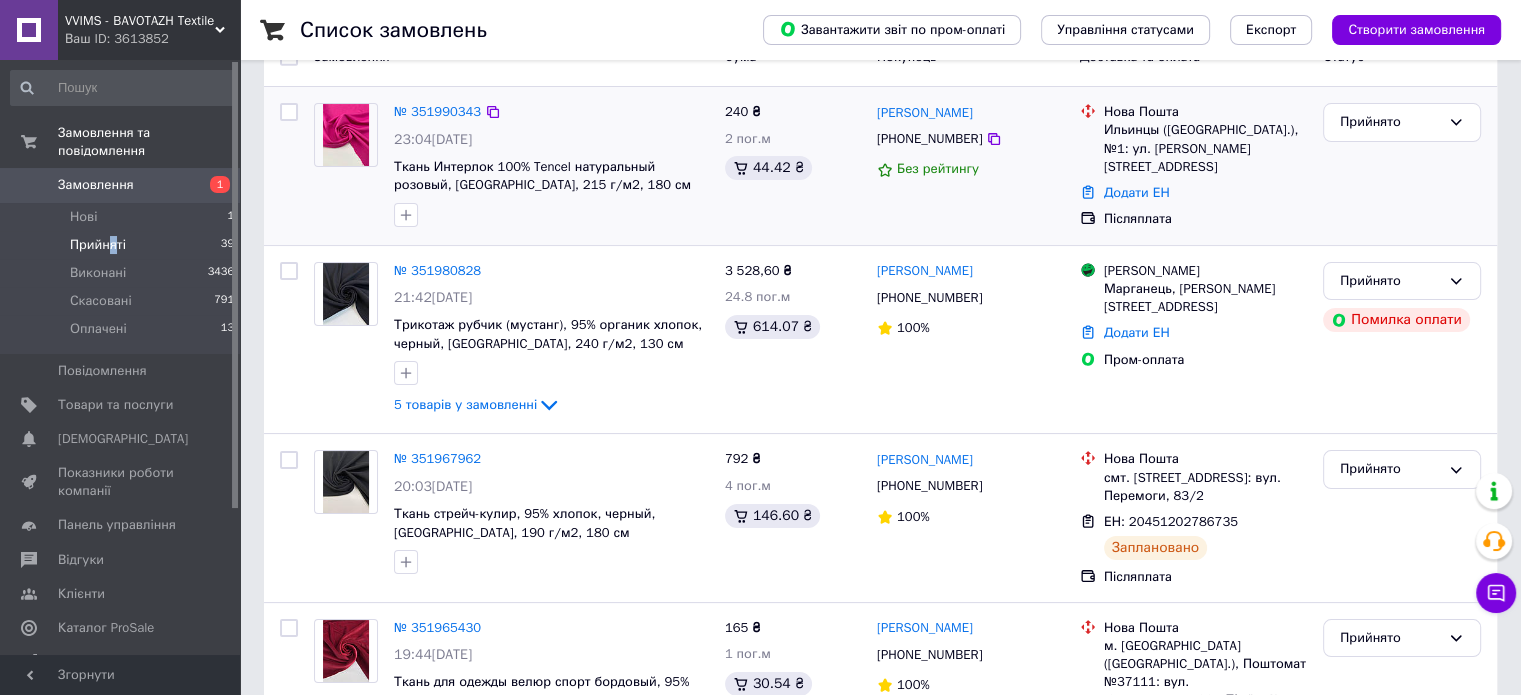 click at bounding box center [346, 135] 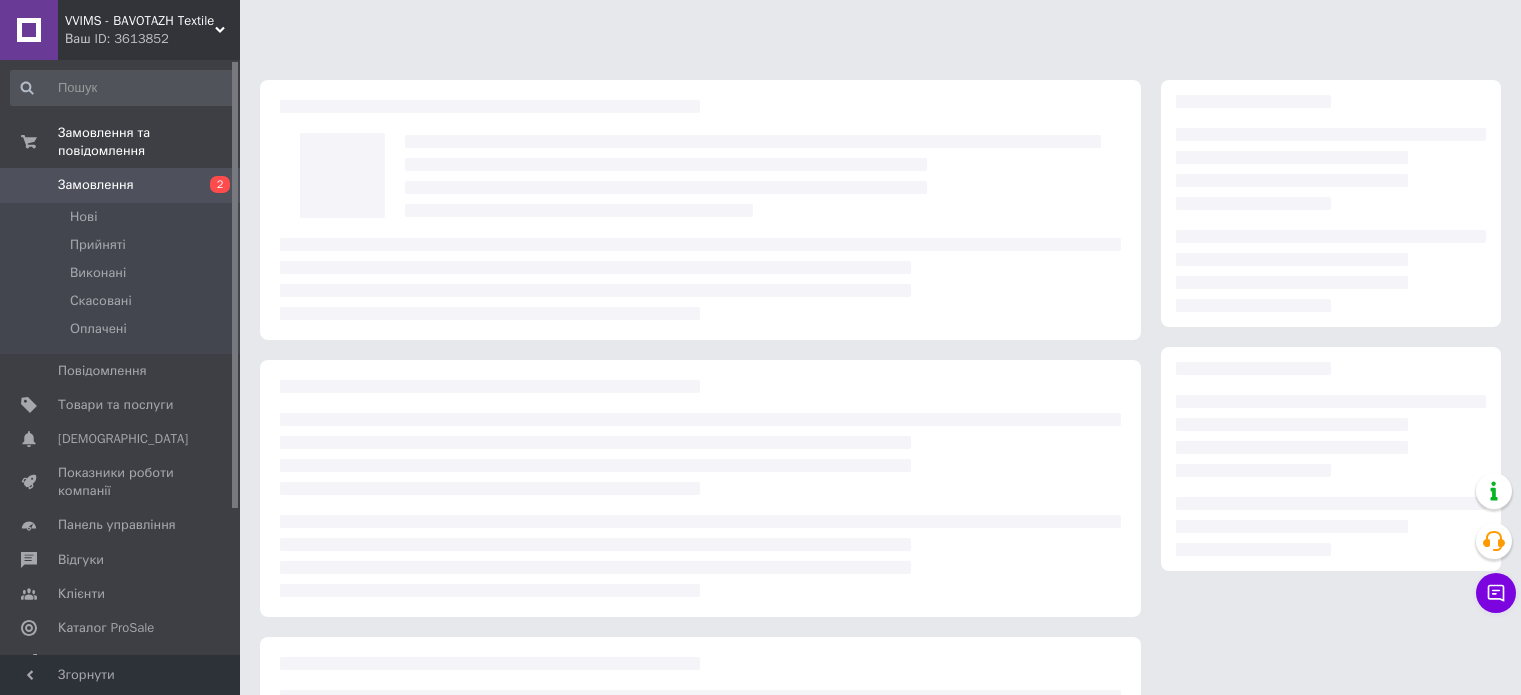 scroll, scrollTop: 0, scrollLeft: 0, axis: both 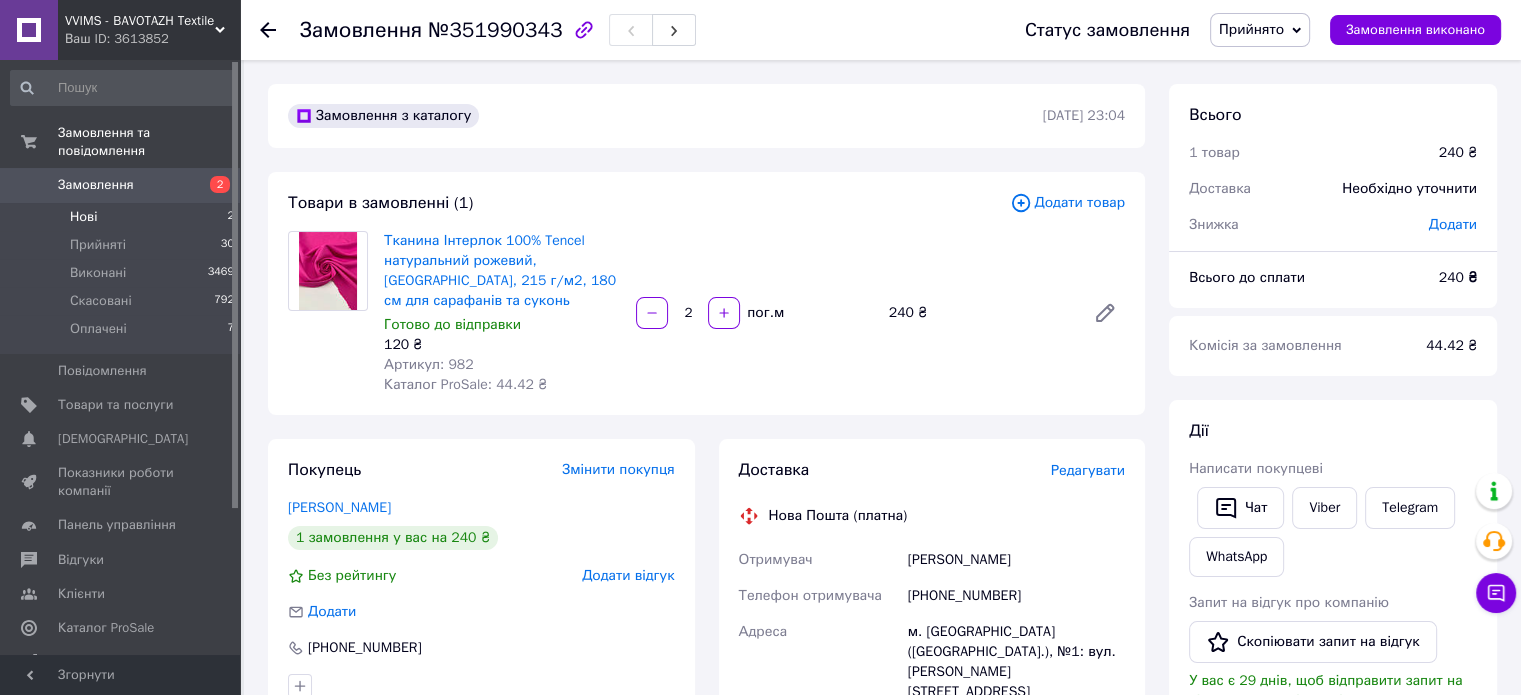 click on "Нові 2" at bounding box center (123, 217) 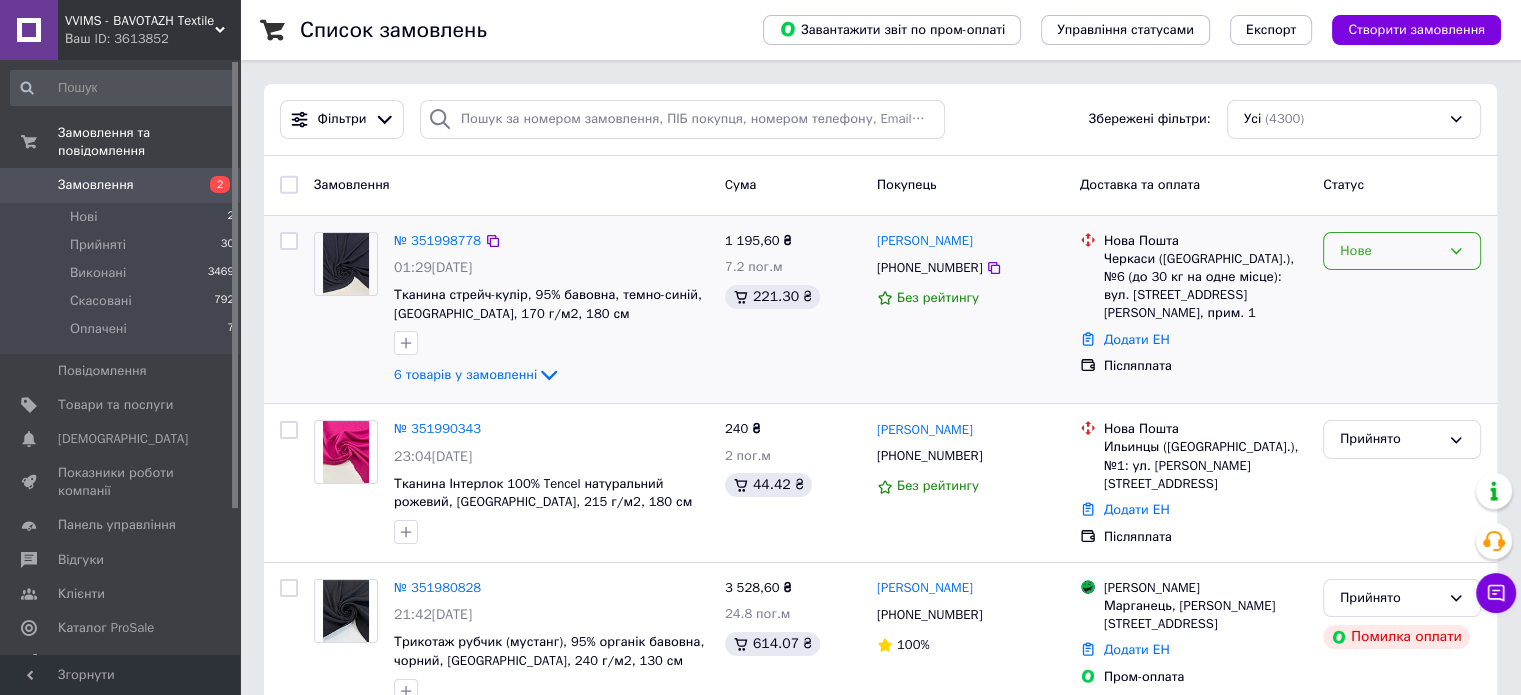 click on "Нове" at bounding box center [1390, 251] 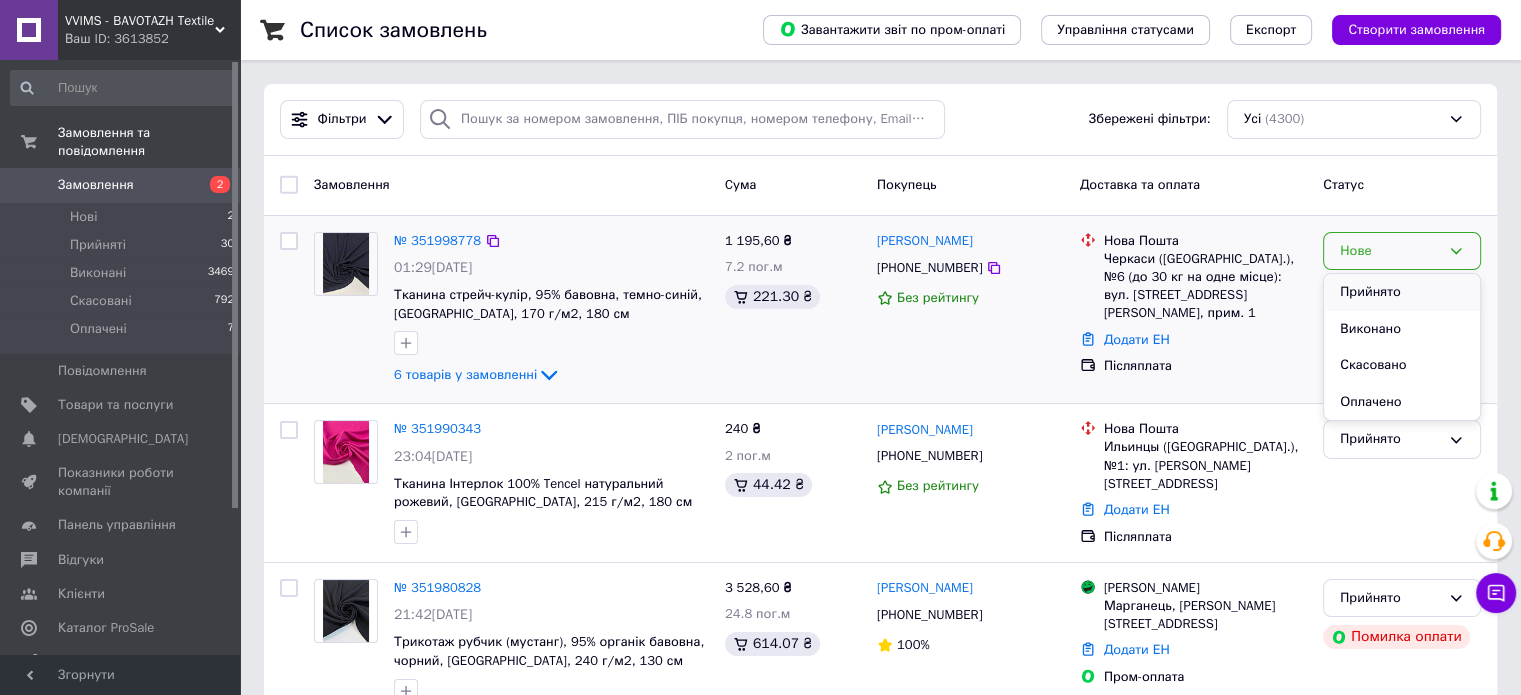 click on "Прийнято" at bounding box center (1402, 292) 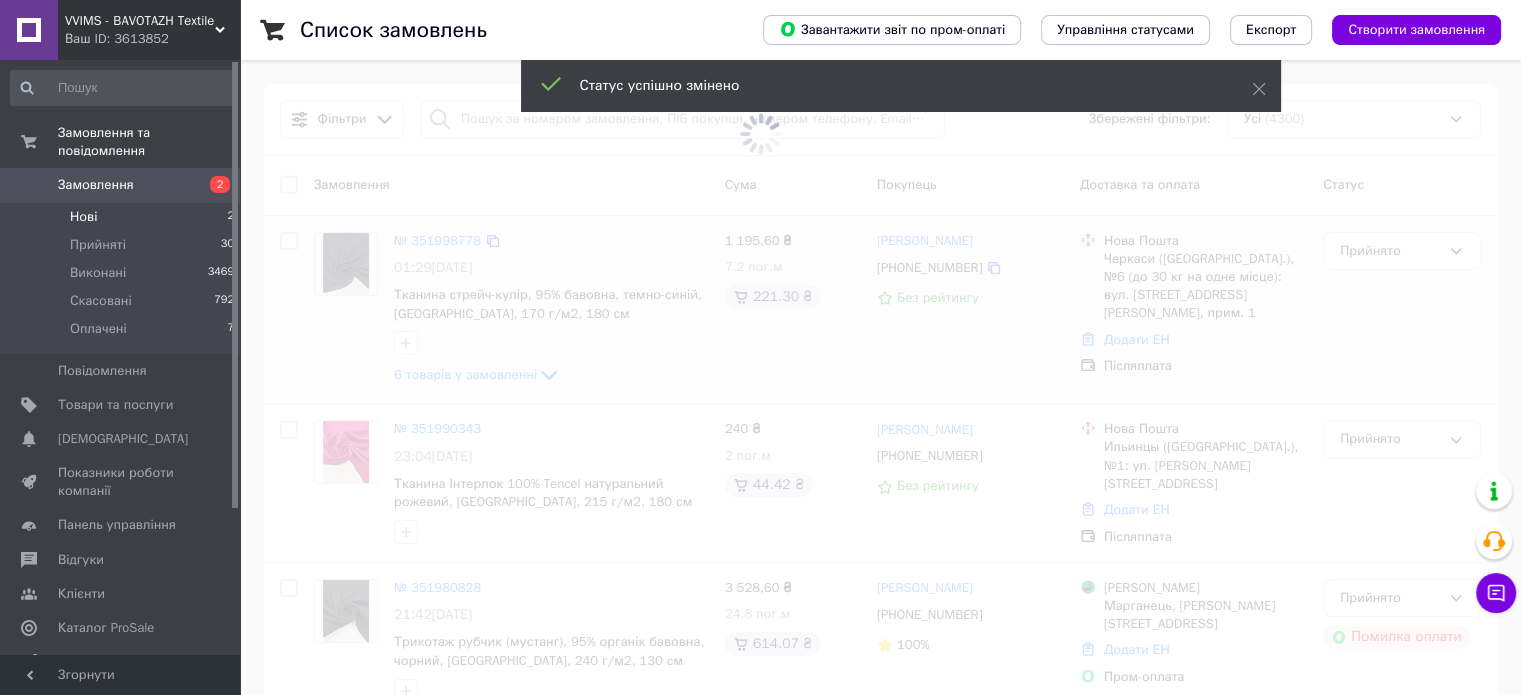 click on "Нові 2" at bounding box center (123, 217) 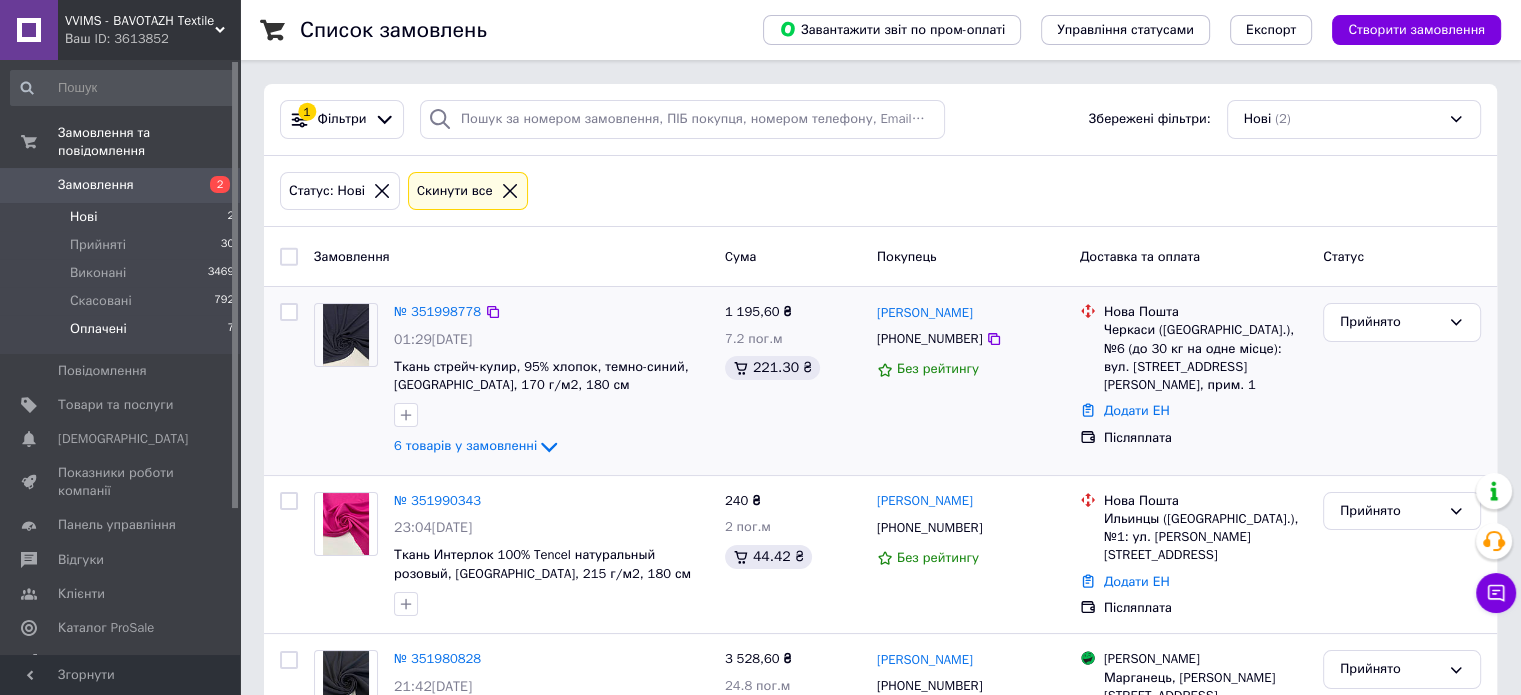click on "Оплачені" at bounding box center [98, 329] 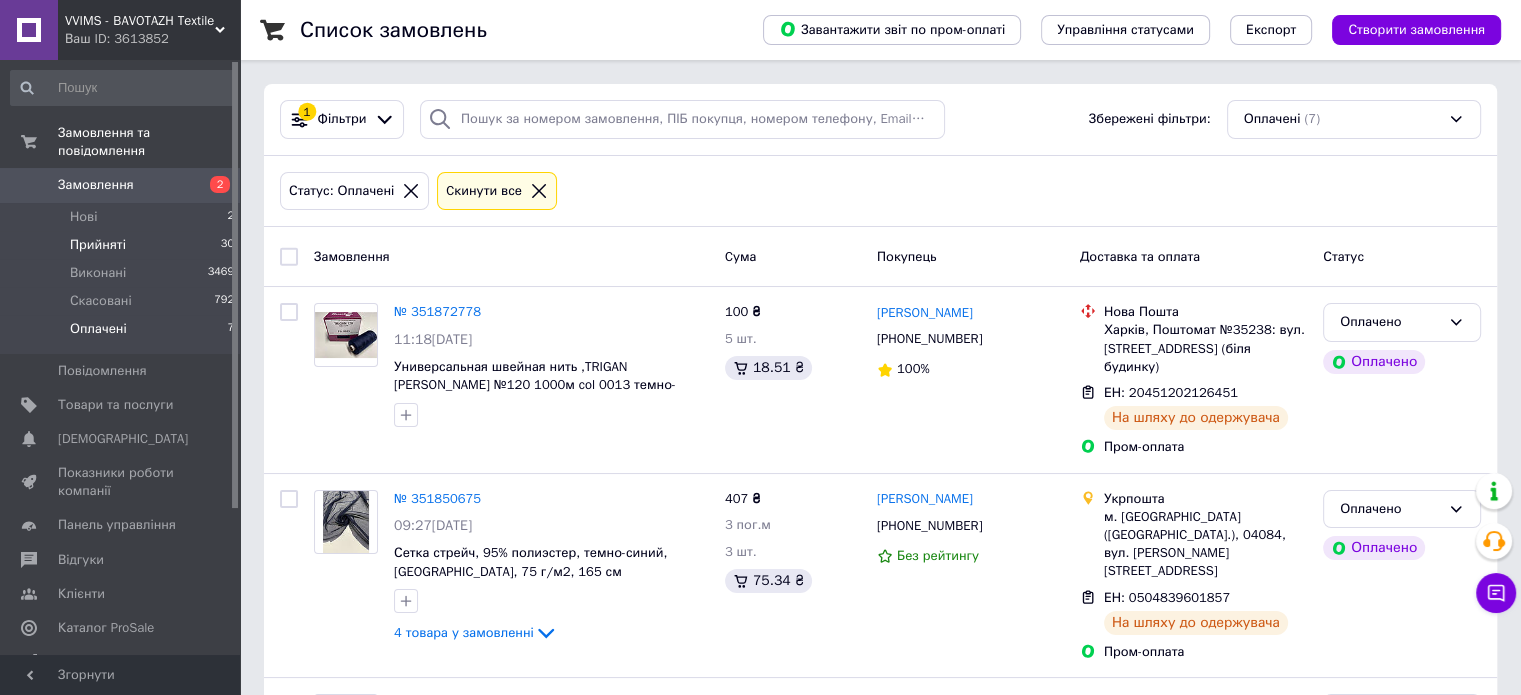 click on "Прийняті" at bounding box center (98, 245) 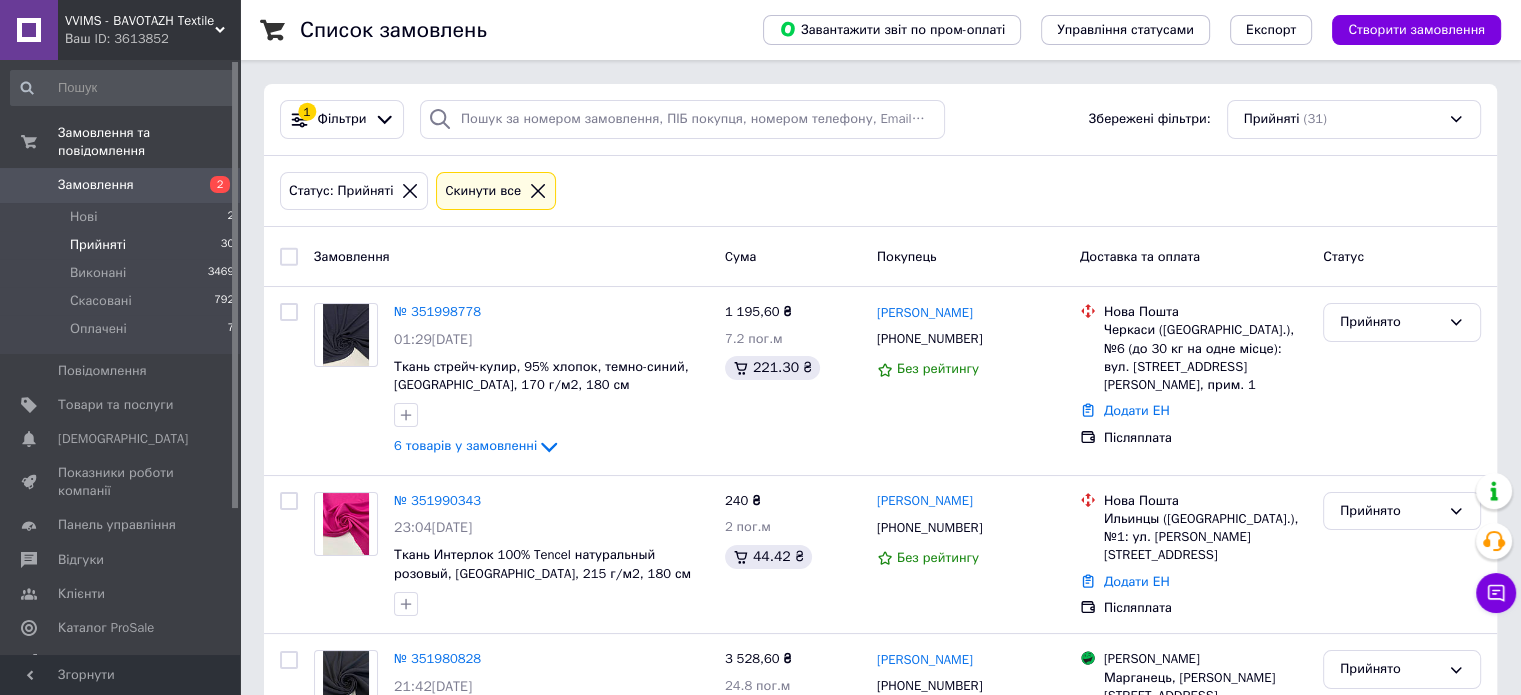 click on "Замовлення 2" at bounding box center [123, 185] 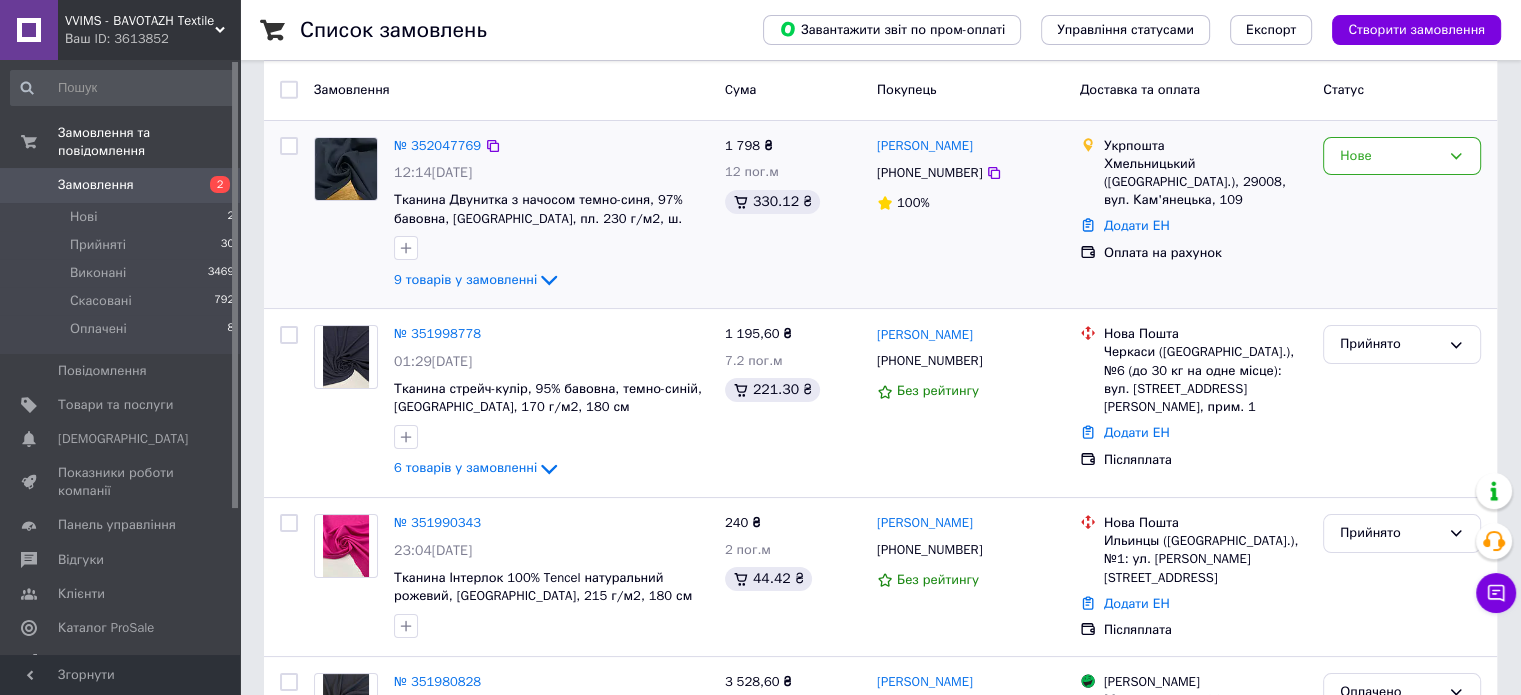 scroll, scrollTop: 200, scrollLeft: 0, axis: vertical 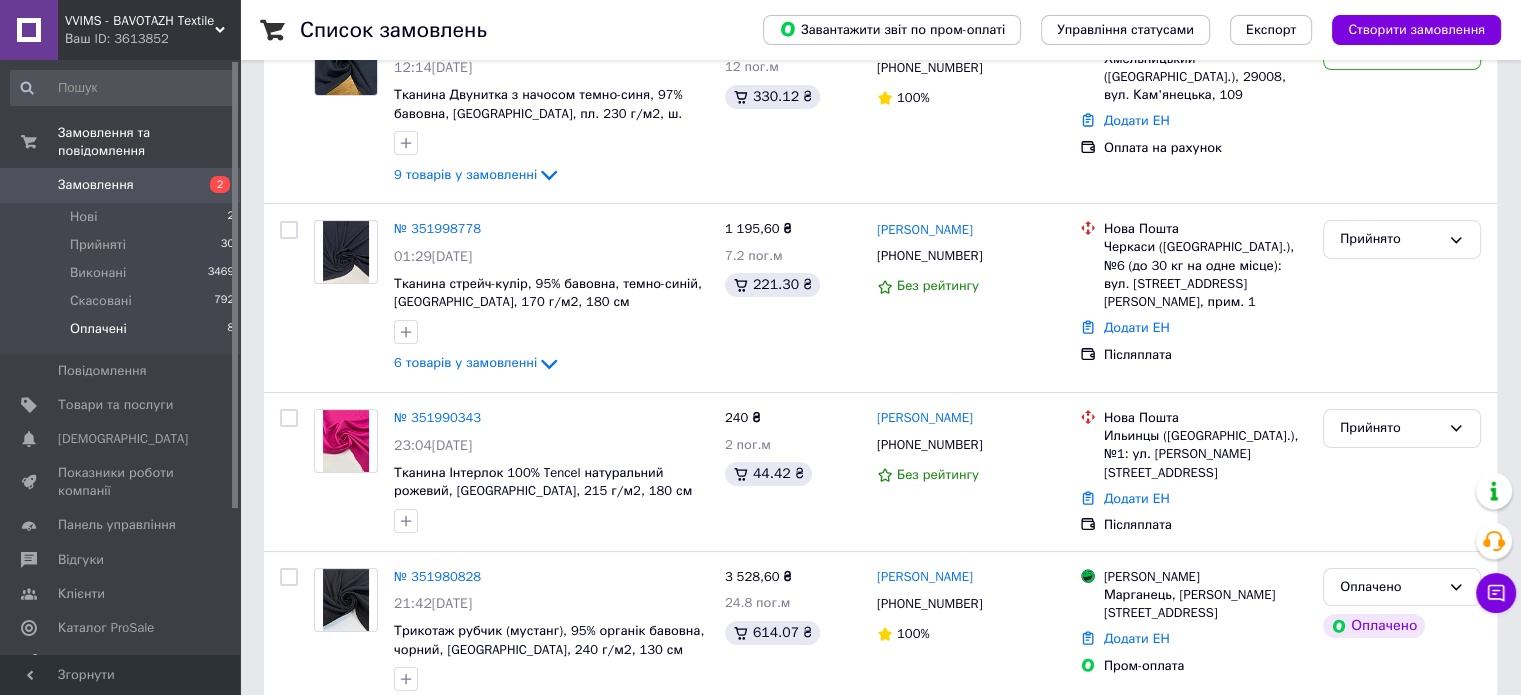 click on "Оплачені 8" at bounding box center [123, 334] 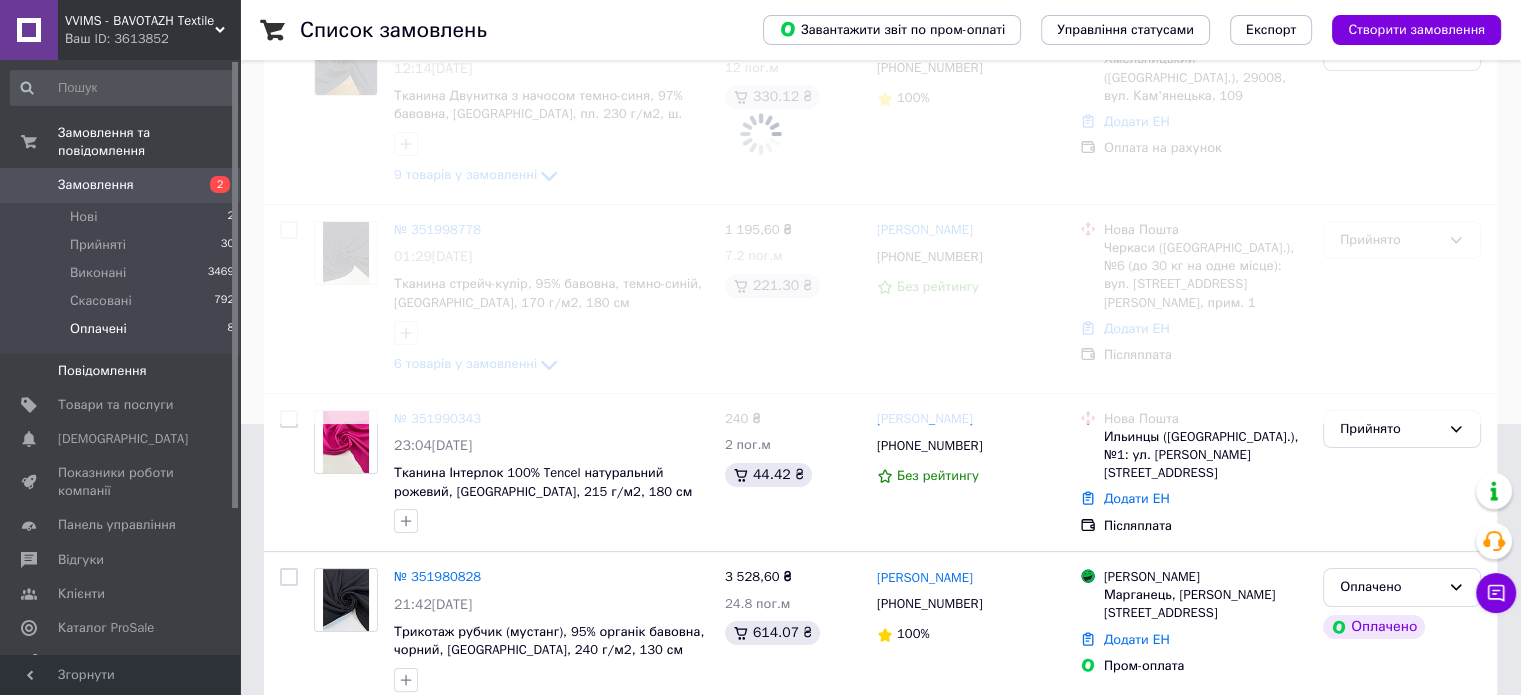 scroll, scrollTop: 0, scrollLeft: 0, axis: both 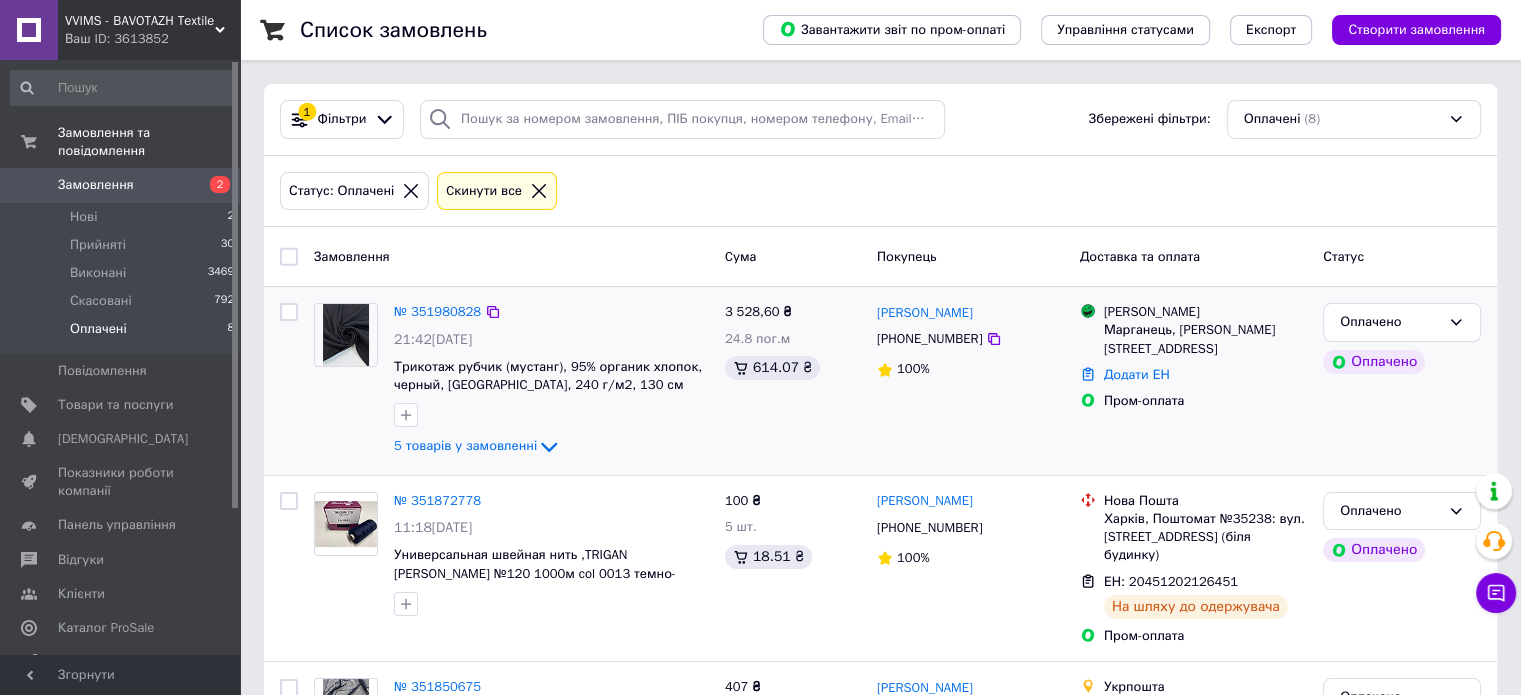 click at bounding box center [346, 335] 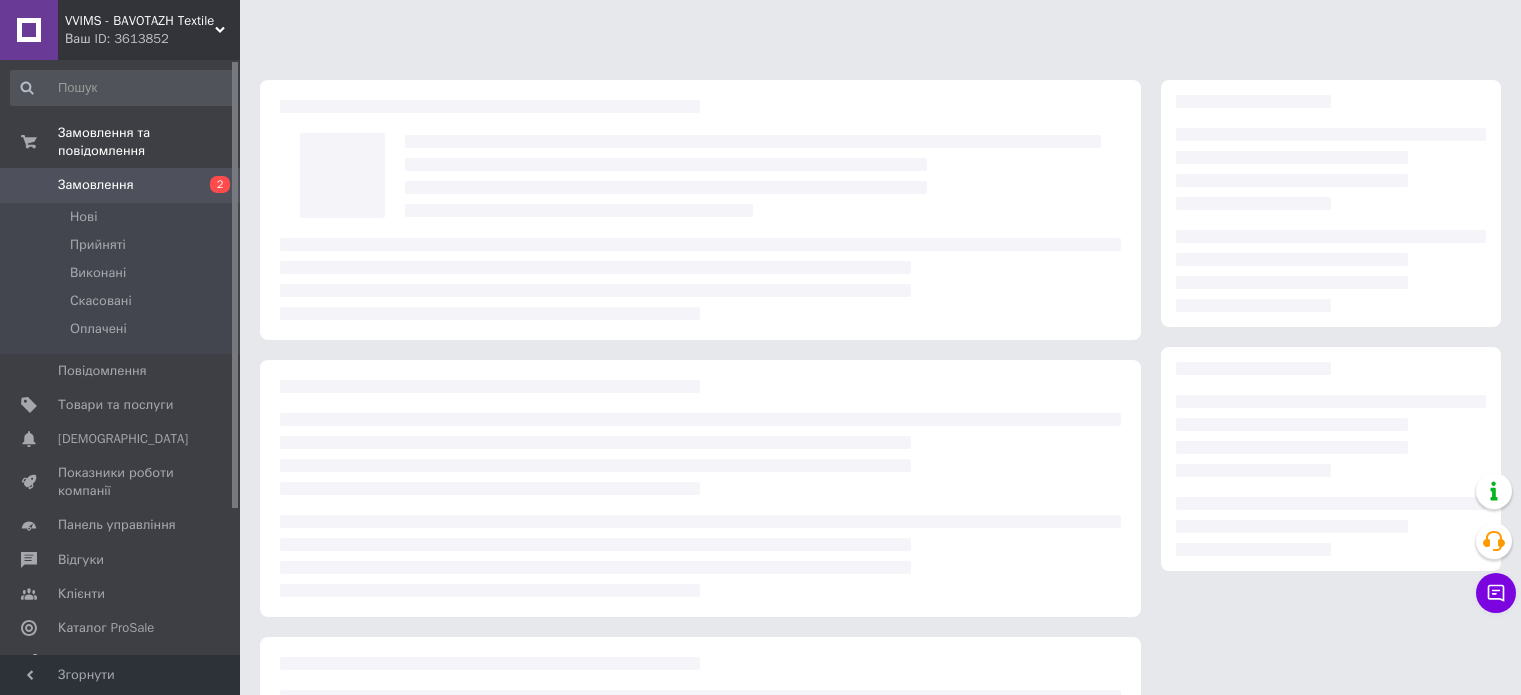 scroll, scrollTop: 0, scrollLeft: 0, axis: both 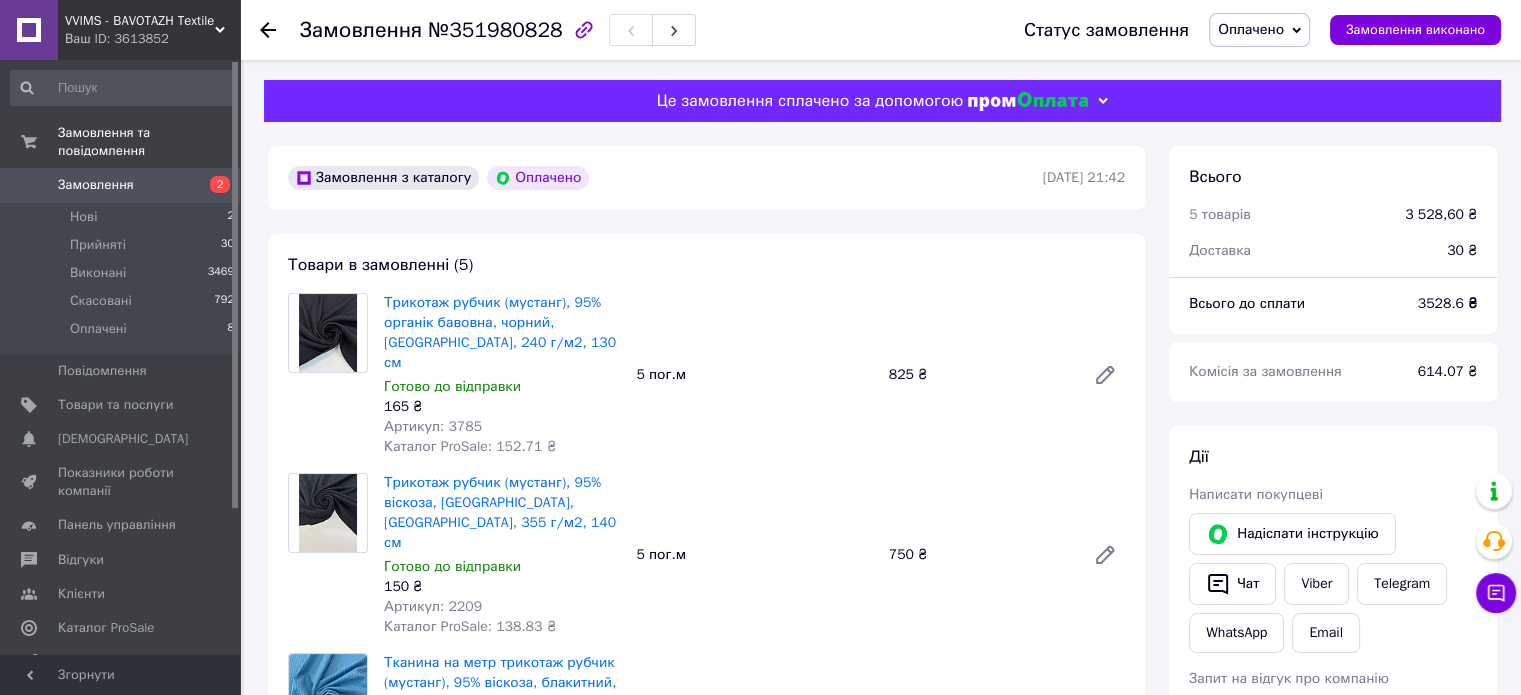 click on "№351980828" at bounding box center (495, 30) 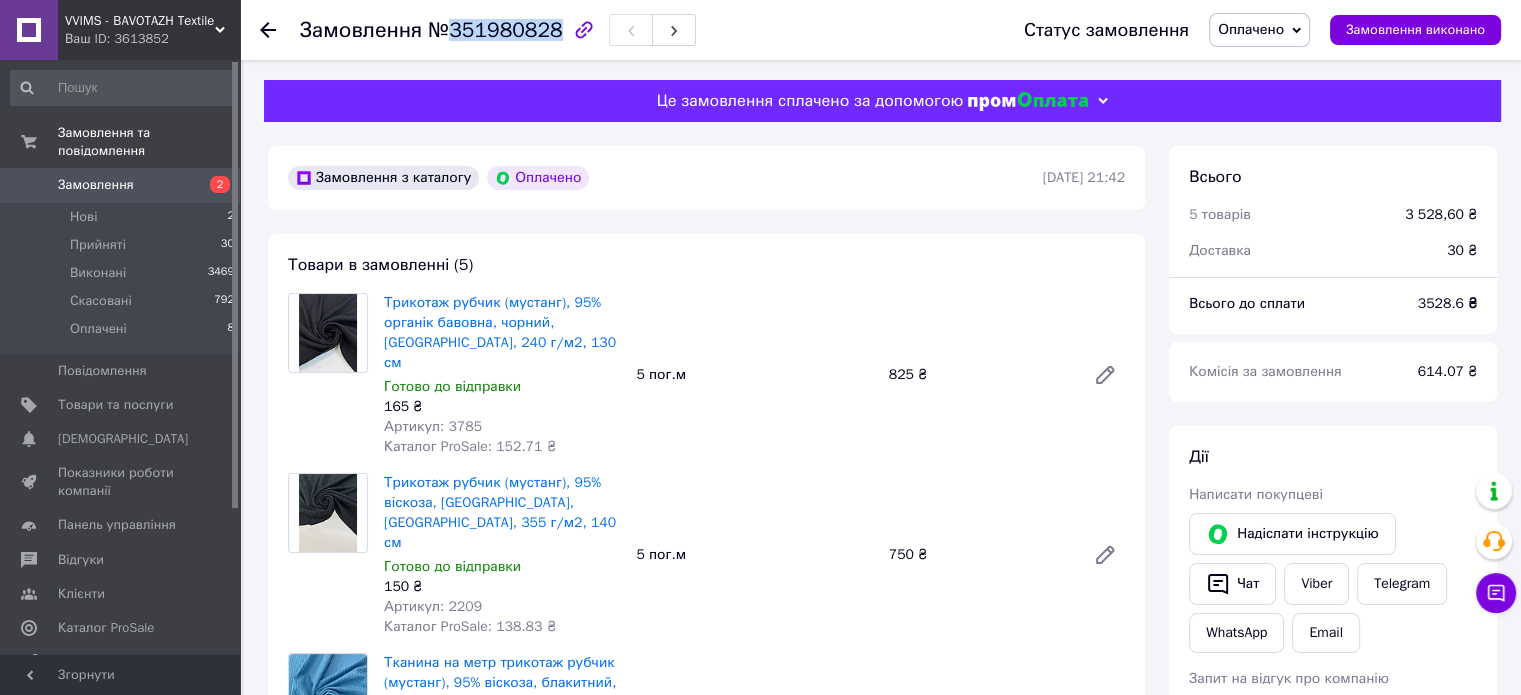 click on "№351980828" at bounding box center (495, 30) 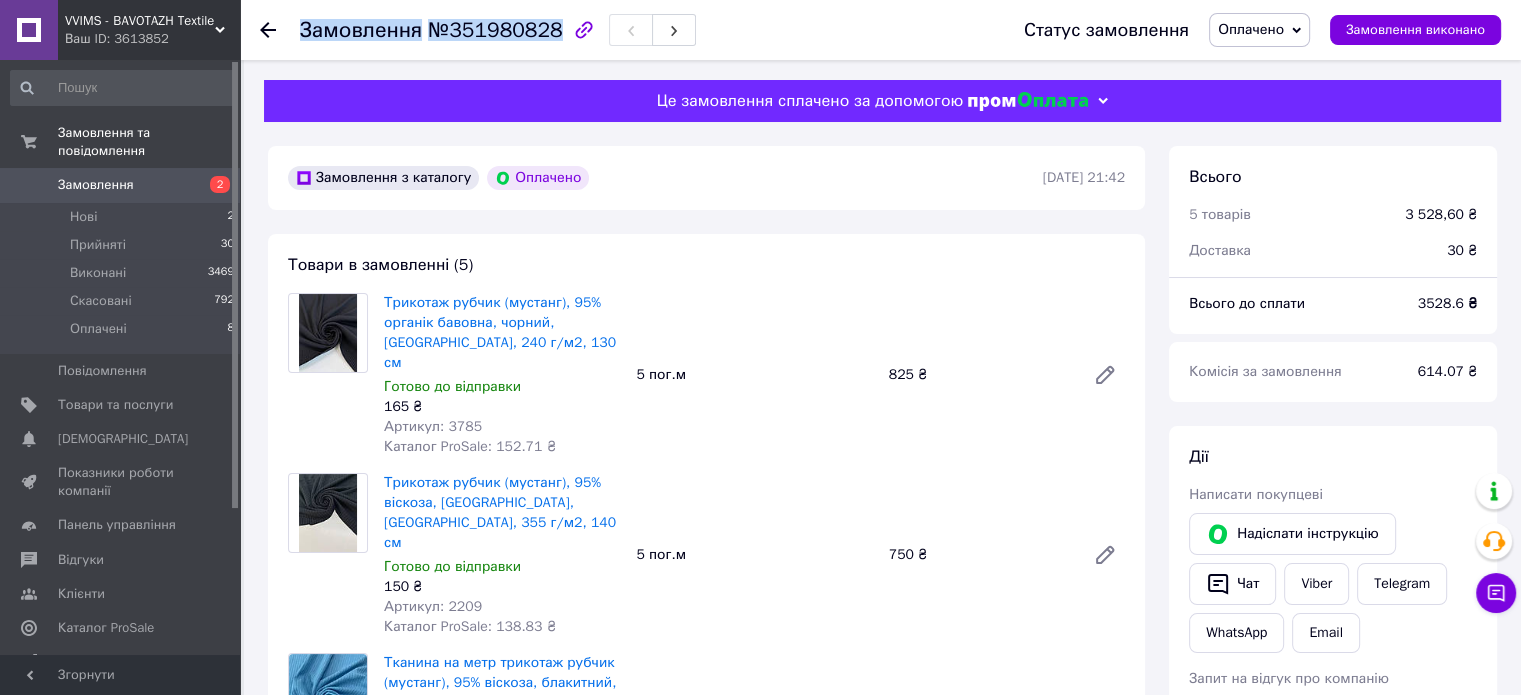 click on "№351980828" at bounding box center (495, 30) 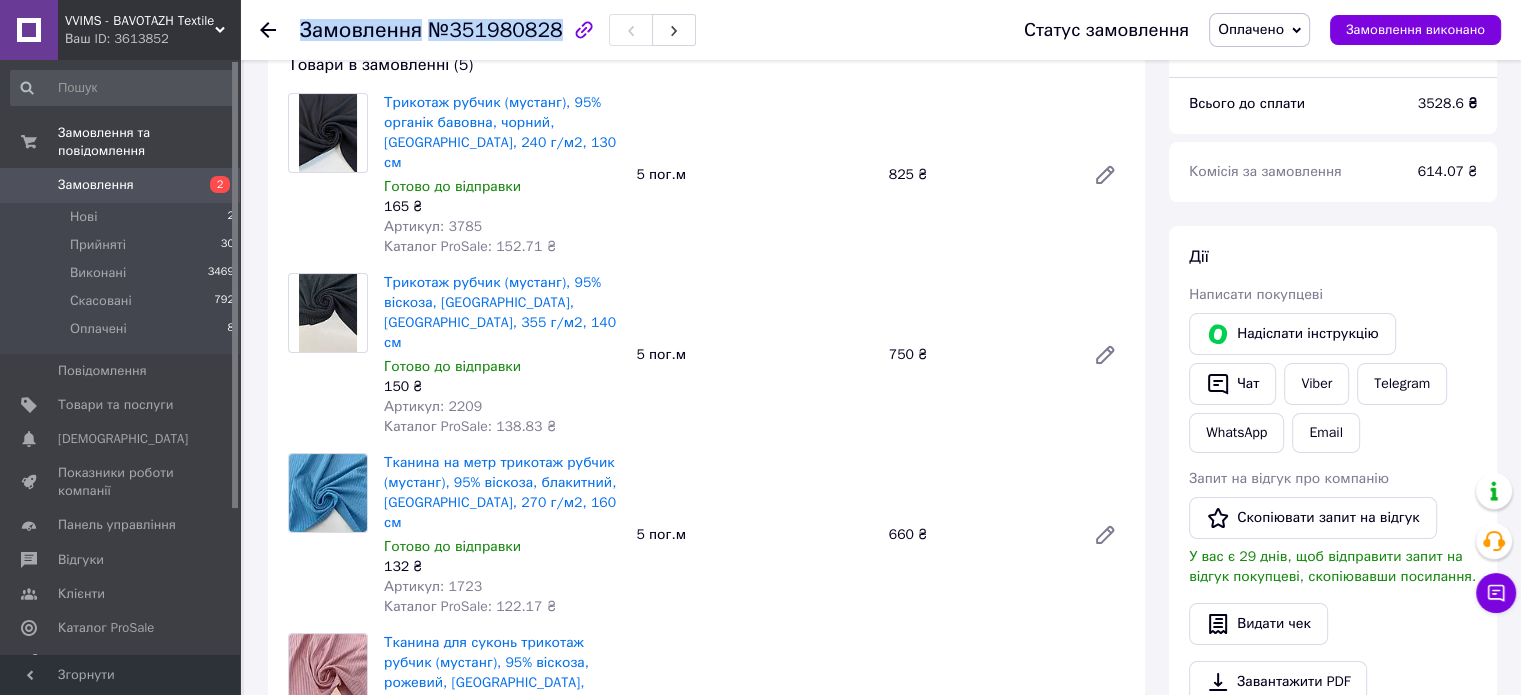 scroll, scrollTop: 500, scrollLeft: 0, axis: vertical 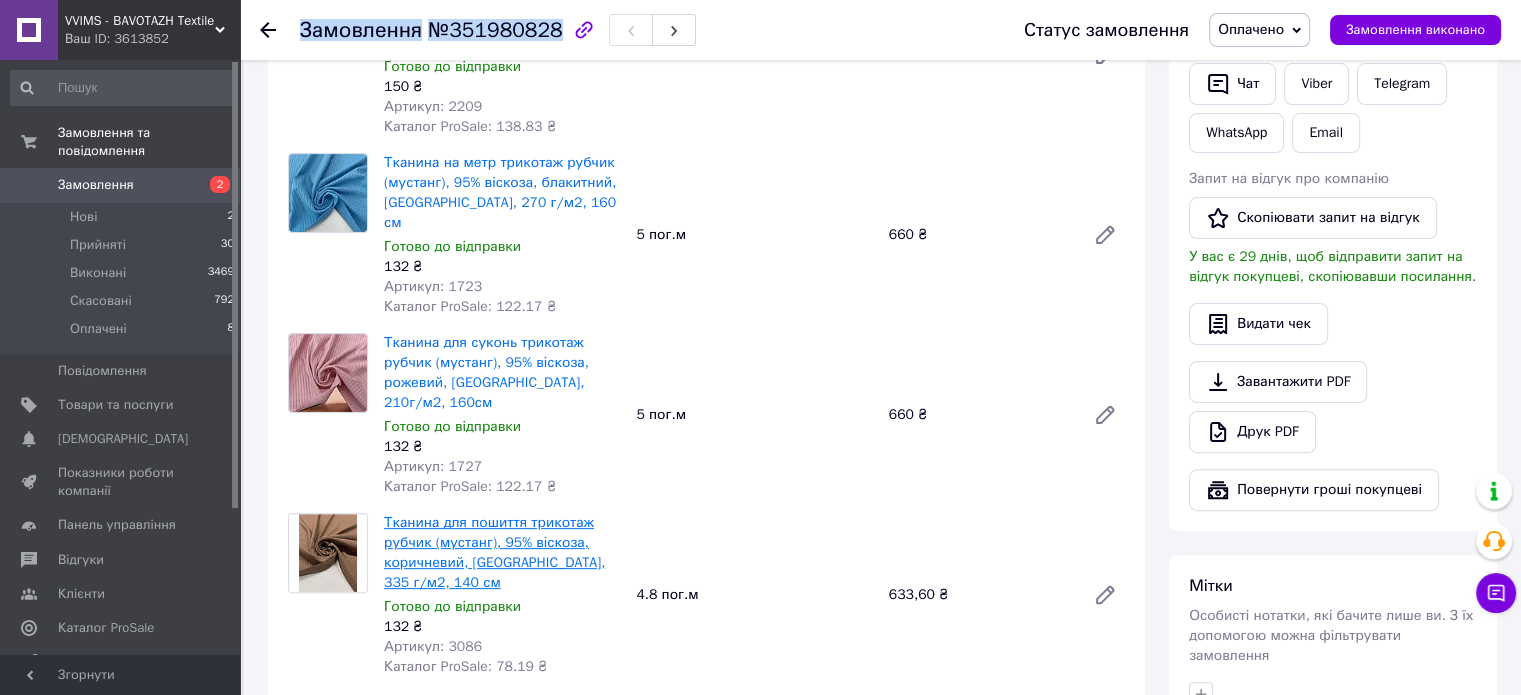 click on "Тканина для пошиття трикотаж рубчик (мустанг), 95% віскоза, коричневий, Туреччина,  335 г/м2, 140 см" at bounding box center [494, 552] 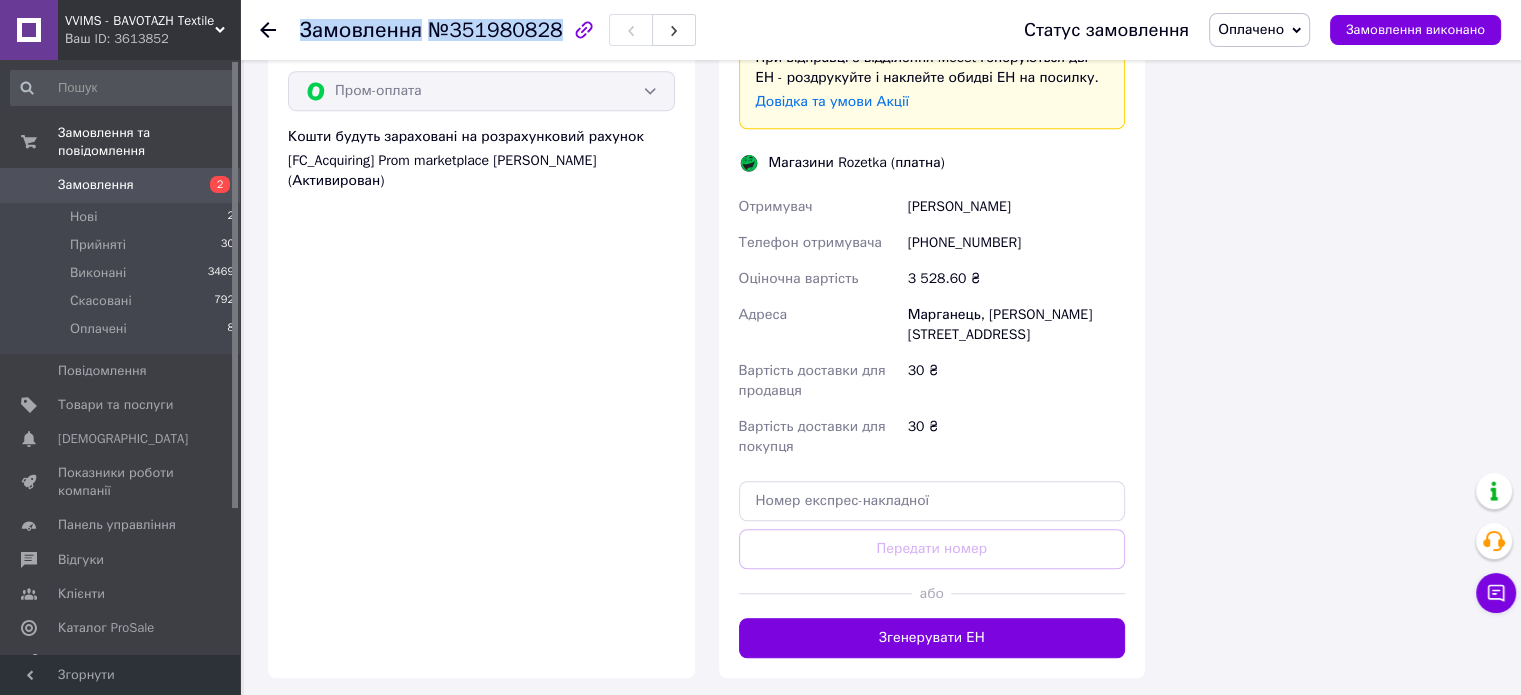 scroll, scrollTop: 1600, scrollLeft: 0, axis: vertical 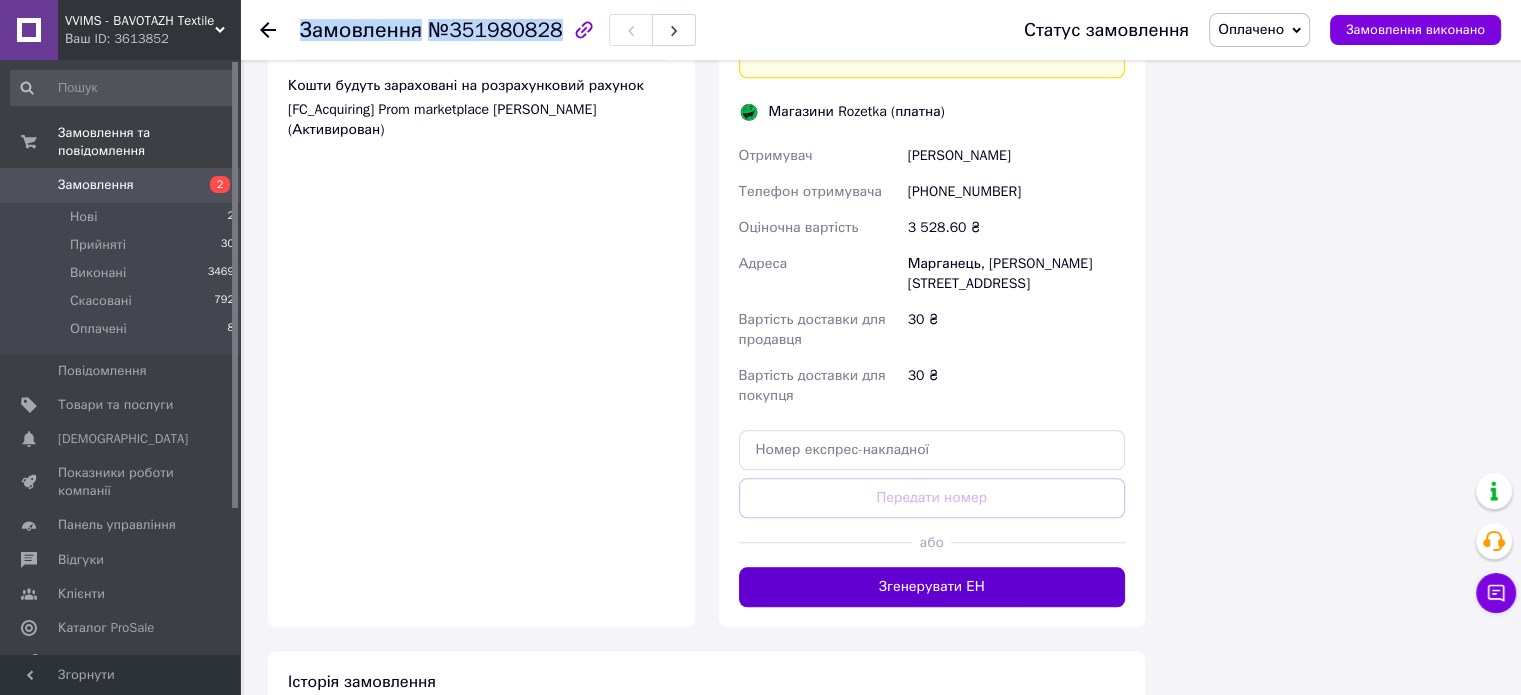 click on "Згенерувати ЕН" at bounding box center [932, 587] 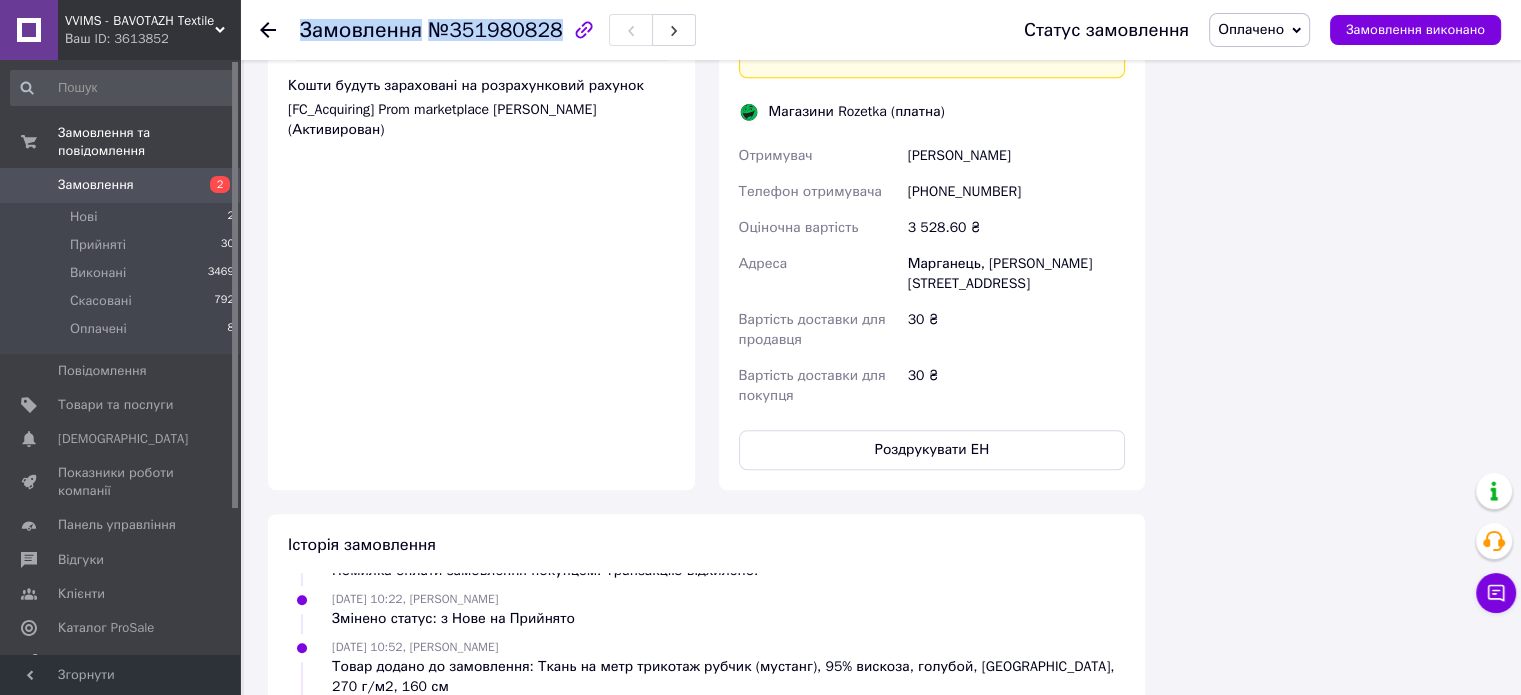 scroll, scrollTop: 128, scrollLeft: 0, axis: vertical 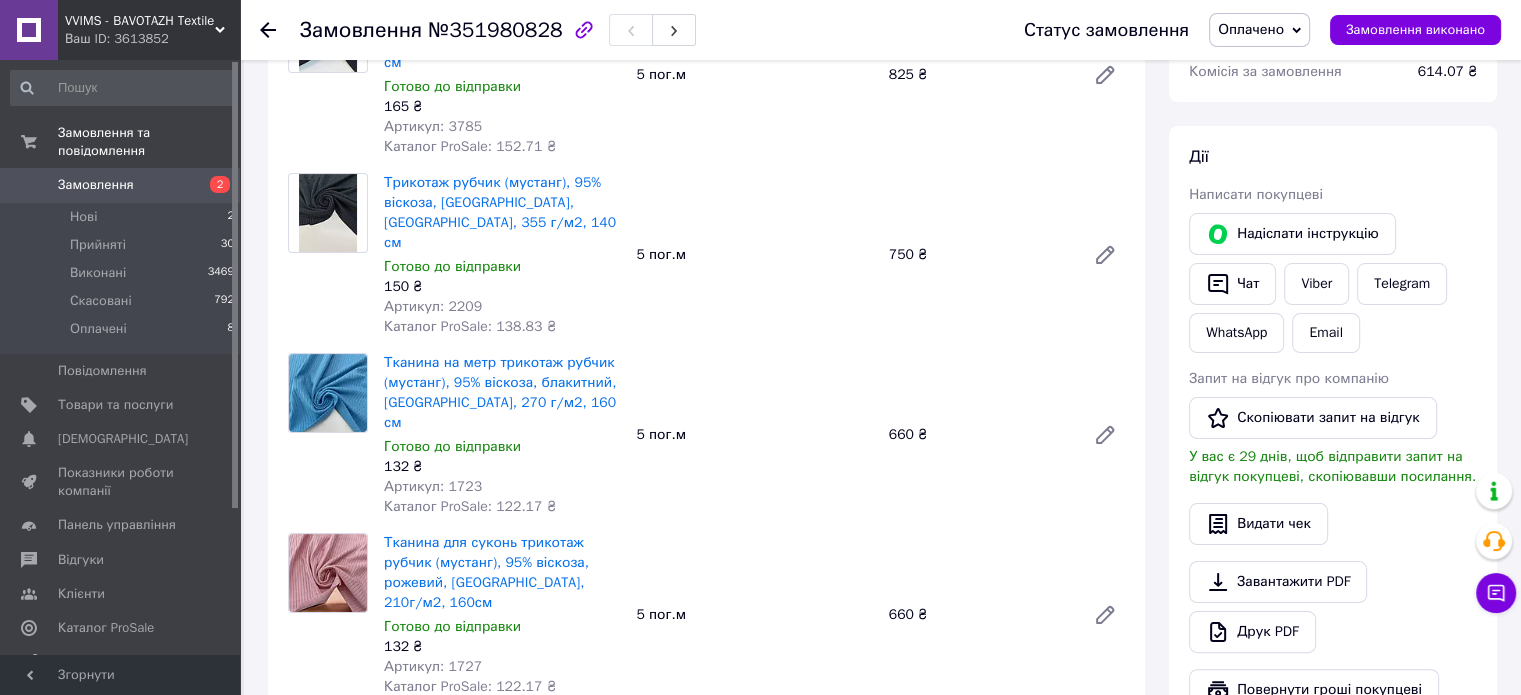 click 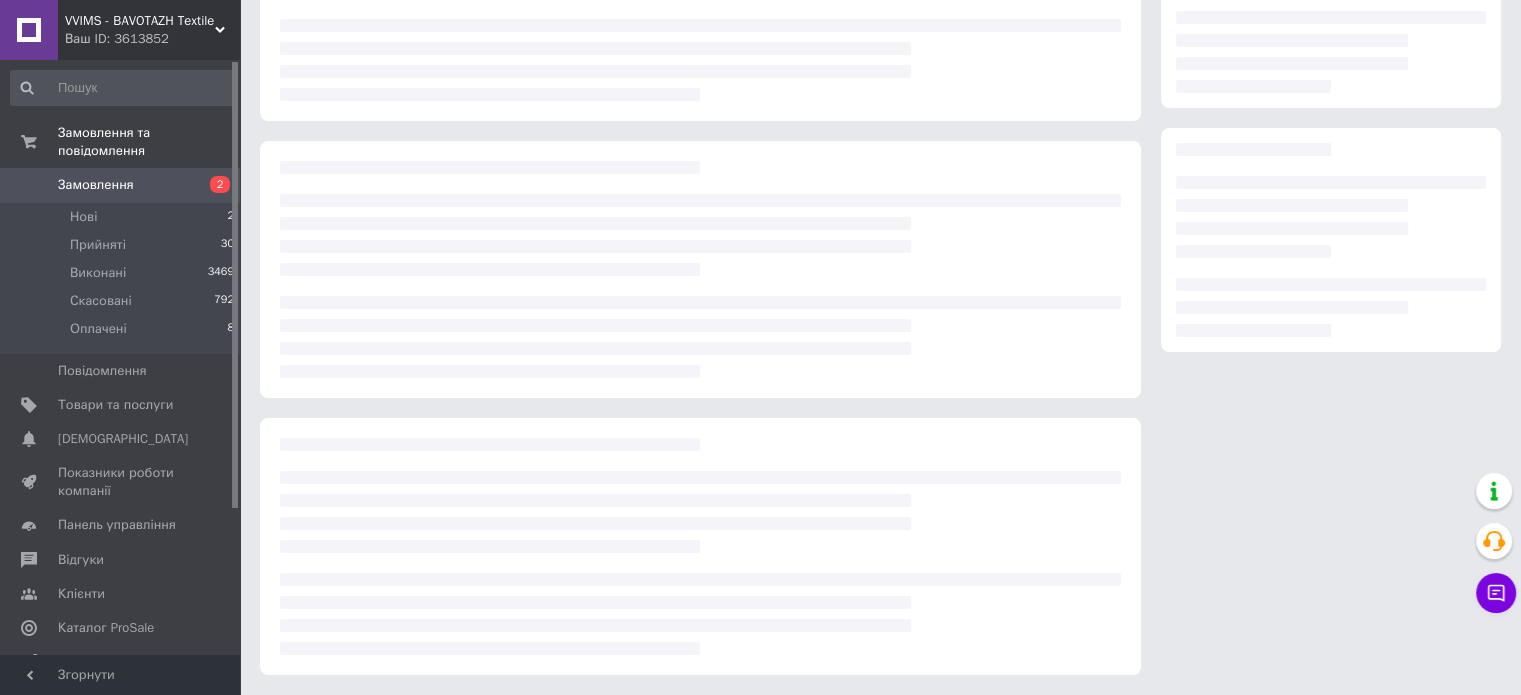 scroll, scrollTop: 300, scrollLeft: 0, axis: vertical 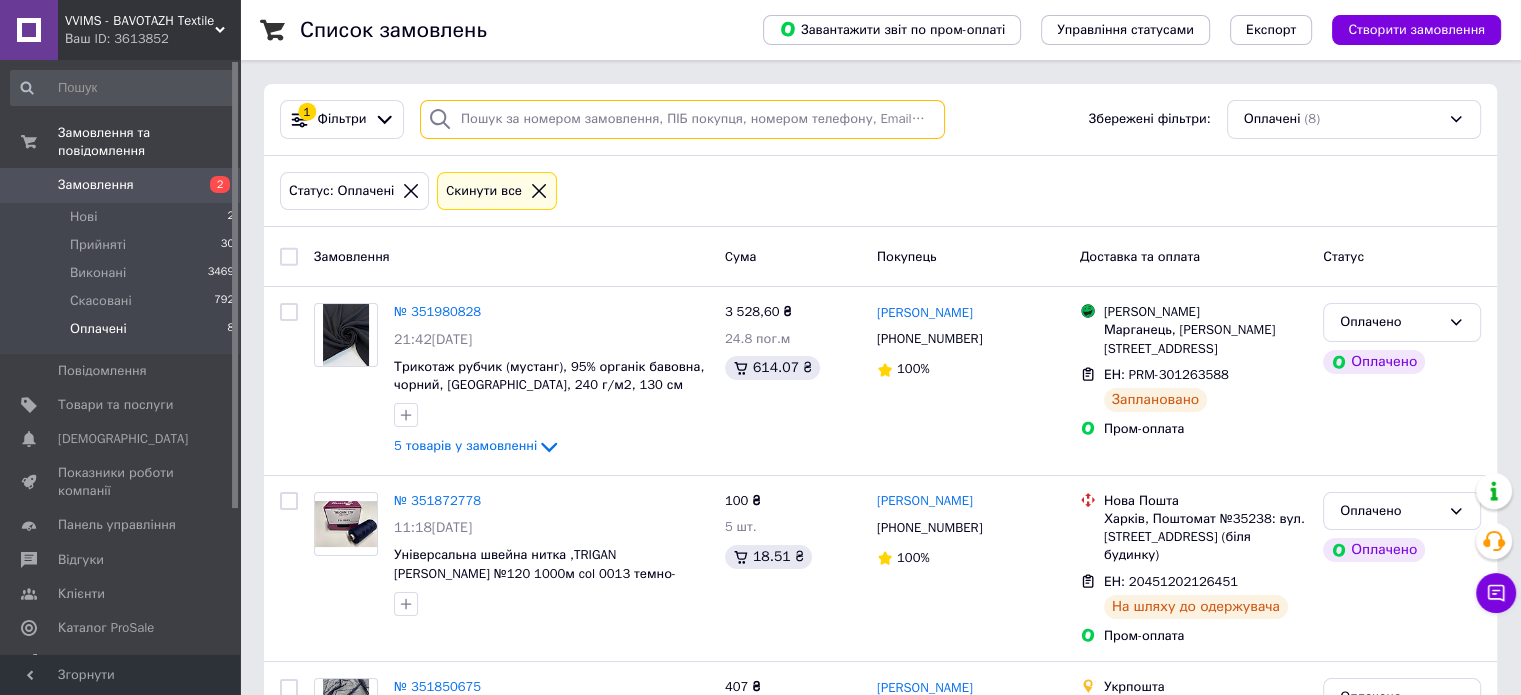 click at bounding box center [682, 119] 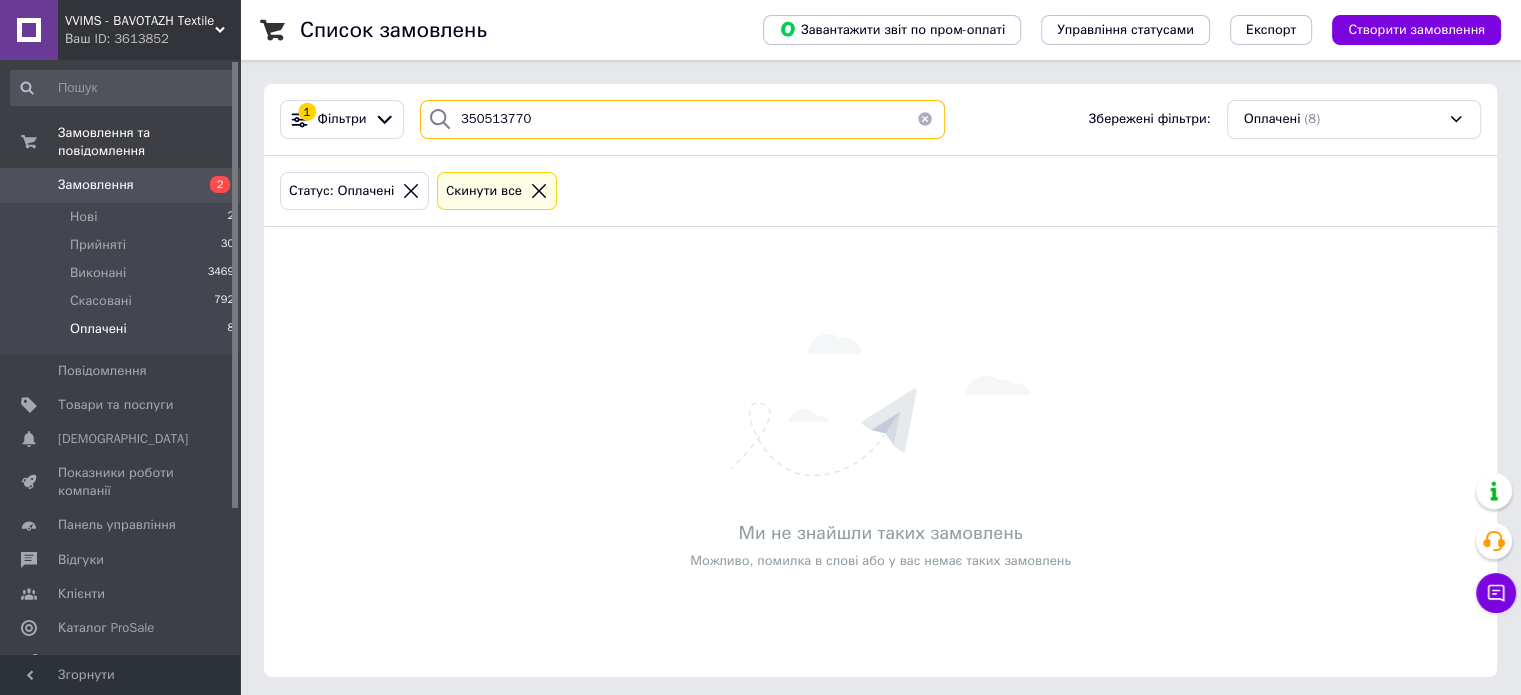 click on "350513770" at bounding box center [682, 119] 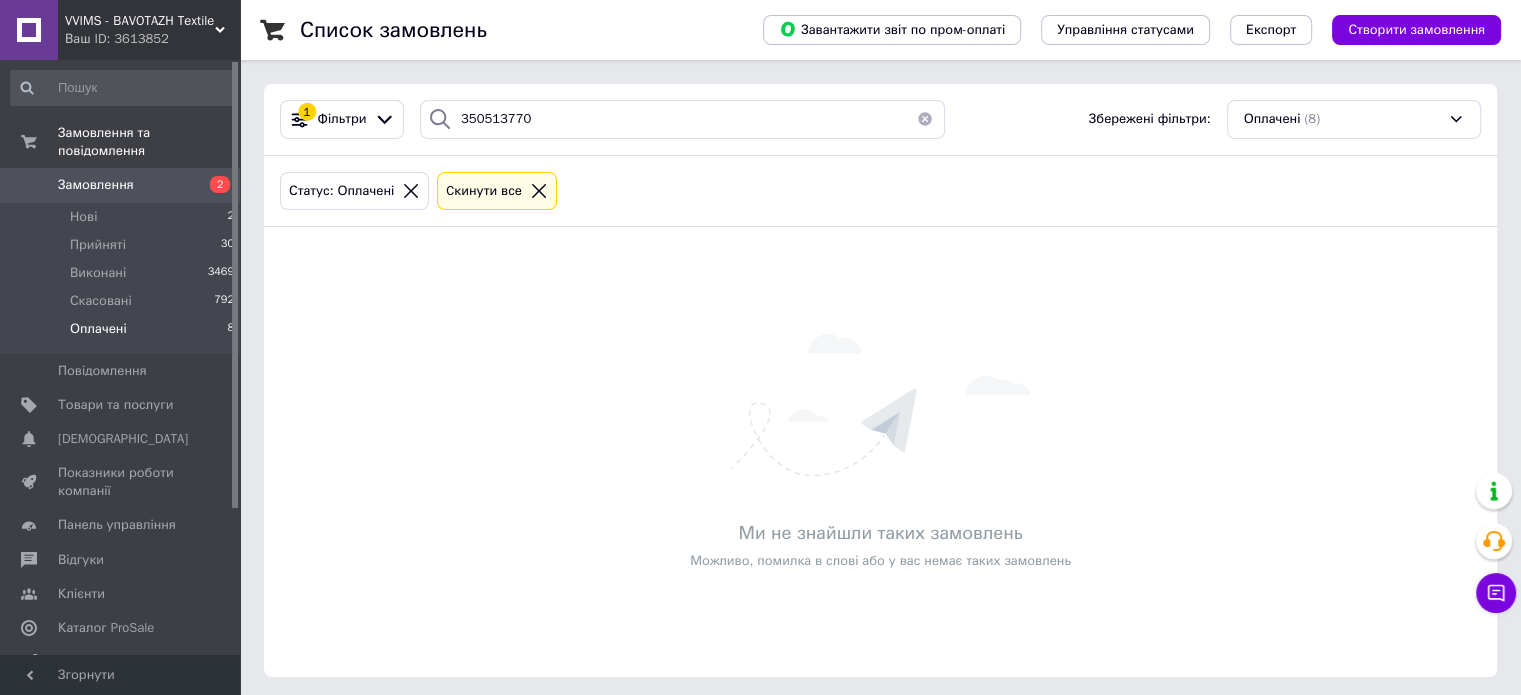 click on "Оплачені" at bounding box center [98, 329] 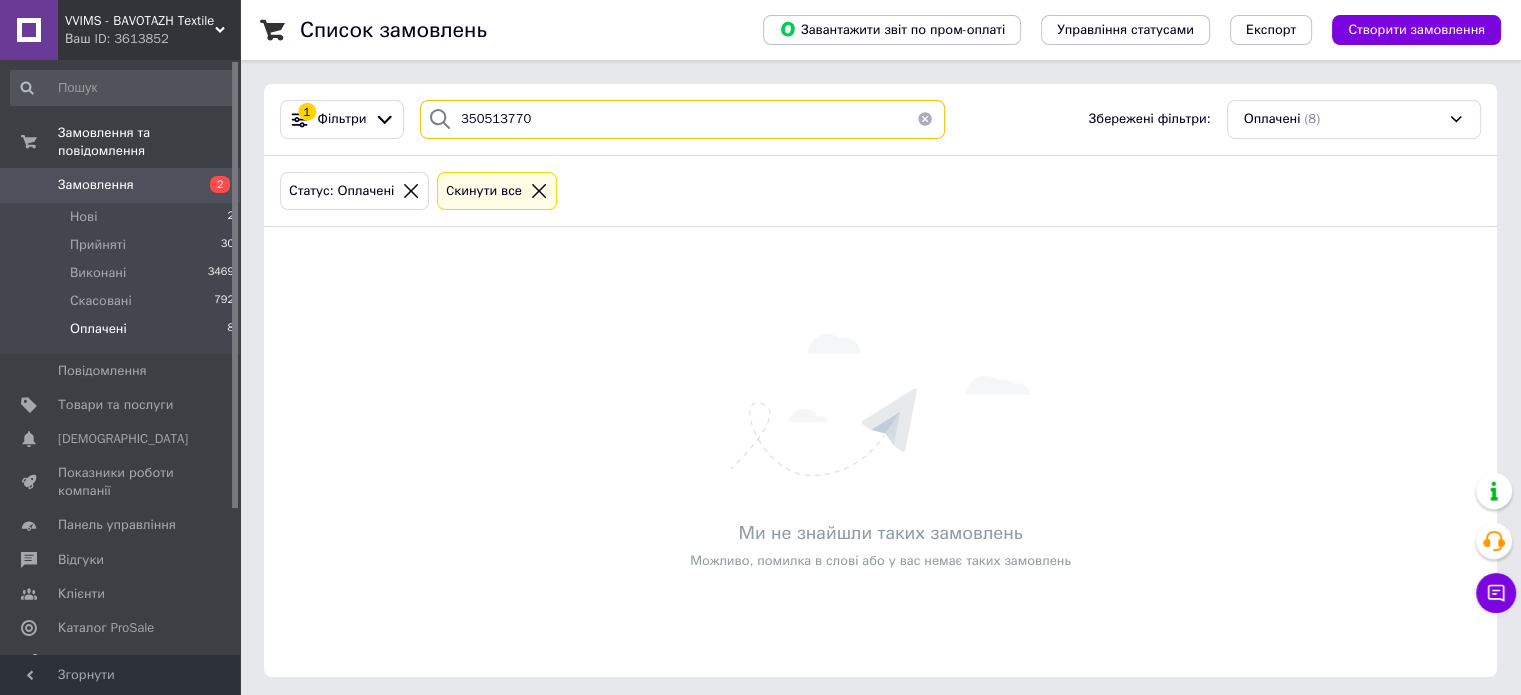 click on "350513770" at bounding box center [682, 119] 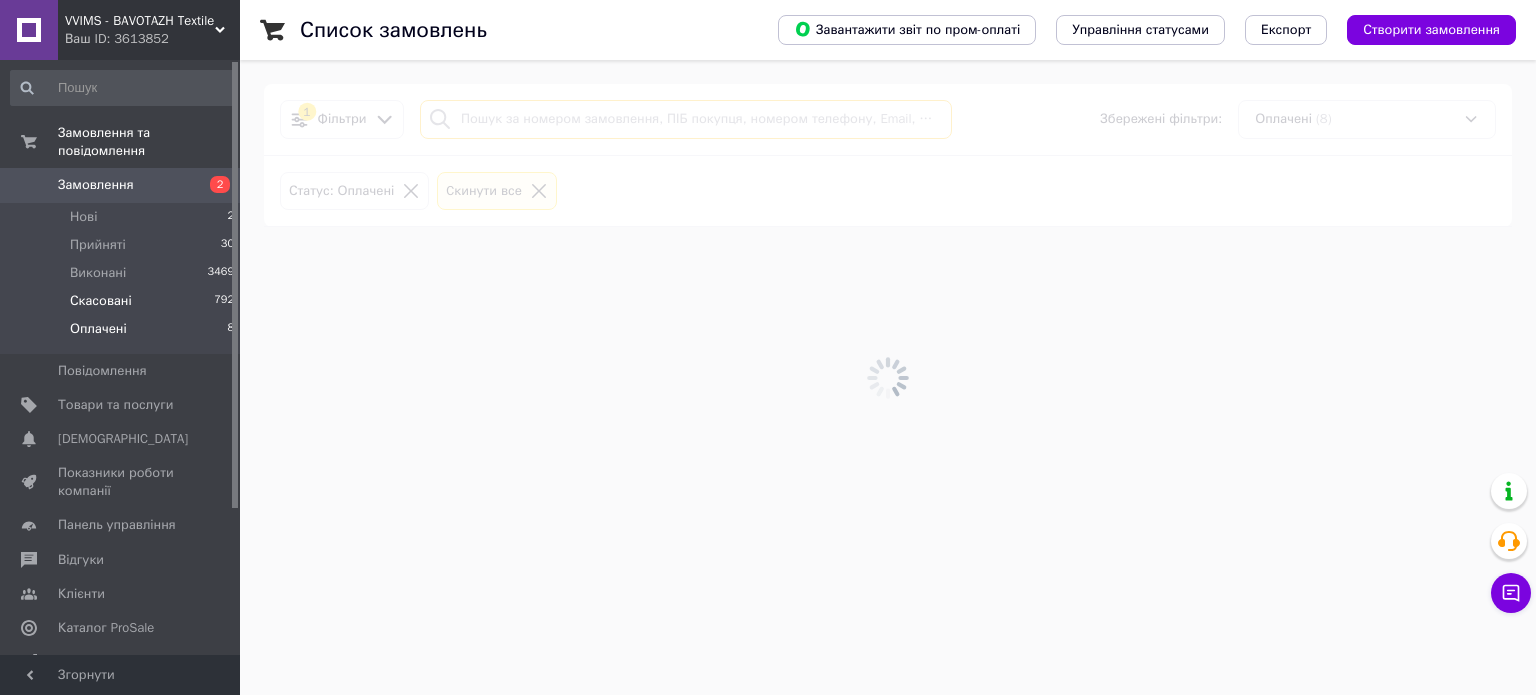 type 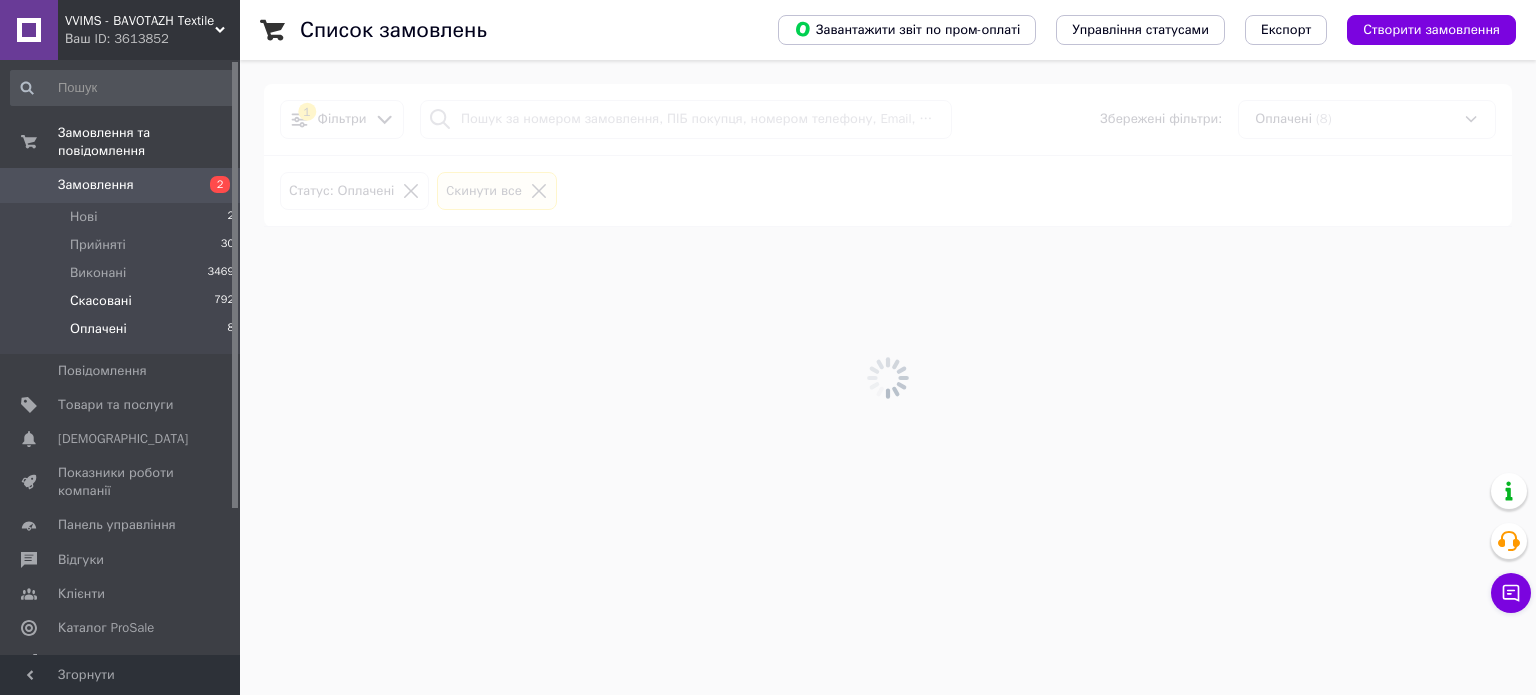click on "Скасовані 792" at bounding box center (123, 301) 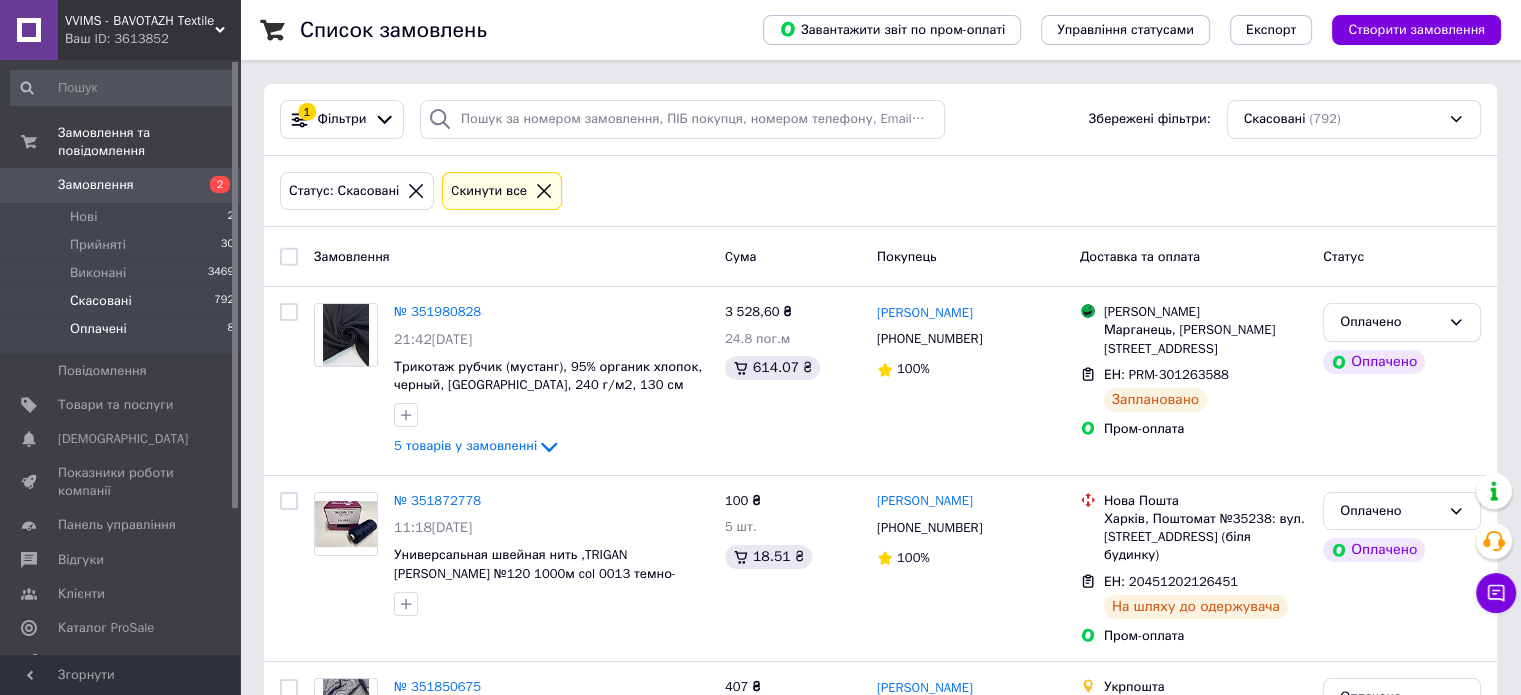 click on "Оплачені" at bounding box center [98, 329] 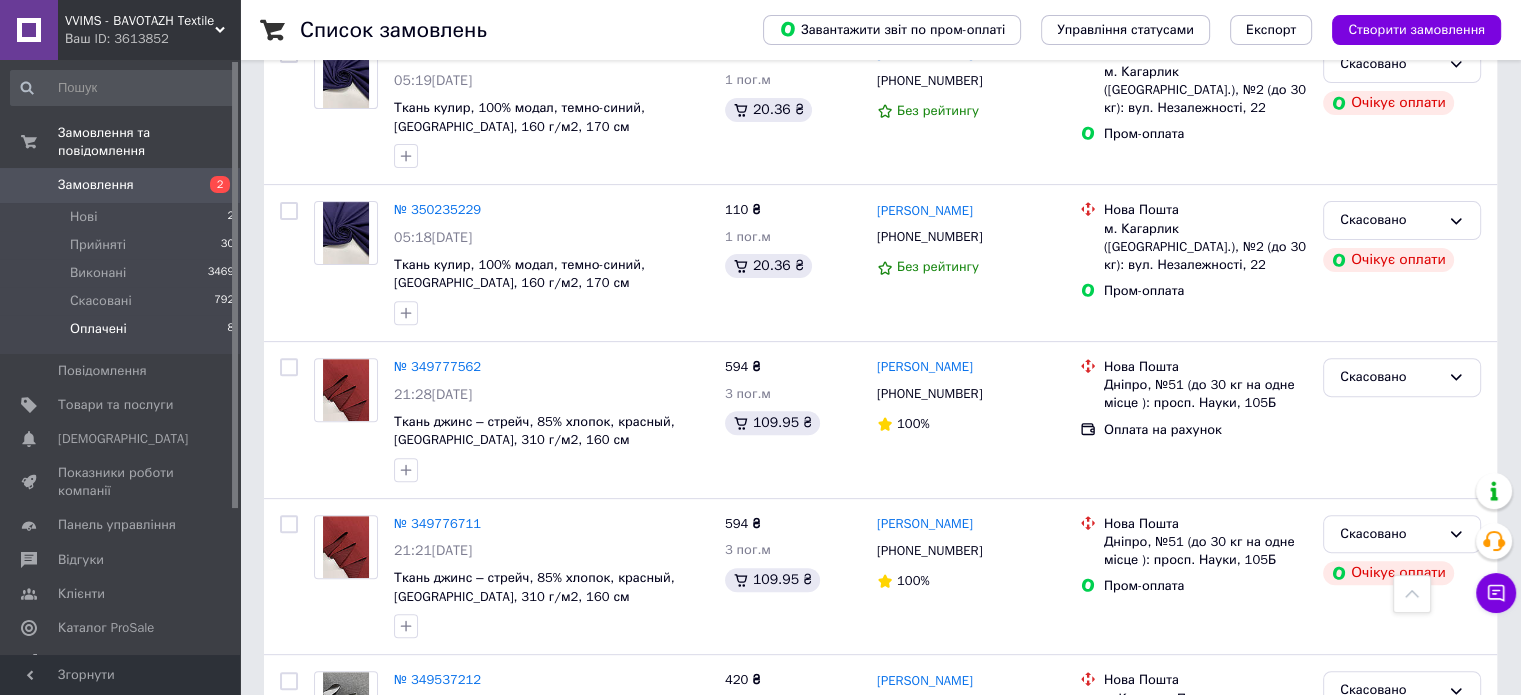 scroll, scrollTop: 800, scrollLeft: 0, axis: vertical 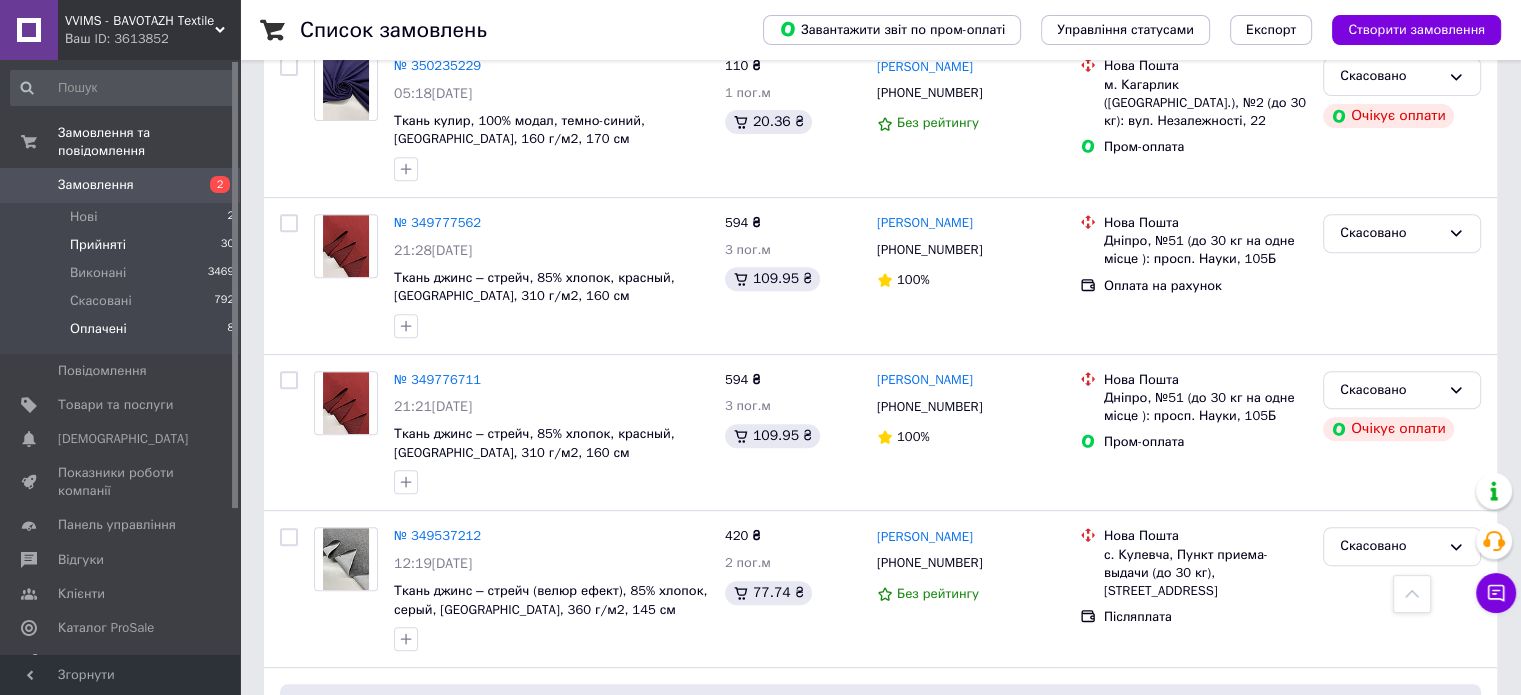 click on "Прийняті" at bounding box center (98, 245) 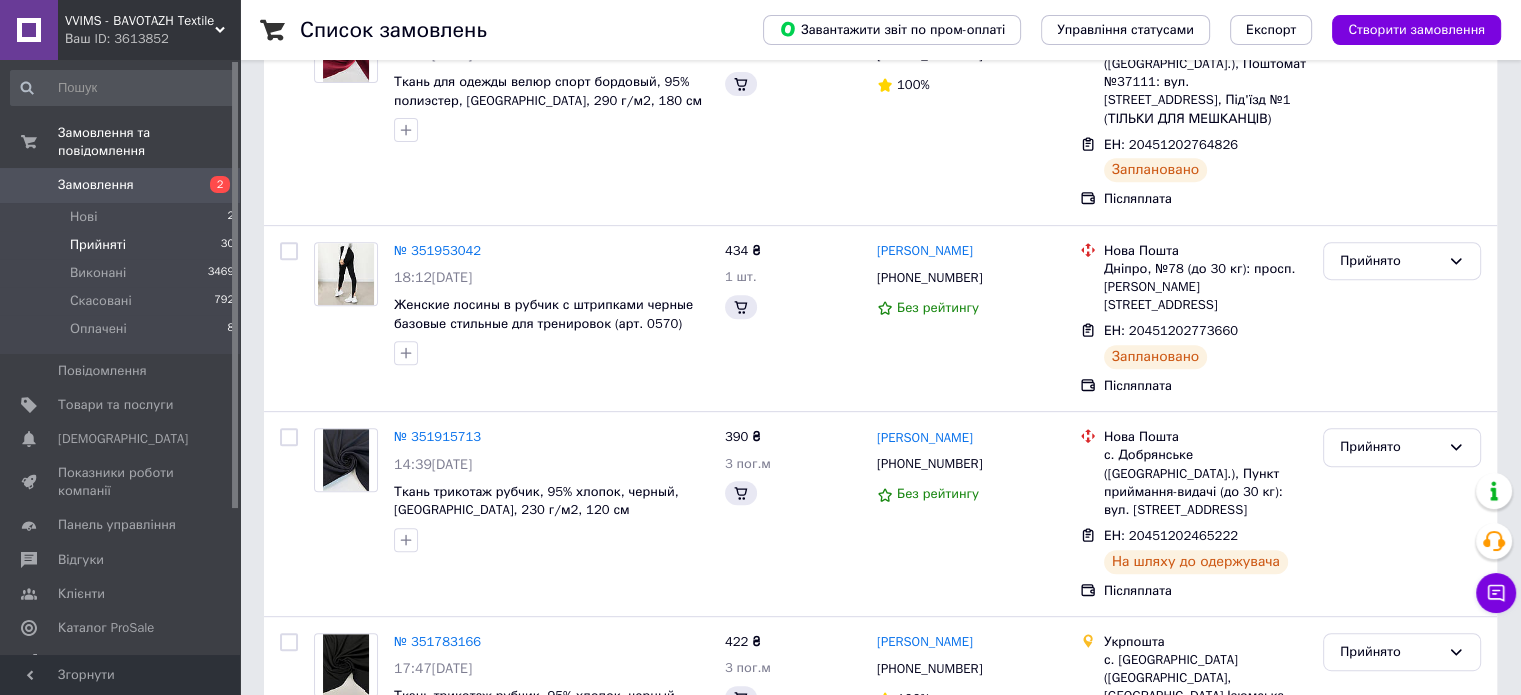 scroll, scrollTop: 0, scrollLeft: 0, axis: both 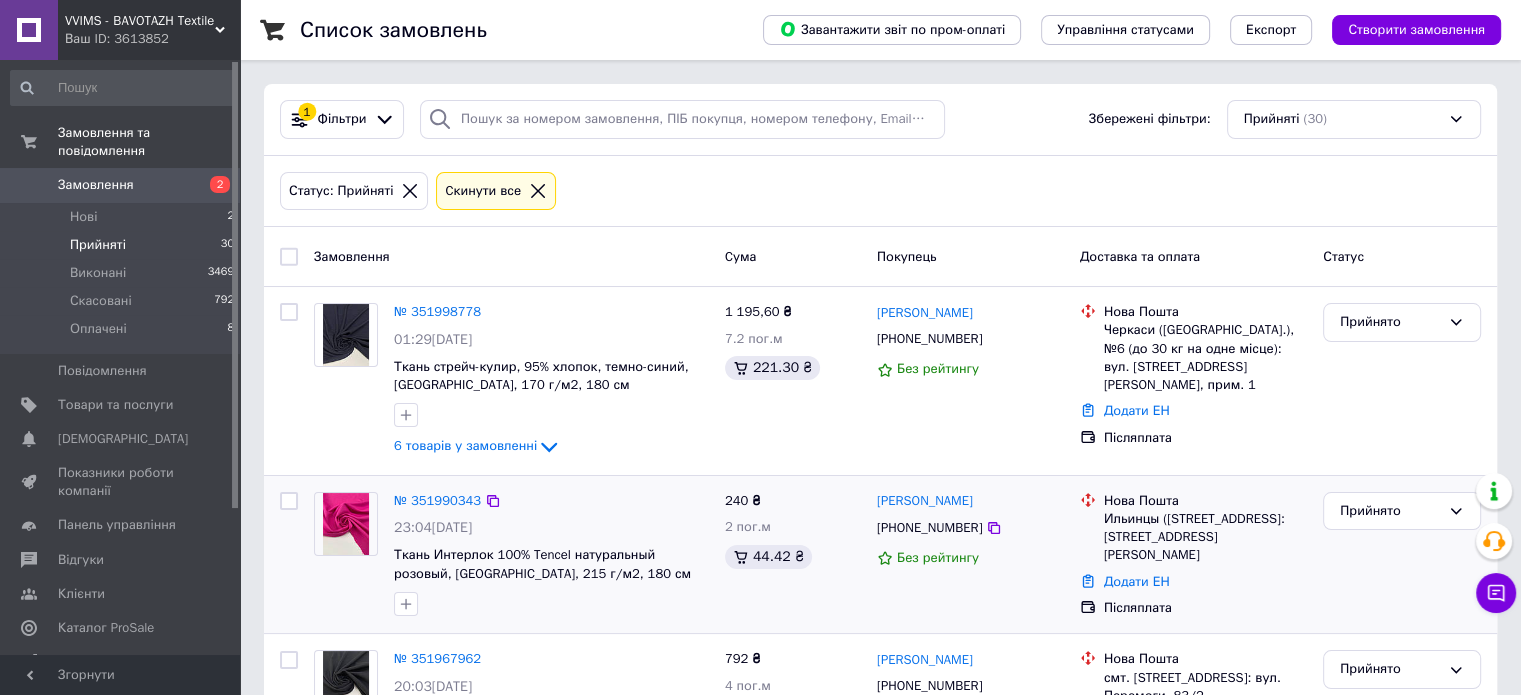 click on "+380685800532" at bounding box center [929, 528] 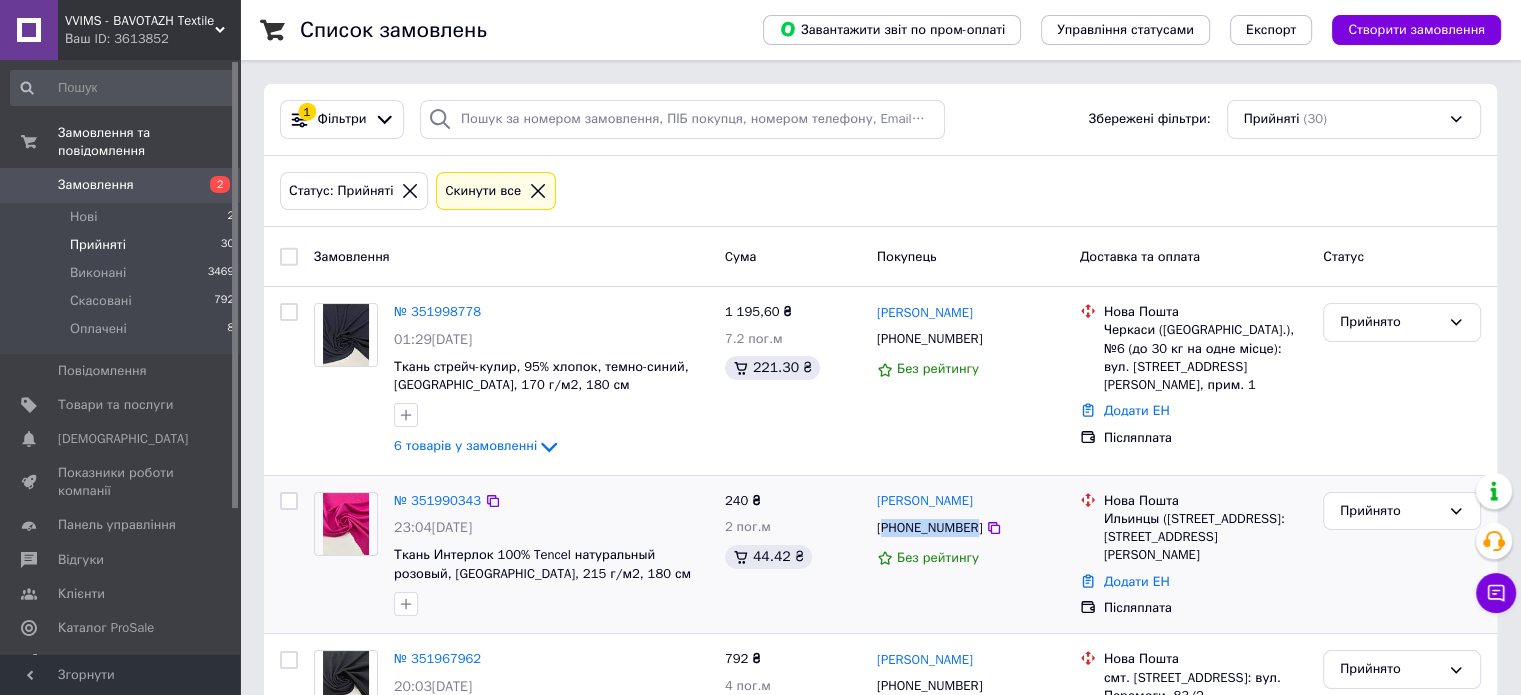 click on "+380685800532" at bounding box center [929, 528] 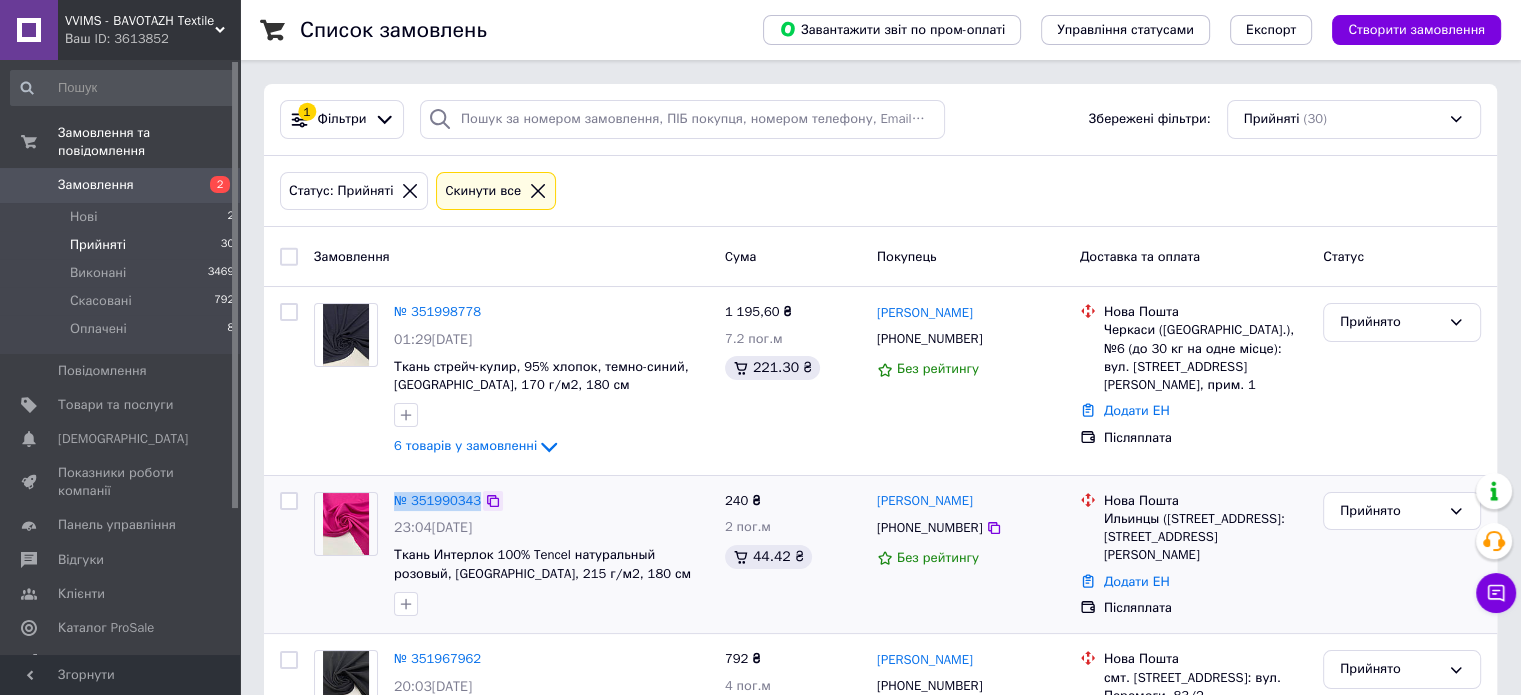 drag, startPoint x: 388, startPoint y: 499, endPoint x: 483, endPoint y: 497, distance: 95.02105 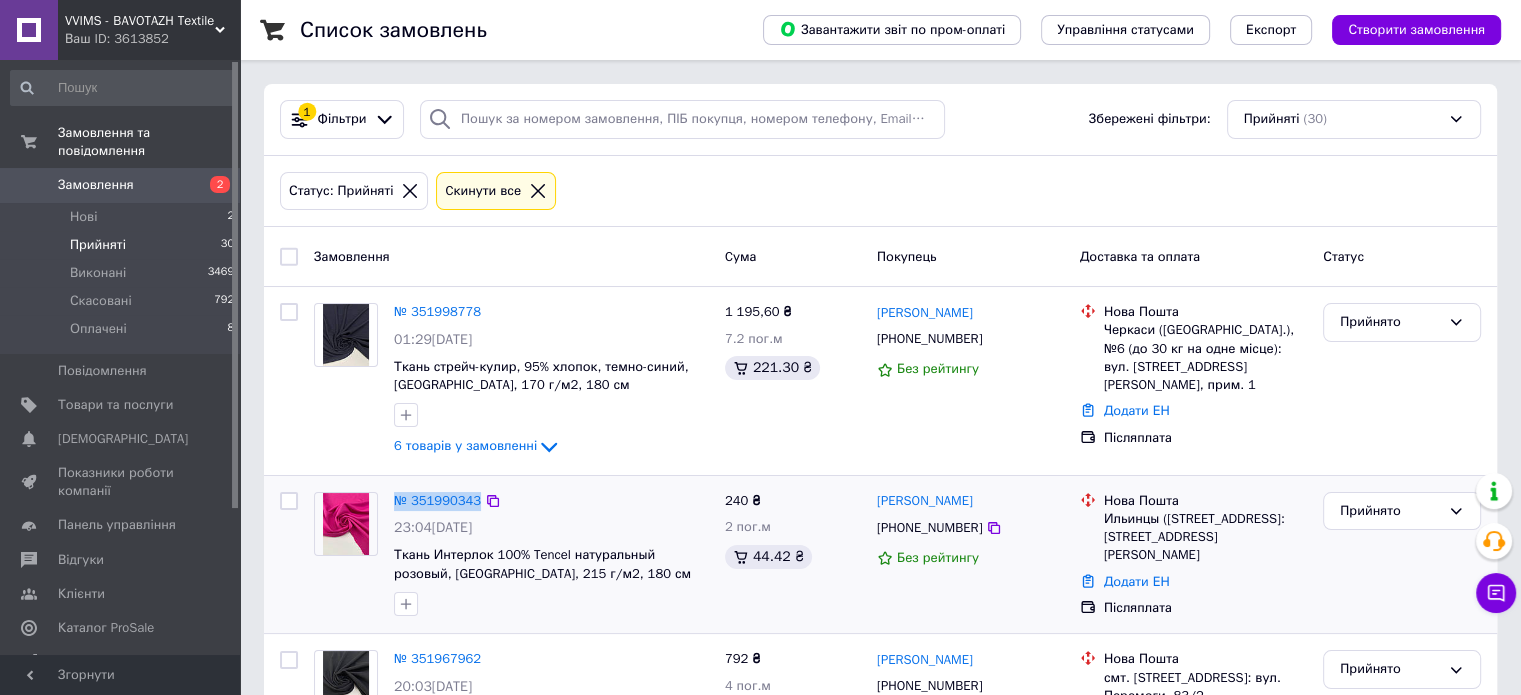 copy on "№ 351990343" 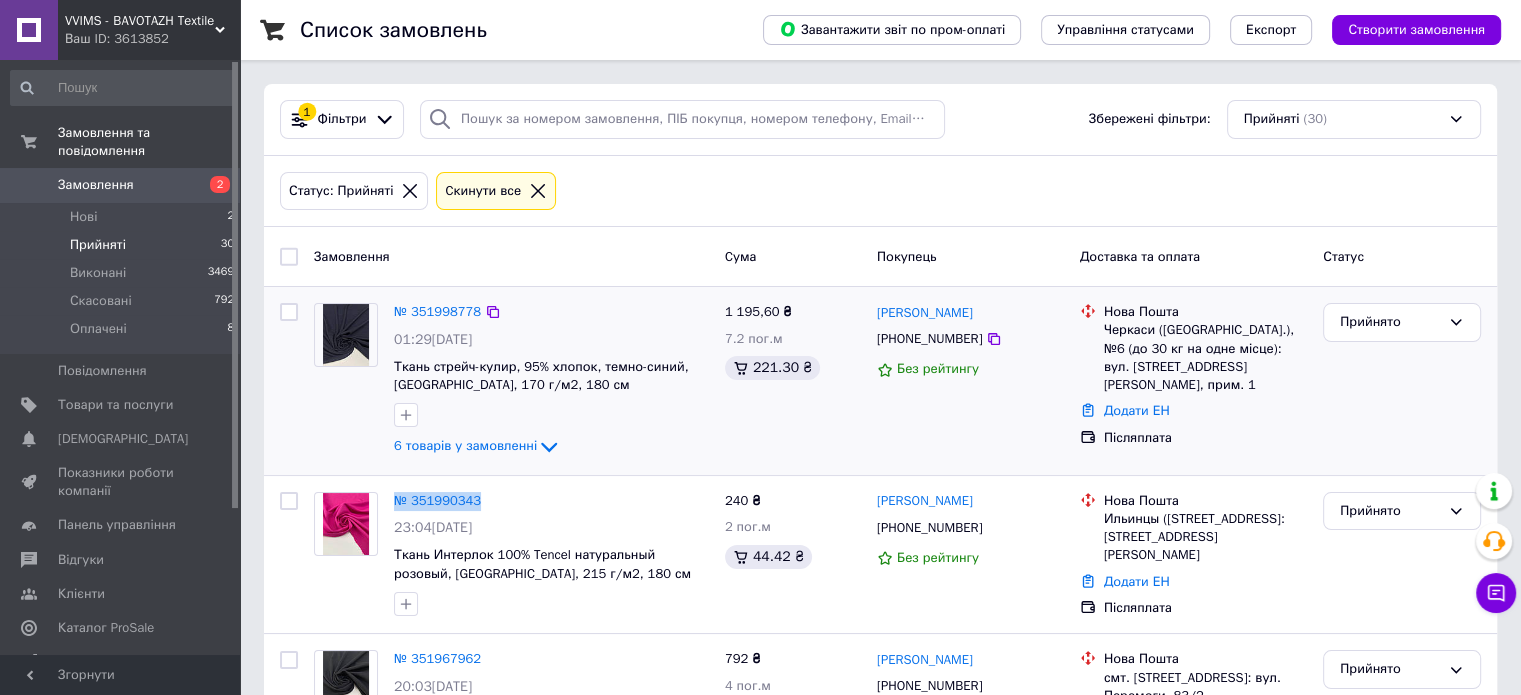 click at bounding box center (346, 335) 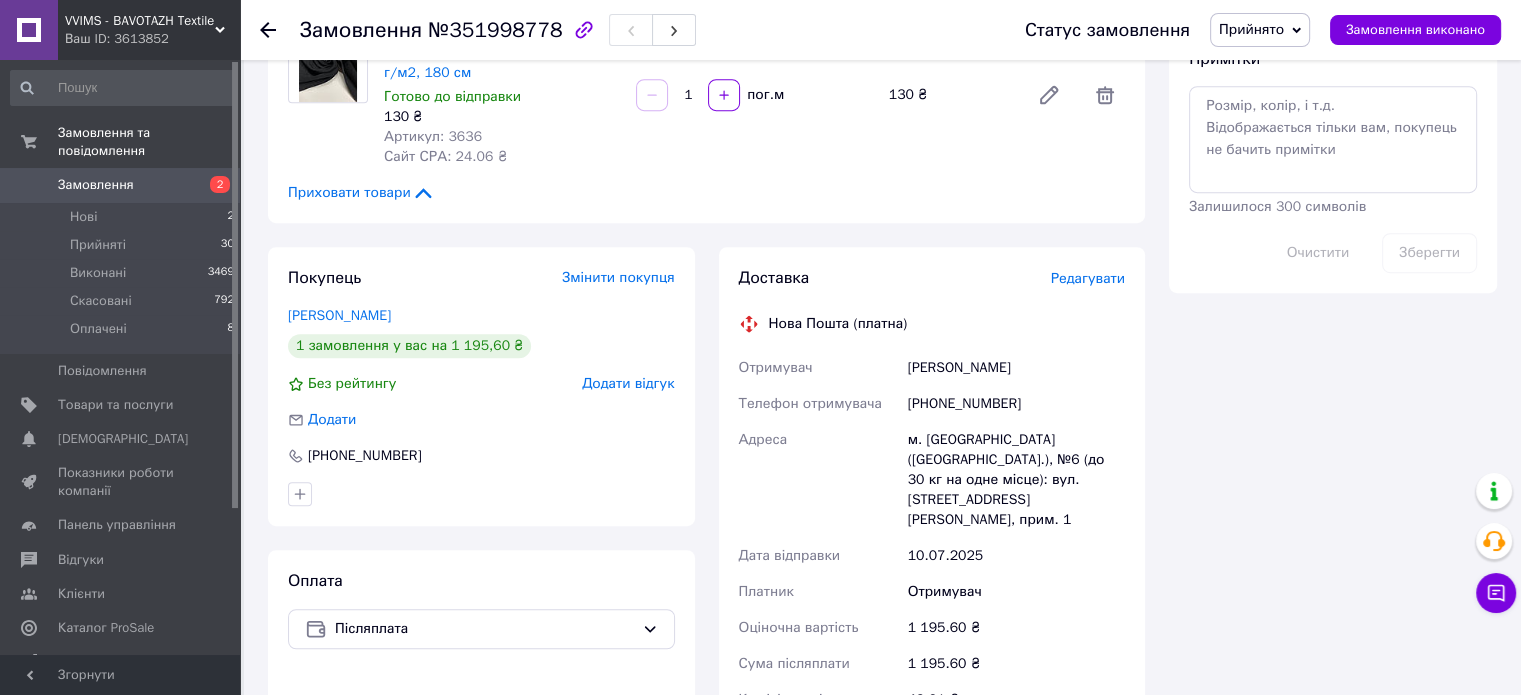 scroll, scrollTop: 1100, scrollLeft: 0, axis: vertical 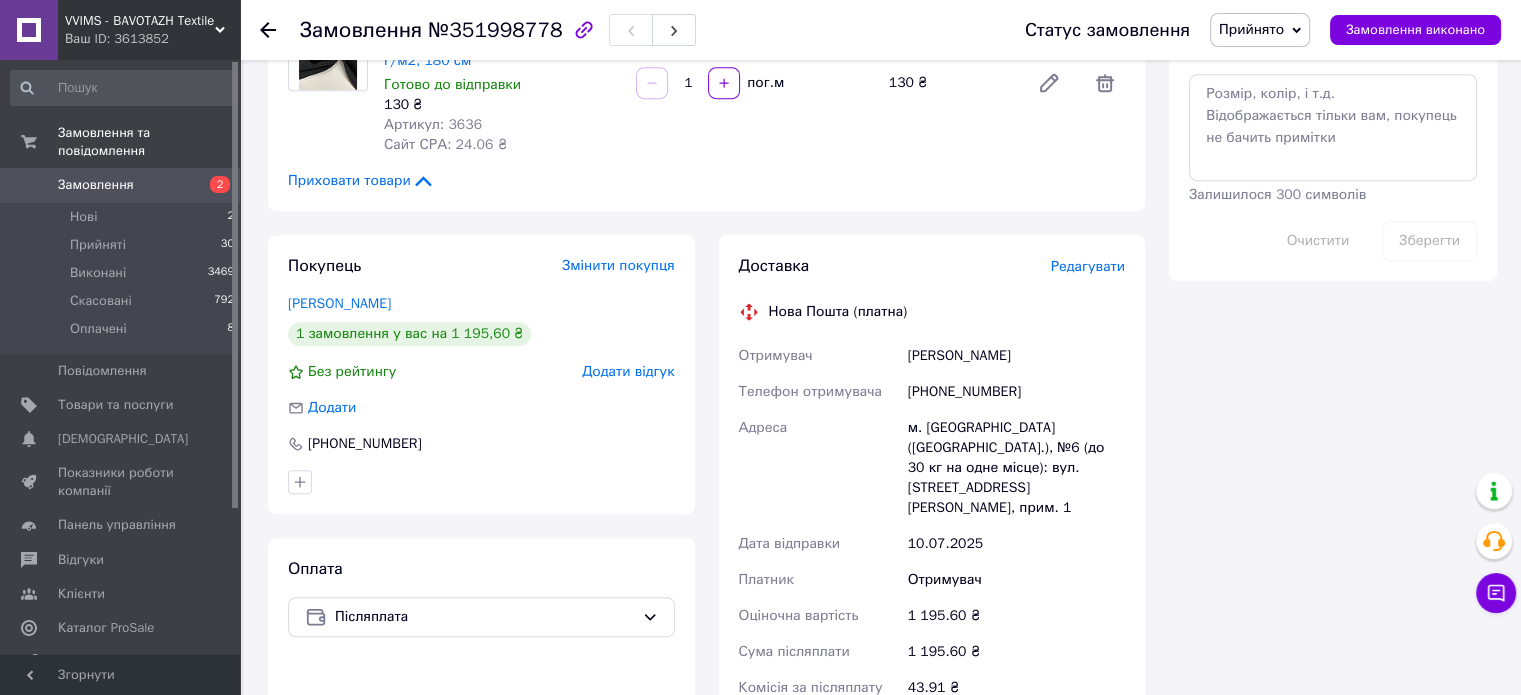 click on "[PHONE_NUMBER]" at bounding box center (1016, 392) 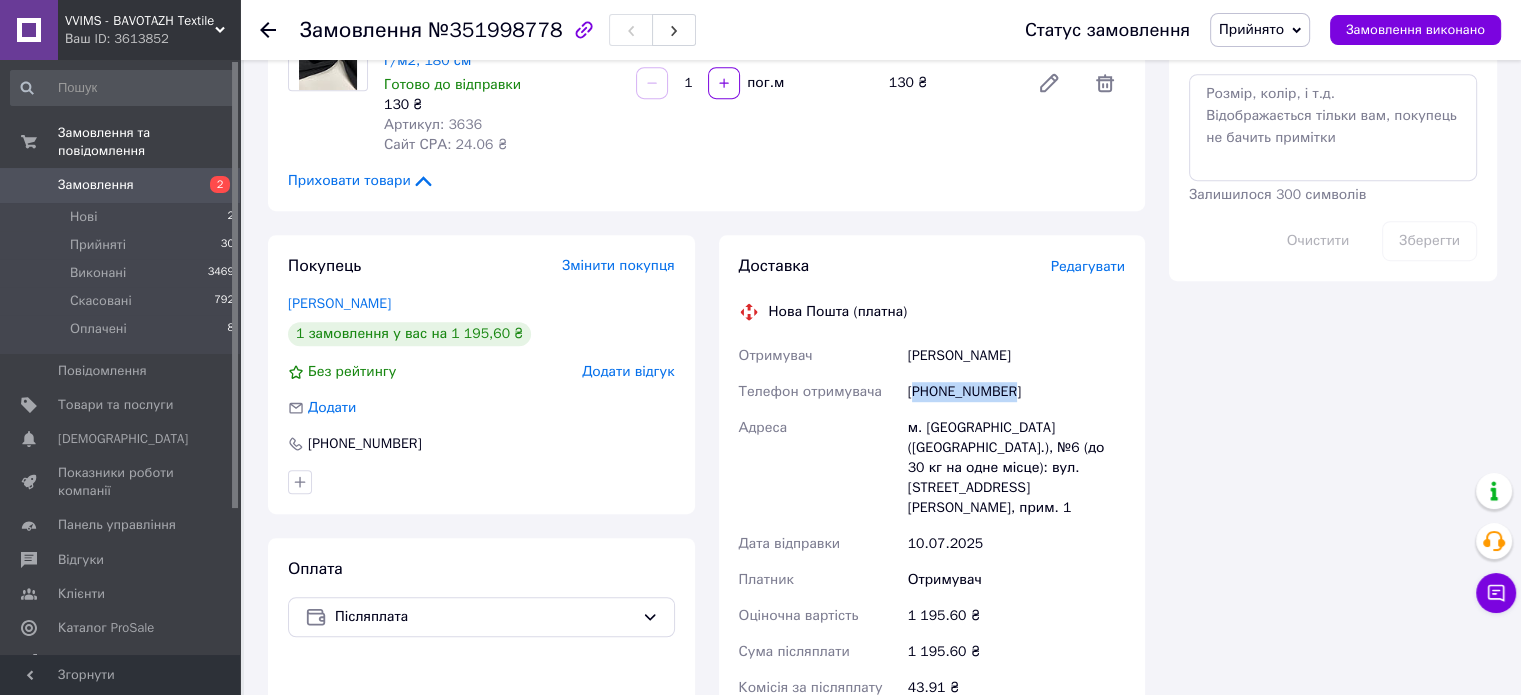 click on "[PHONE_NUMBER]" at bounding box center (1016, 392) 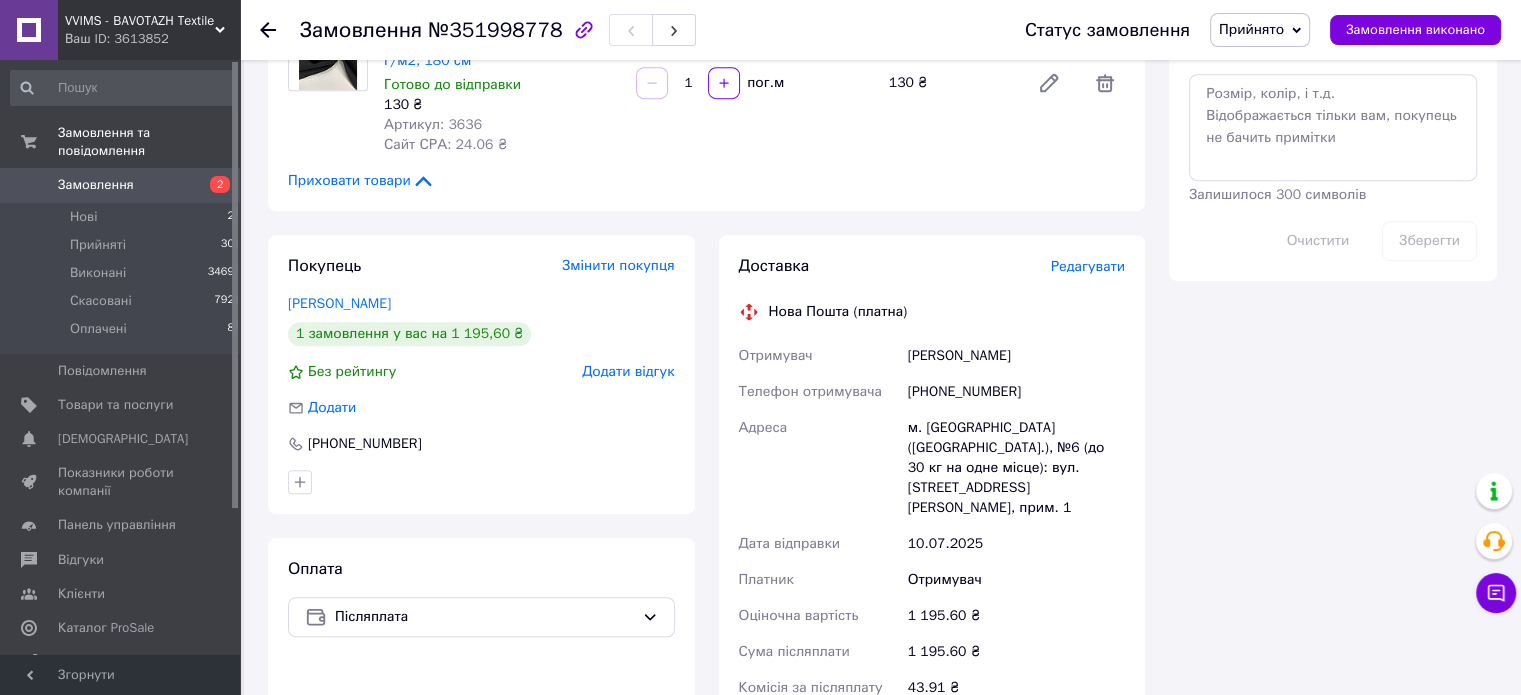 click on "[PERSON_NAME]" at bounding box center (1016, 356) 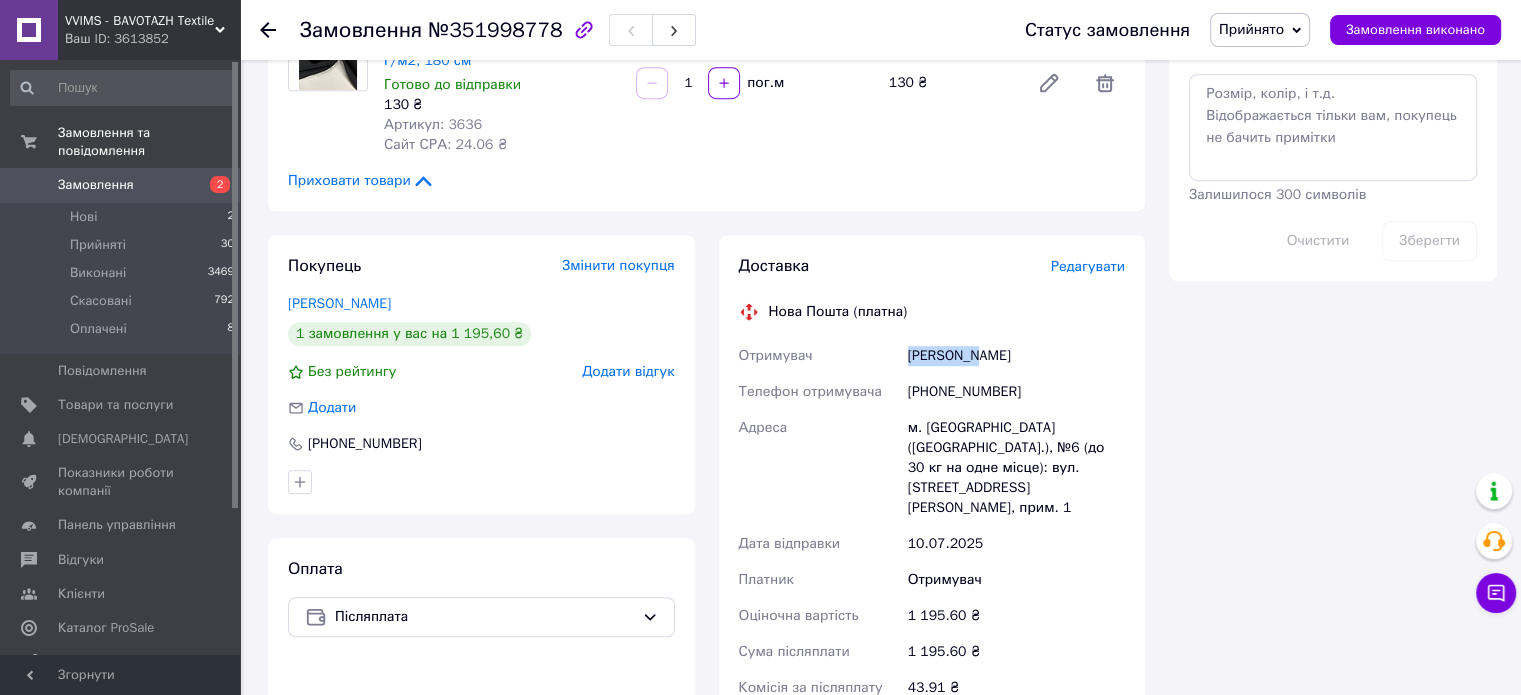 click on "[PERSON_NAME]" at bounding box center (1016, 356) 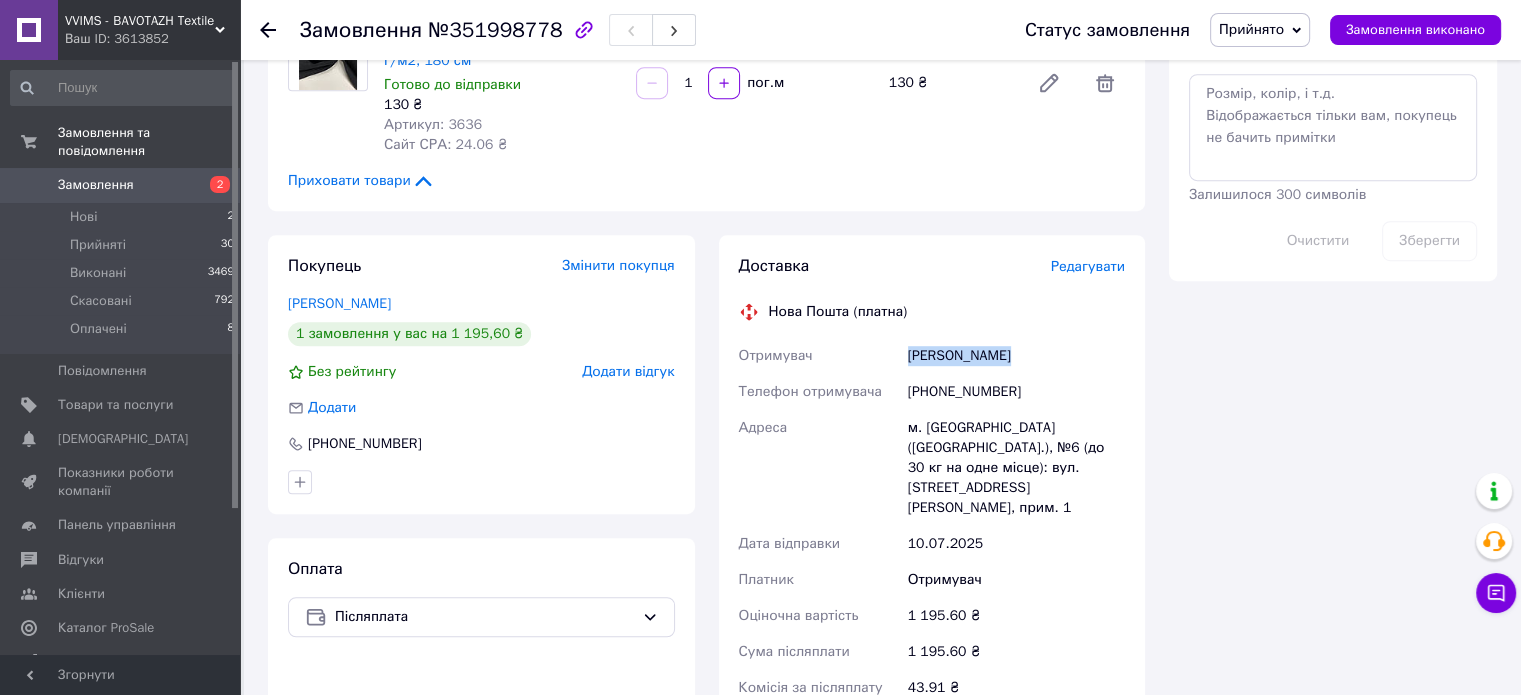 click on "[PERSON_NAME]" at bounding box center [1016, 356] 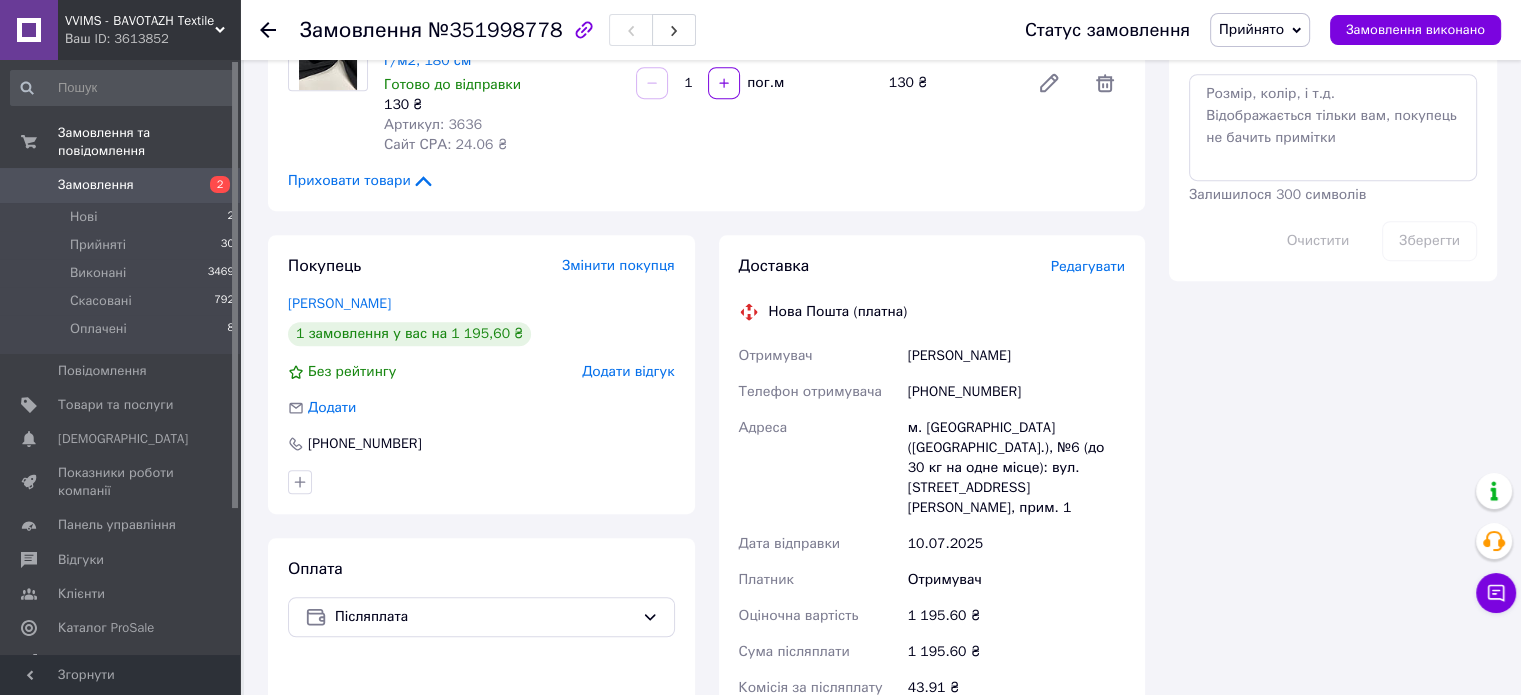 click on "1 195.60 ₴" at bounding box center [1016, 652] 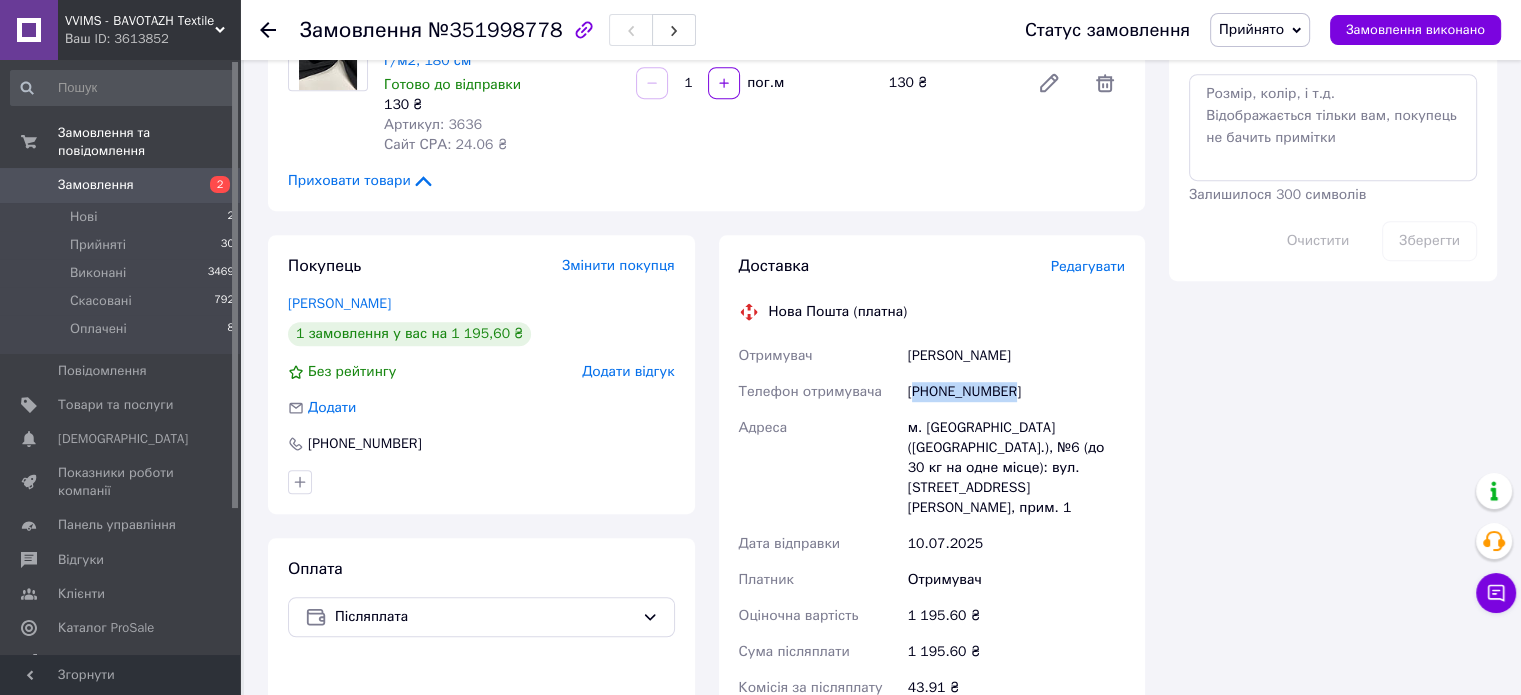 click on "+380661759539" at bounding box center (1016, 392) 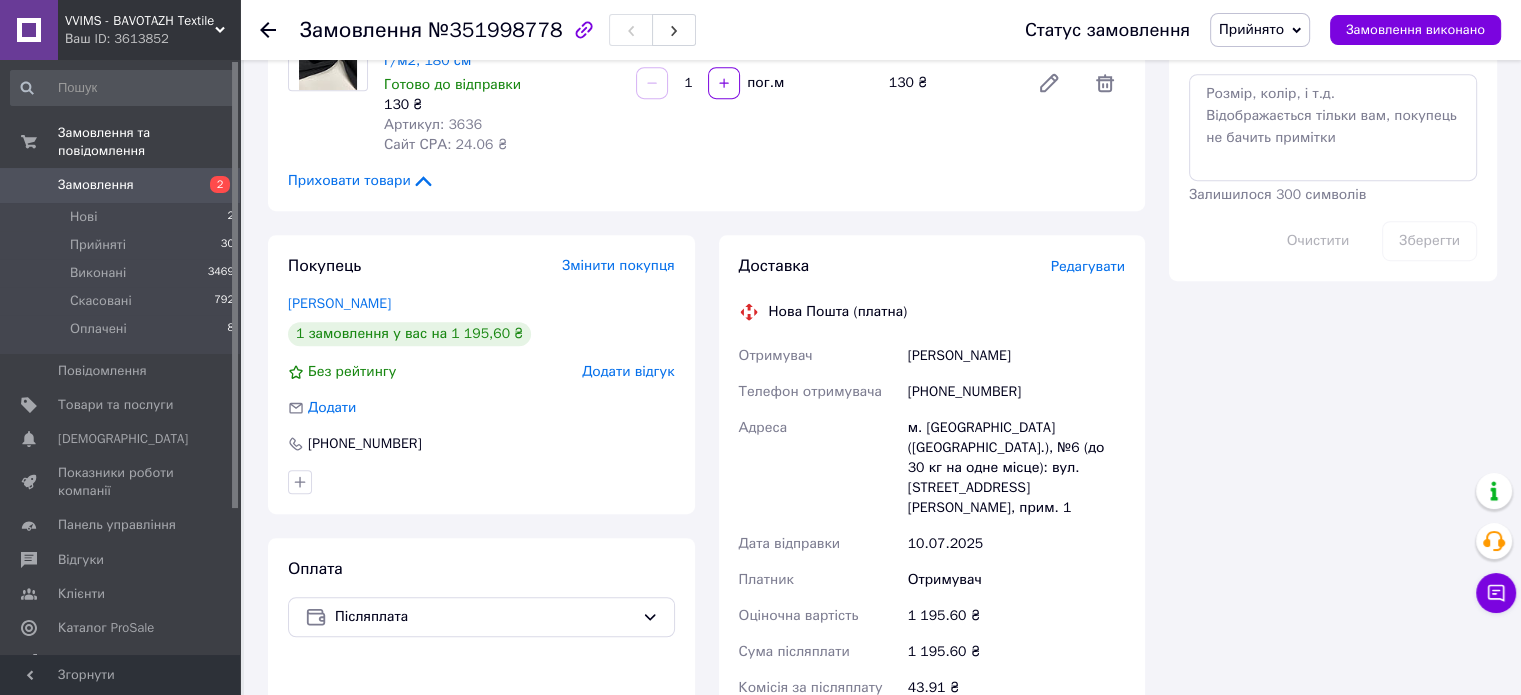 click on "Ткаченко Олена" at bounding box center [1016, 356] 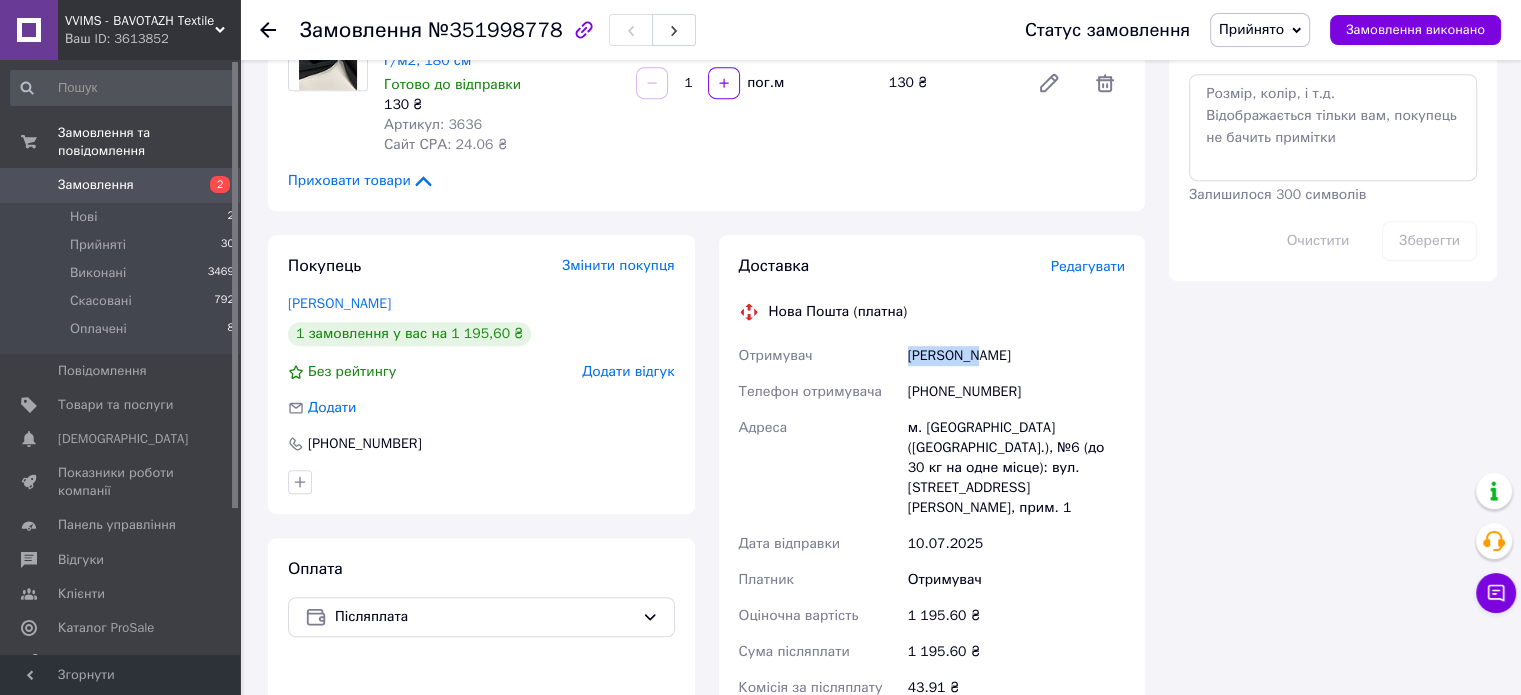 click on "Ткаченко Олена" at bounding box center (1016, 356) 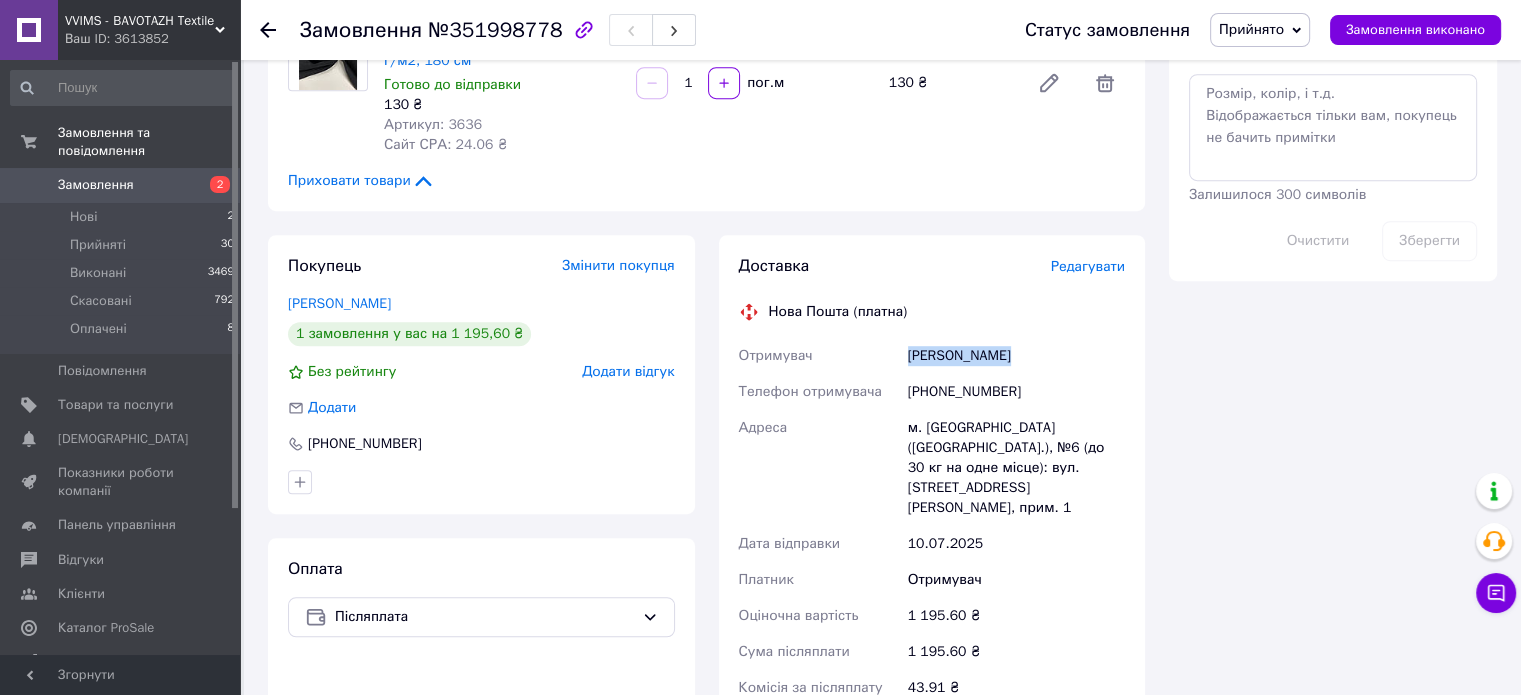 click on "Ткаченко Олена" at bounding box center [1016, 356] 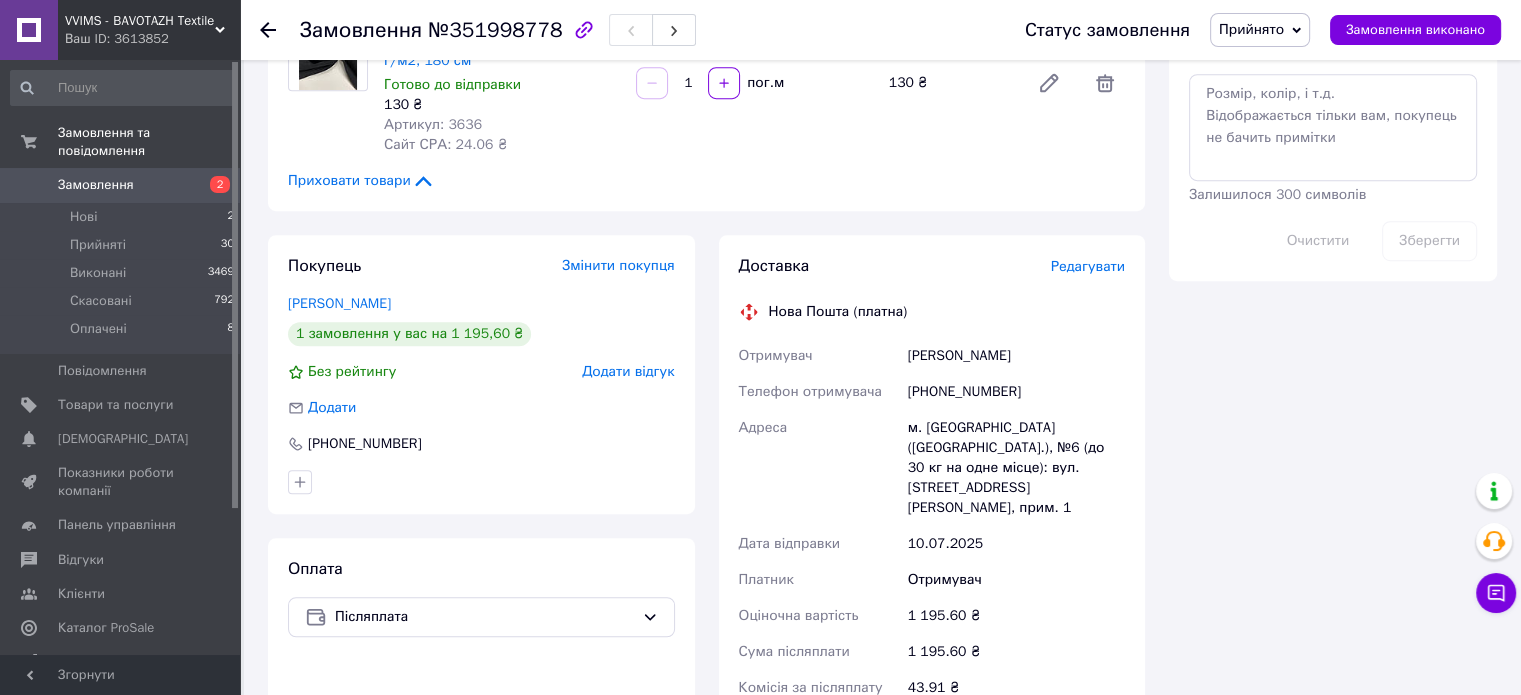 click on "Ткаченко Олена" at bounding box center (1016, 356) 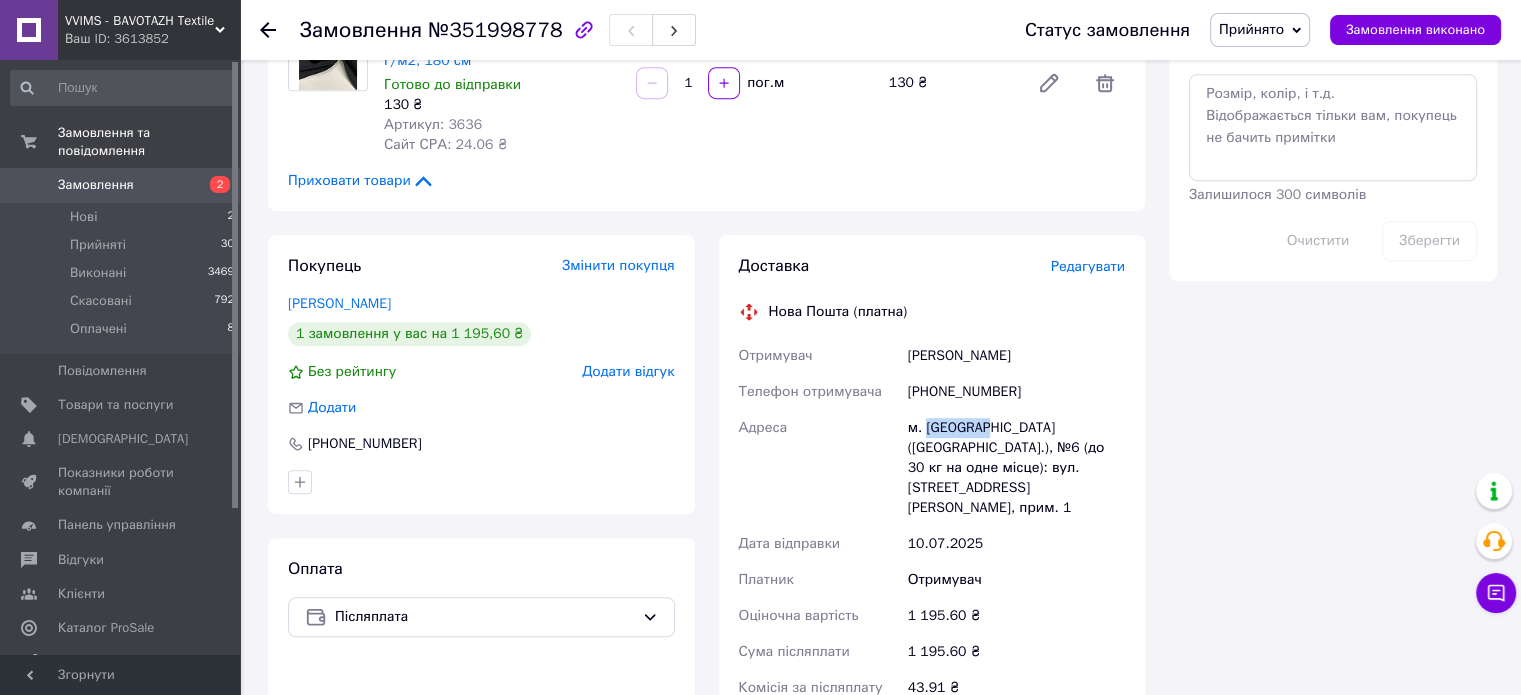 click on "м. Черкаси (Черкаська обл.), №6 (до 30 кг на одне місце): вул. Нижня Горова, 44, прим. 1" at bounding box center (1016, 468) 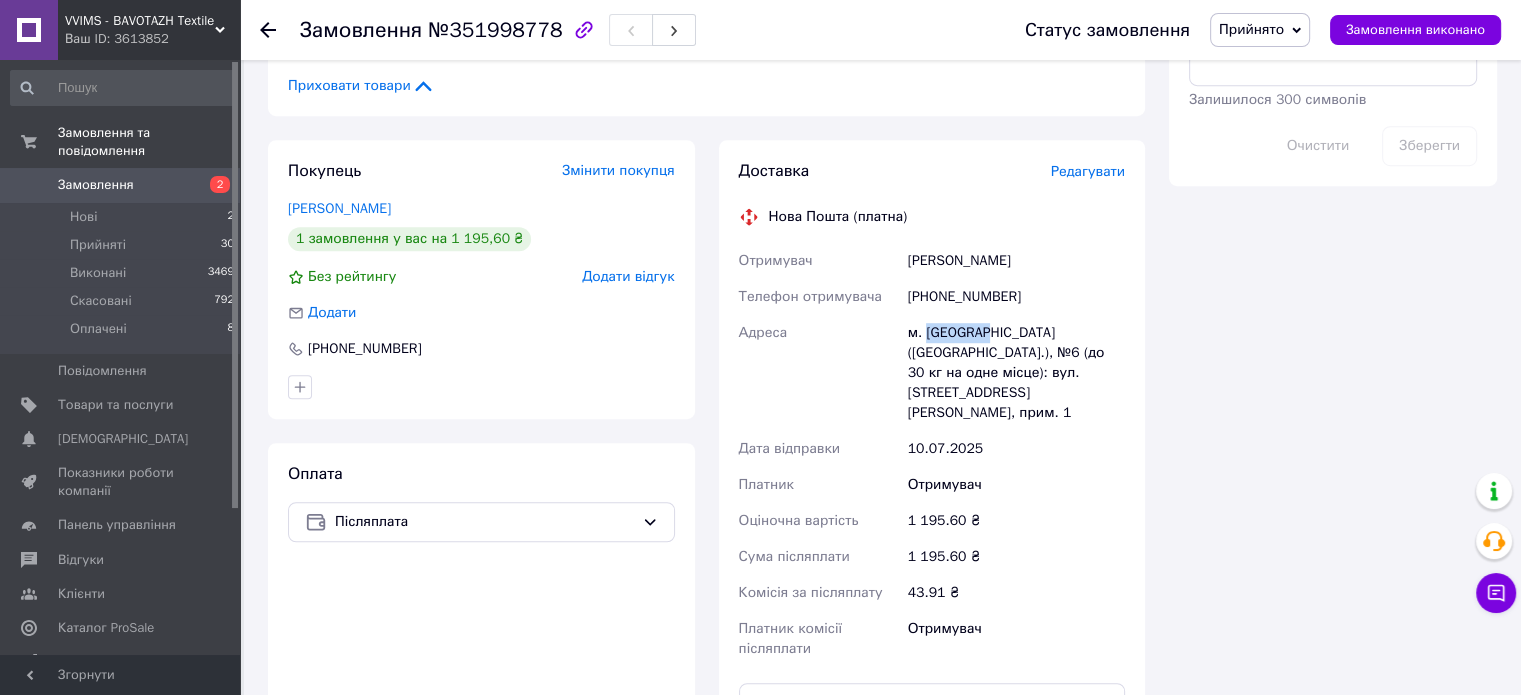 scroll, scrollTop: 1300, scrollLeft: 0, axis: vertical 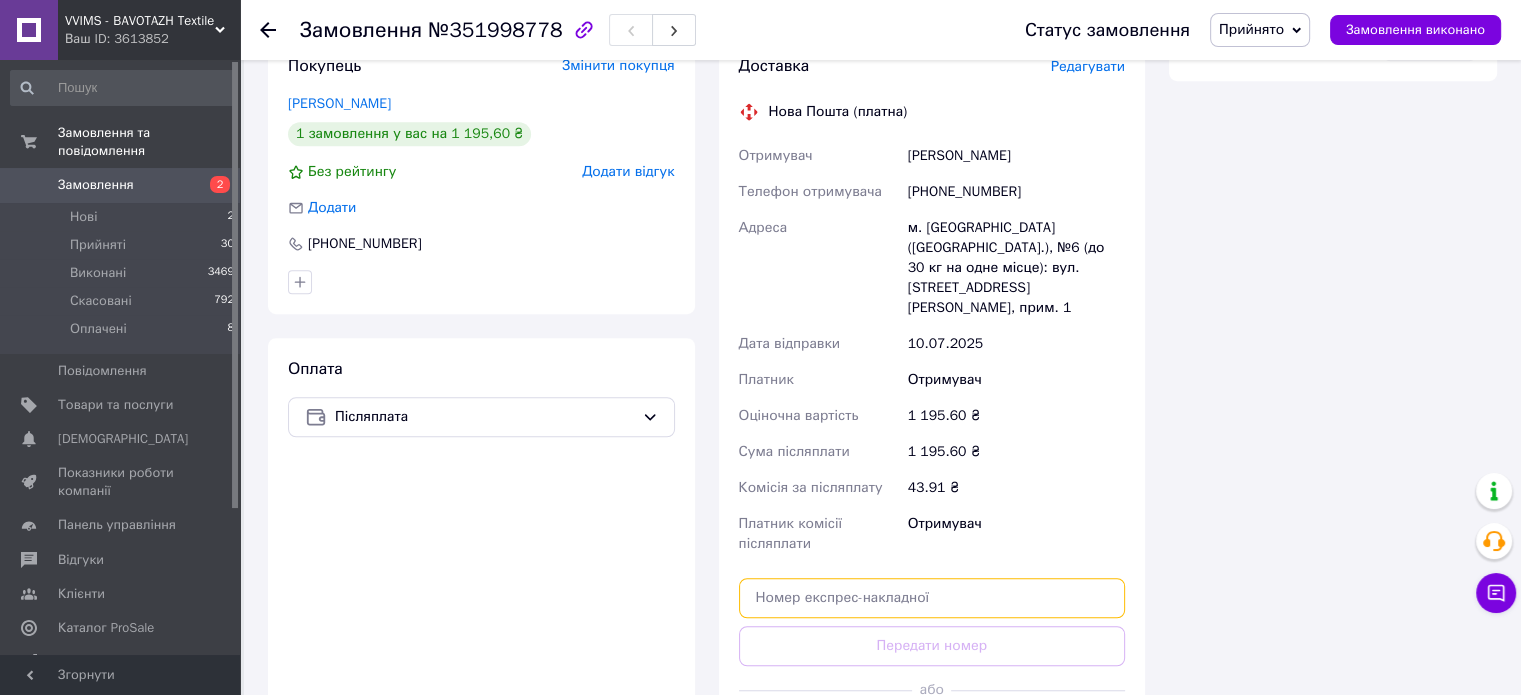 click at bounding box center (932, 598) 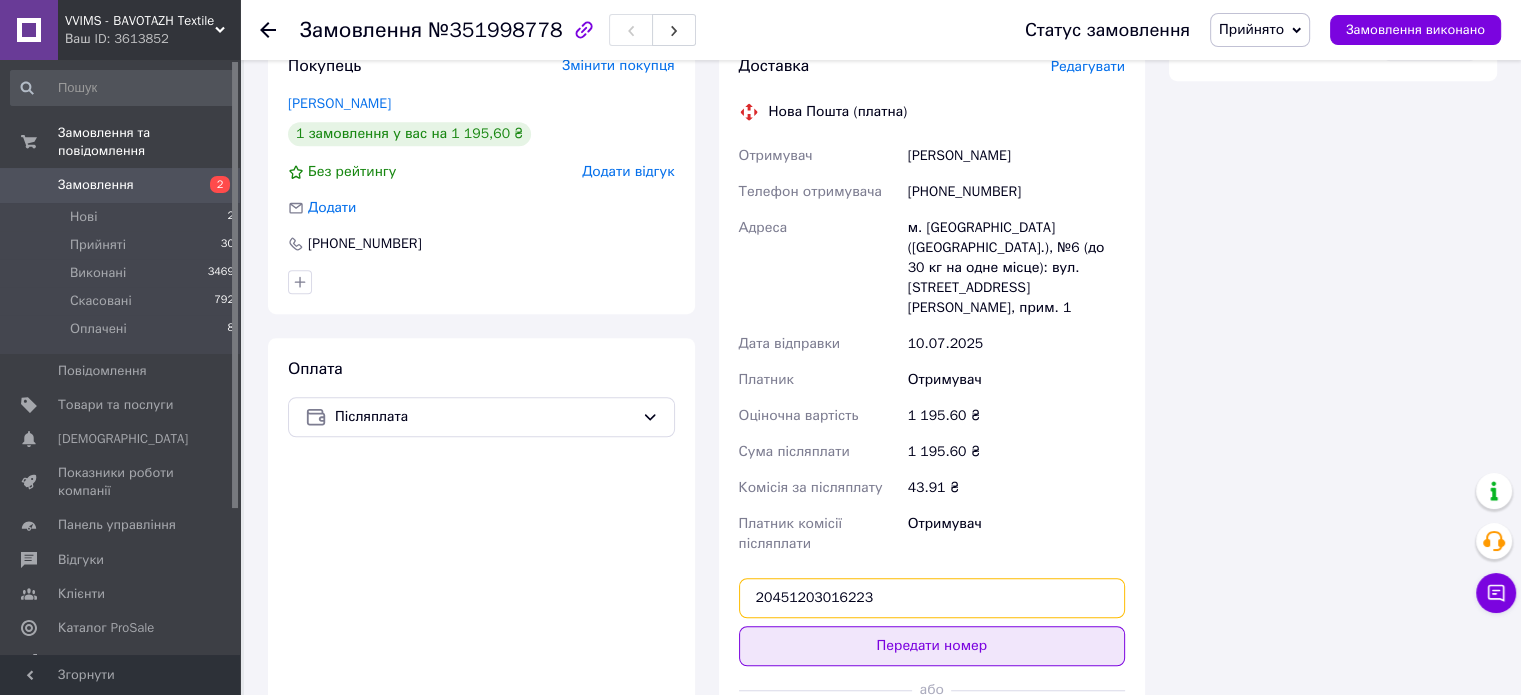 type on "20451203016223" 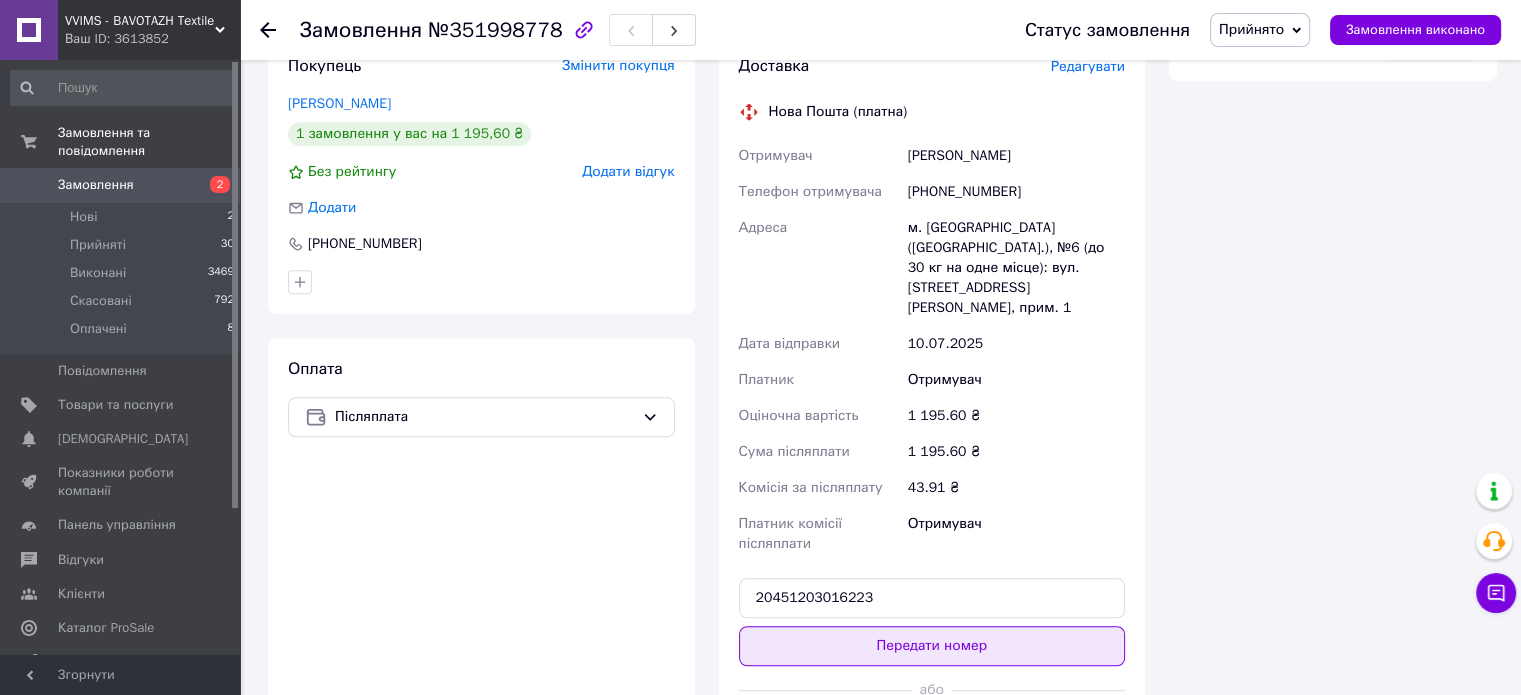 click on "Передати номер" at bounding box center [932, 646] 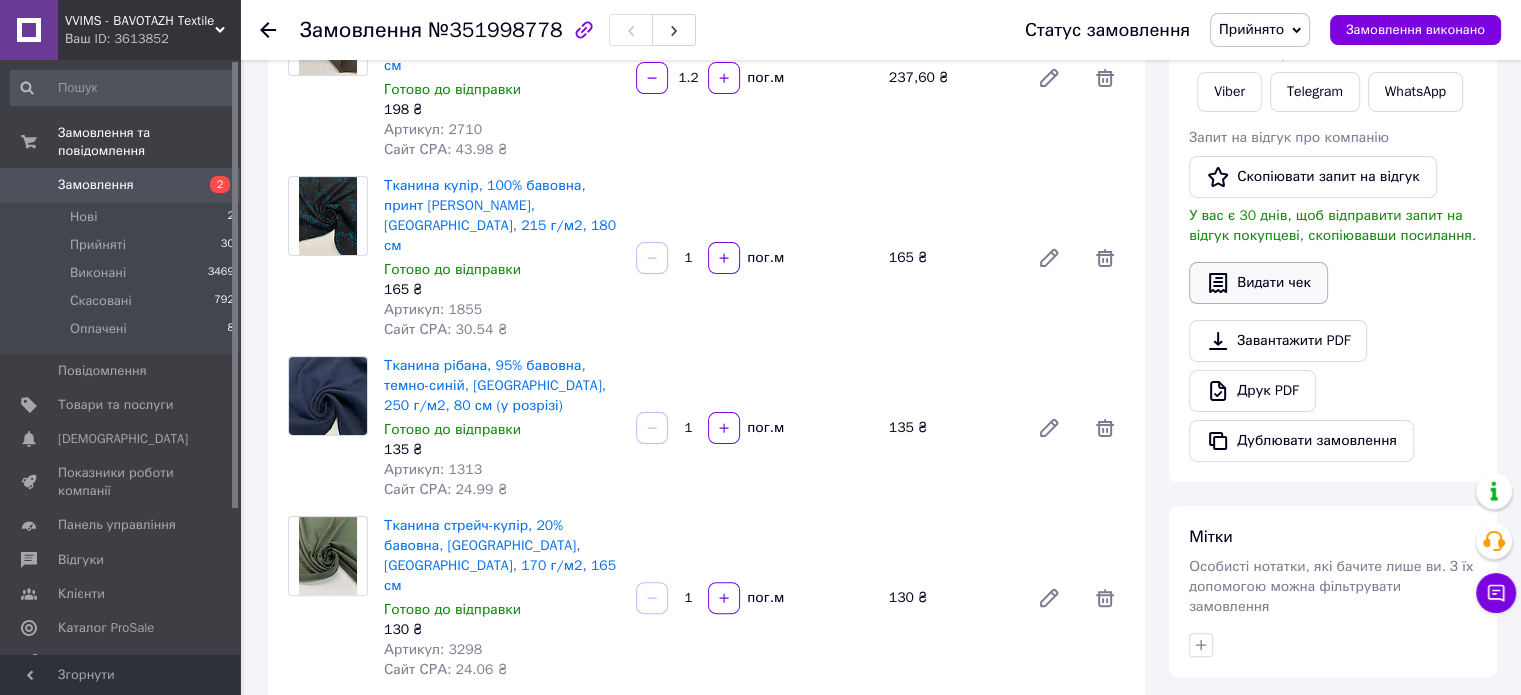 scroll, scrollTop: 215, scrollLeft: 0, axis: vertical 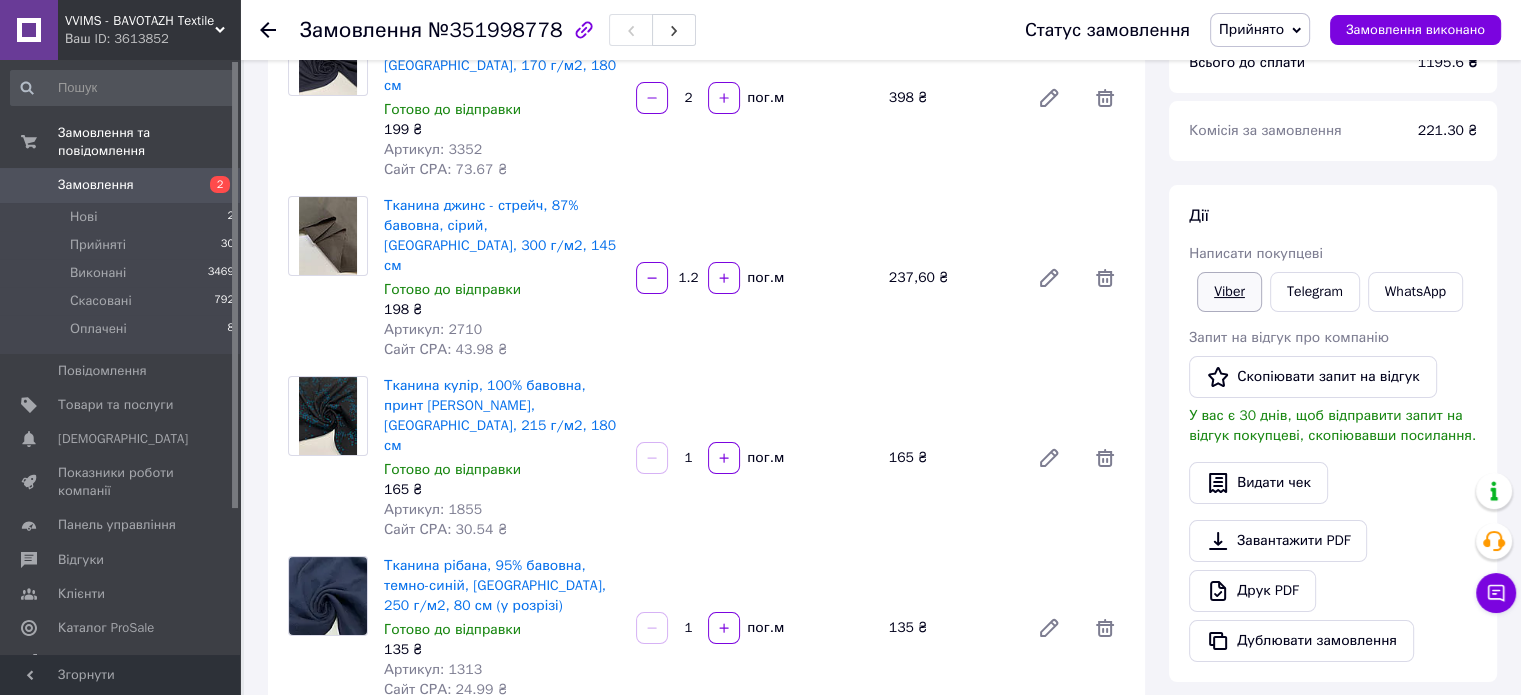 click on "Viber" at bounding box center [1229, 292] 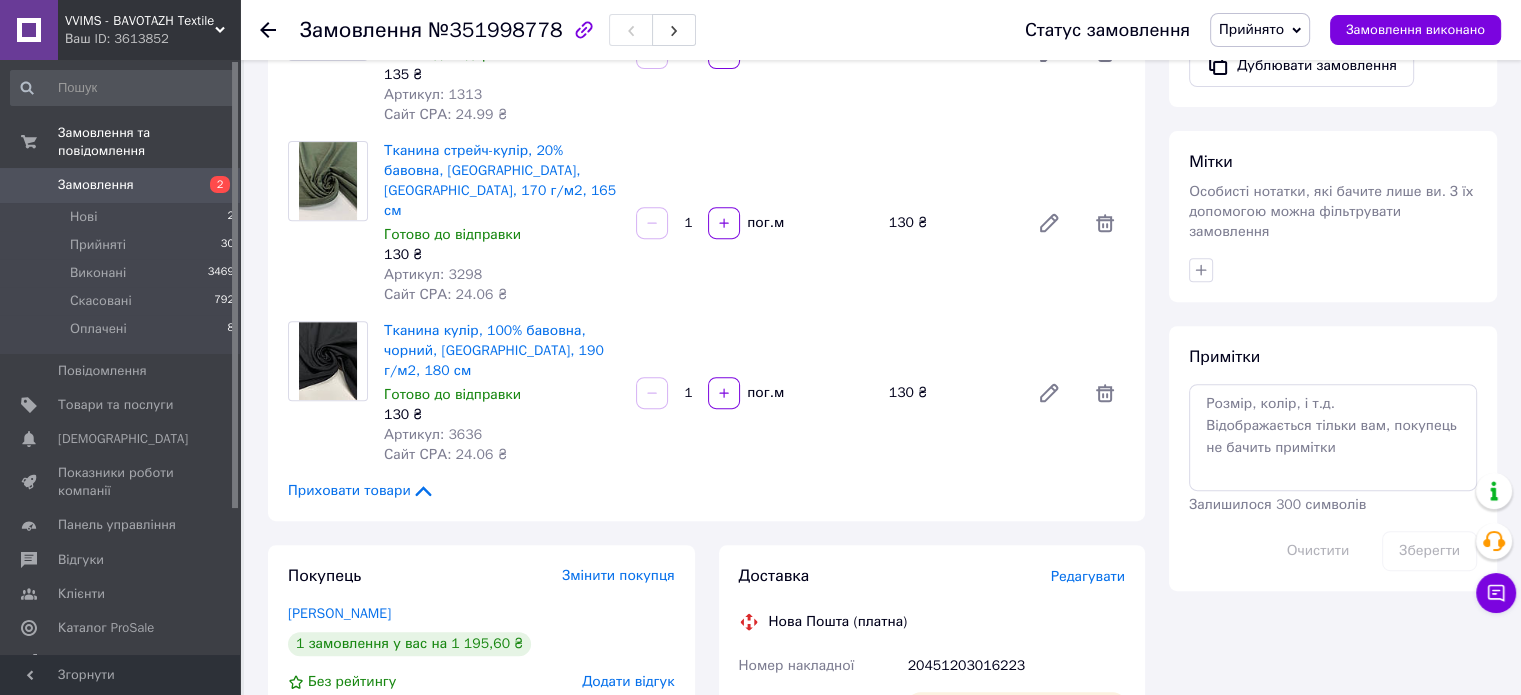 scroll, scrollTop: 900, scrollLeft: 0, axis: vertical 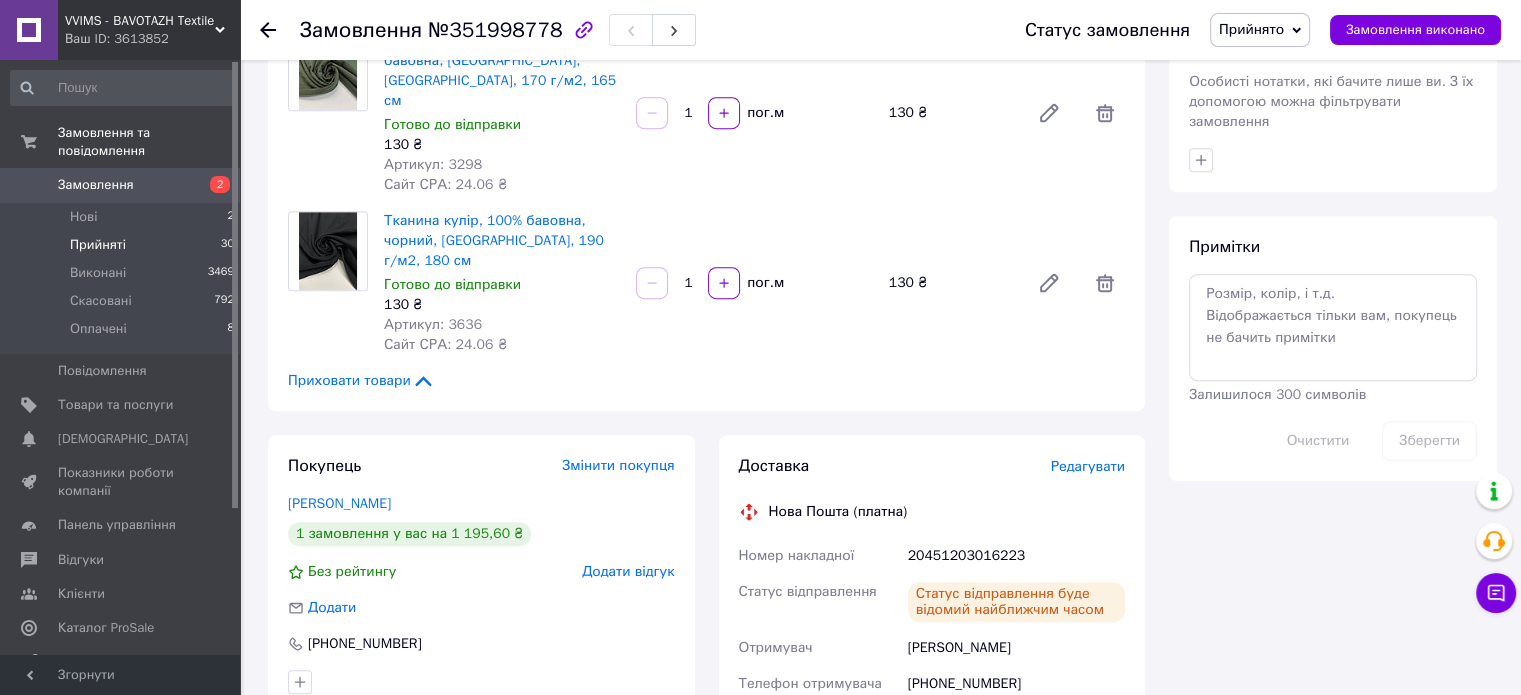 click on "Прийняті" at bounding box center [98, 245] 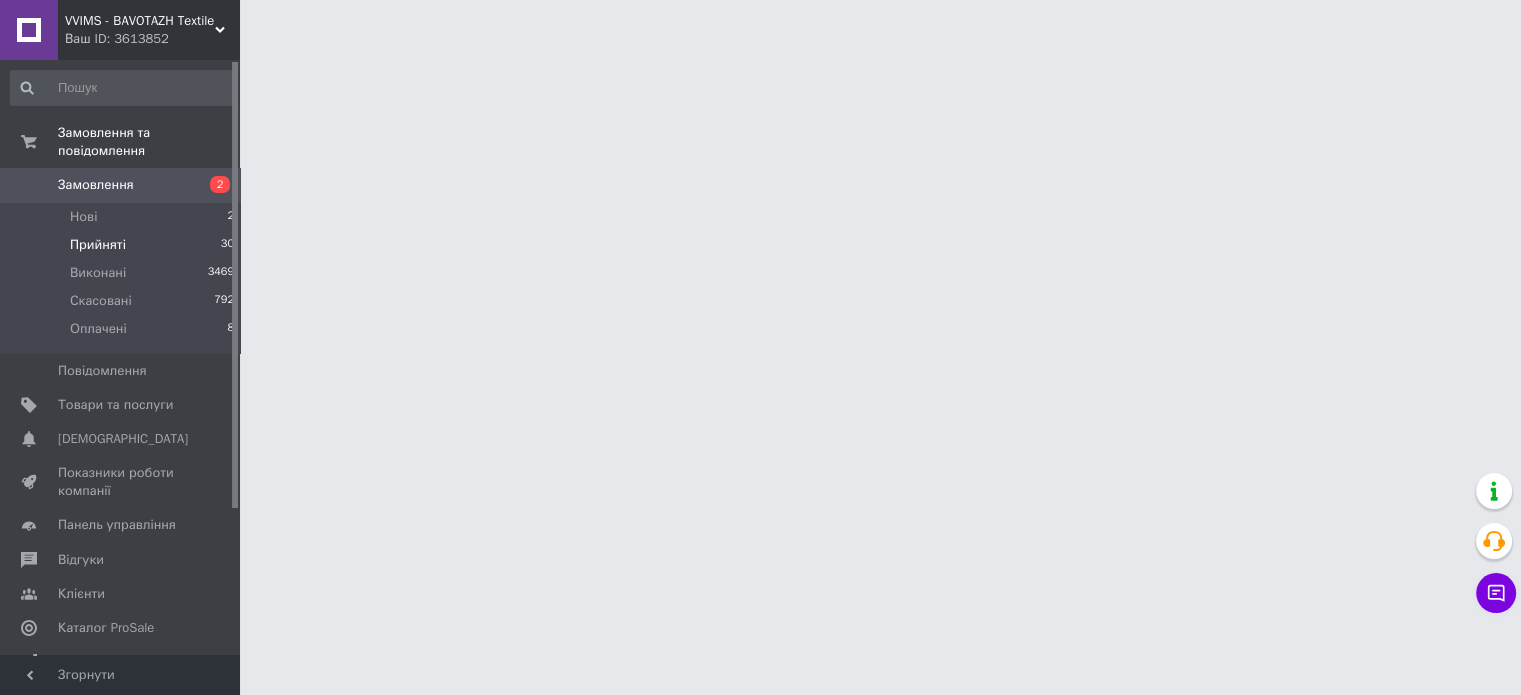 scroll, scrollTop: 0, scrollLeft: 0, axis: both 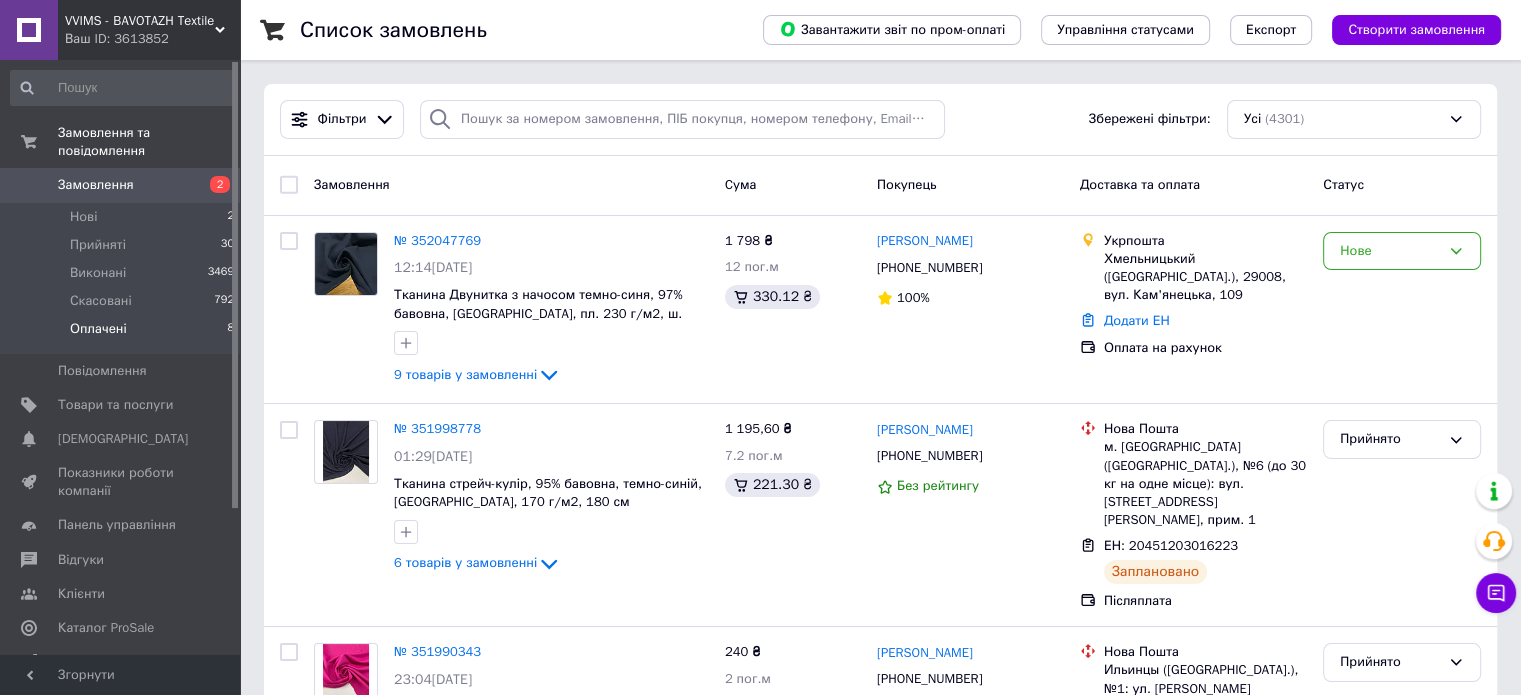 click on "Оплачені" at bounding box center (98, 329) 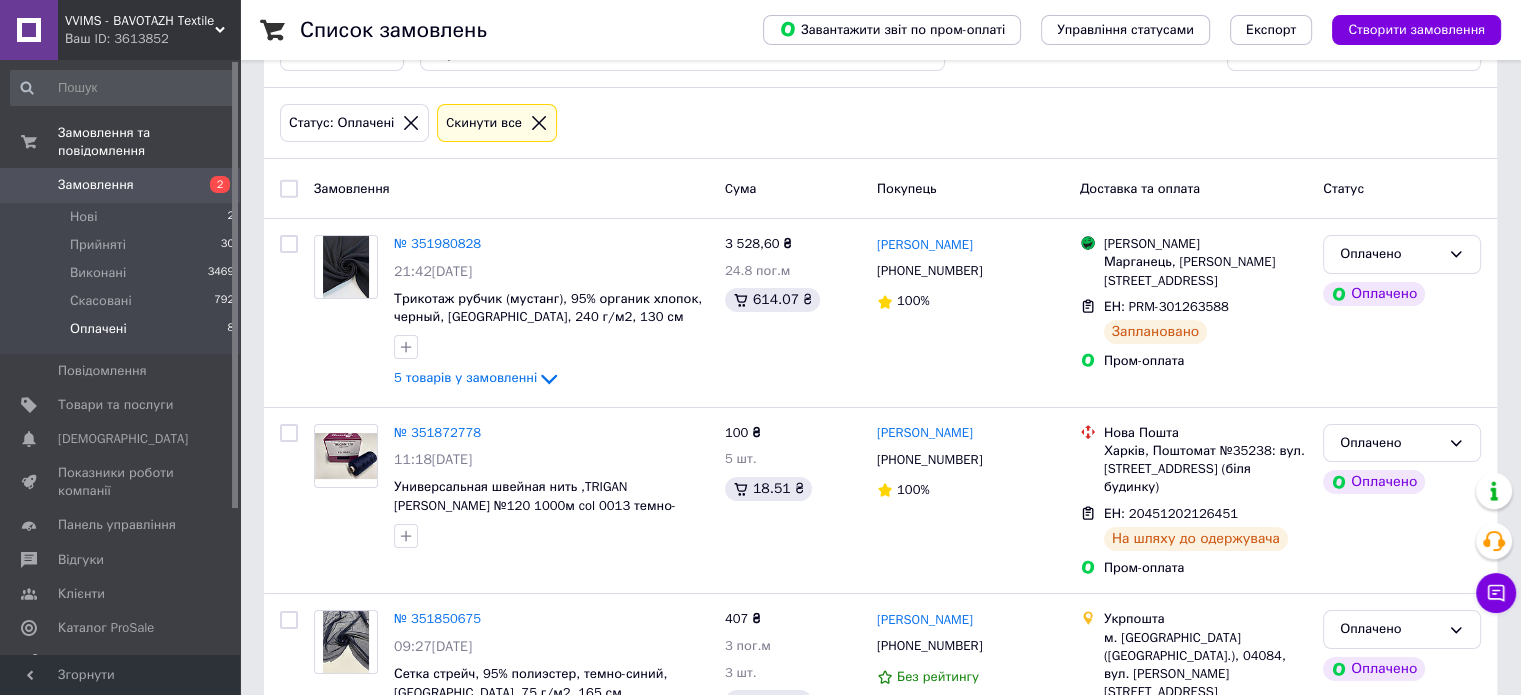 scroll, scrollTop: 0, scrollLeft: 0, axis: both 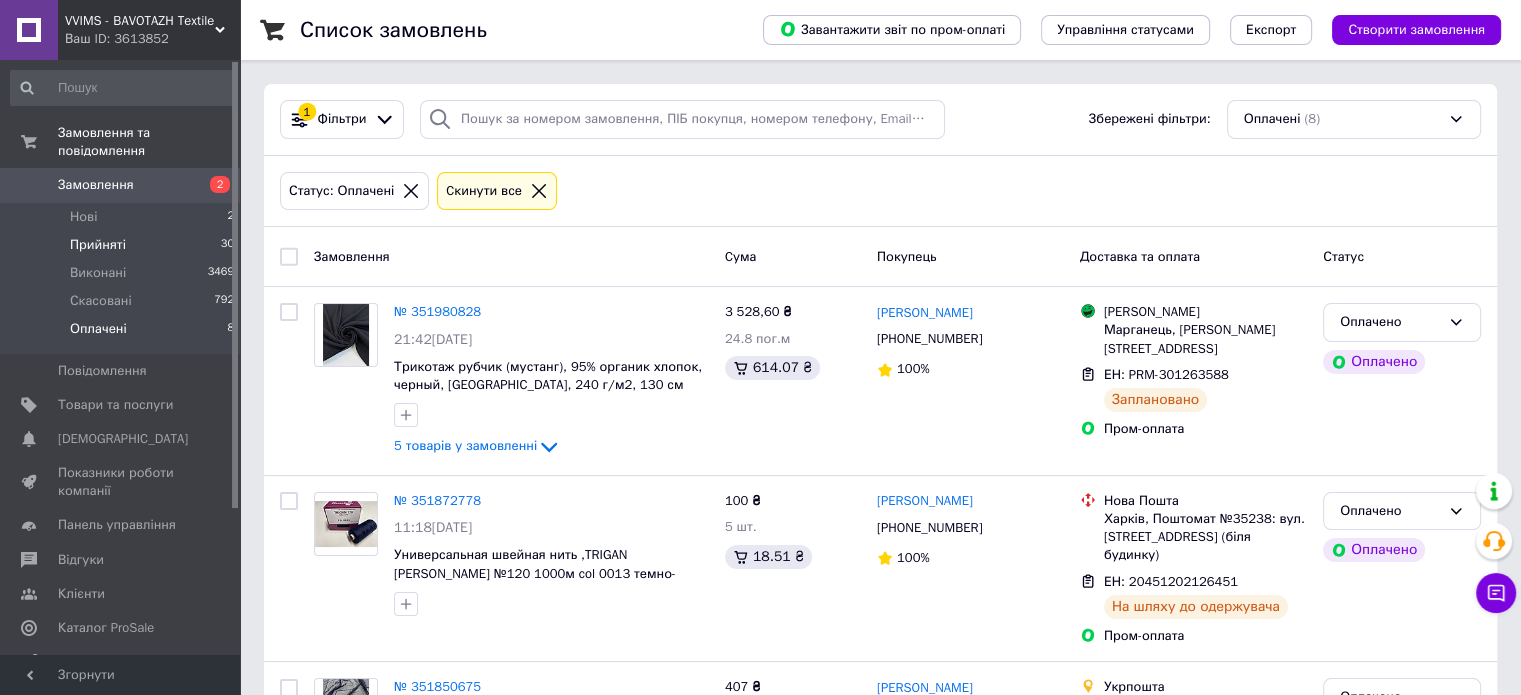 click on "Прийняті" at bounding box center [98, 245] 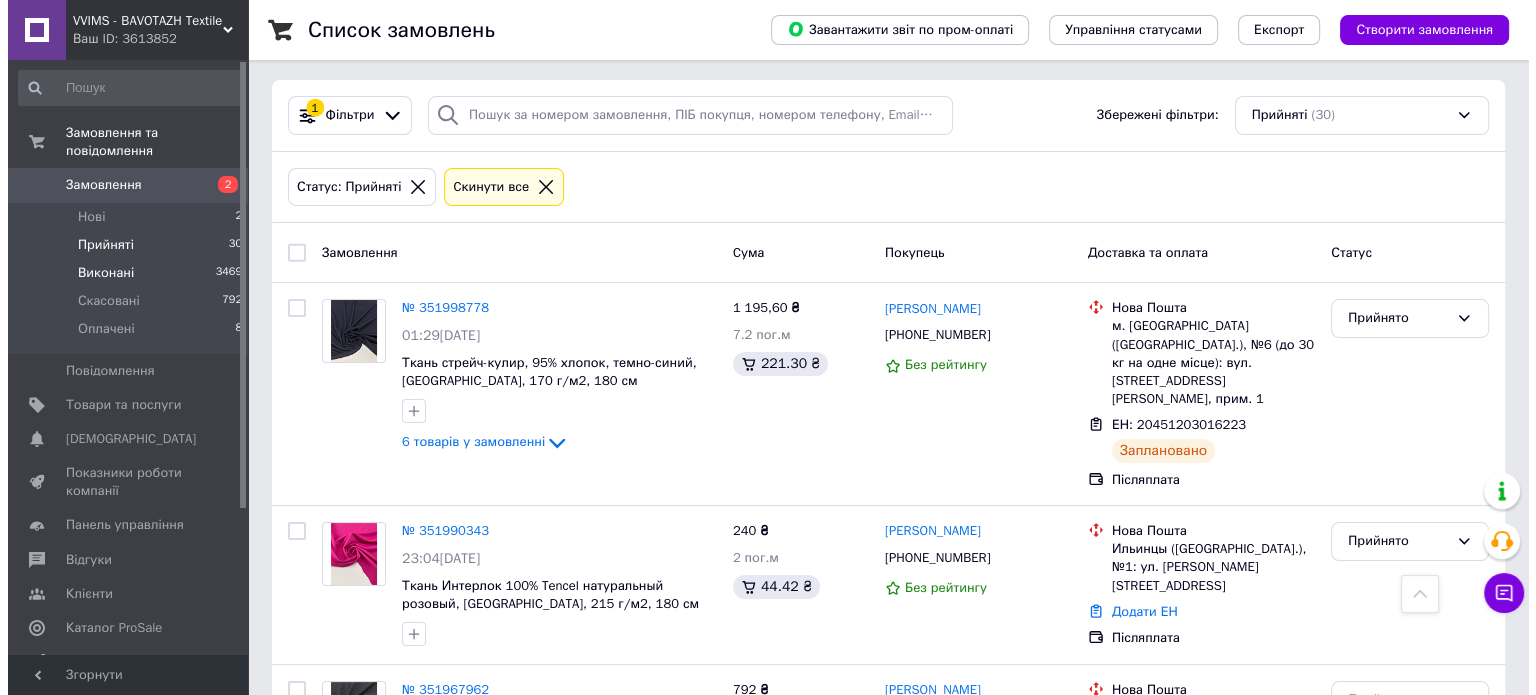 scroll, scrollTop: 0, scrollLeft: 0, axis: both 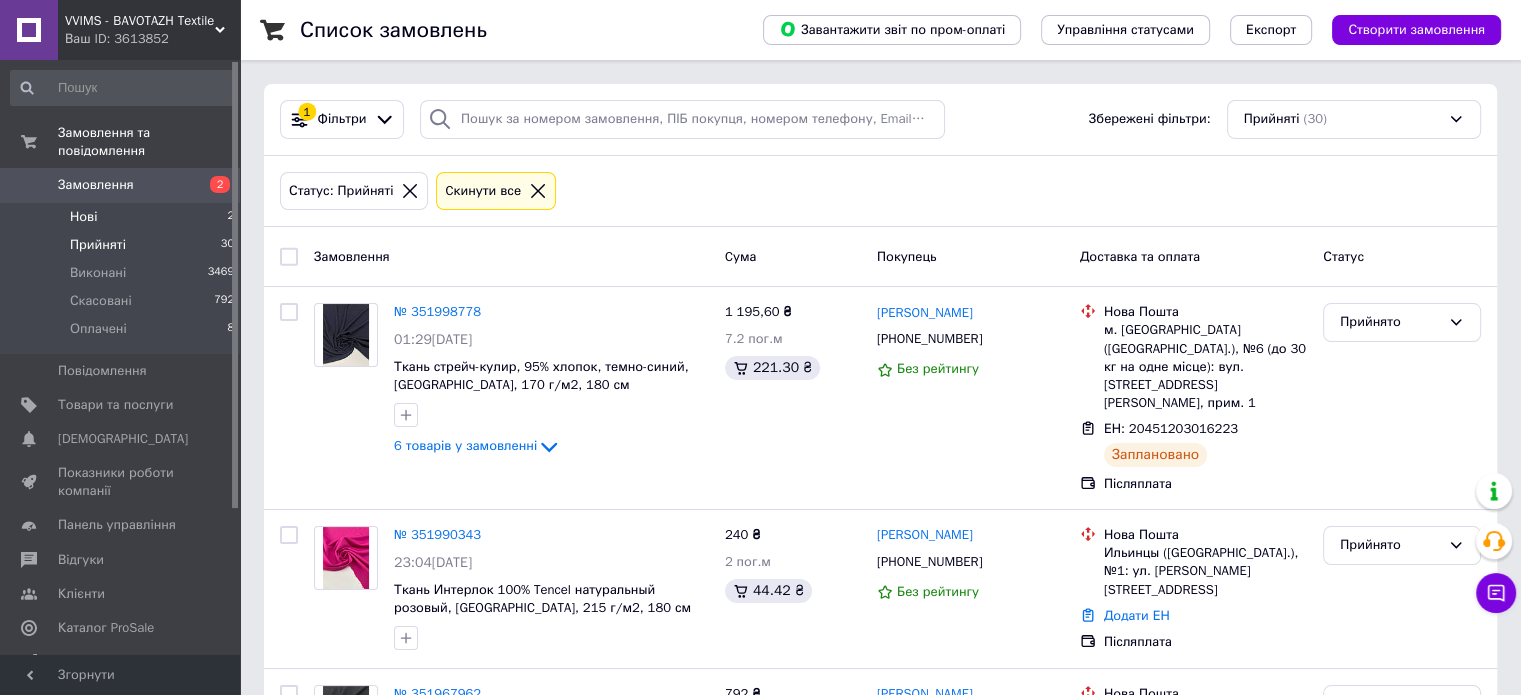 click on "Нові 2" at bounding box center (123, 217) 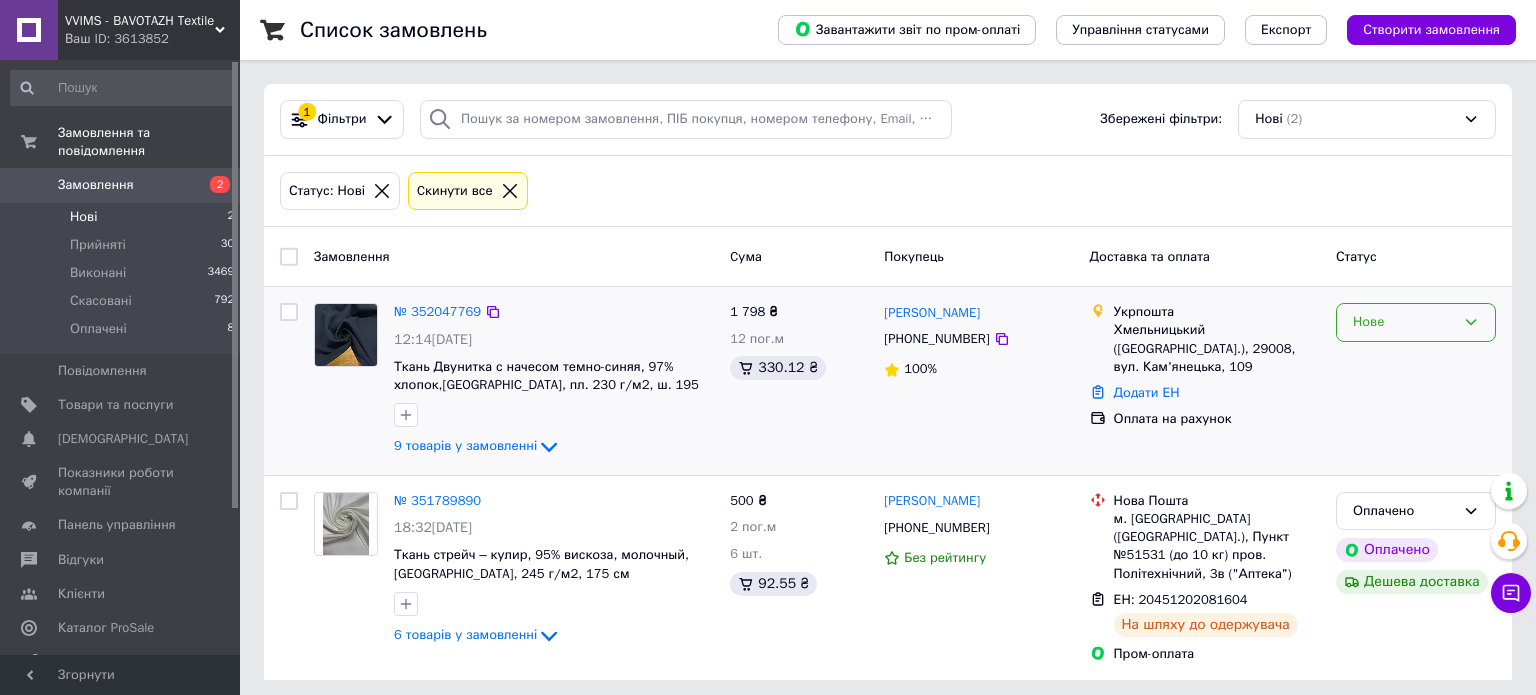 click on "Нове" at bounding box center (1404, 322) 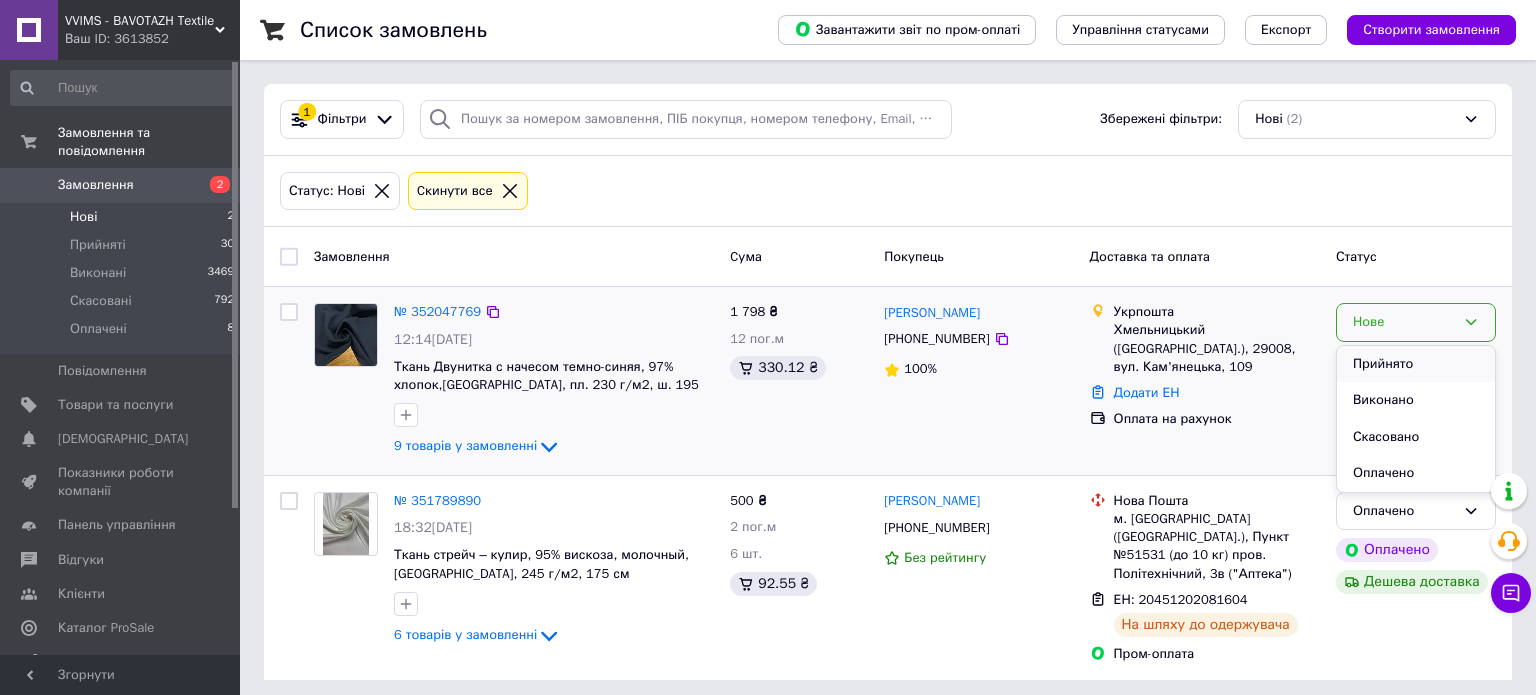click on "Прийнято" at bounding box center [1416, 364] 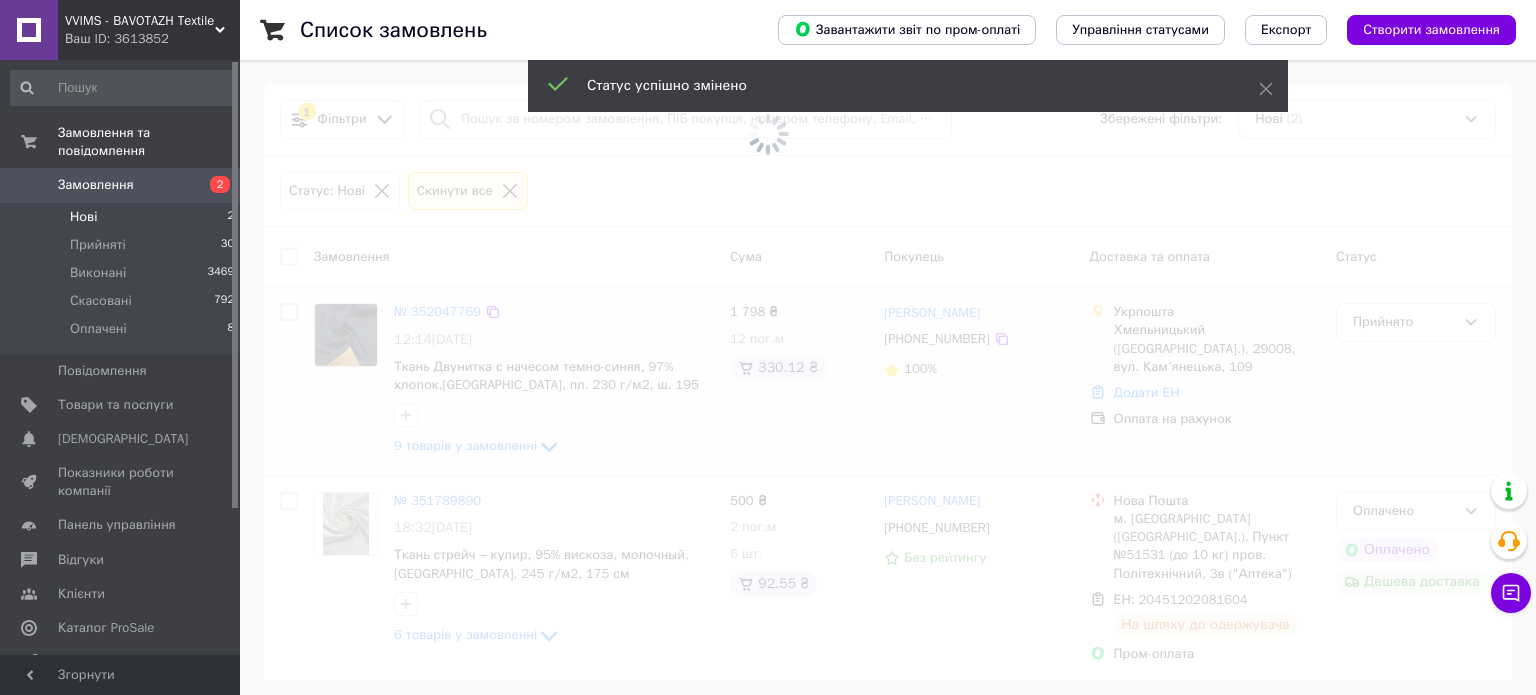 click at bounding box center [768, 347] 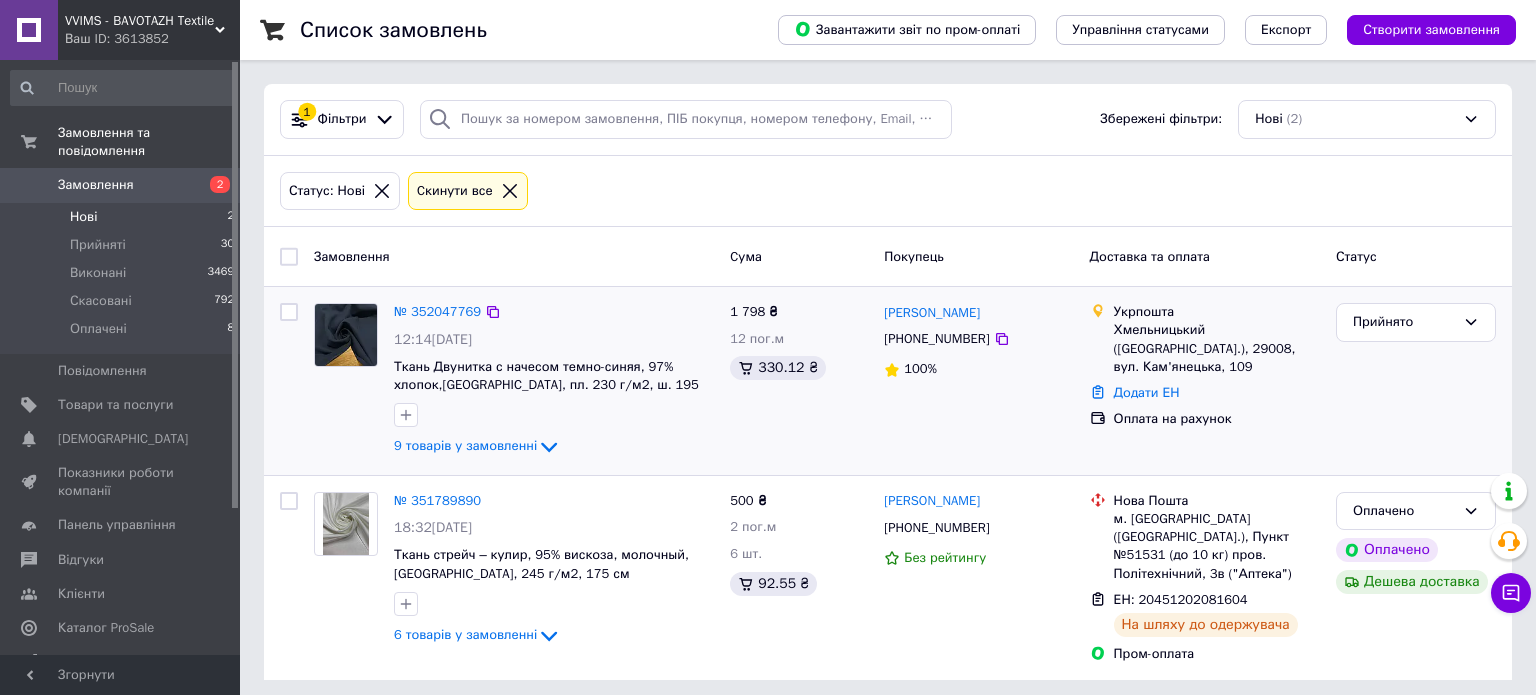 click at bounding box center [346, 335] 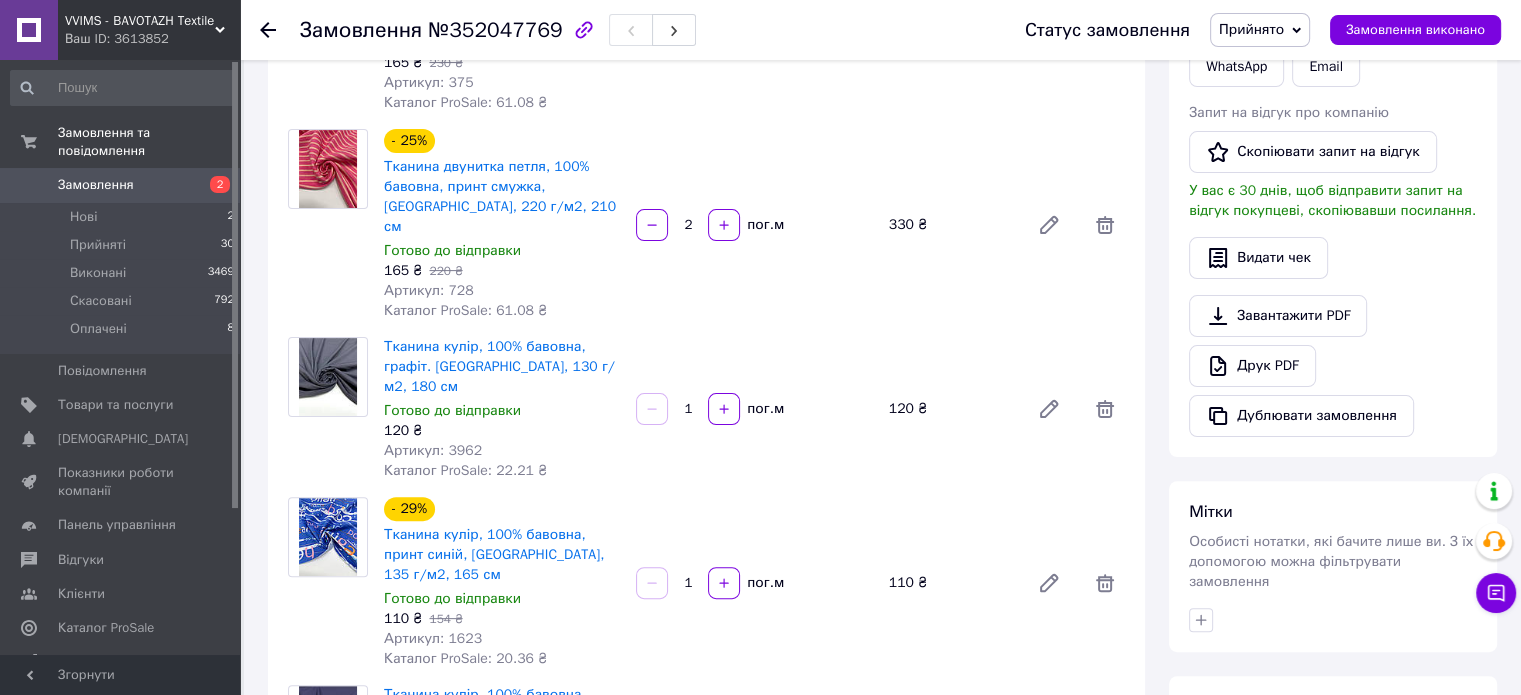 scroll, scrollTop: 219, scrollLeft: 0, axis: vertical 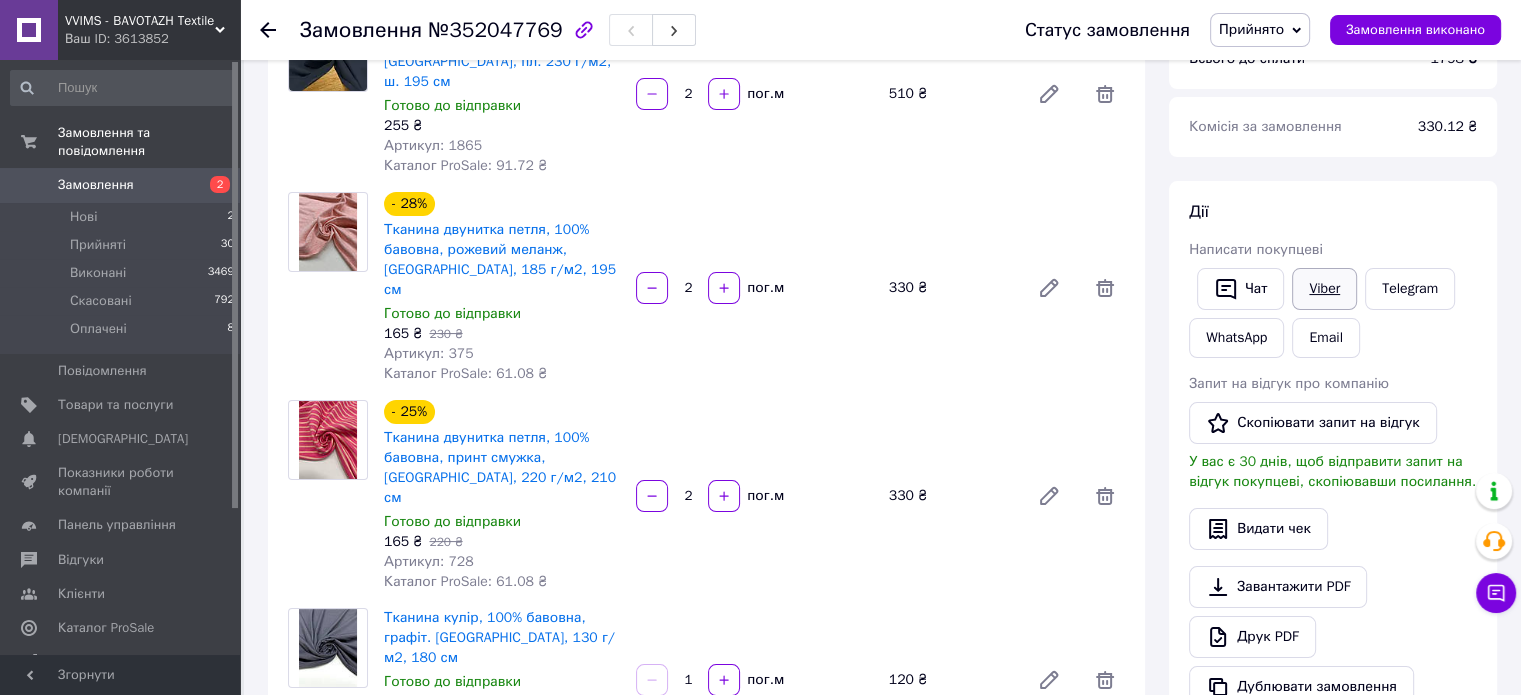 click on "Viber" at bounding box center (1324, 289) 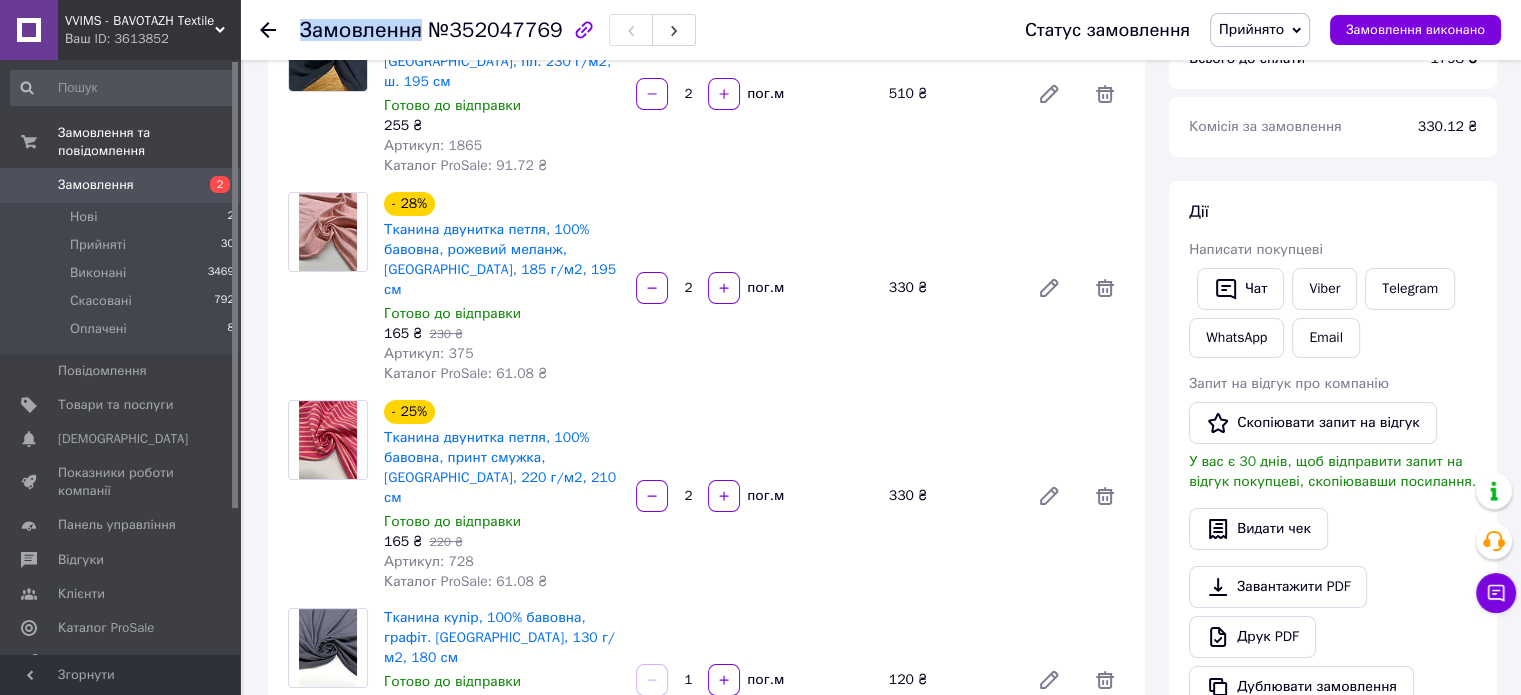 drag, startPoint x: 424, startPoint y: 27, endPoint x: 548, endPoint y: 28, distance: 124.004036 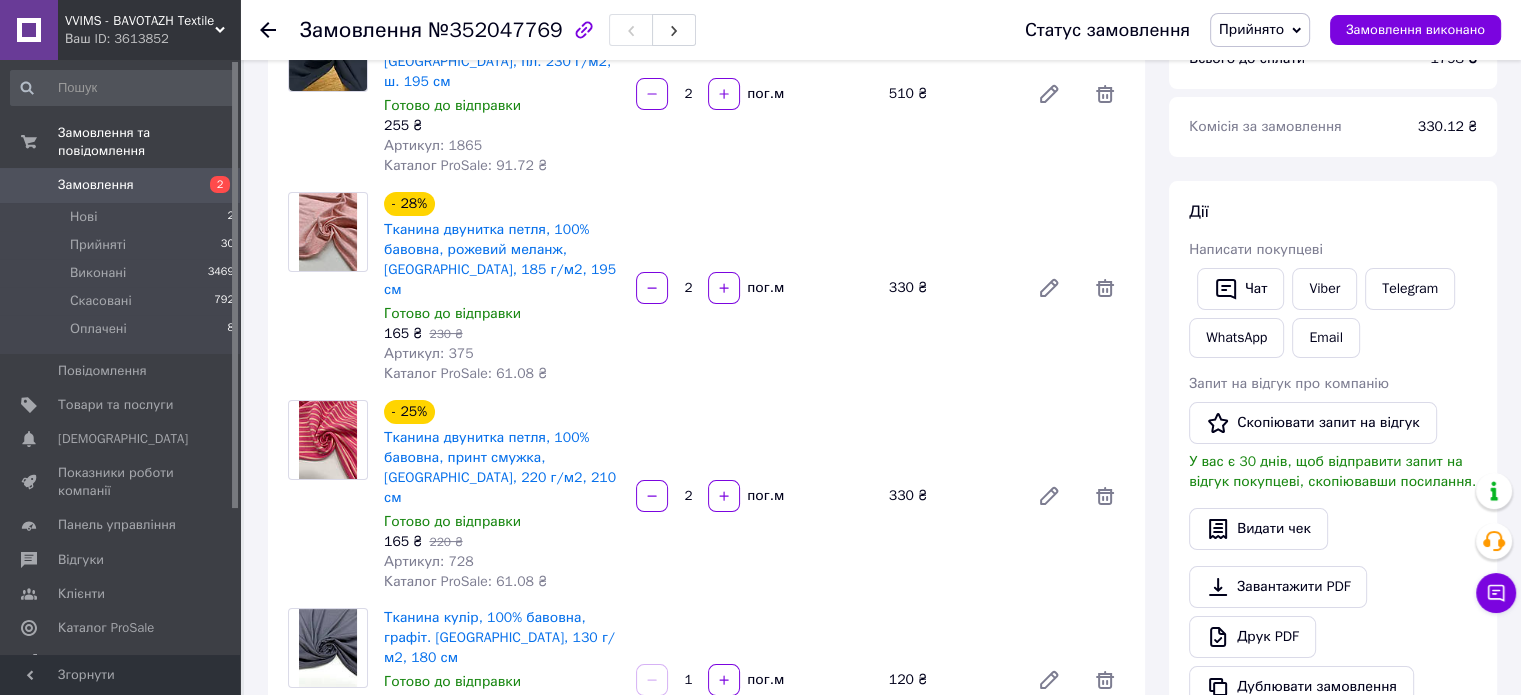 click on "№352047769" at bounding box center [495, 30] 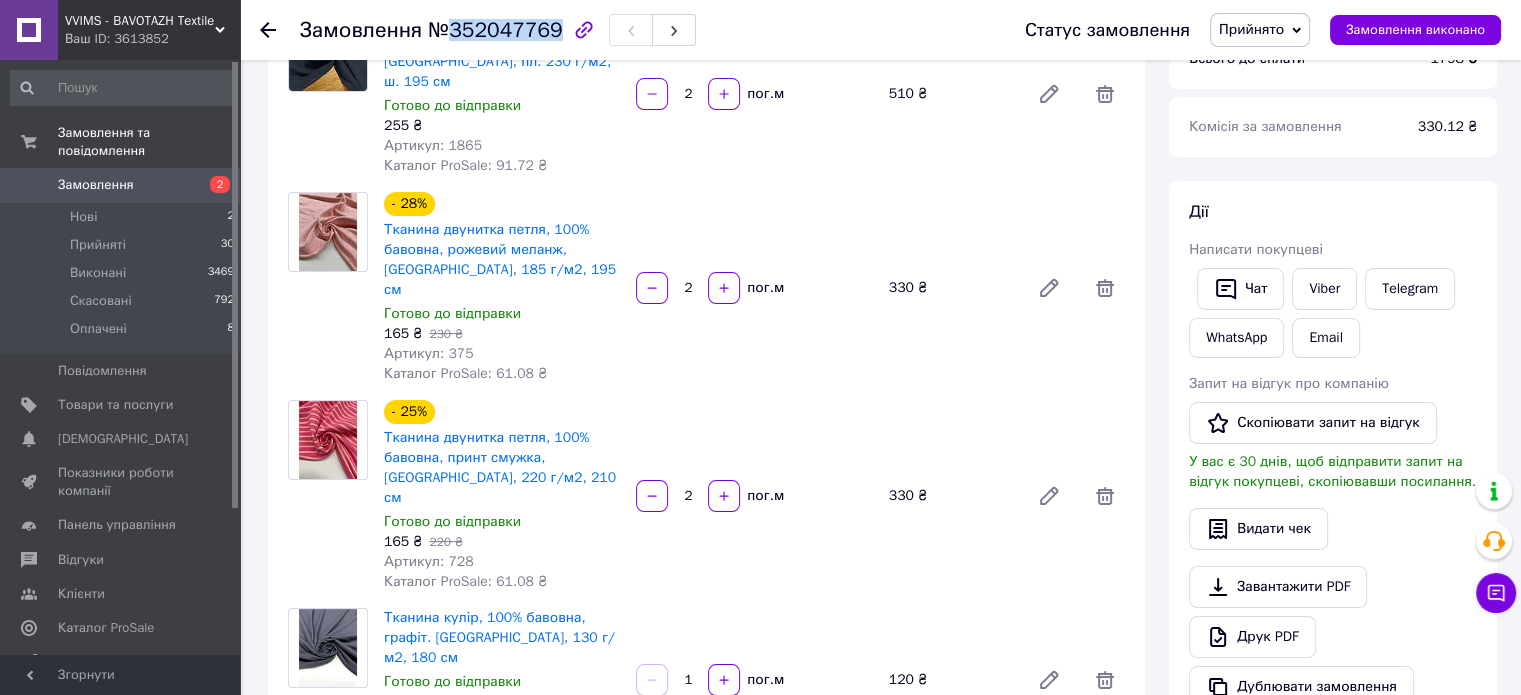 click on "№352047769" at bounding box center [495, 30] 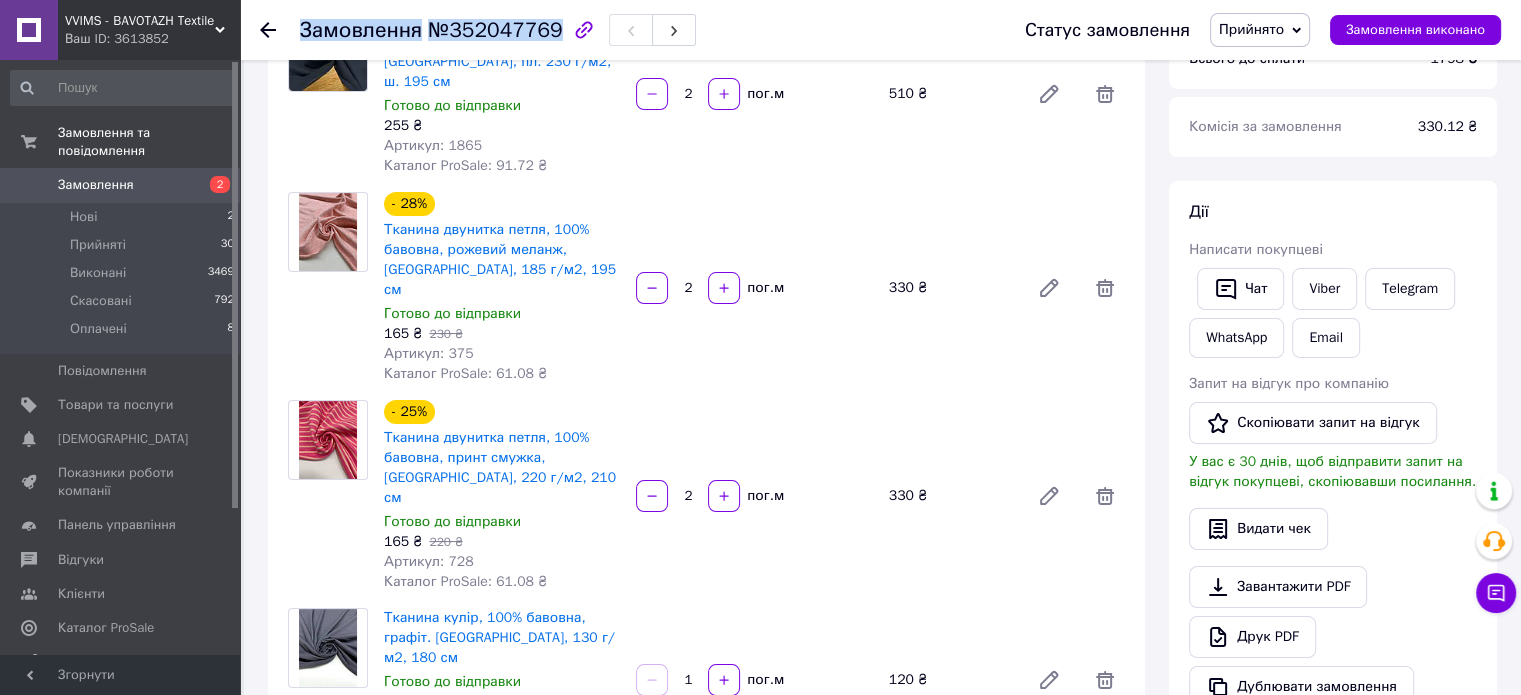 click on "№352047769" at bounding box center (495, 30) 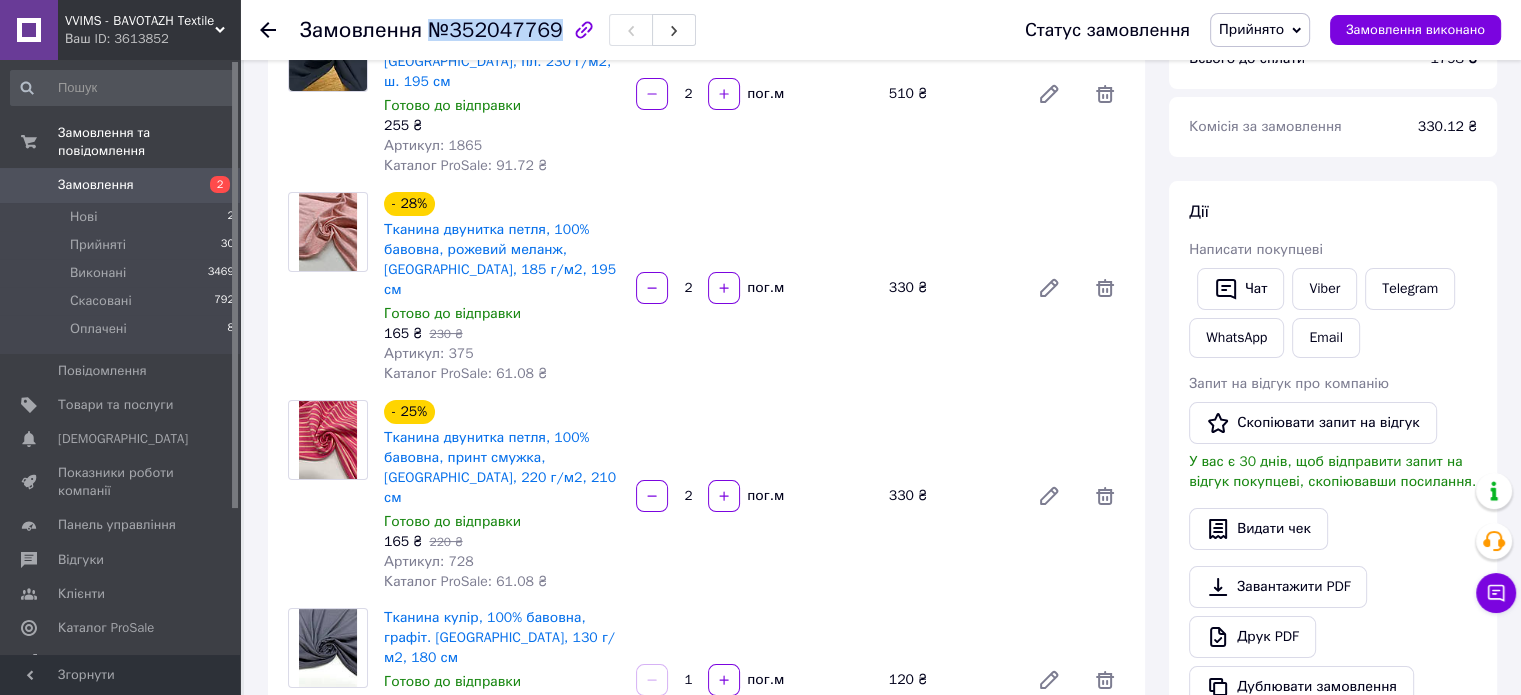 drag, startPoint x: 421, startPoint y: 31, endPoint x: 543, endPoint y: 21, distance: 122.40915 